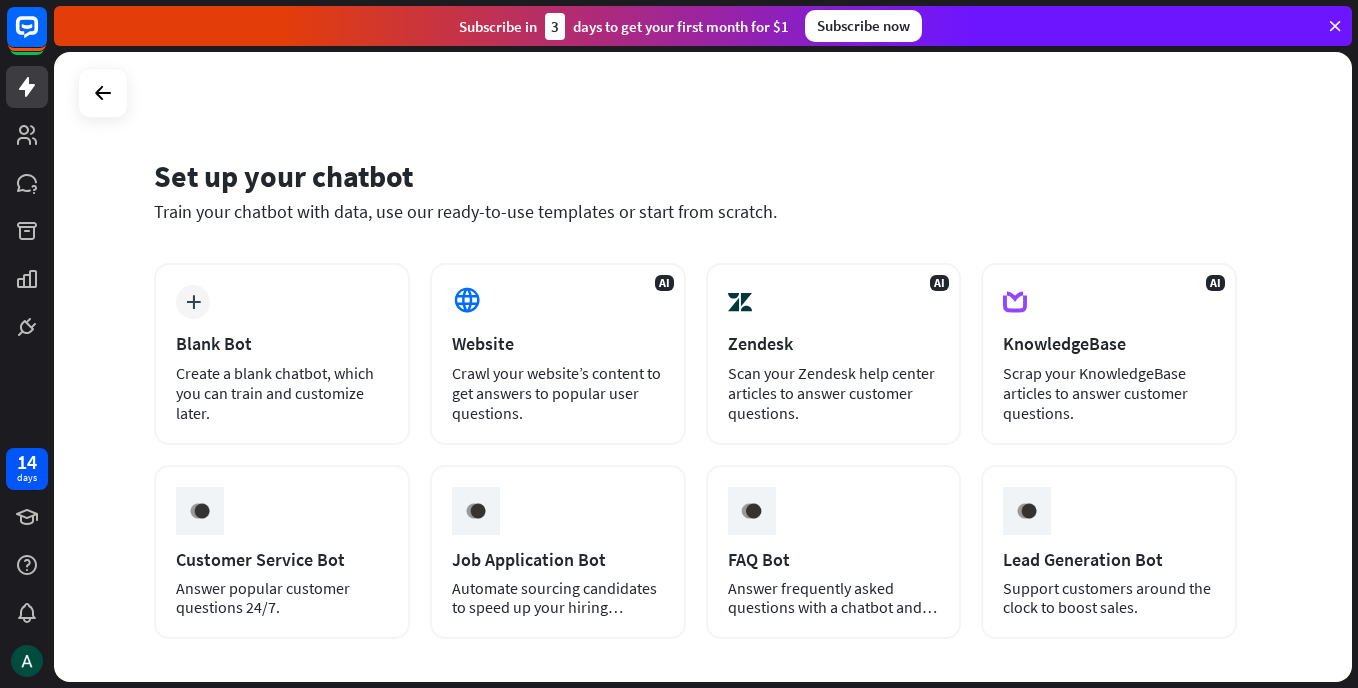 scroll, scrollTop: 0, scrollLeft: 0, axis: both 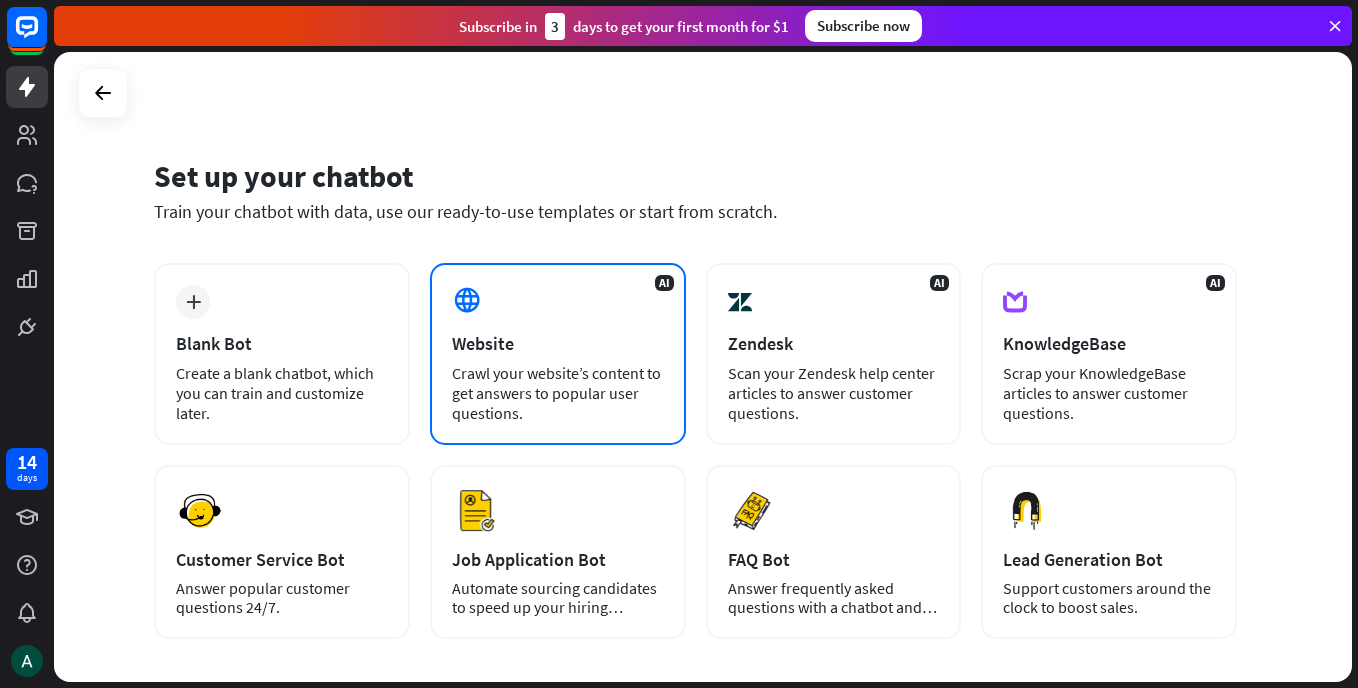 click on "Crawl your website’s content to get answers to
popular user questions." at bounding box center [558, 393] 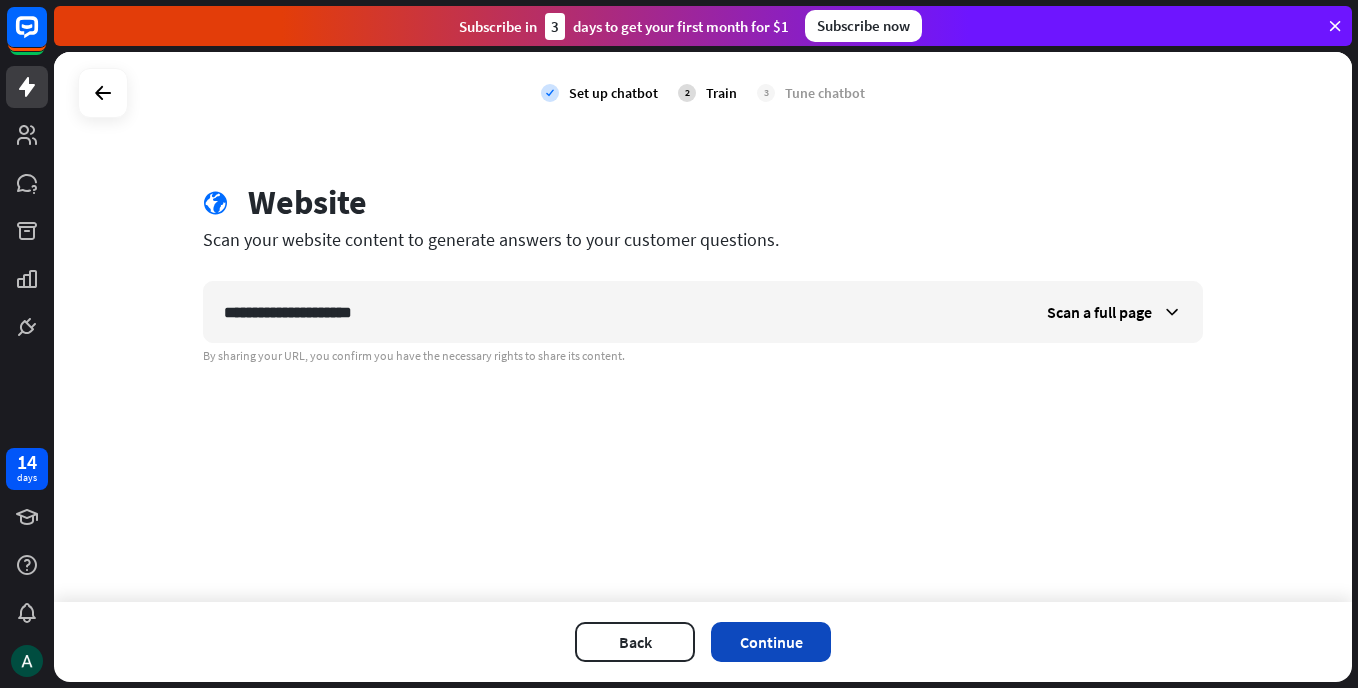 type on "**********" 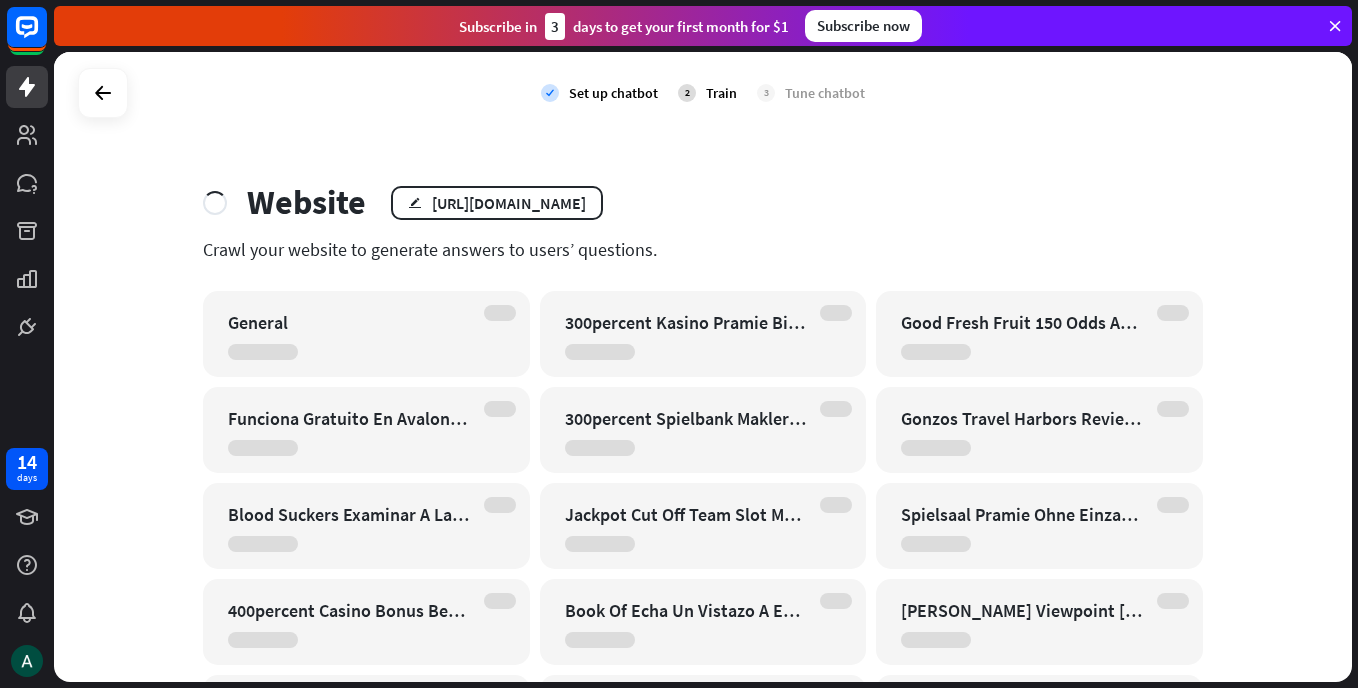 drag, startPoint x: 1357, startPoint y: 174, endPoint x: 1361, endPoint y: 202, distance: 28.284271 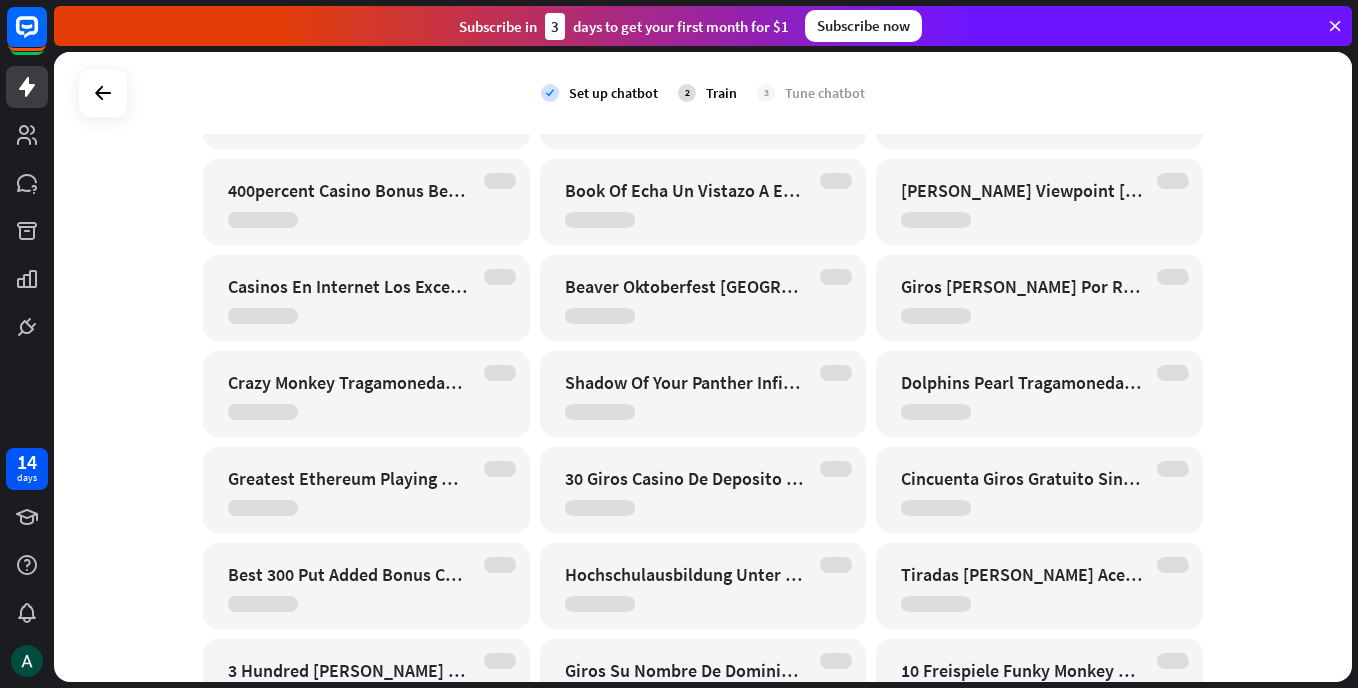 scroll, scrollTop: 971, scrollLeft: 0, axis: vertical 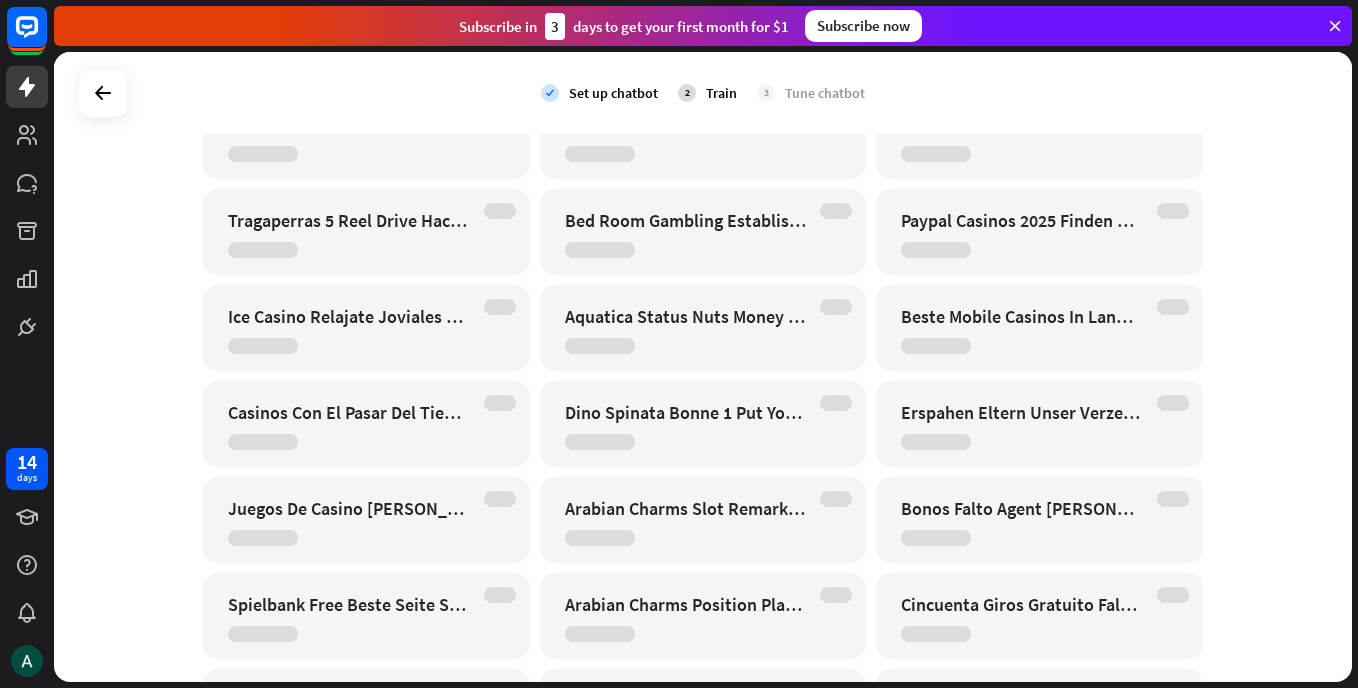click on "14   days
close
Product Help
First steps   Get started with ChatBot       Help Center   Follow step-by-step tutorials       Academy   Level up your skill set       Contact us   Connect with our Product Experts
Subscribe [DATE]
to get your first month for $1
Subscribe now           check   Set up chatbot   2   Train   3   Tune chatbot
Website
edit   [URL][DOMAIN_NAME]
Crawl your website to generate answers to users’ questions.
General       300percent Kasino Pramie Bingo Online For Money 2024 Bis Zu 300percent Einzahlungsbonus" at bounding box center [679, 344] 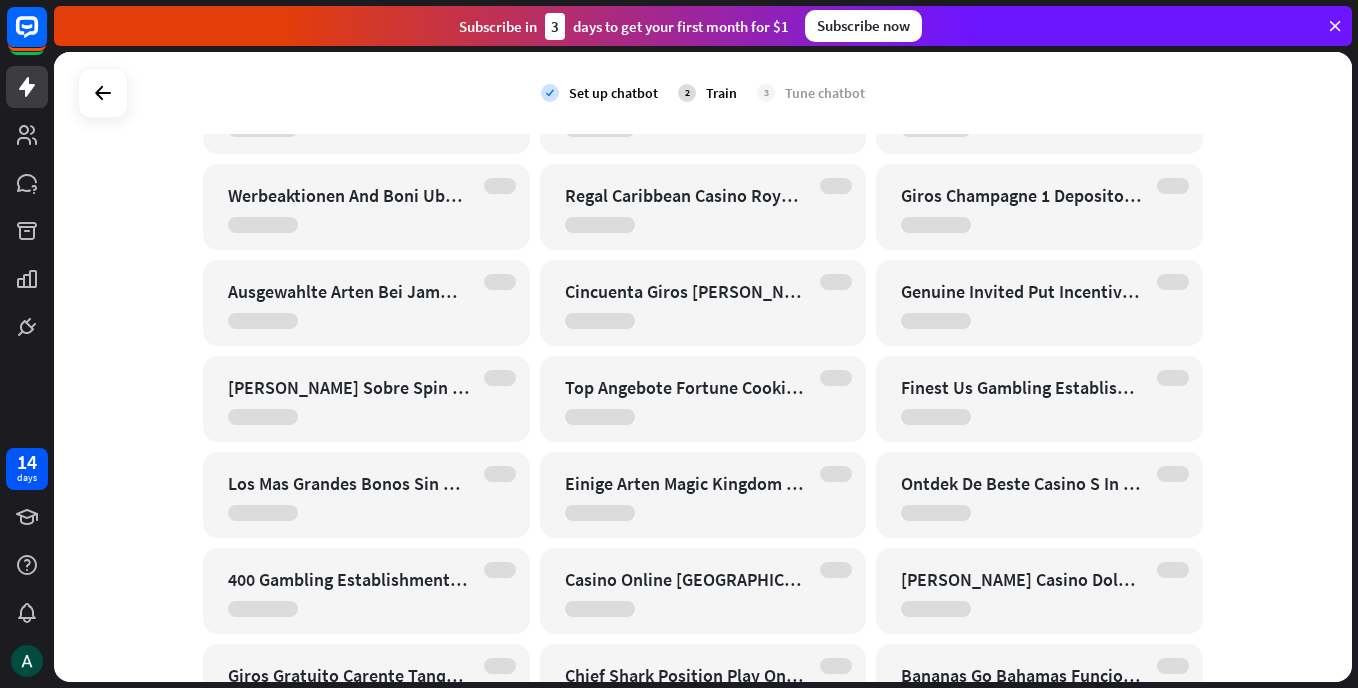 scroll, scrollTop: 1093, scrollLeft: 0, axis: vertical 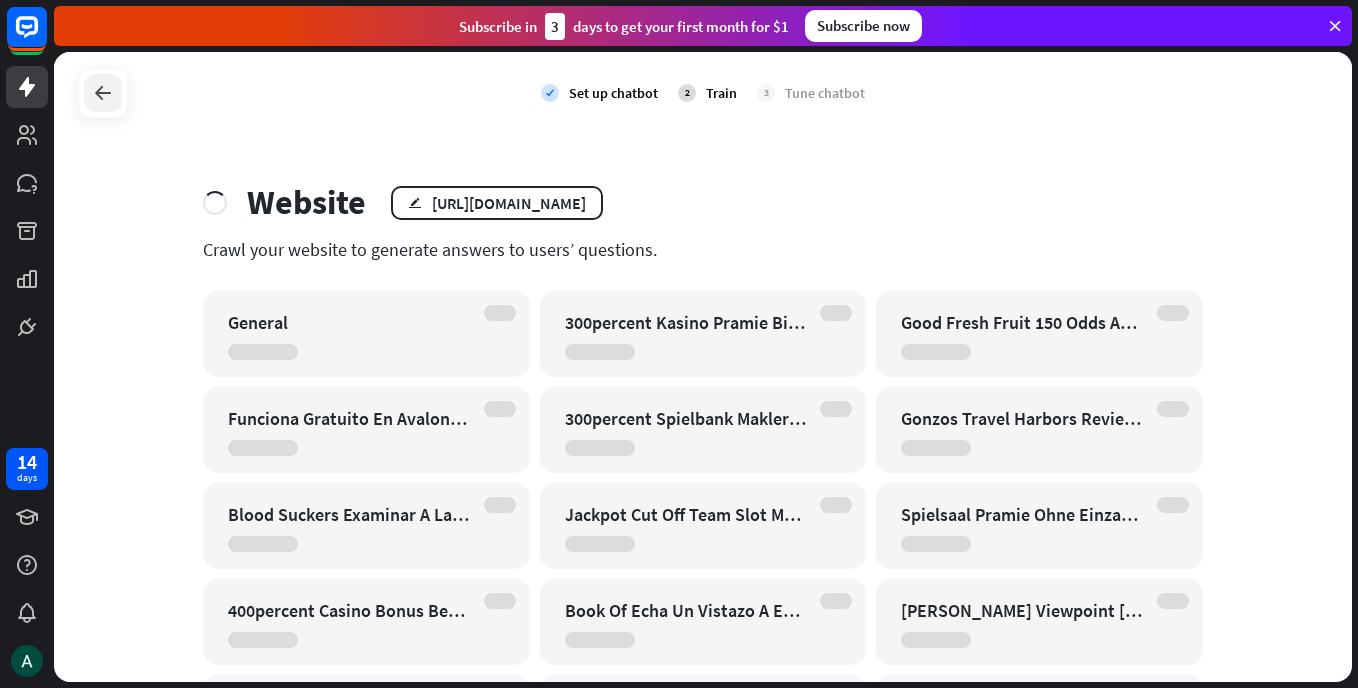 click at bounding box center (103, 93) 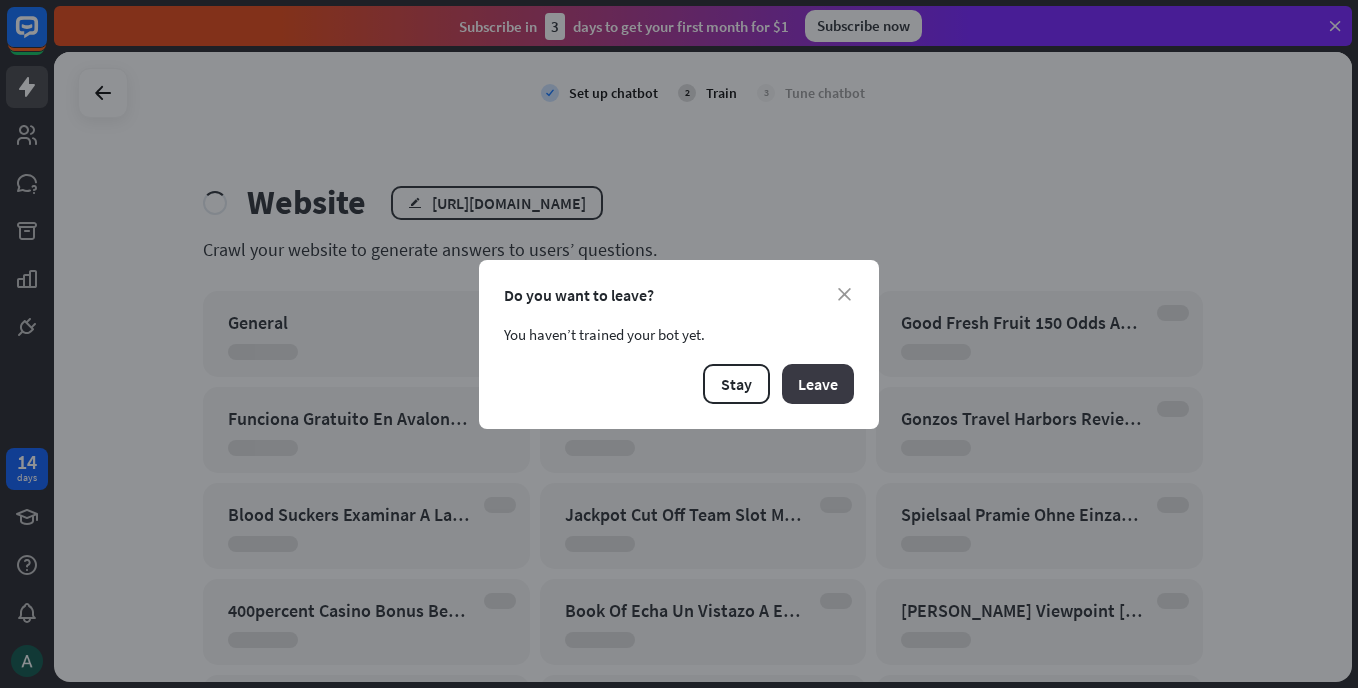click on "Leave" at bounding box center [818, 384] 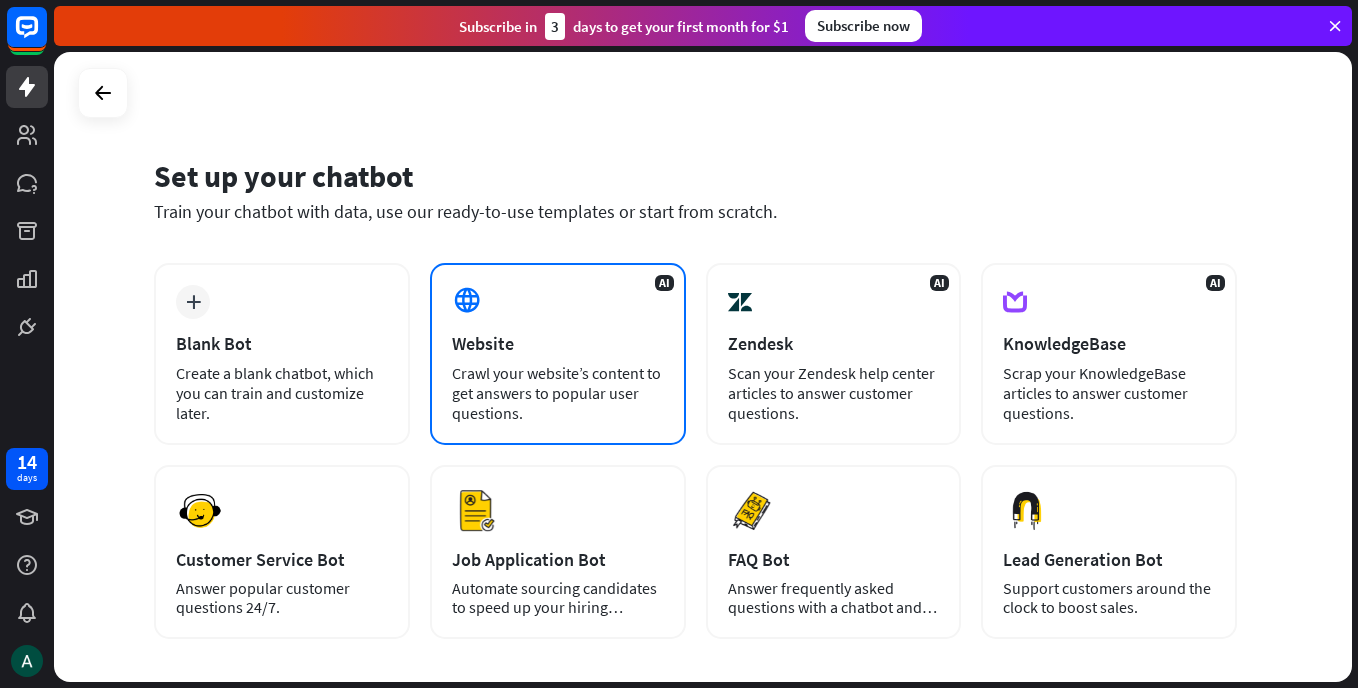 click on "Website" at bounding box center [558, 343] 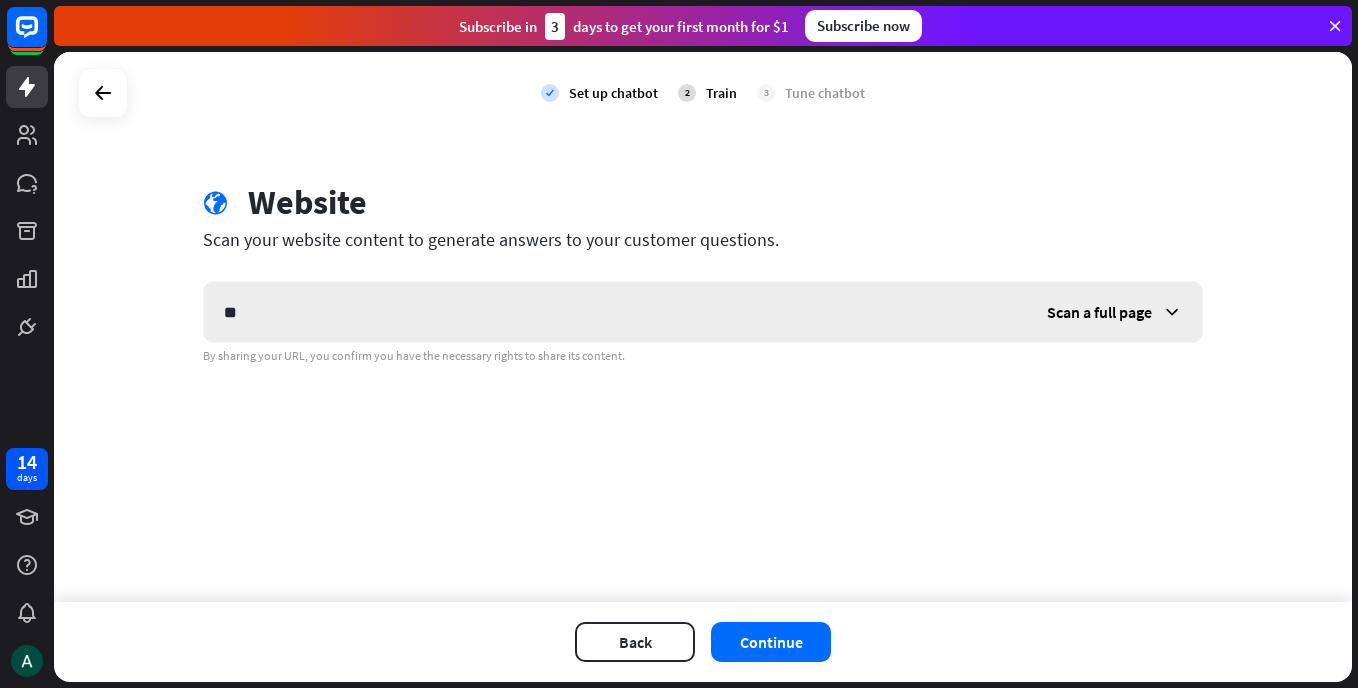 type on "*" 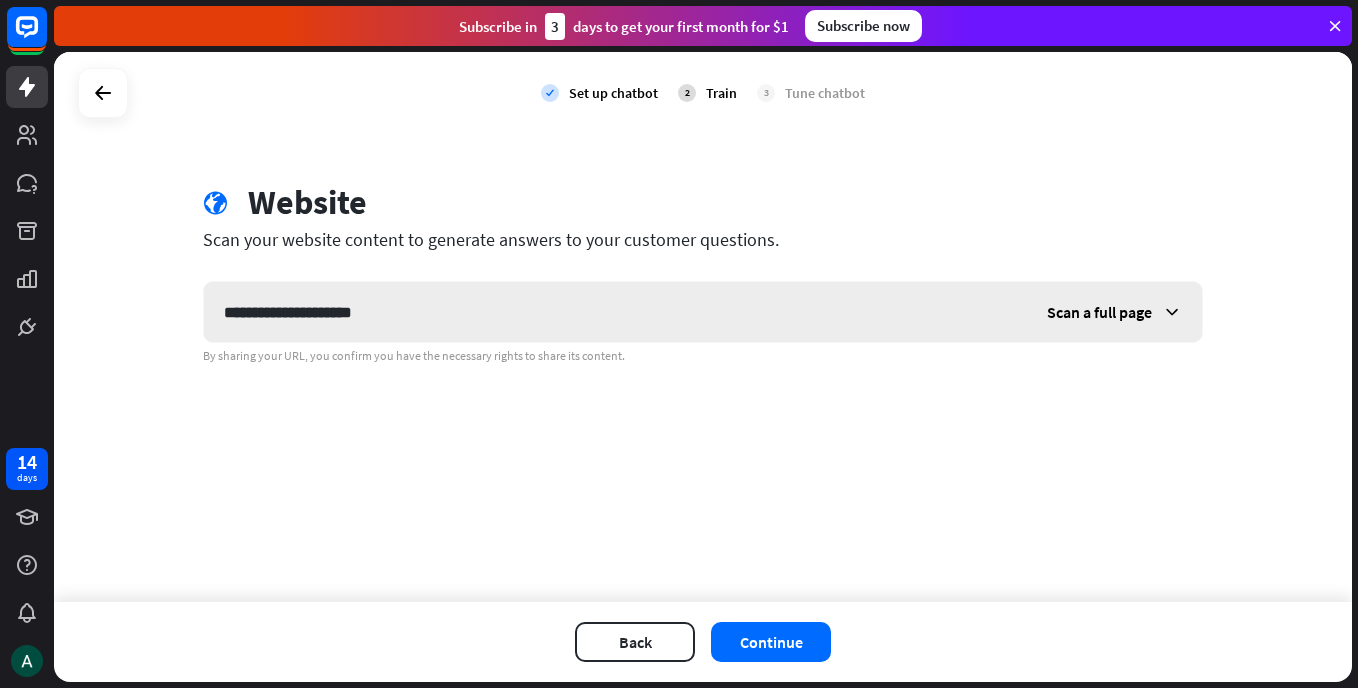 type on "**********" 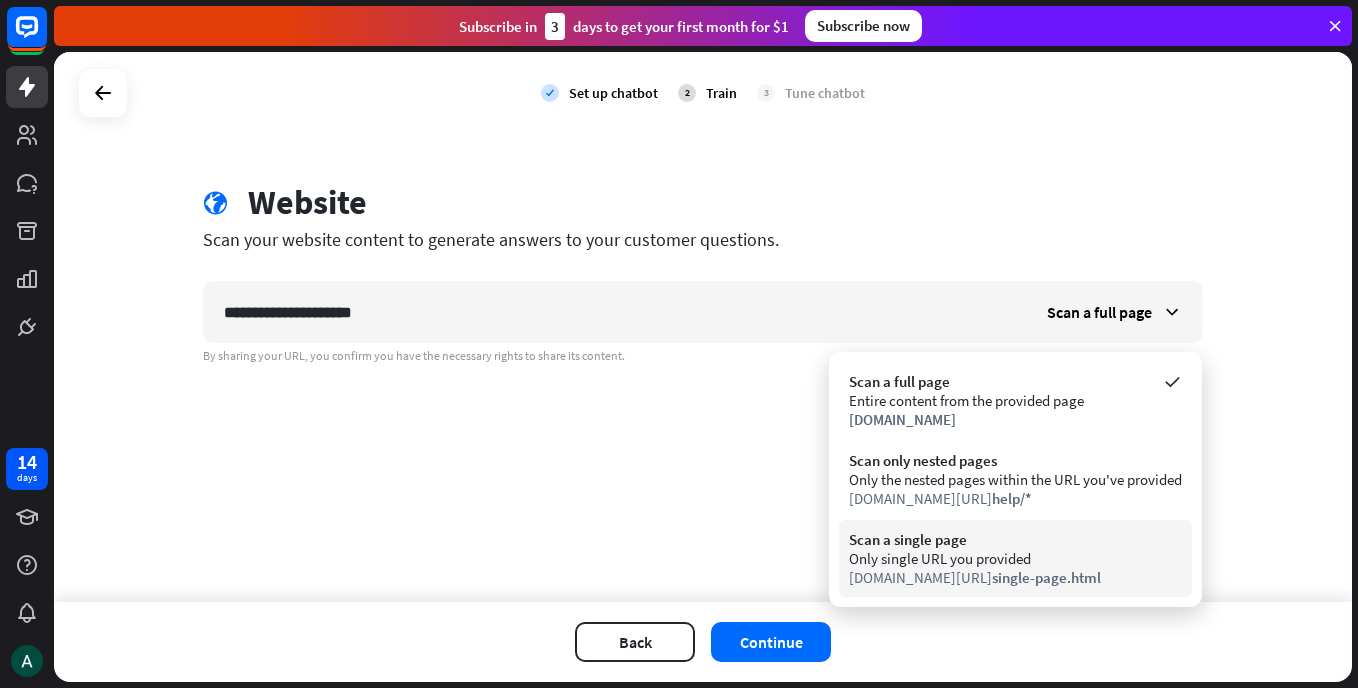 click on "Scan a single page" at bounding box center (1015, 539) 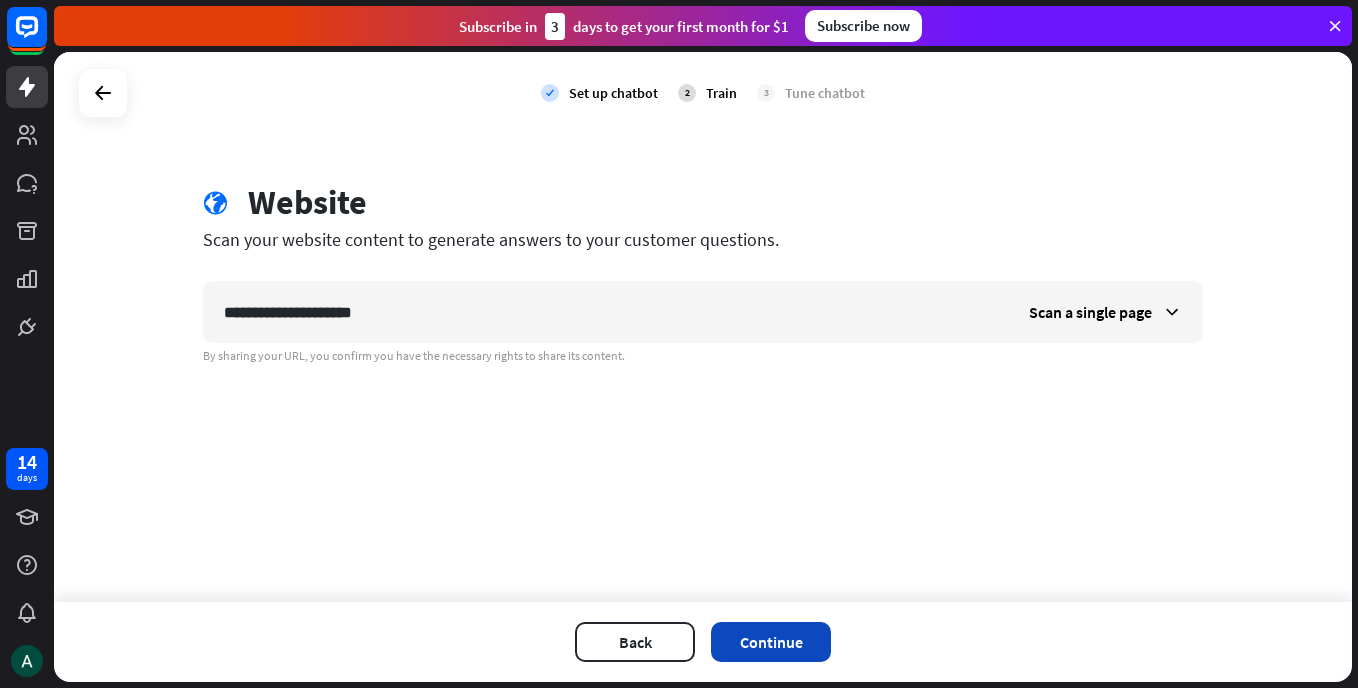 click on "Continue" at bounding box center [771, 642] 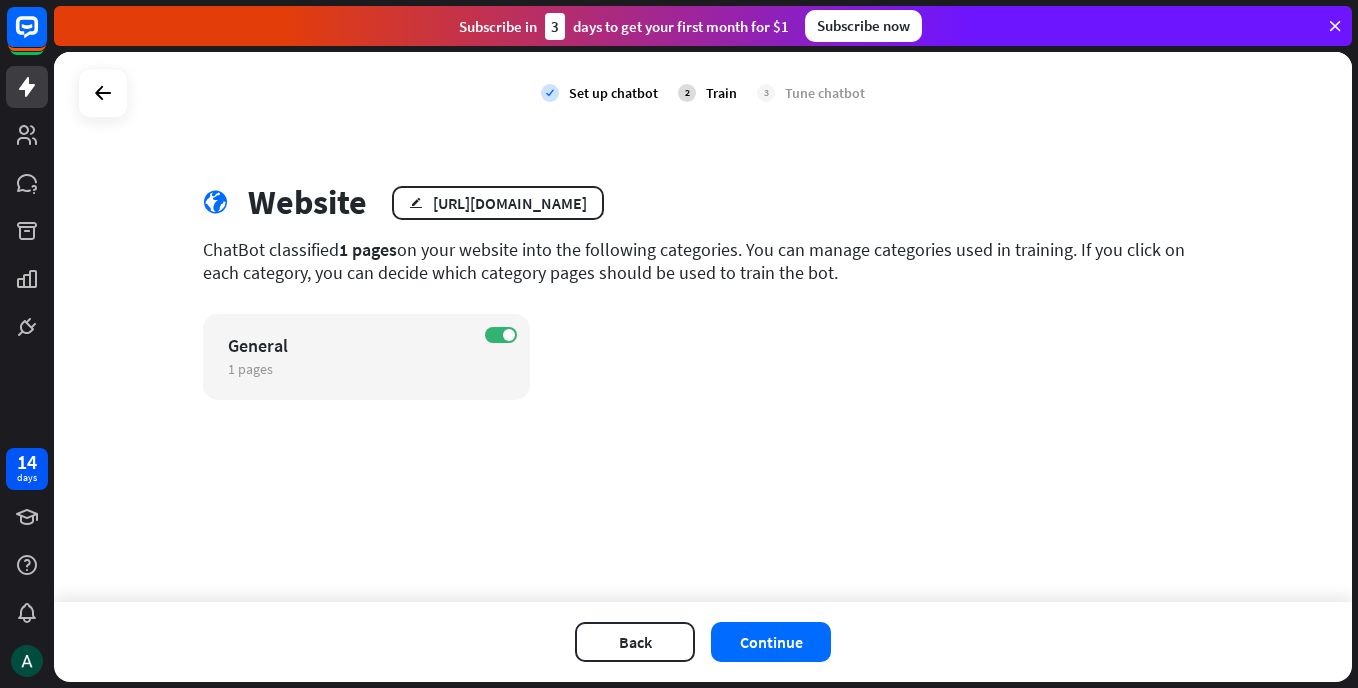 click on "Back
Continue" at bounding box center (703, 642) 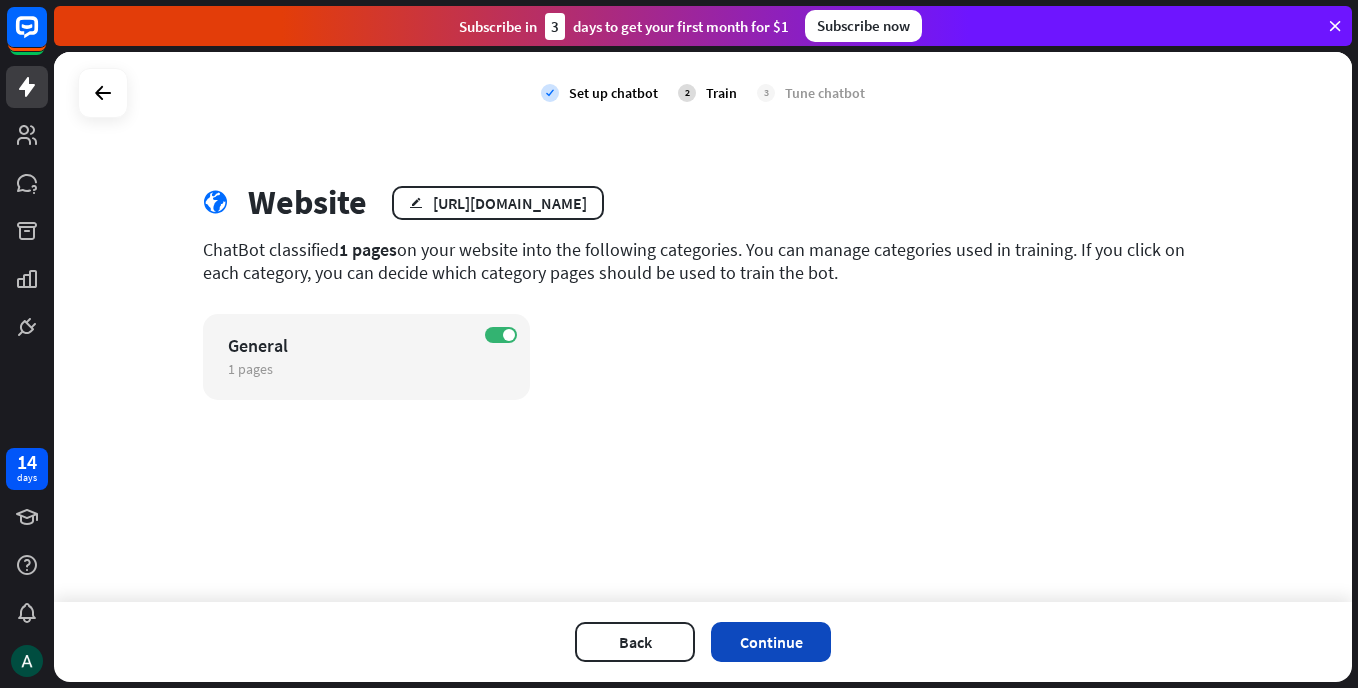 click on "Continue" at bounding box center [771, 642] 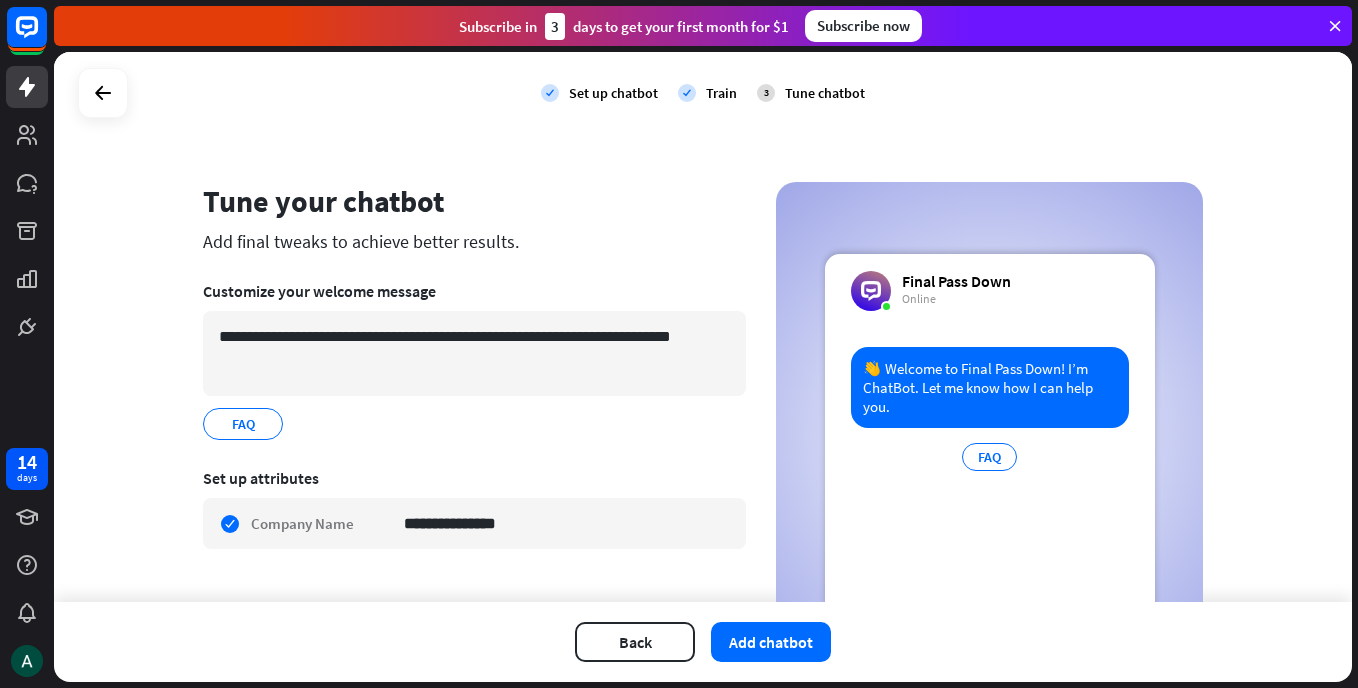 click on "FAQ
edit" at bounding box center (474, 424) 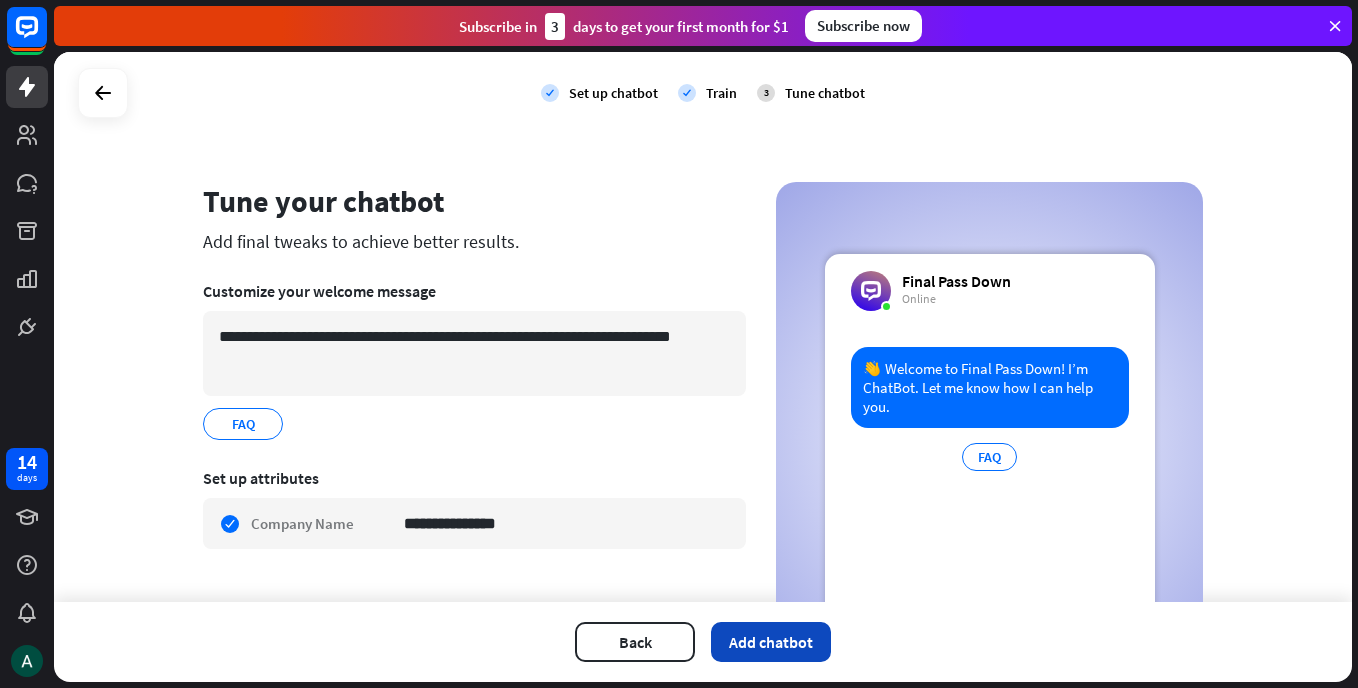 click on "Add chatbot" at bounding box center [771, 642] 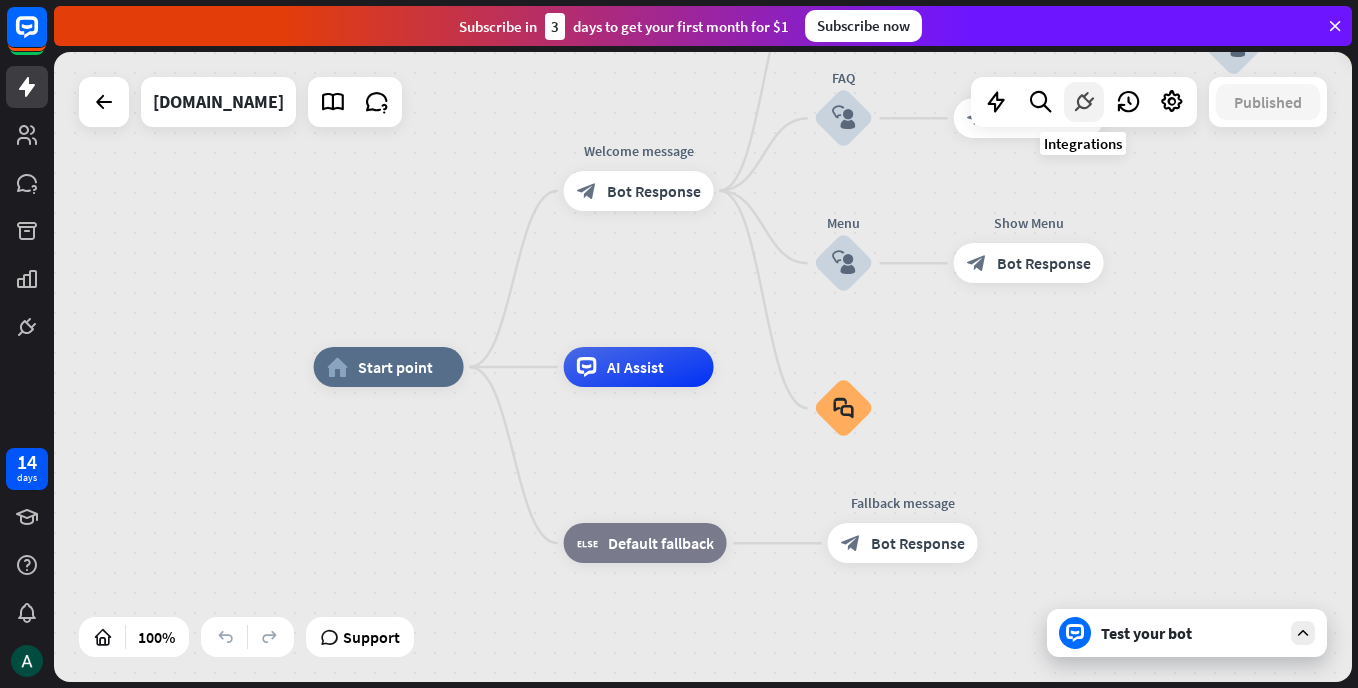 click at bounding box center [1084, 102] 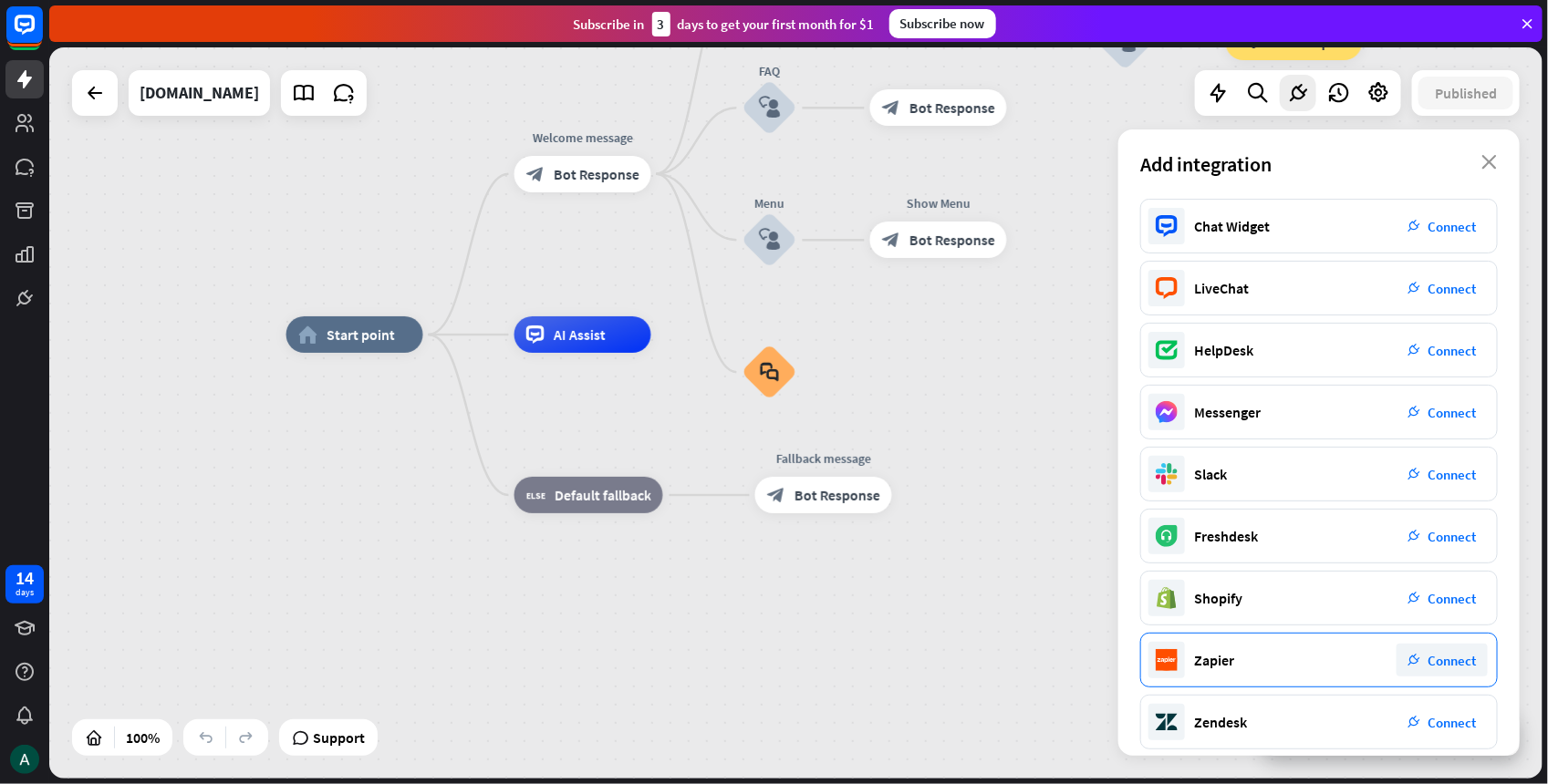 click on "Zapier   plug_integration   Connect" at bounding box center [1319, 660] 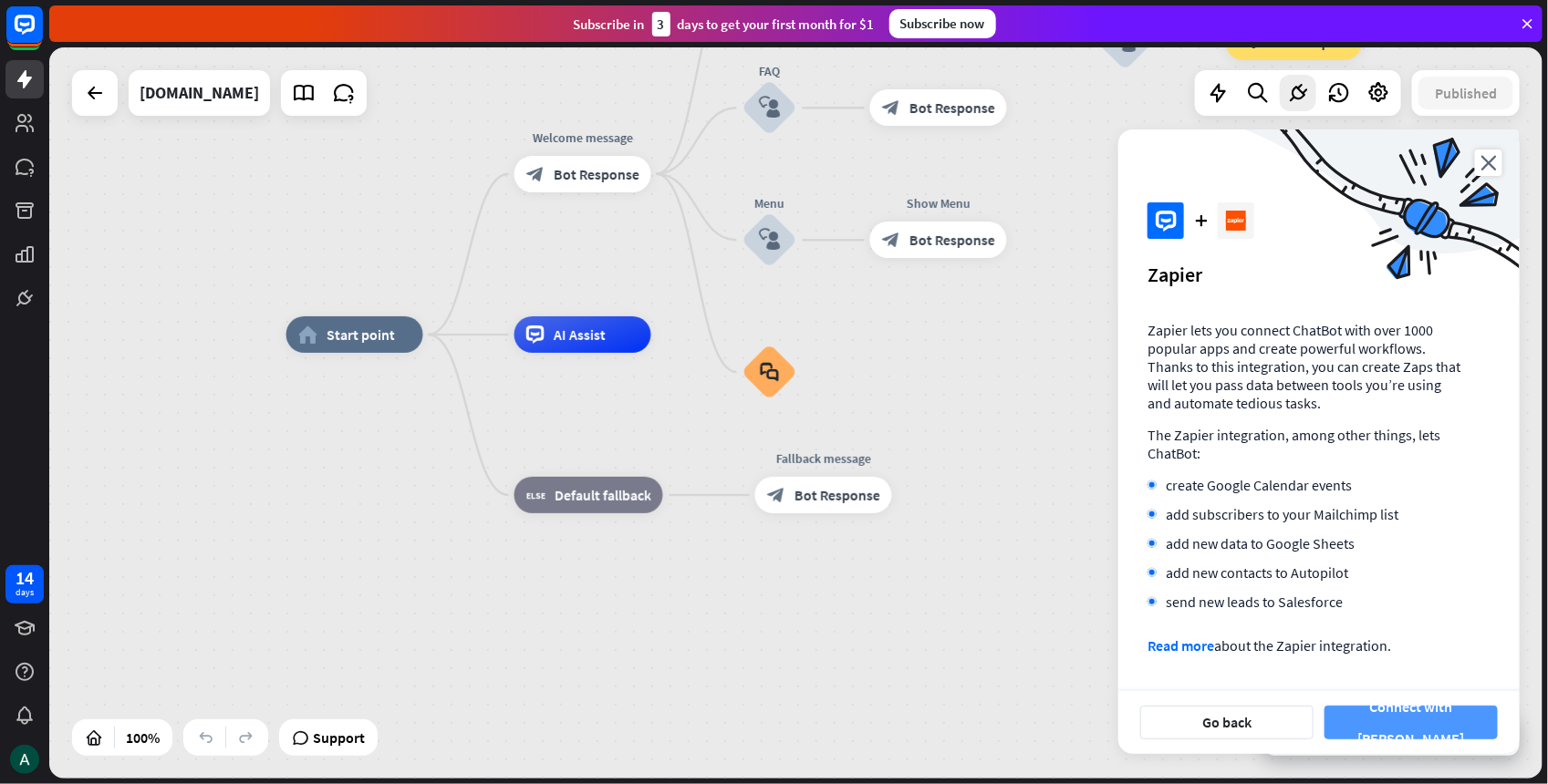 click on "Connect with [PERSON_NAME]" at bounding box center (1411, 722) 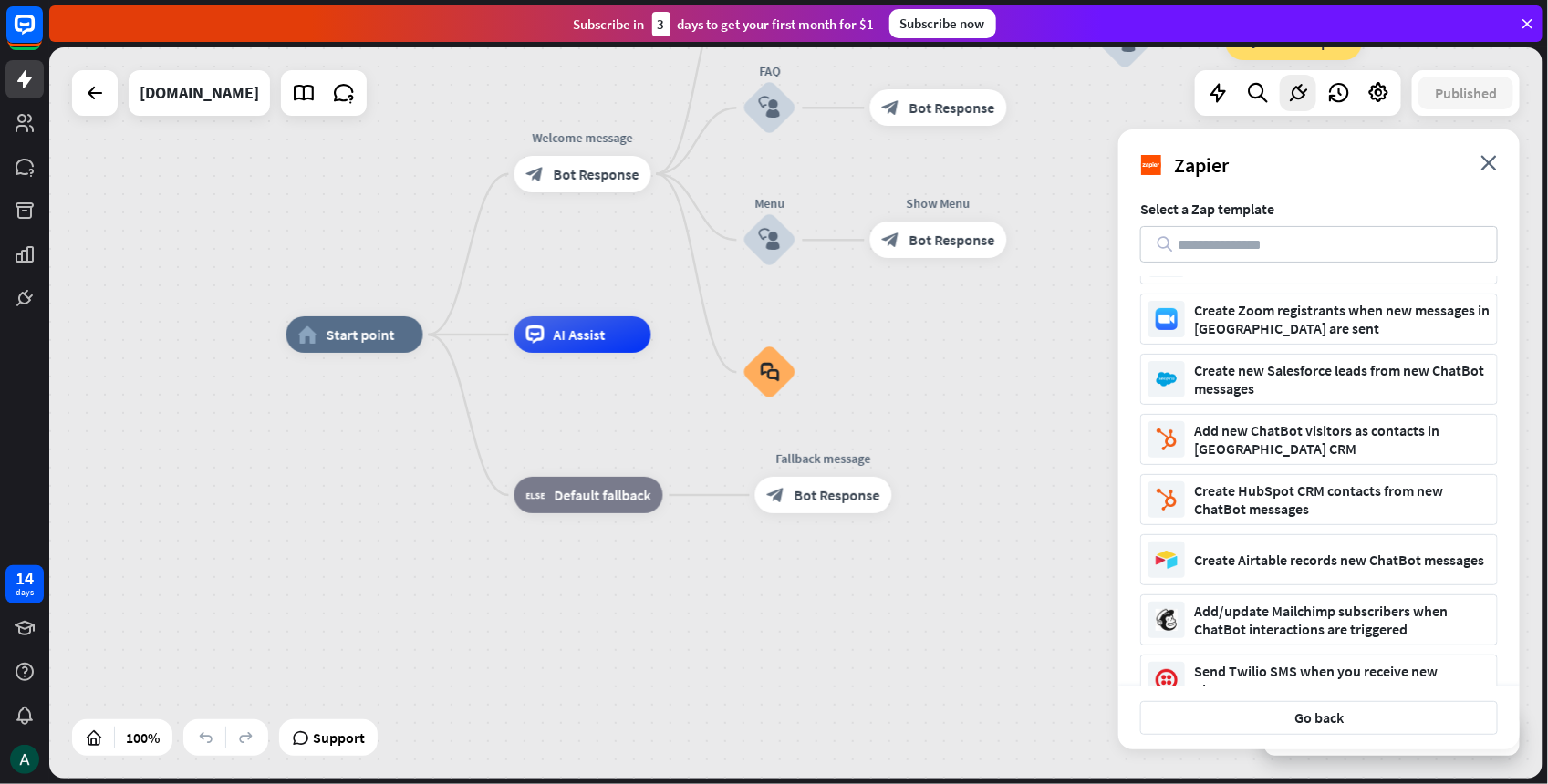 scroll, scrollTop: 252, scrollLeft: 0, axis: vertical 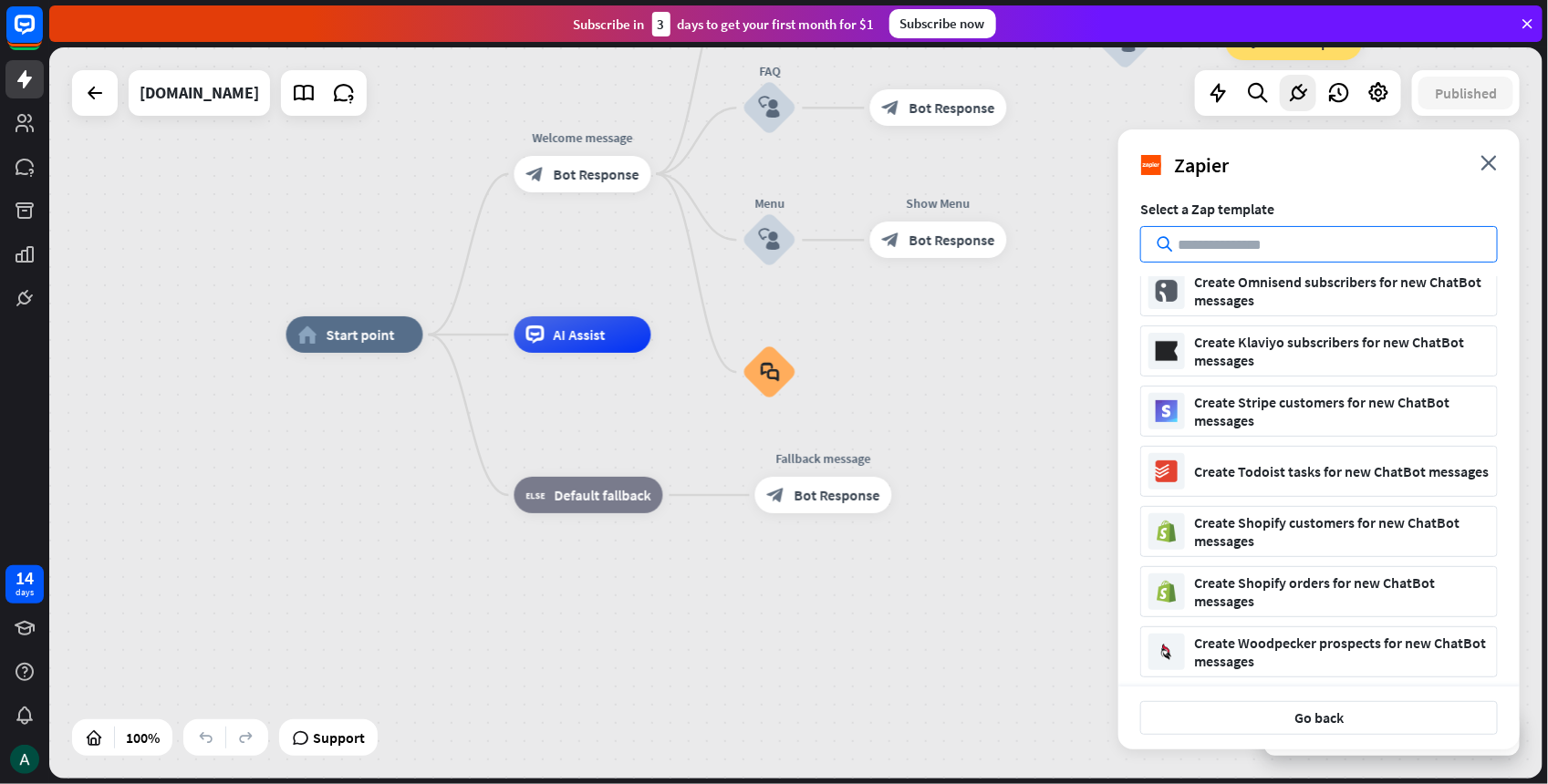 click at bounding box center [1319, 244] 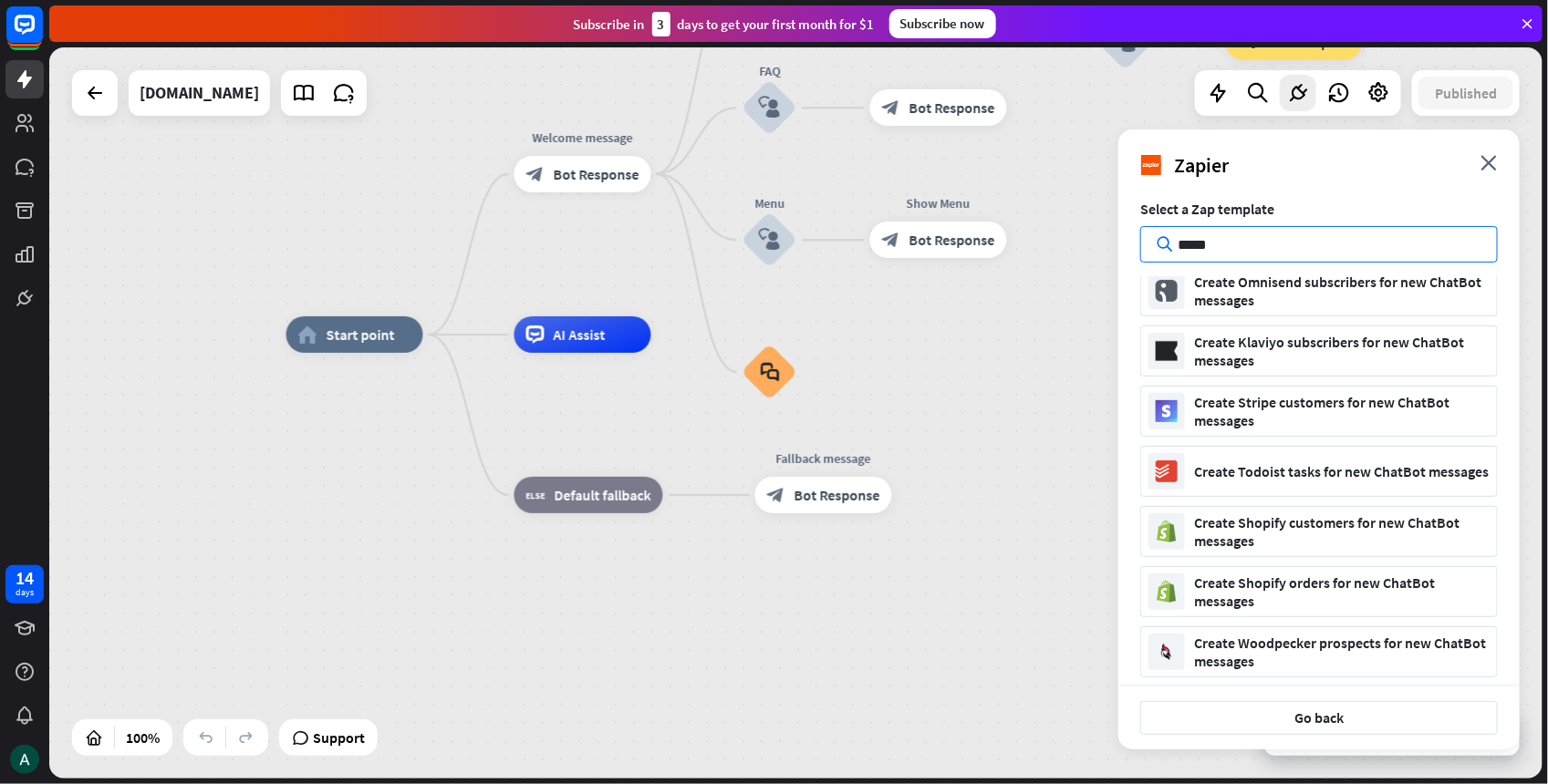 scroll, scrollTop: 0, scrollLeft: 0, axis: both 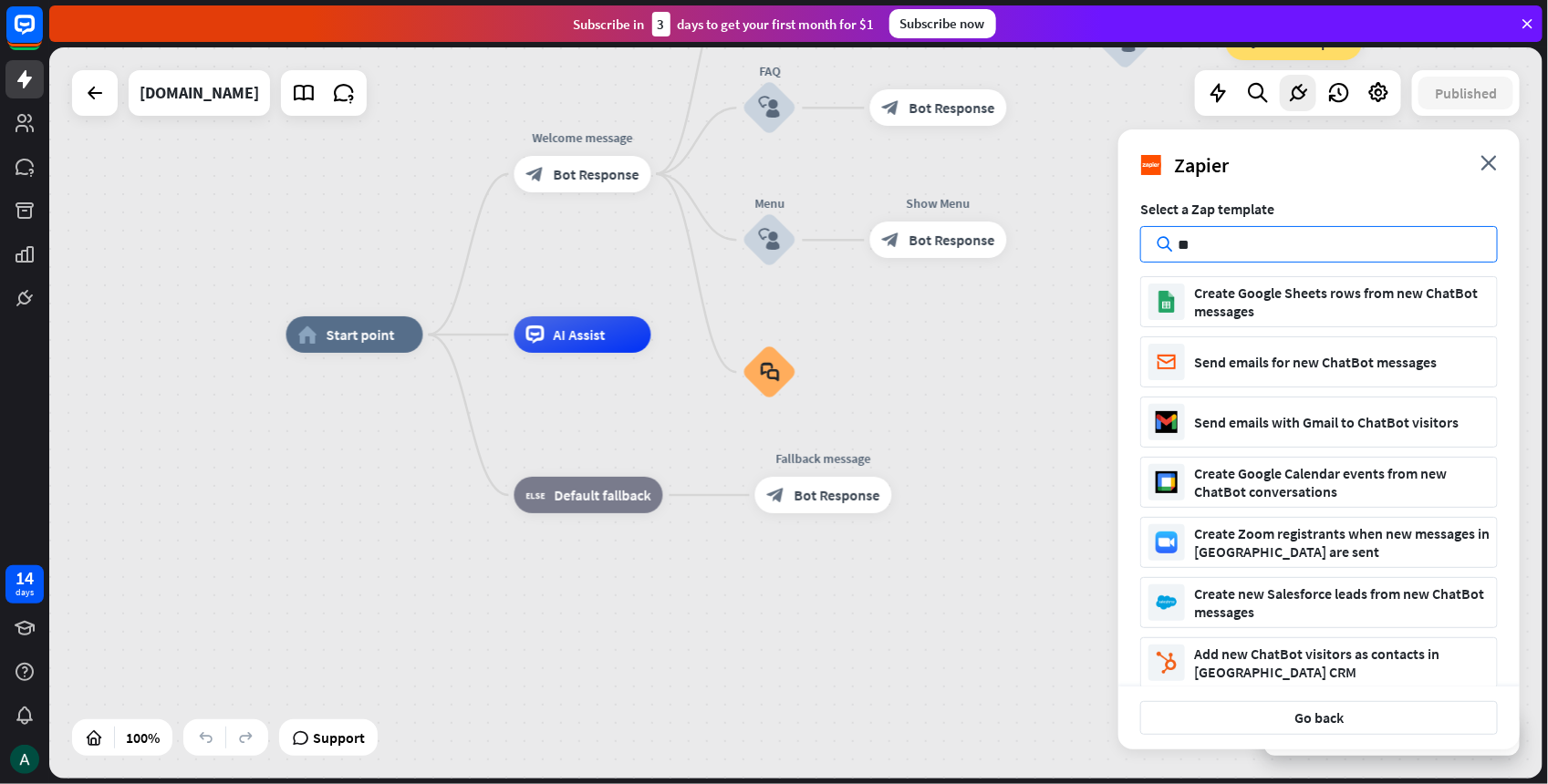 type on "*" 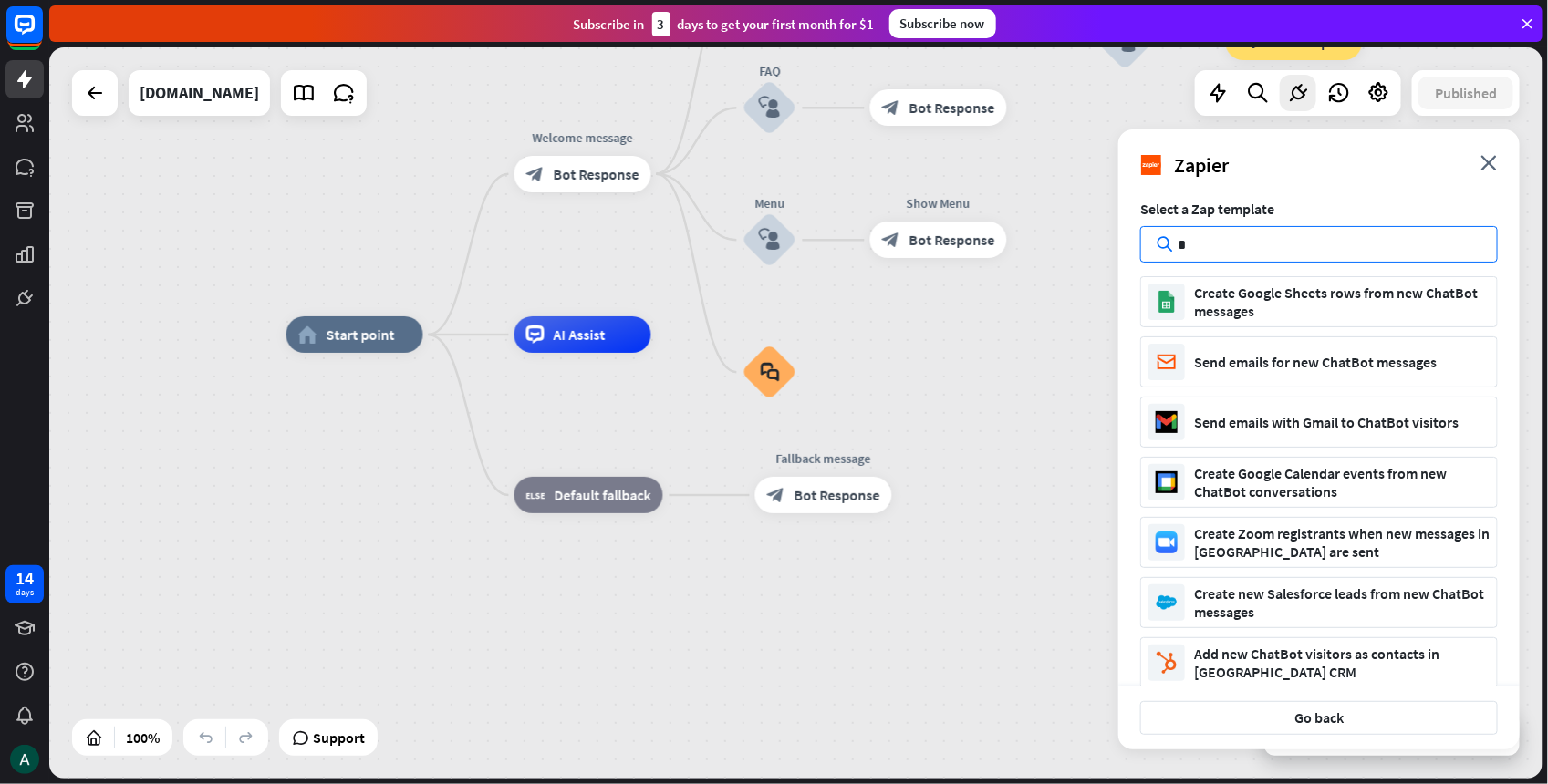 type 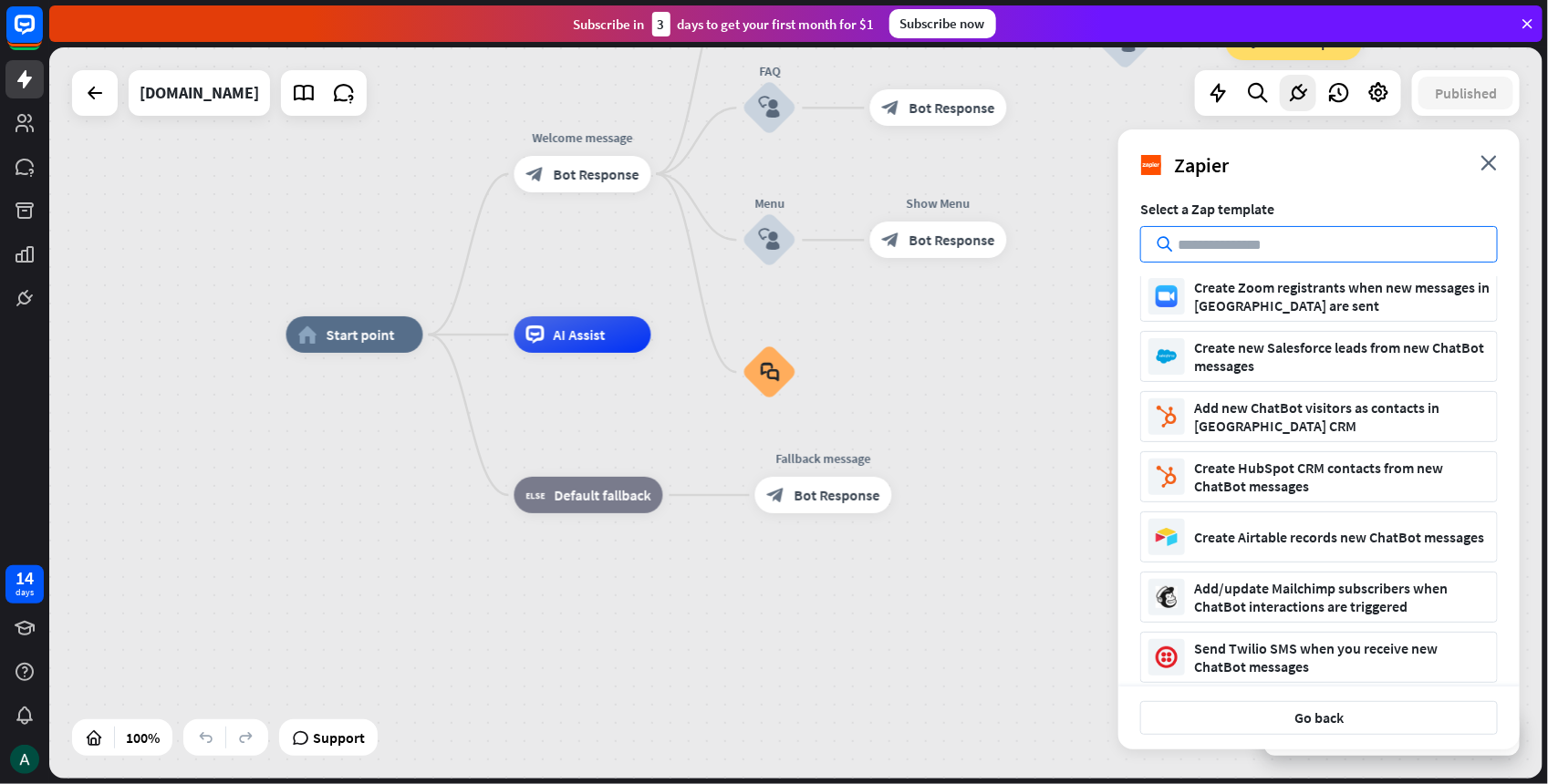 scroll, scrollTop: 252, scrollLeft: 0, axis: vertical 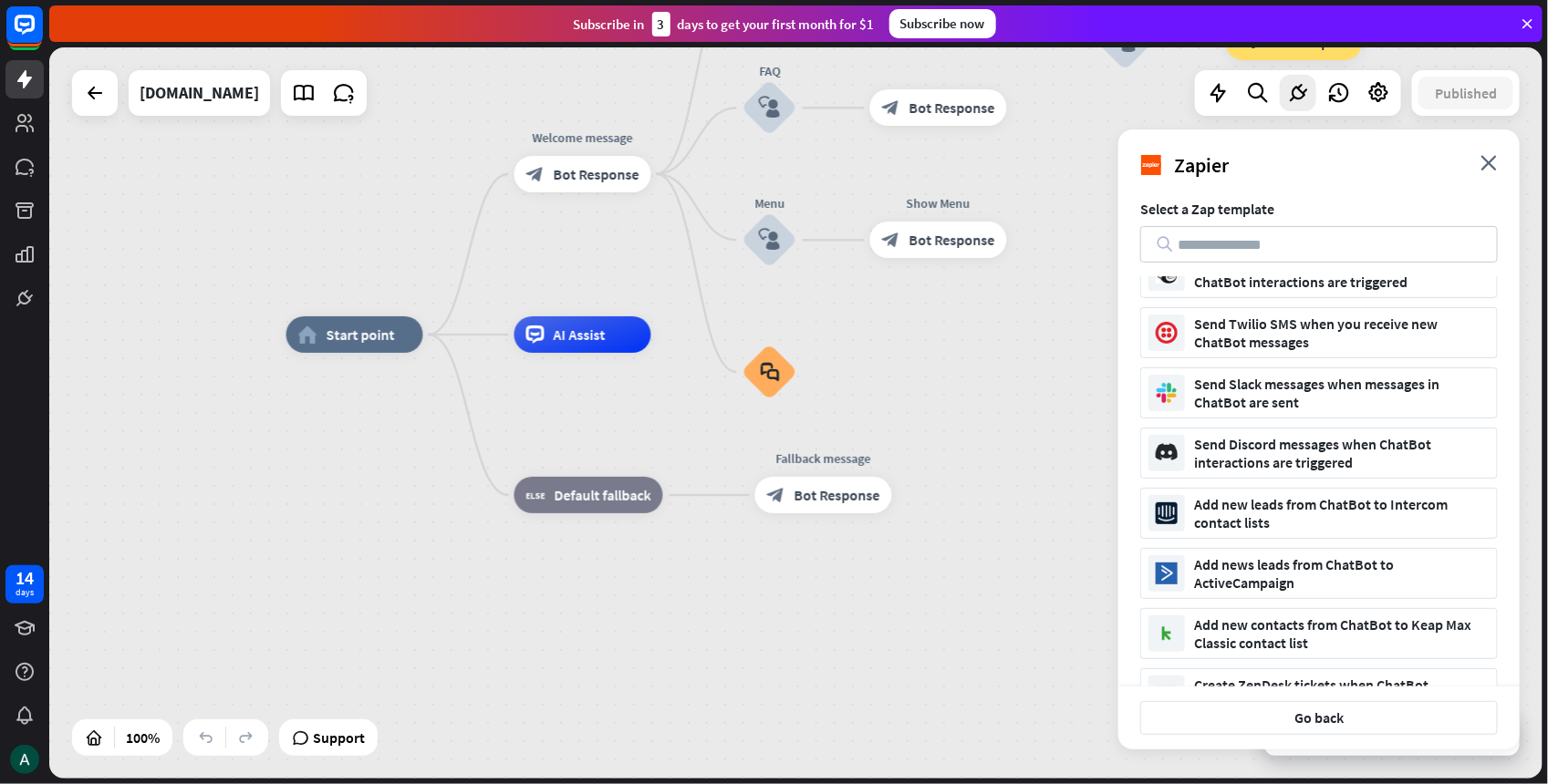 click on "Create Google Sheets rows from new ChatBot messages
Send emails for new ChatBot messages
Send emails with Gmail to ChatBot visitors
Create Google Calendar events from new ChatBot conversations
Create Zoom registrants when new messages in [GEOGRAPHIC_DATA] are sent
Create new Salesforce leads from new ChatBot messages
Add new ChatBot visitors as contacts in [GEOGRAPHIC_DATA] CRM
Create HubSpot CRM contacts from new ChatBot messages
Create Airtable records new ChatBot messages" at bounding box center [1319, 481] 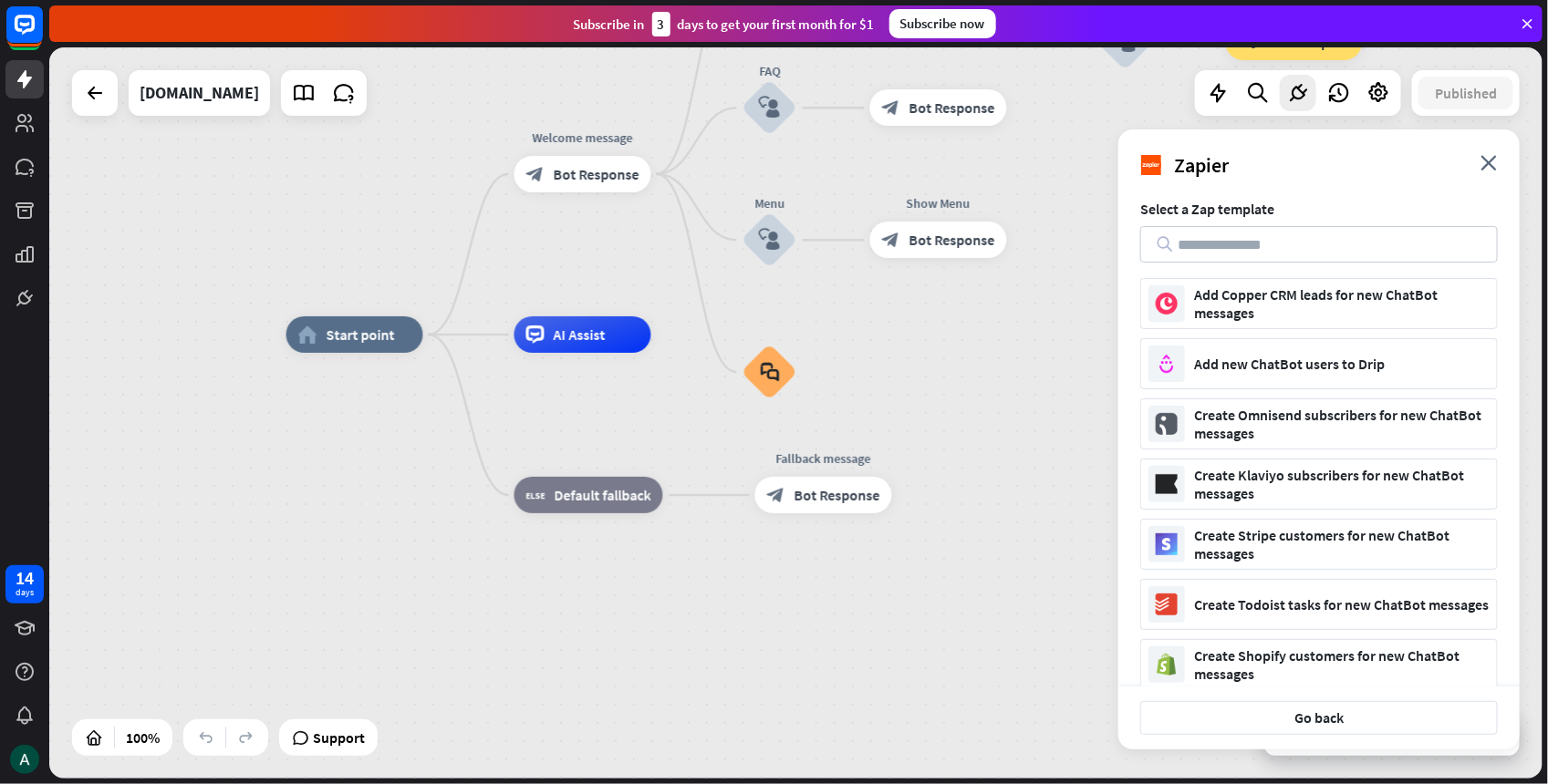 scroll, scrollTop: 1274, scrollLeft: 0, axis: vertical 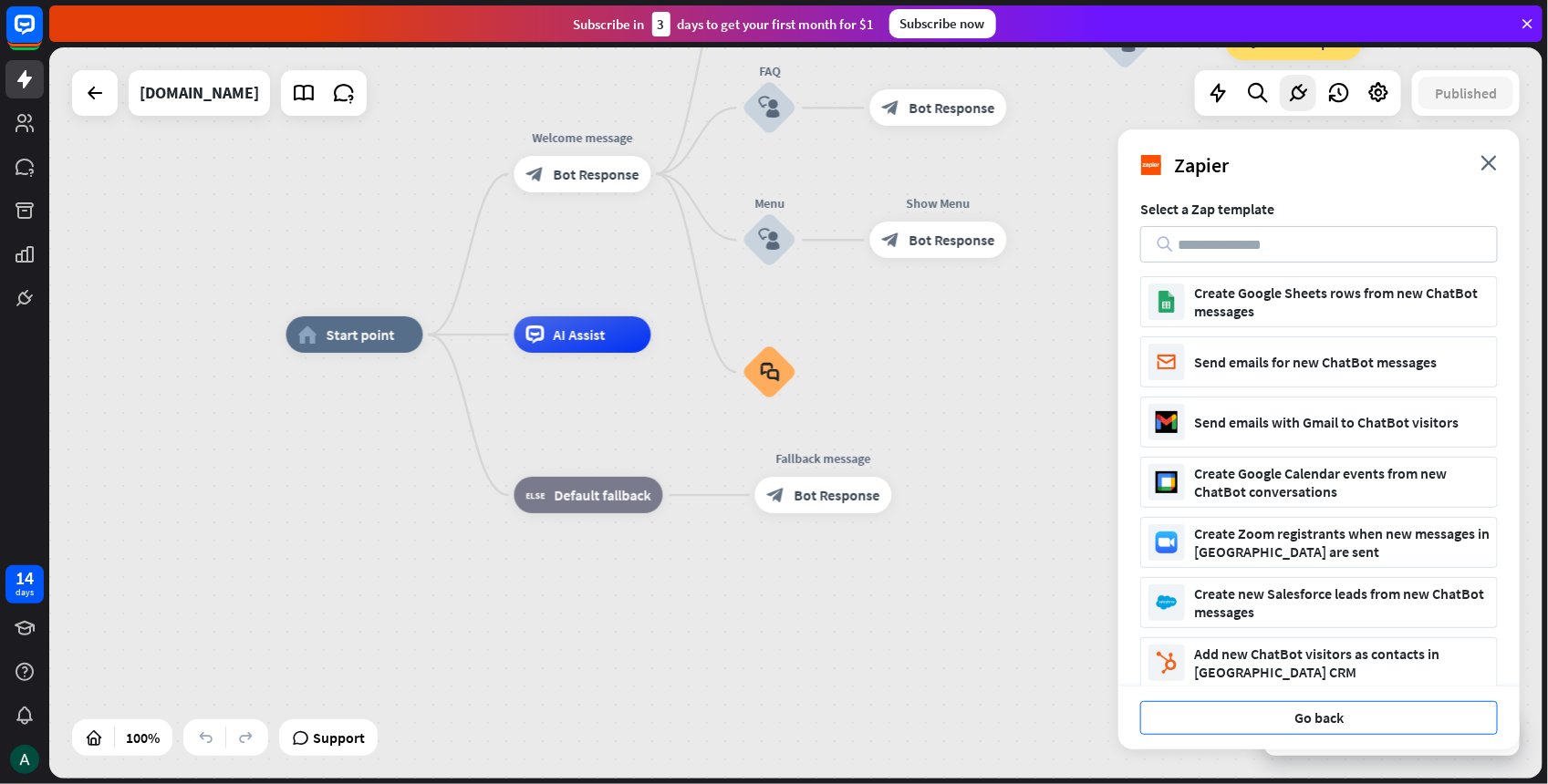 click on "Go back" at bounding box center (1319, 717) 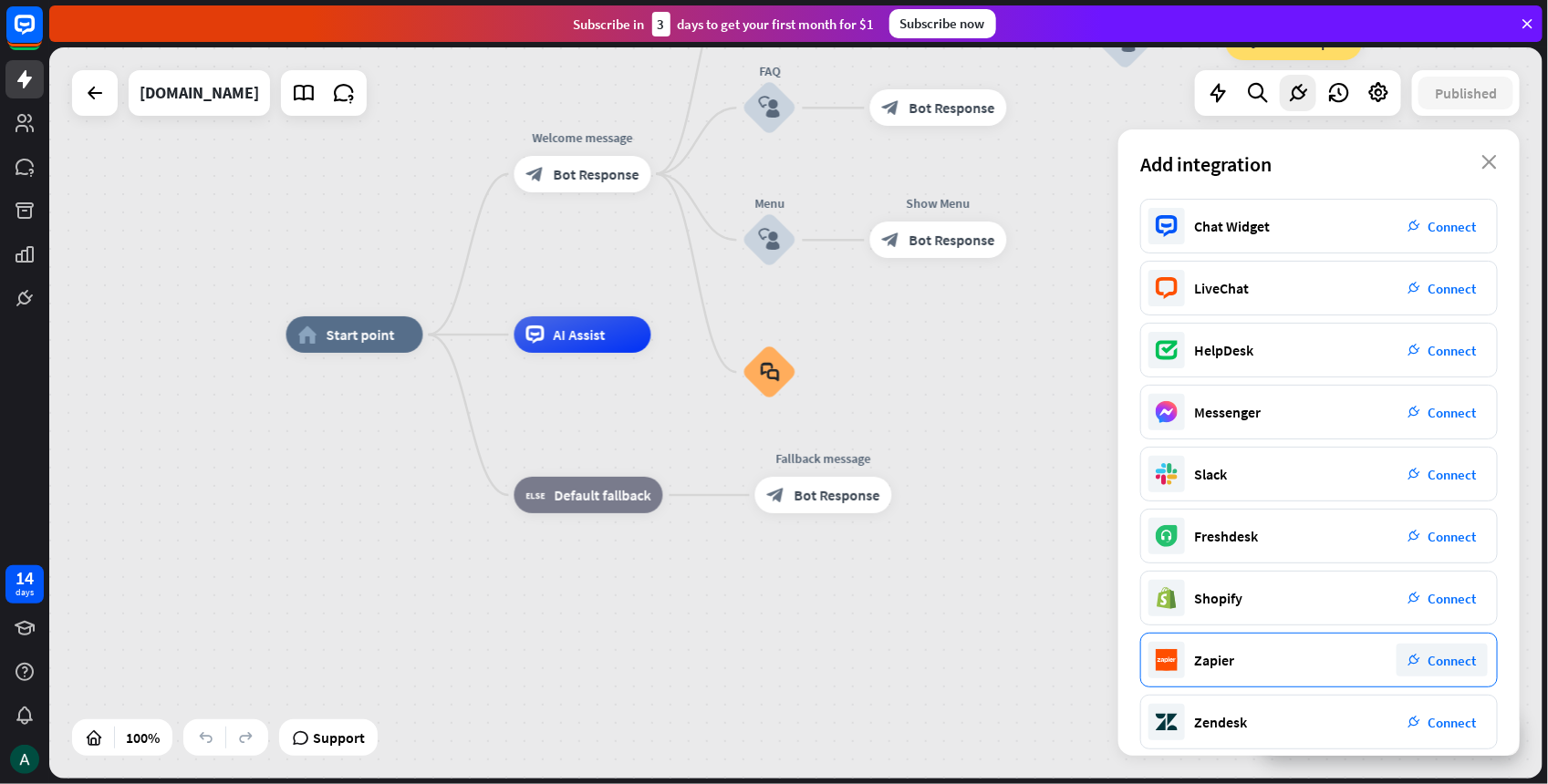 click on "Connect" at bounding box center (1452, 660) 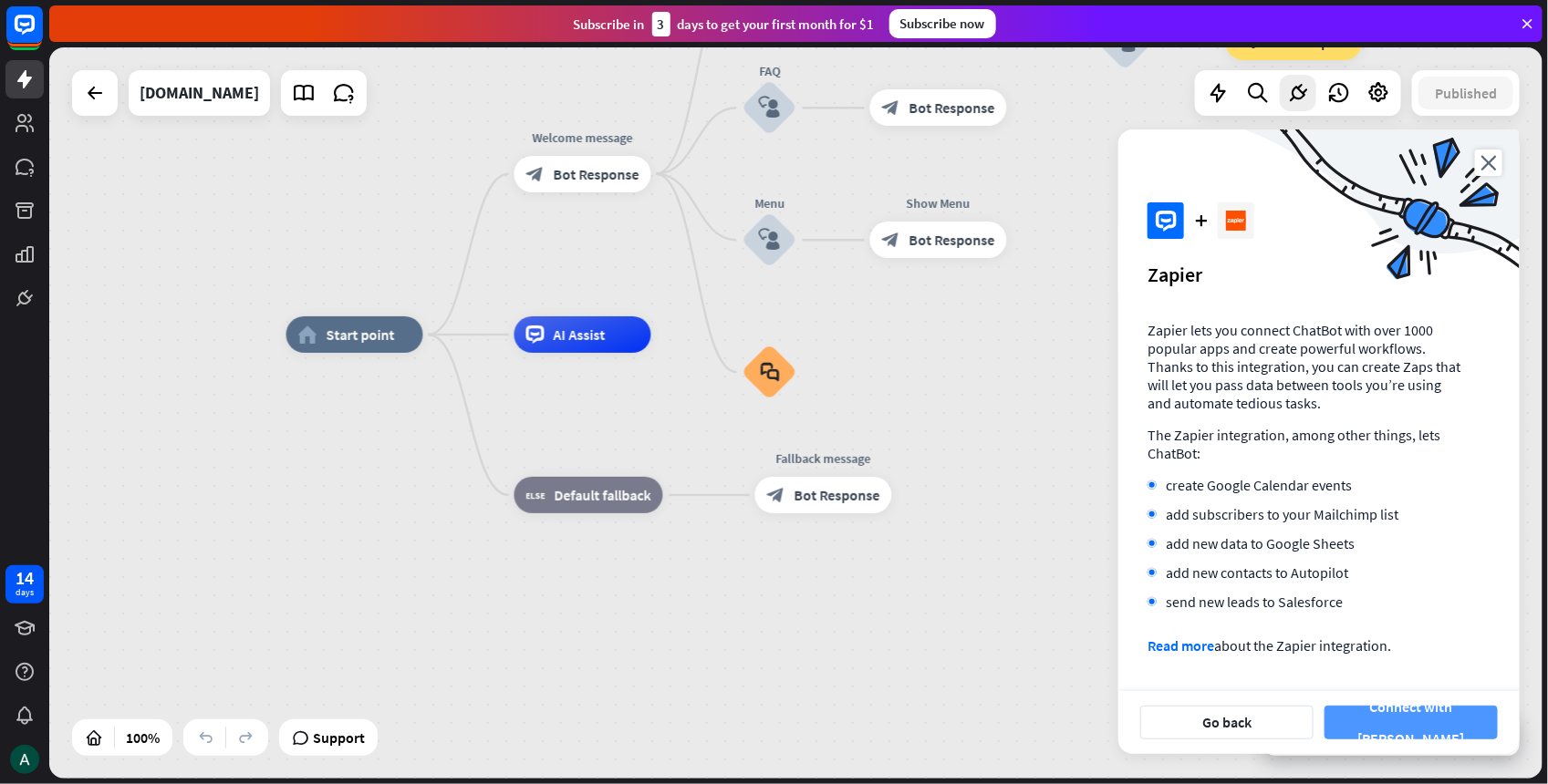 click on "Connect with [PERSON_NAME]" at bounding box center (1411, 722) 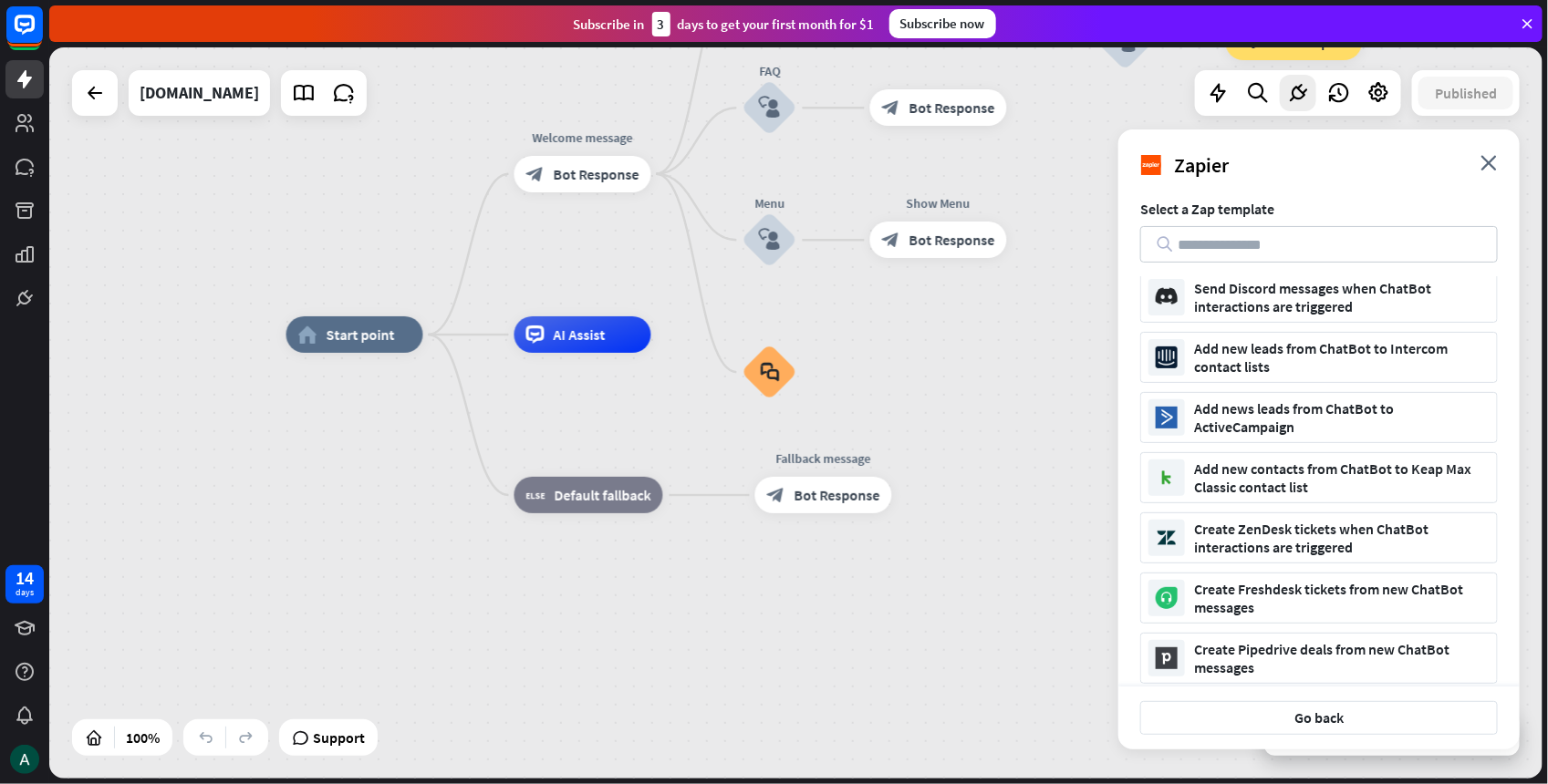 scroll, scrollTop: 738, scrollLeft: 0, axis: vertical 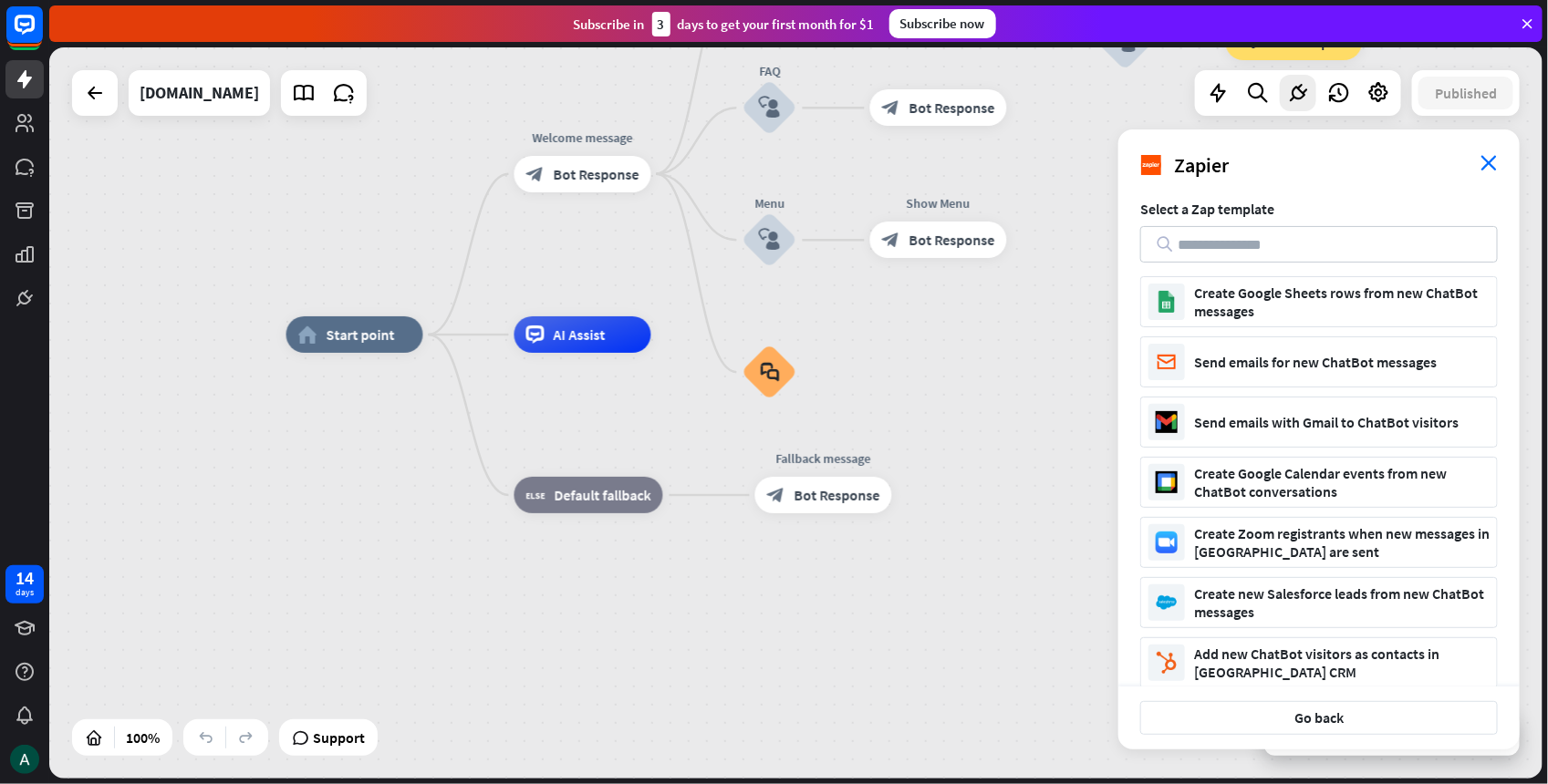click on "close" at bounding box center (1489, 162) 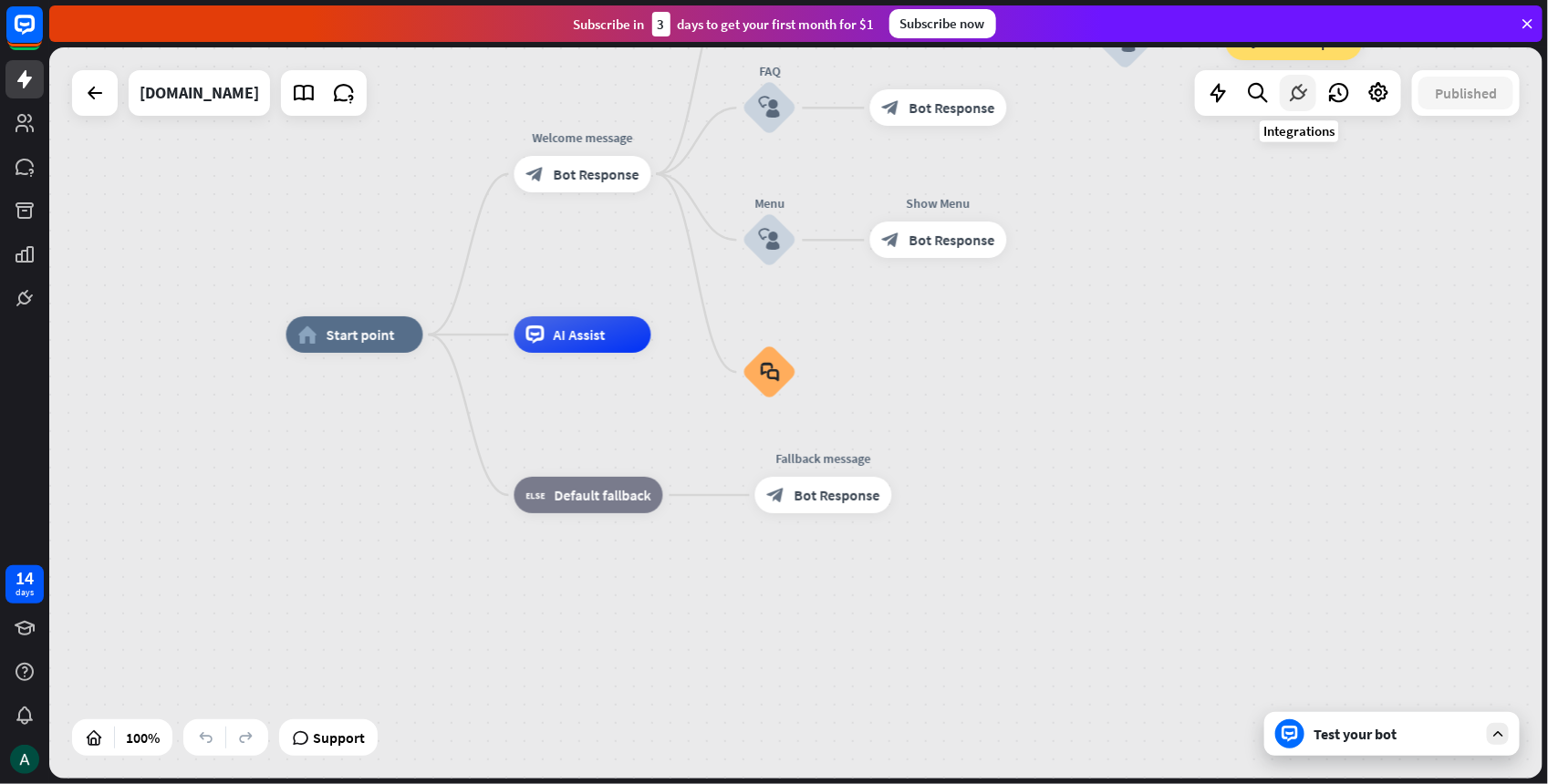 click at bounding box center (1298, 93) 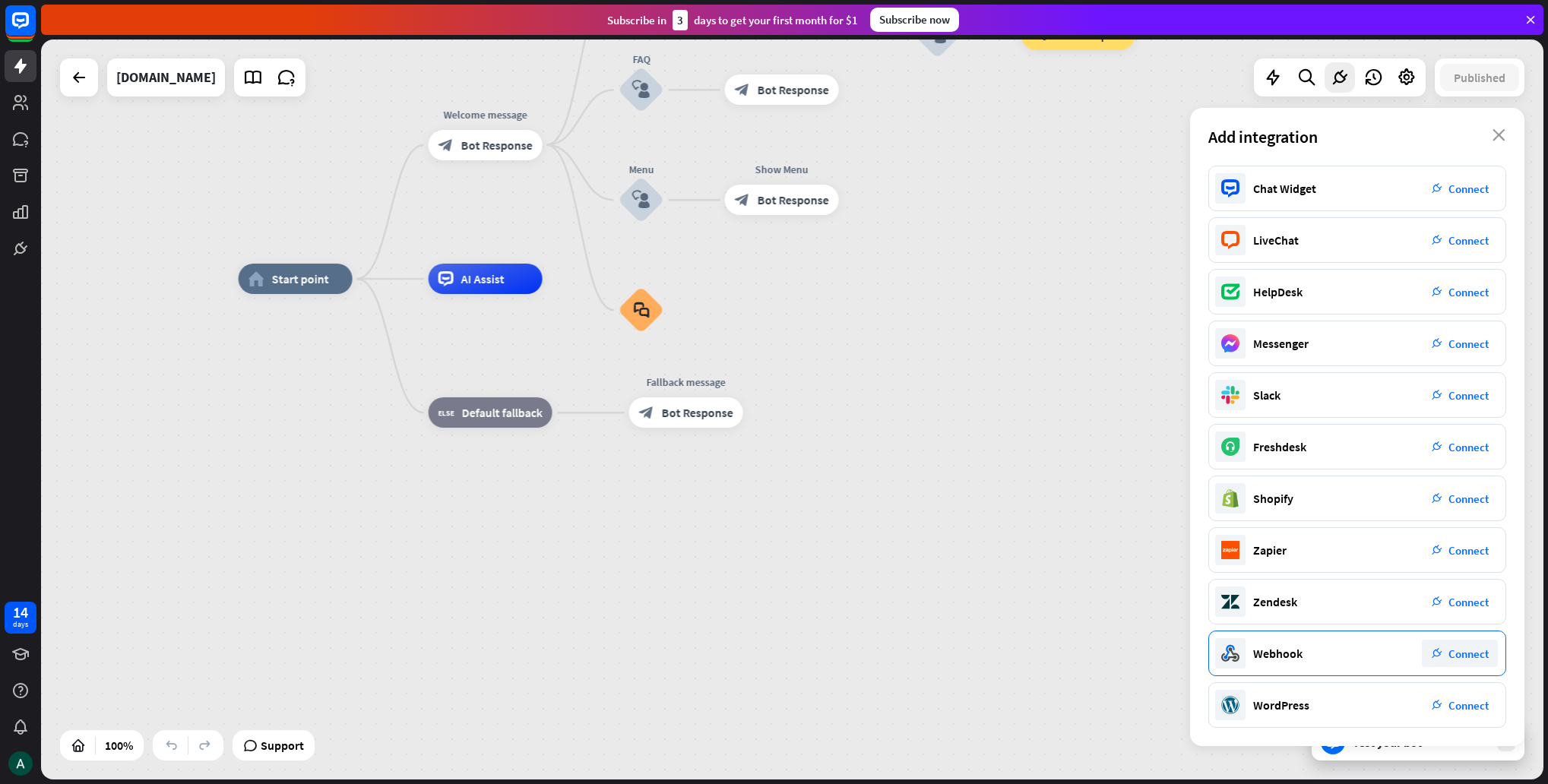 click on "Connect" at bounding box center [1468, 653] 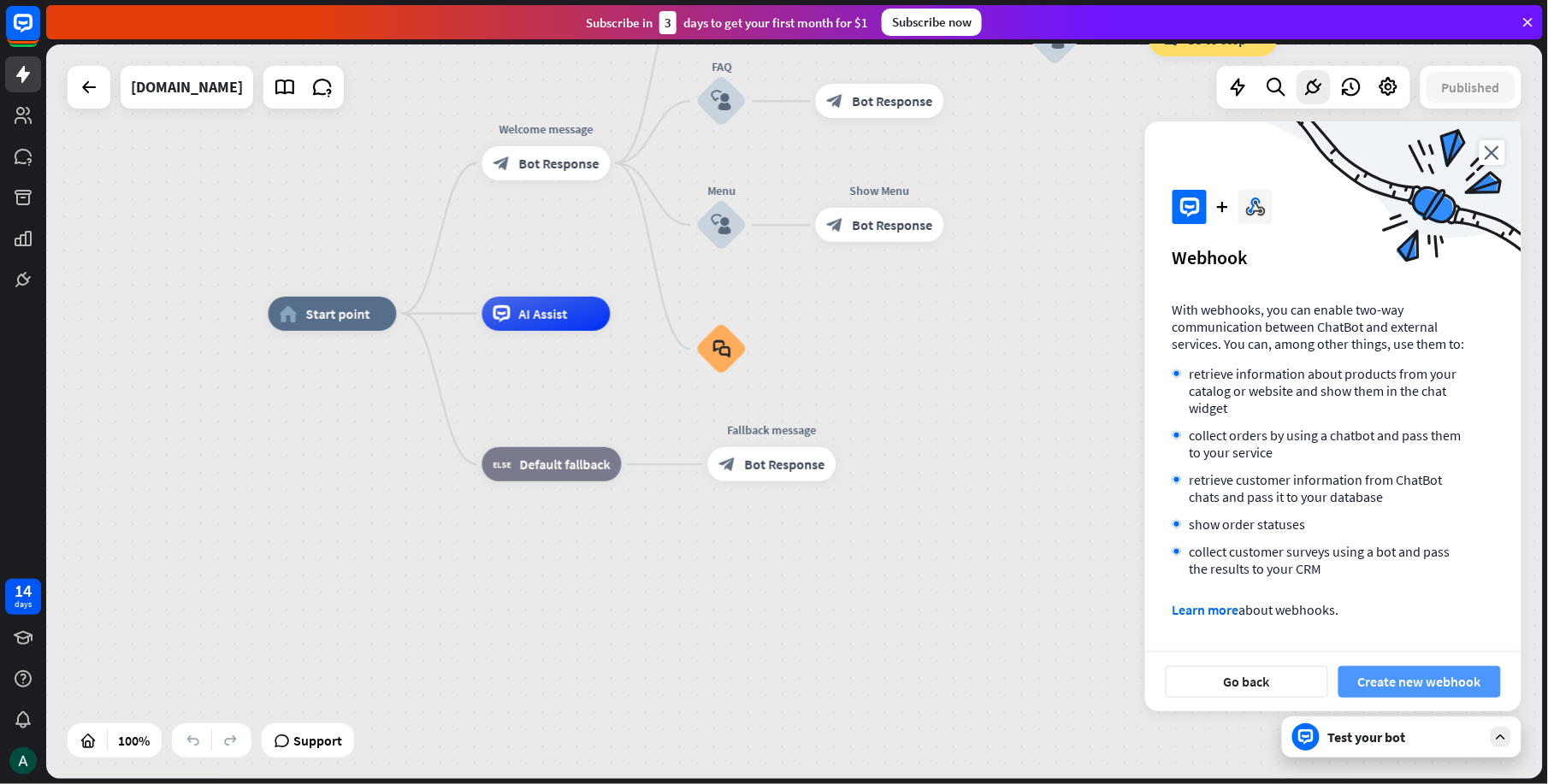click on "Create new webhook" at bounding box center (1420, 681) 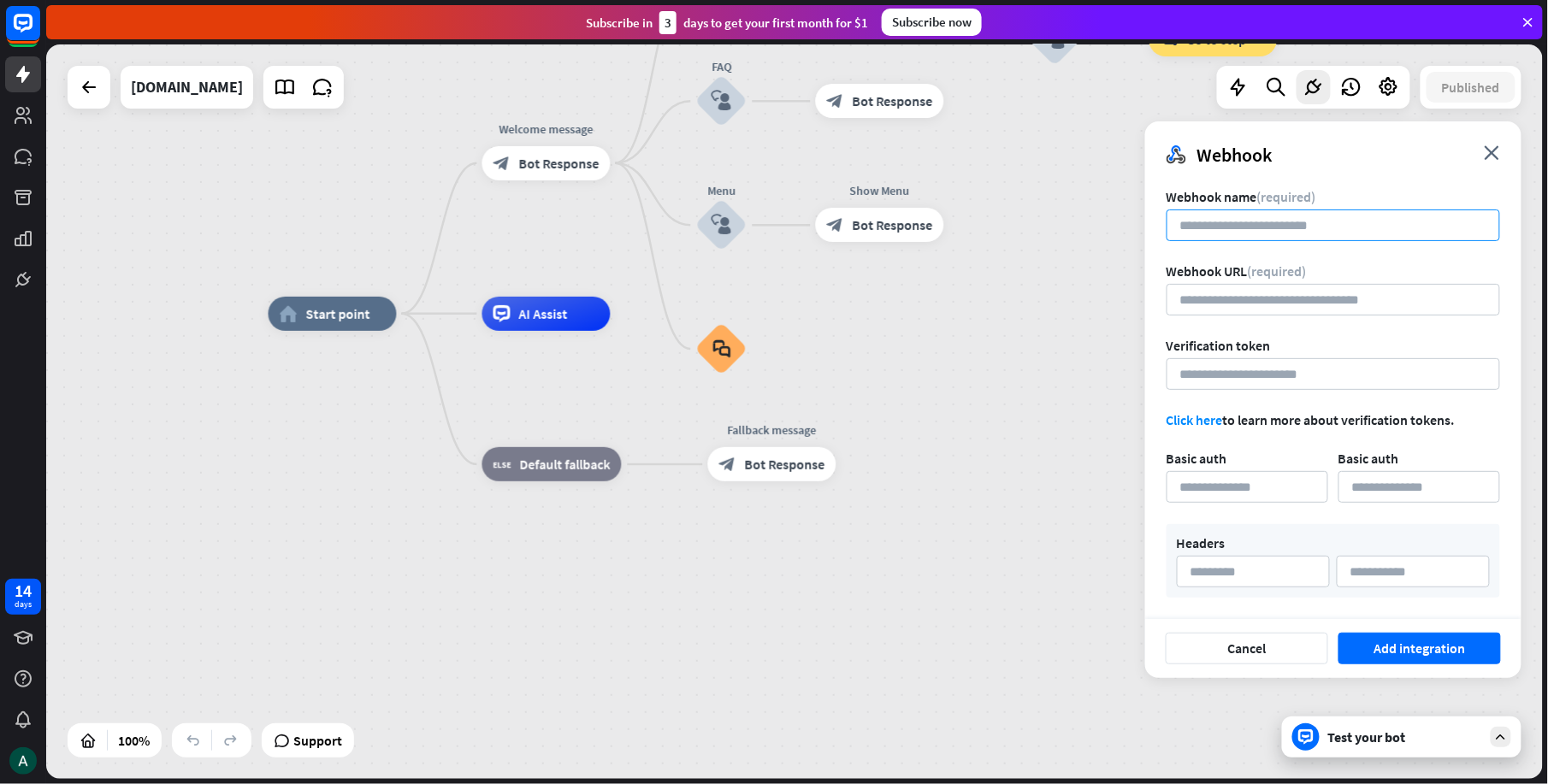 click at bounding box center [1333, 225] 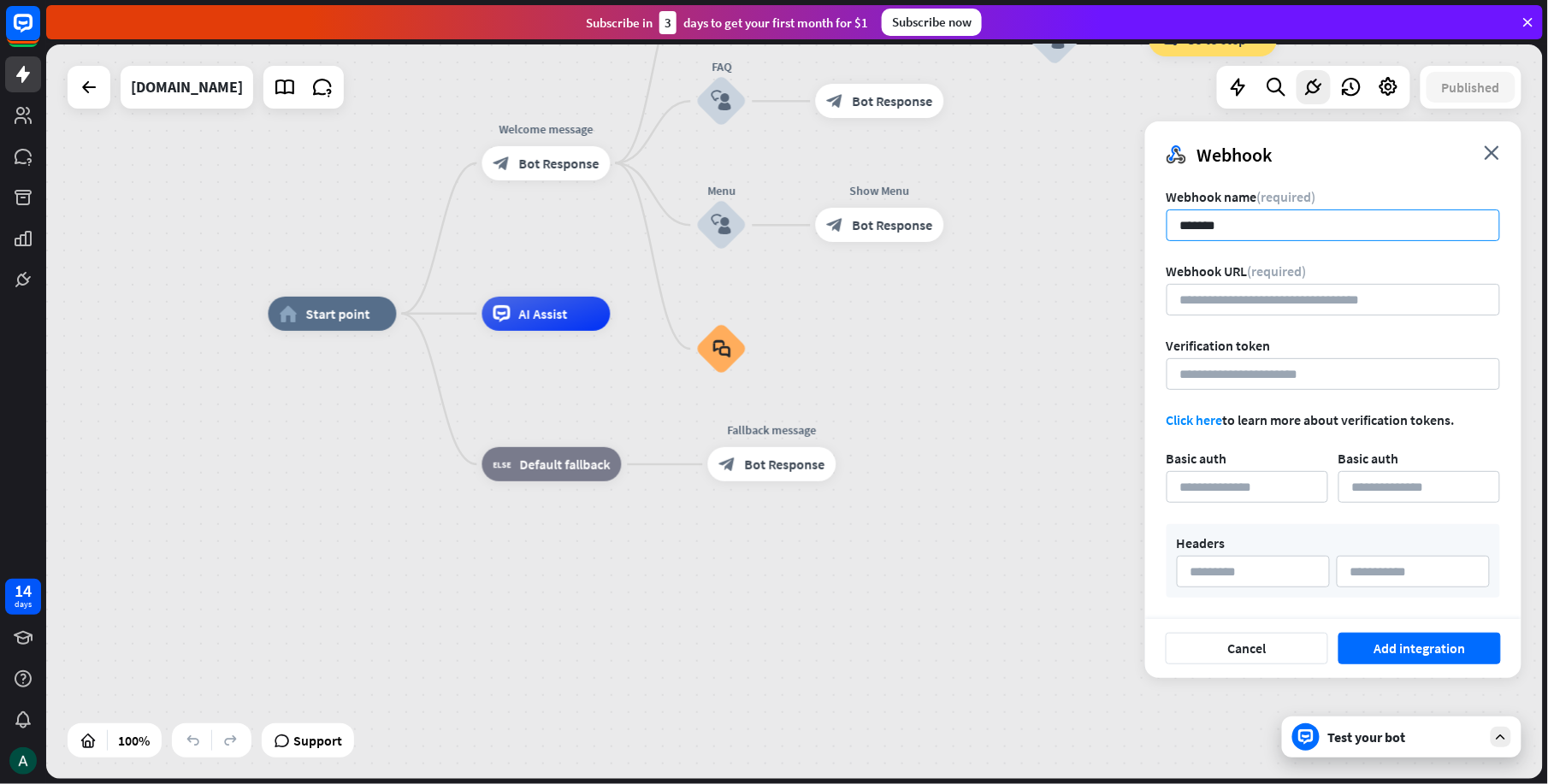 type on "*******" 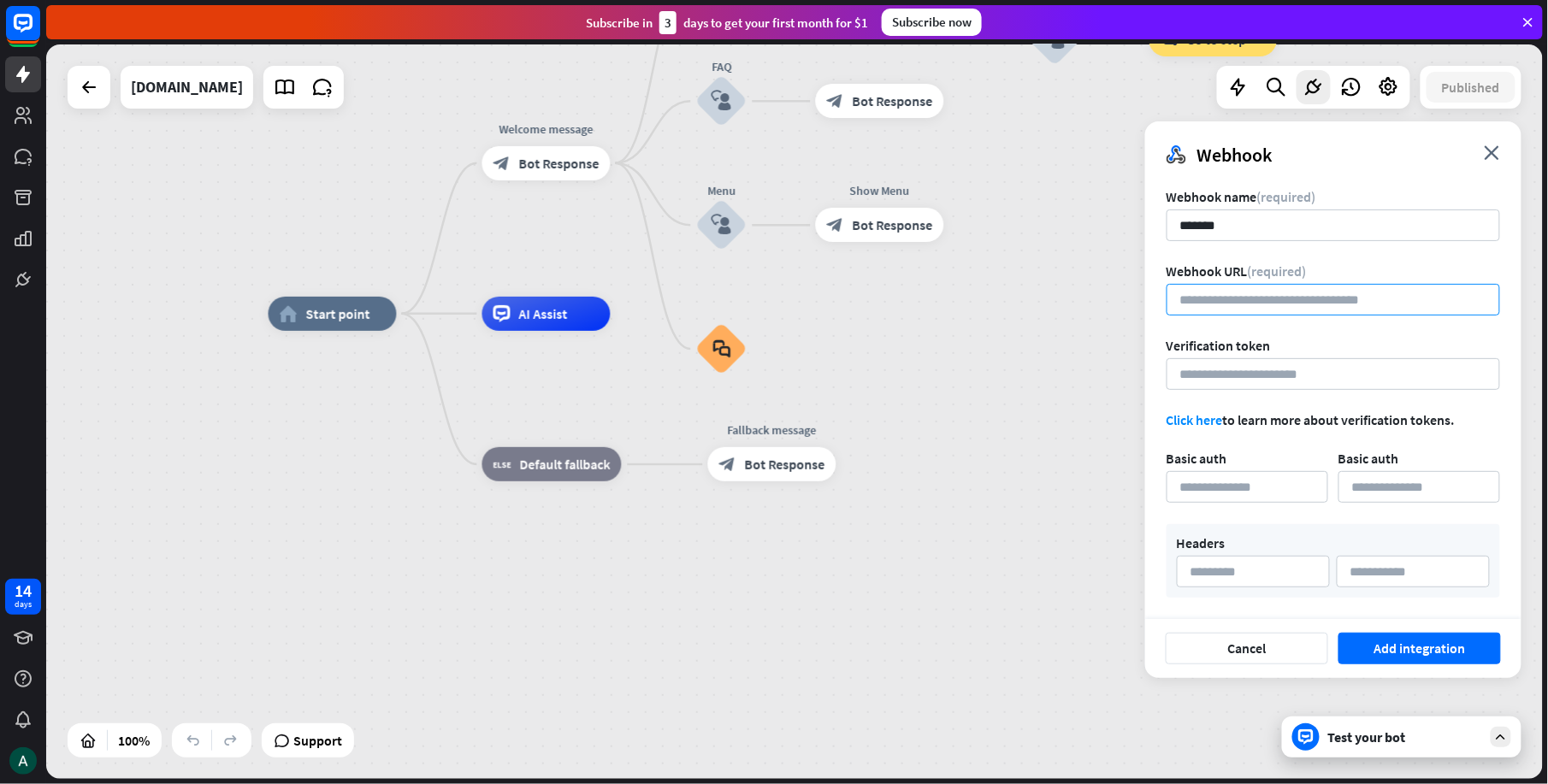 click at bounding box center (1333, 299) 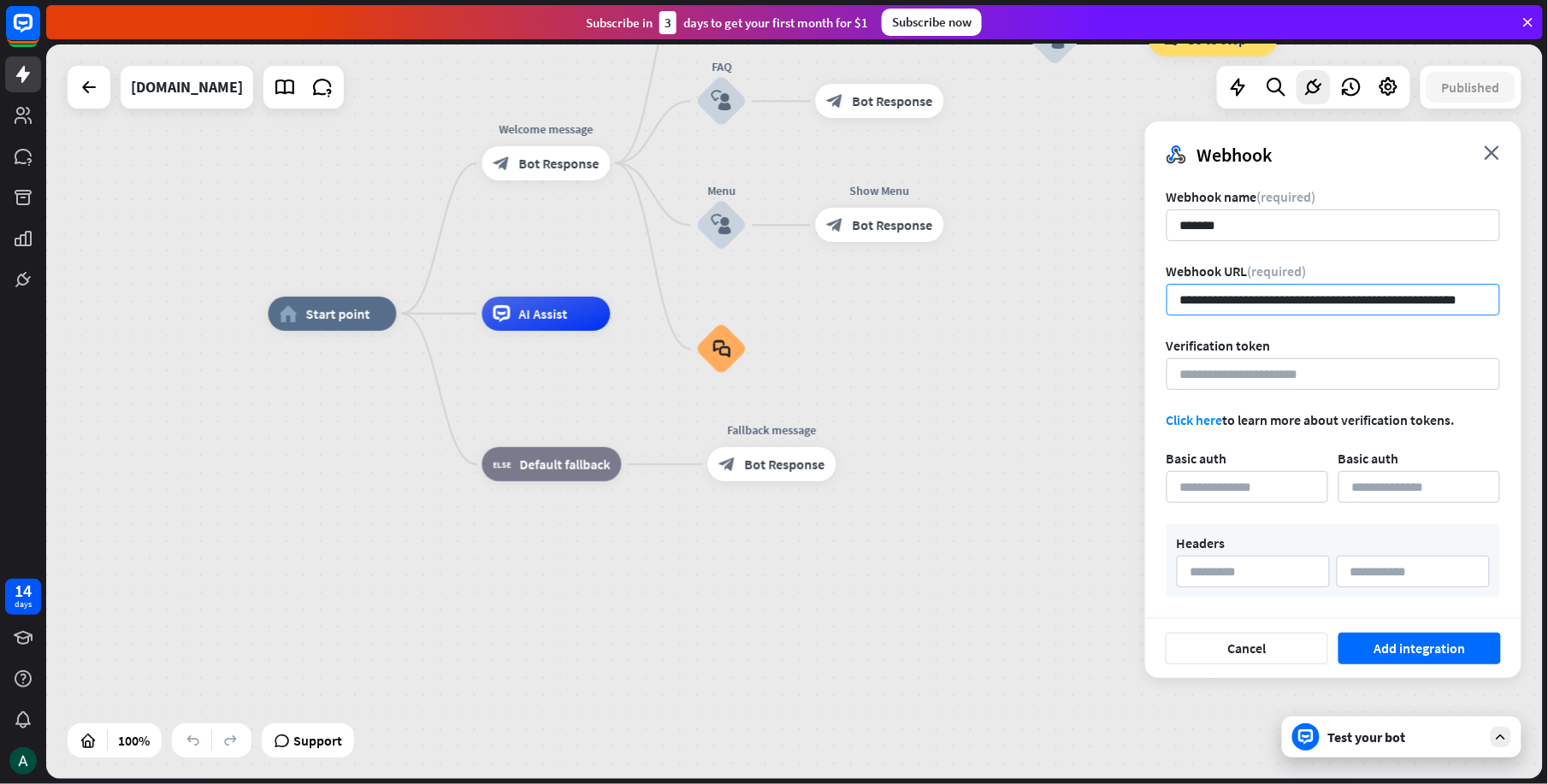 scroll, scrollTop: 0, scrollLeft: 9, axis: horizontal 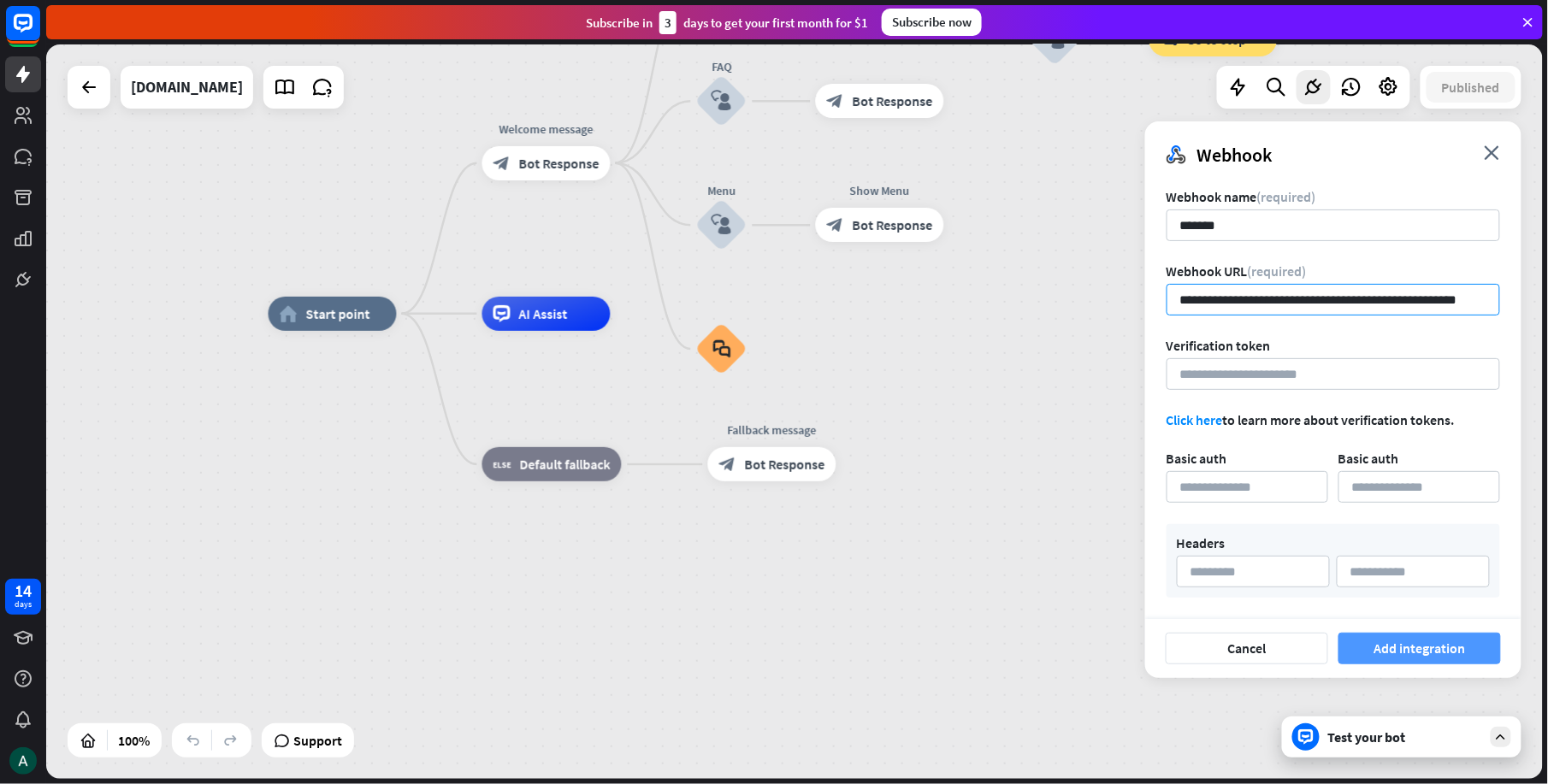type on "**********" 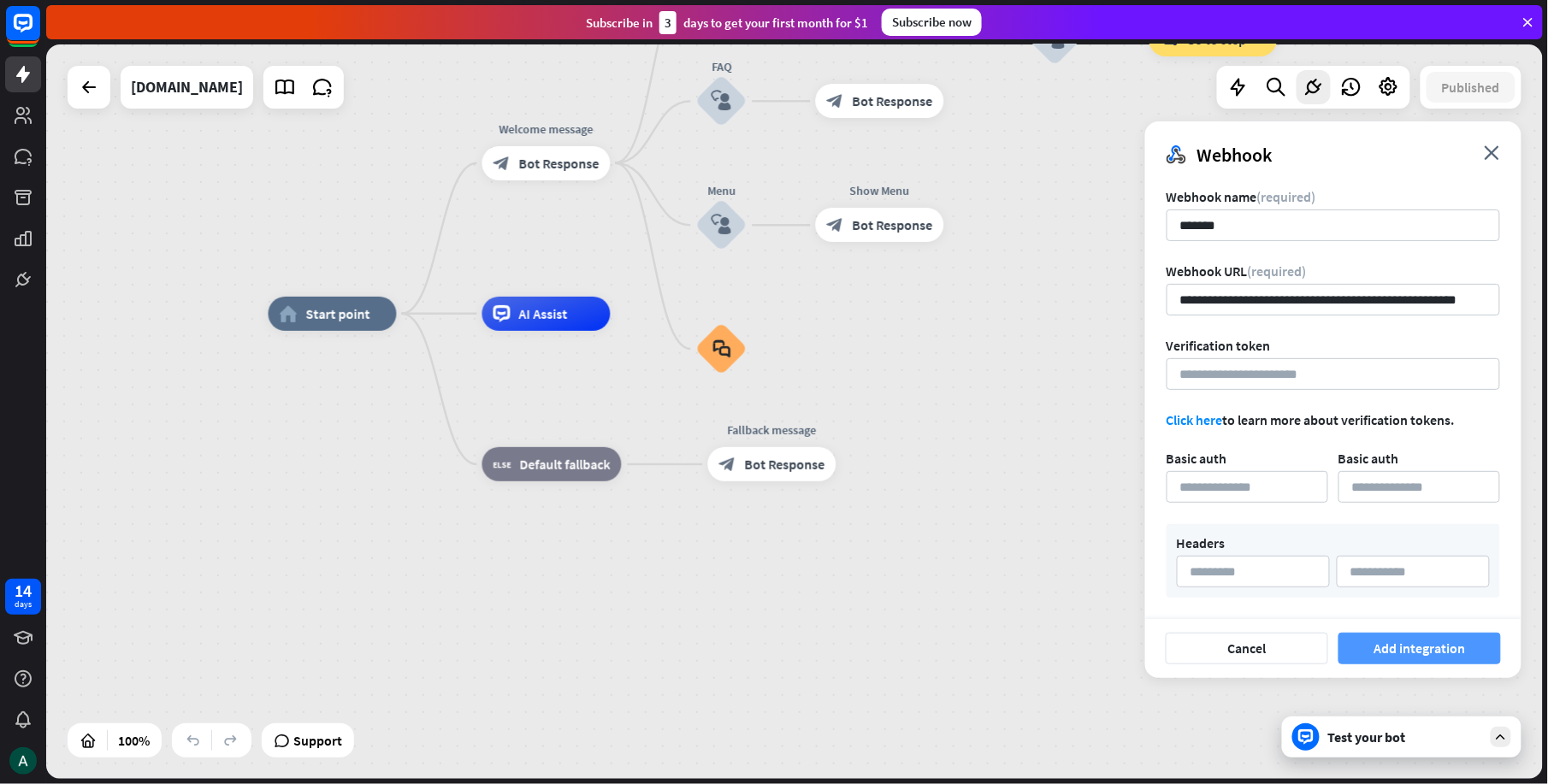 click on "Add integration" at bounding box center (1420, 648) 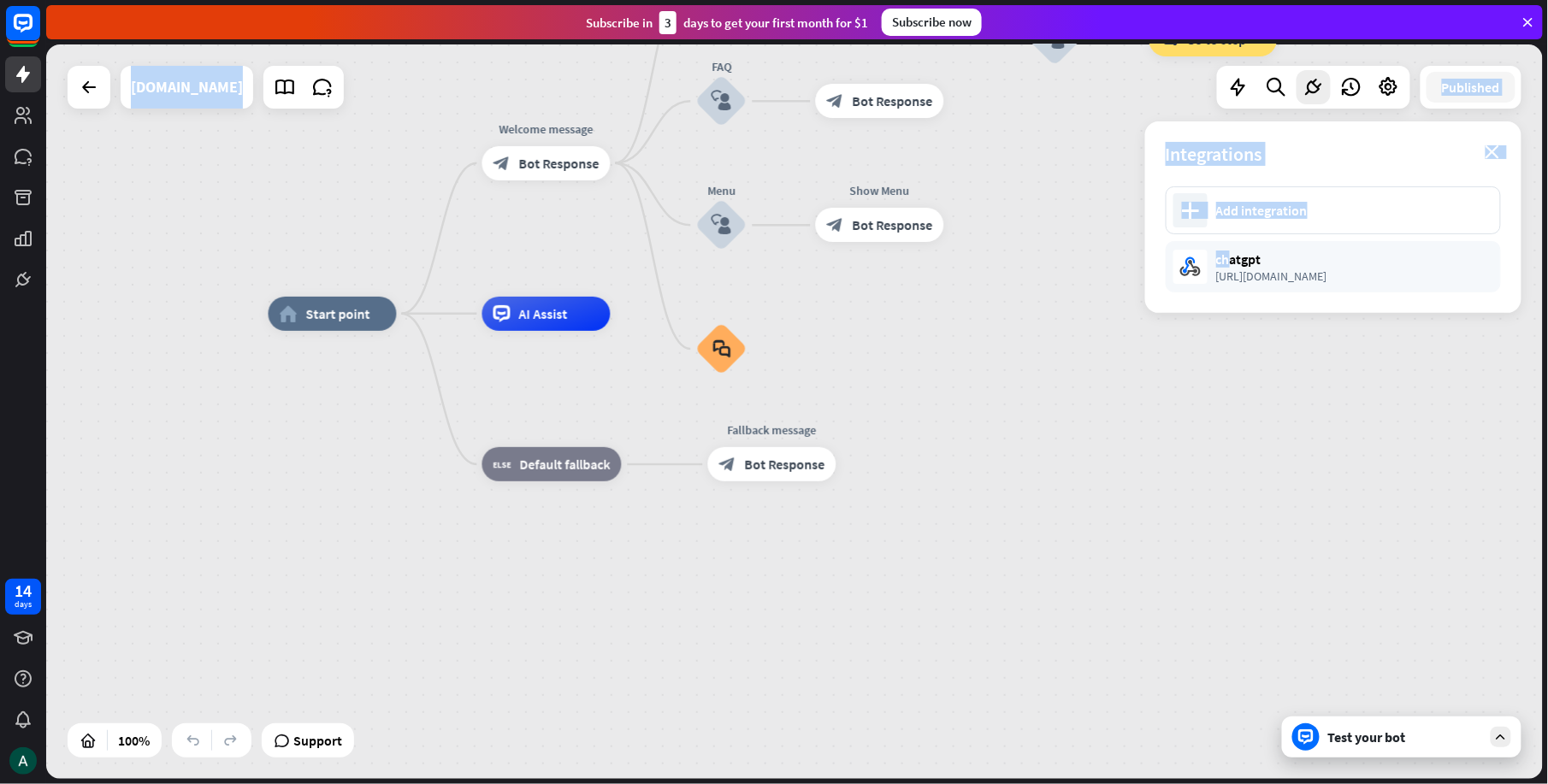 drag, startPoint x: 1233, startPoint y: 257, endPoint x: 562, endPoint y: 359, distance: 678.7083 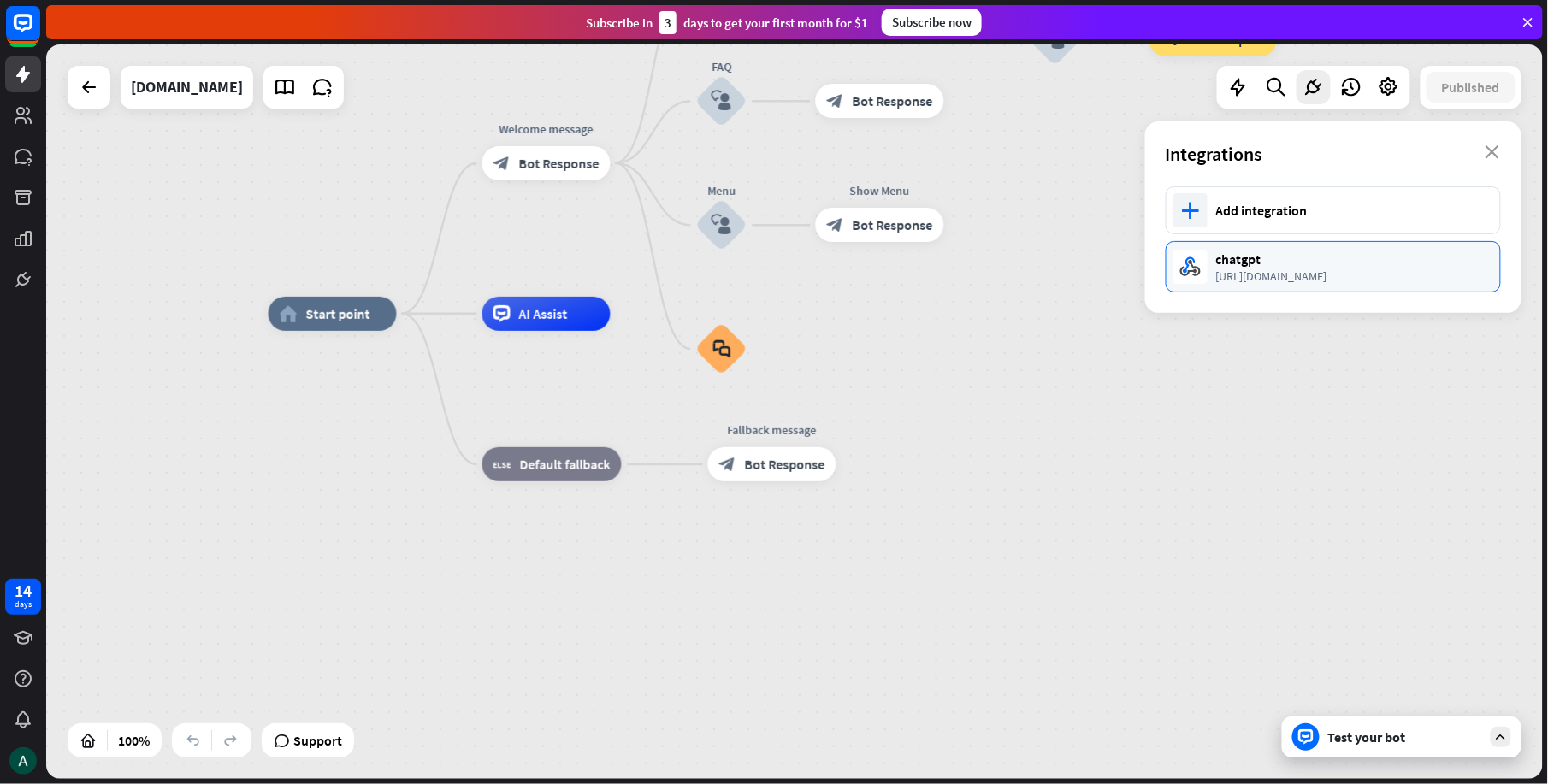 click on "[URL][DOMAIN_NAME]" at bounding box center (1350, 276) 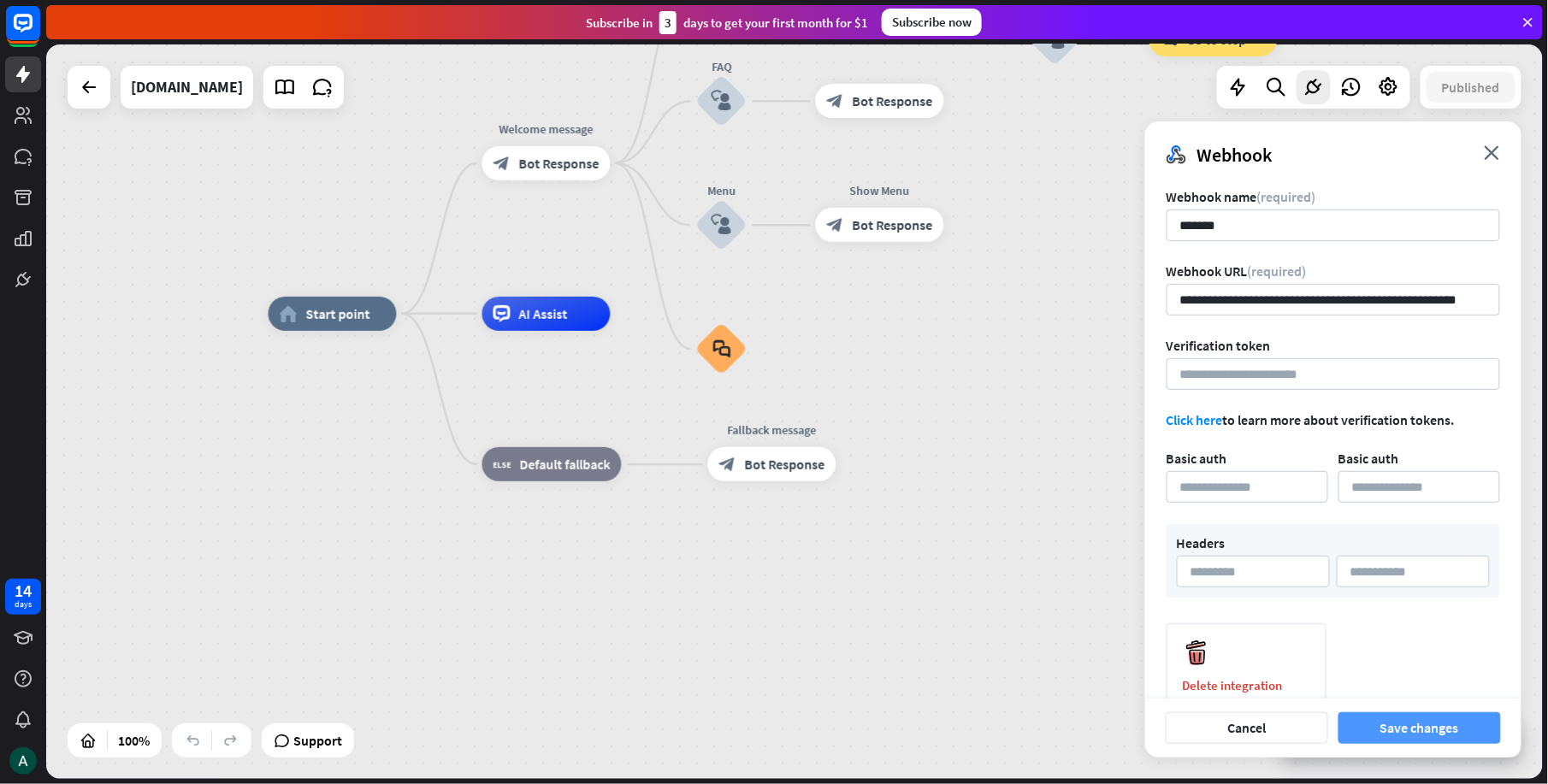 click on "Save changes" at bounding box center [1420, 728] 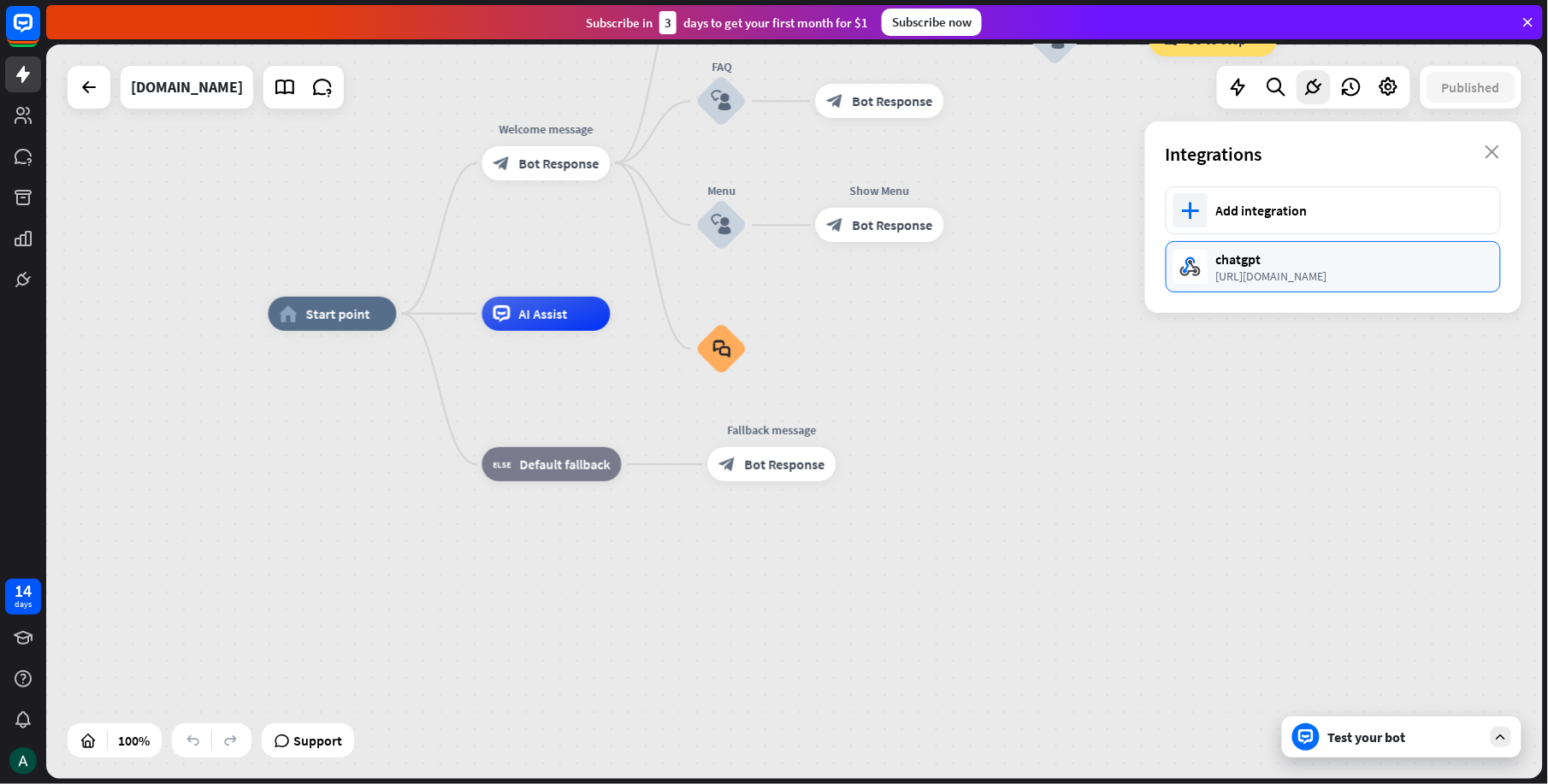 click on "[URL][DOMAIN_NAME]" at bounding box center [1350, 276] 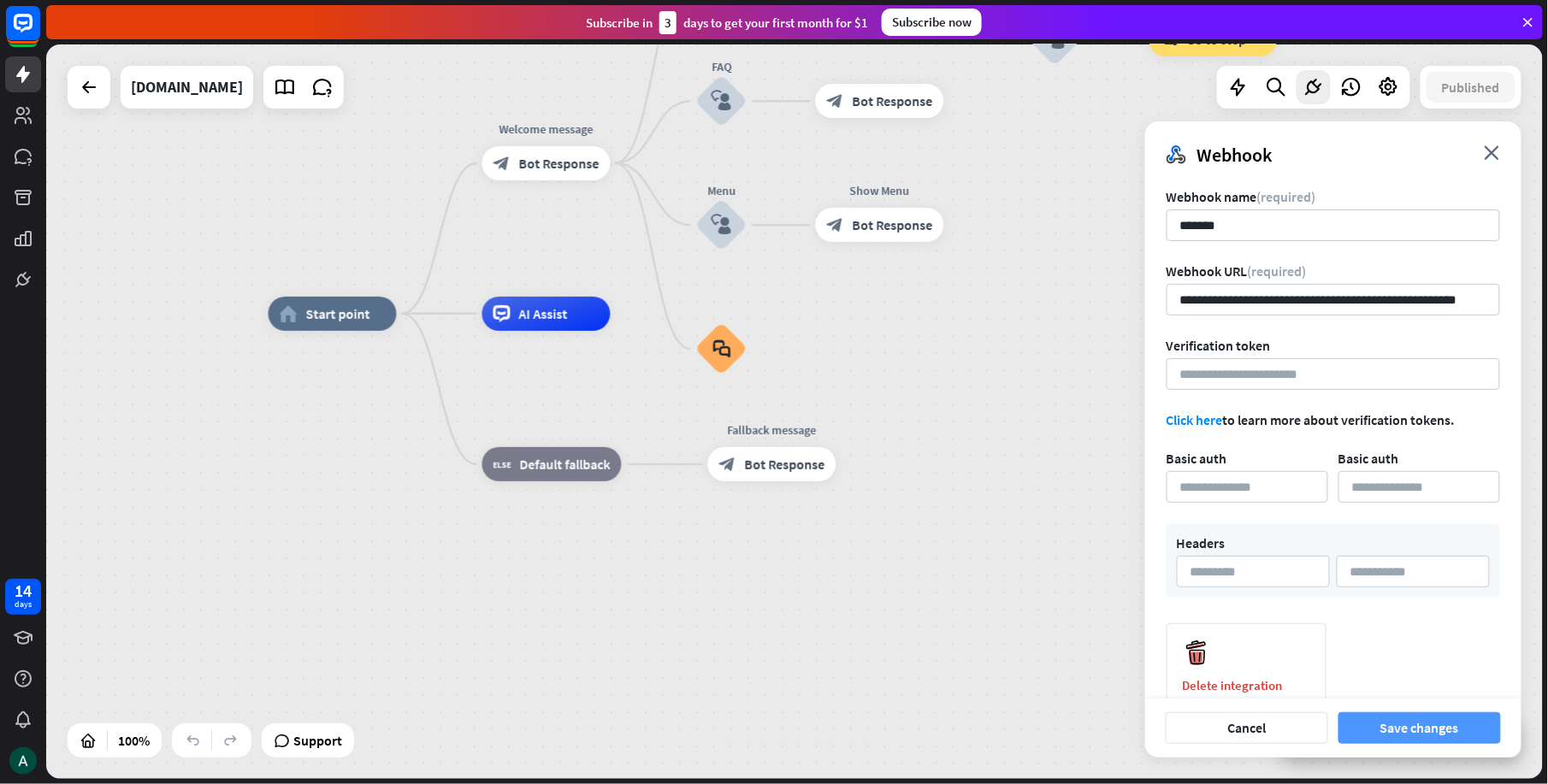 click on "Save changes" at bounding box center [1420, 728] 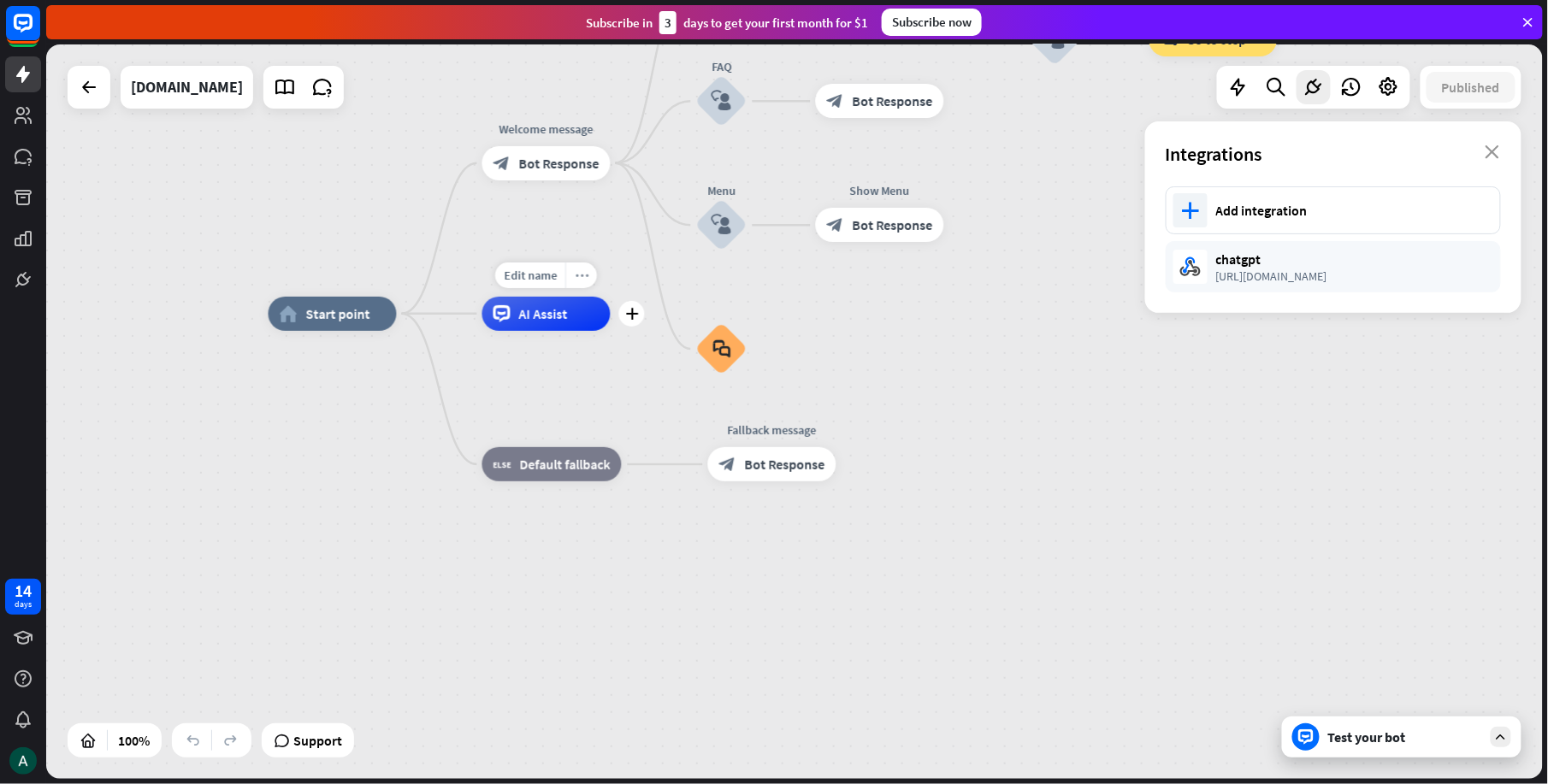 click on "more_horiz" at bounding box center (581, 275) 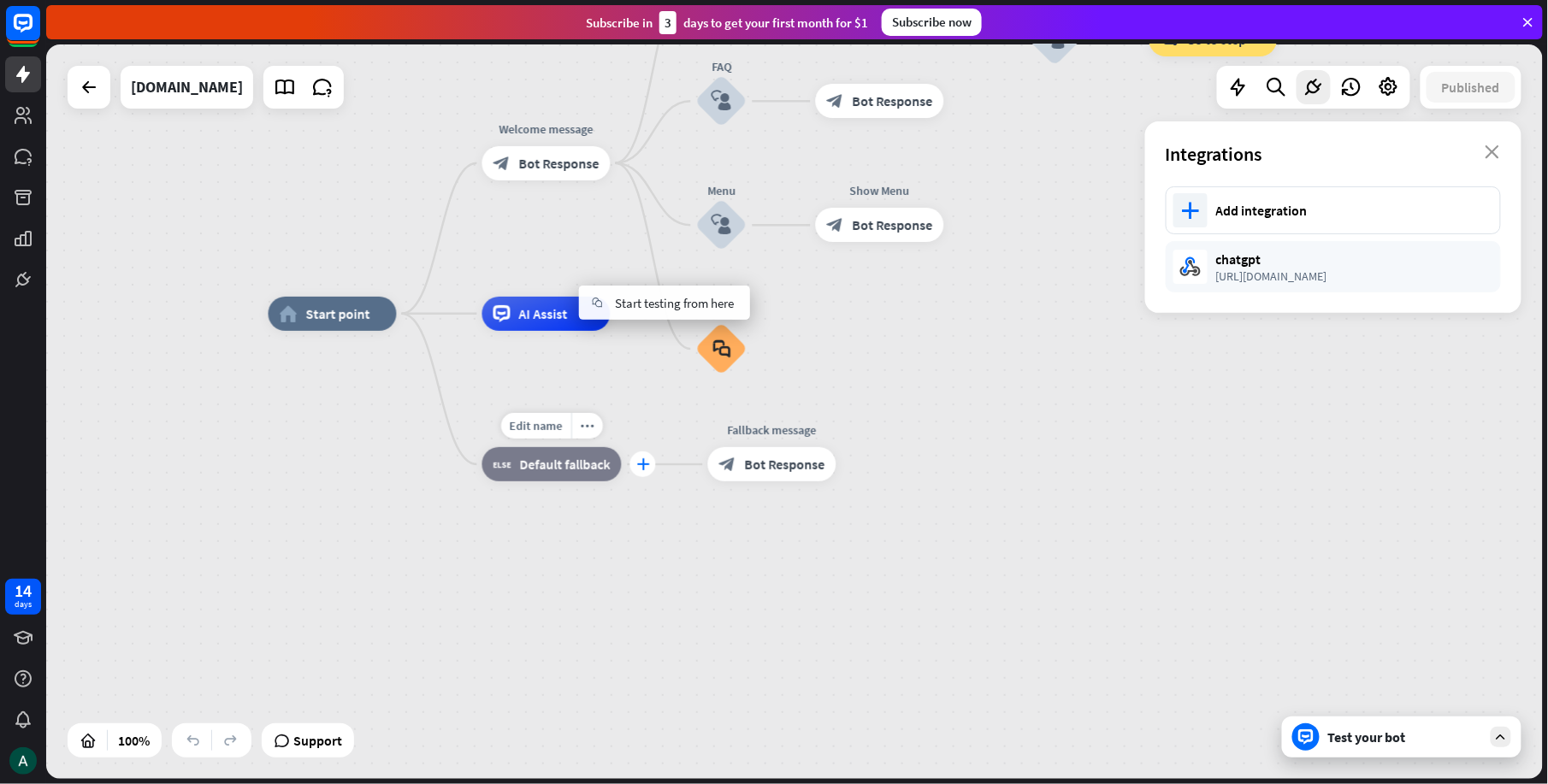 click on "plus" at bounding box center (643, 464) 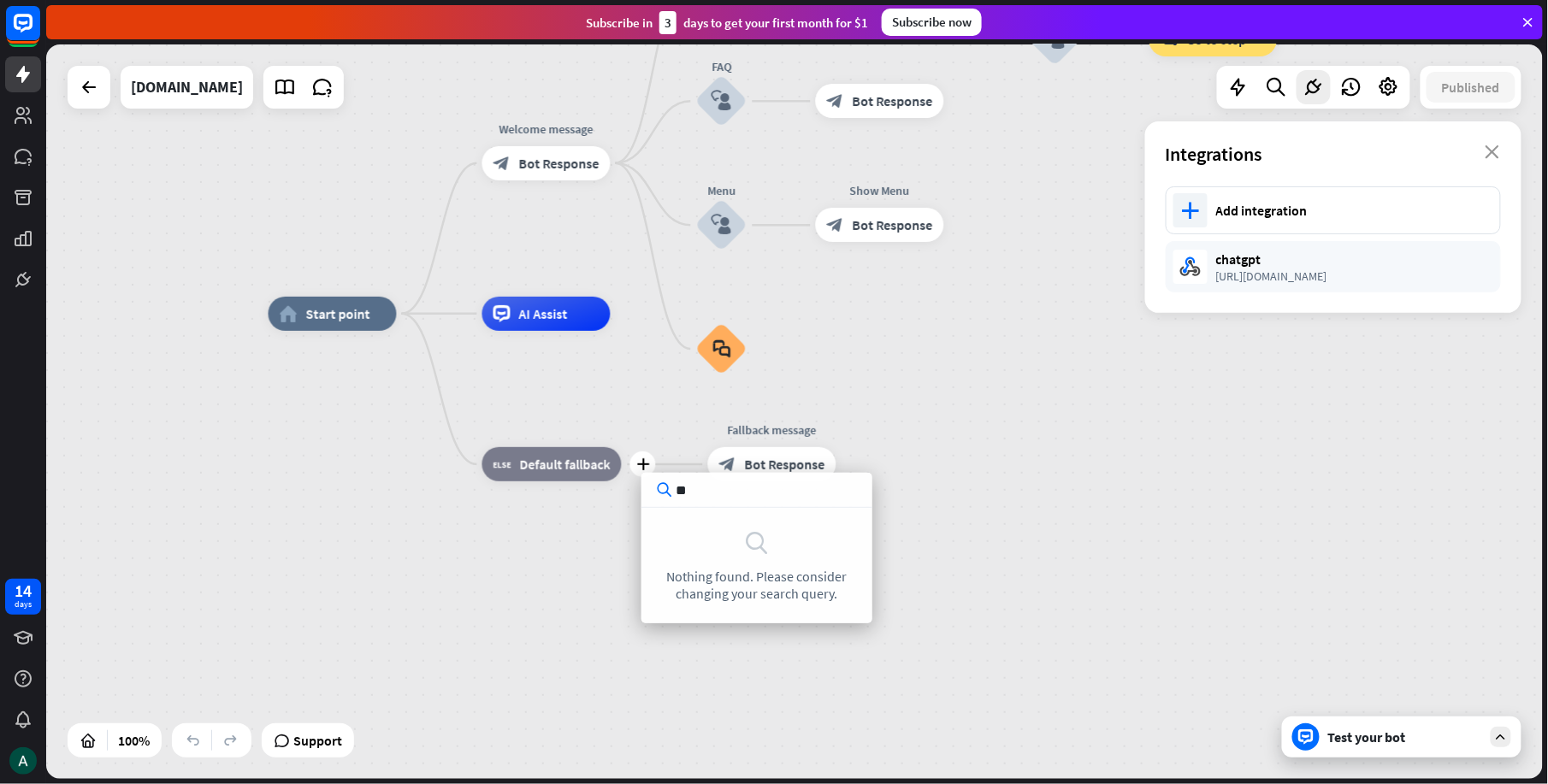 type on "*" 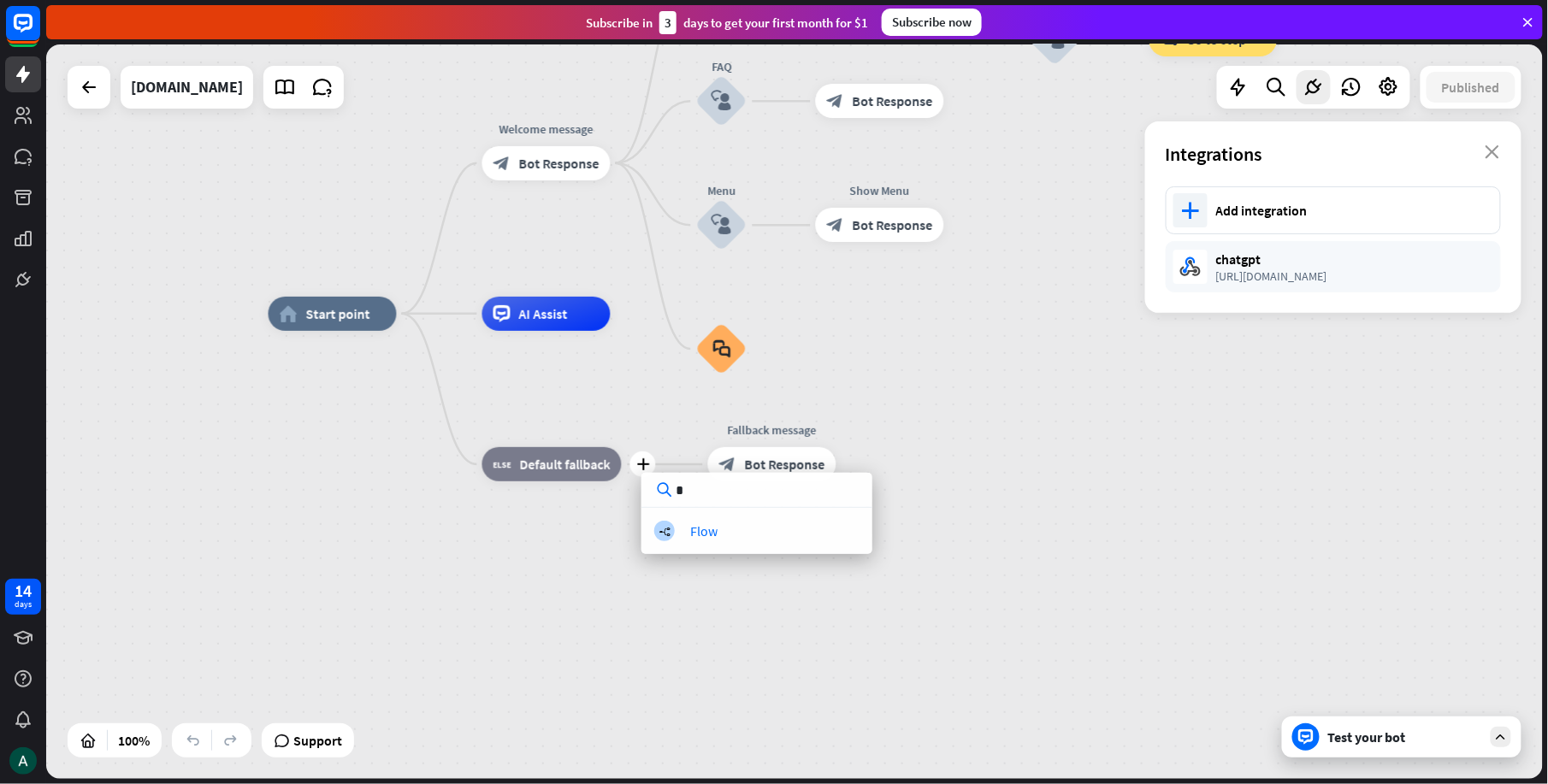type 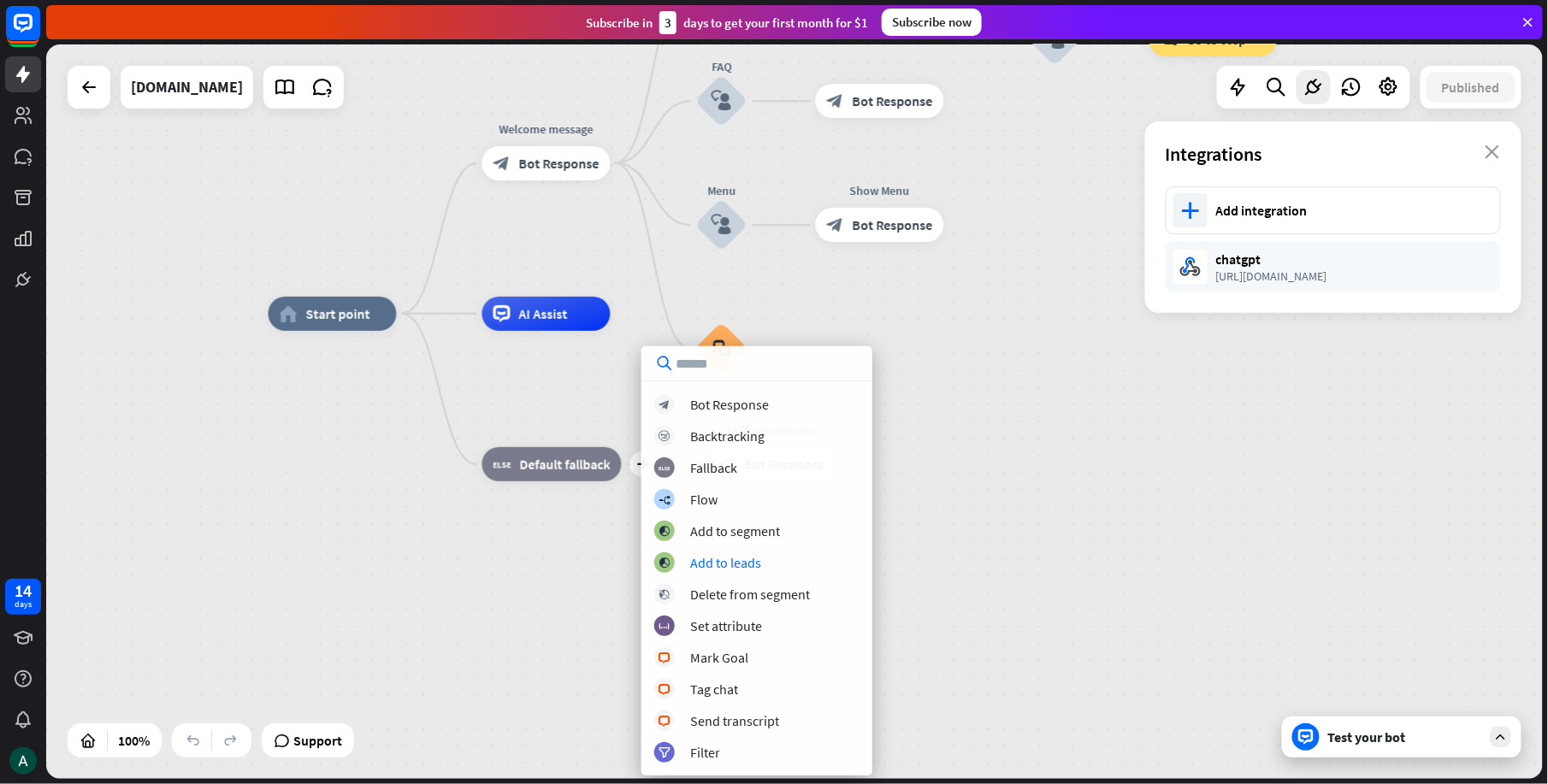 click on "home_2   Start point                 Welcome message   block_bot_response   Bot Response                 Back to Menu   block_user_input                 Was it helpful?   block_bot_response   Bot Response                 Yes   block_user_input                 Thank you!   block_bot_response   Bot Response                 No   block_user_input                 Back to Menu   block_goto   Go to step                 FAQ   block_user_input                   block_bot_response   Bot Response                 Menu   block_user_input                 Show Menu   block_bot_response   Bot Response                   block_faq                     AI Assist               plus     block_fallback   Default fallback                 Fallback message   block_bot_response   Bot Response" at bounding box center [1017, 681] 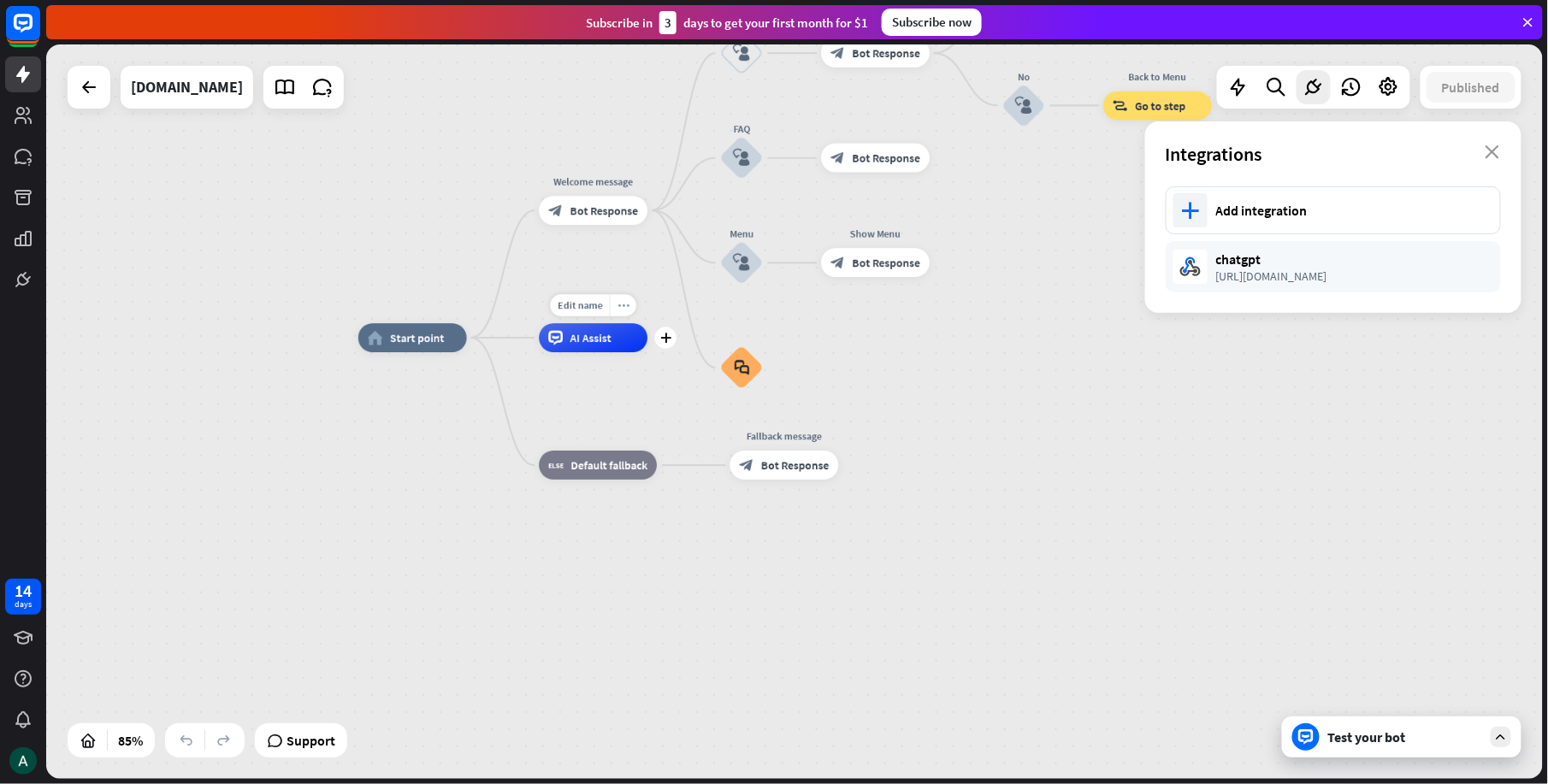 click on "more_horiz" at bounding box center [623, 304] 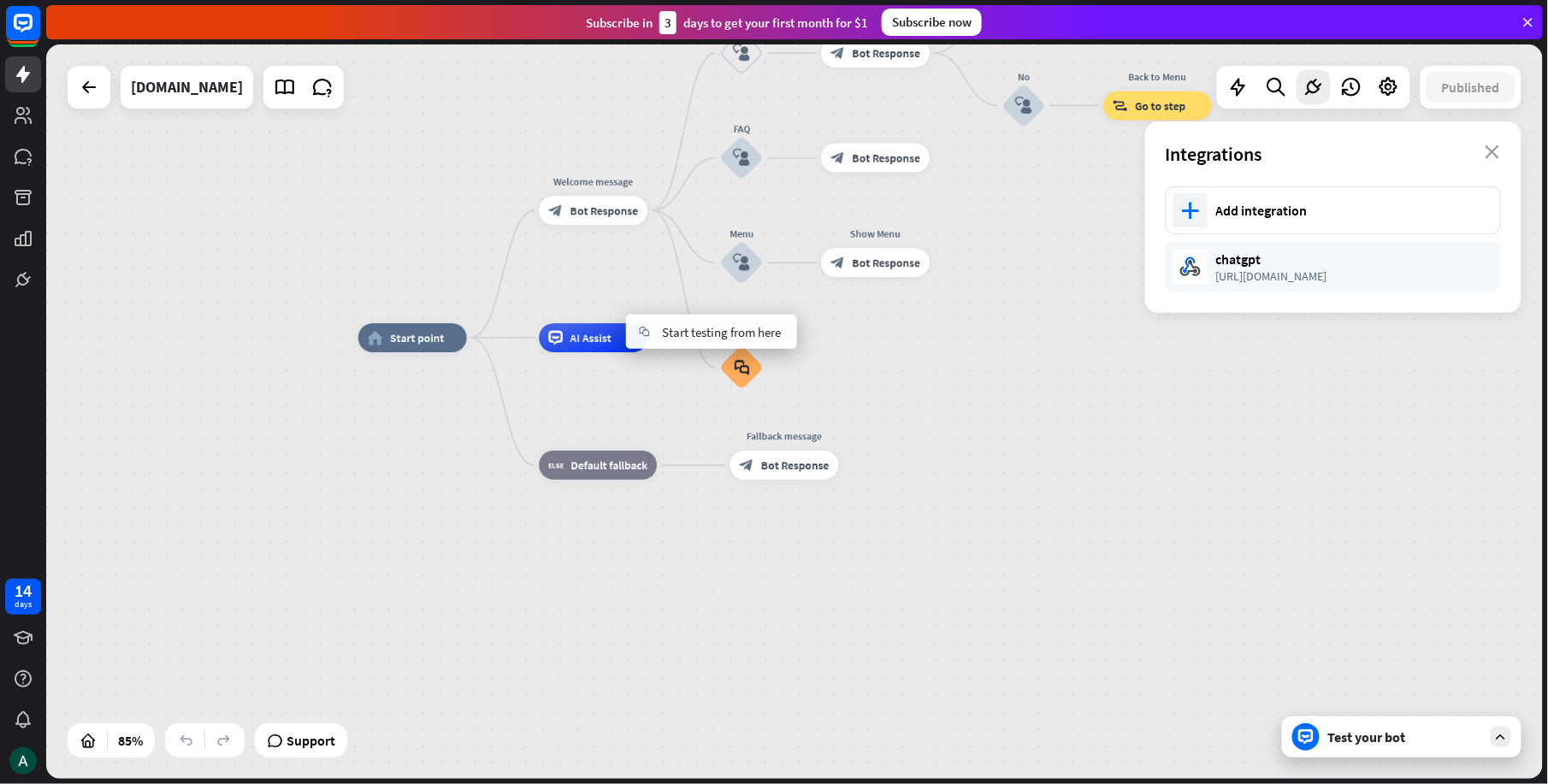 click on "plus       AI Assist" at bounding box center (593, 338) 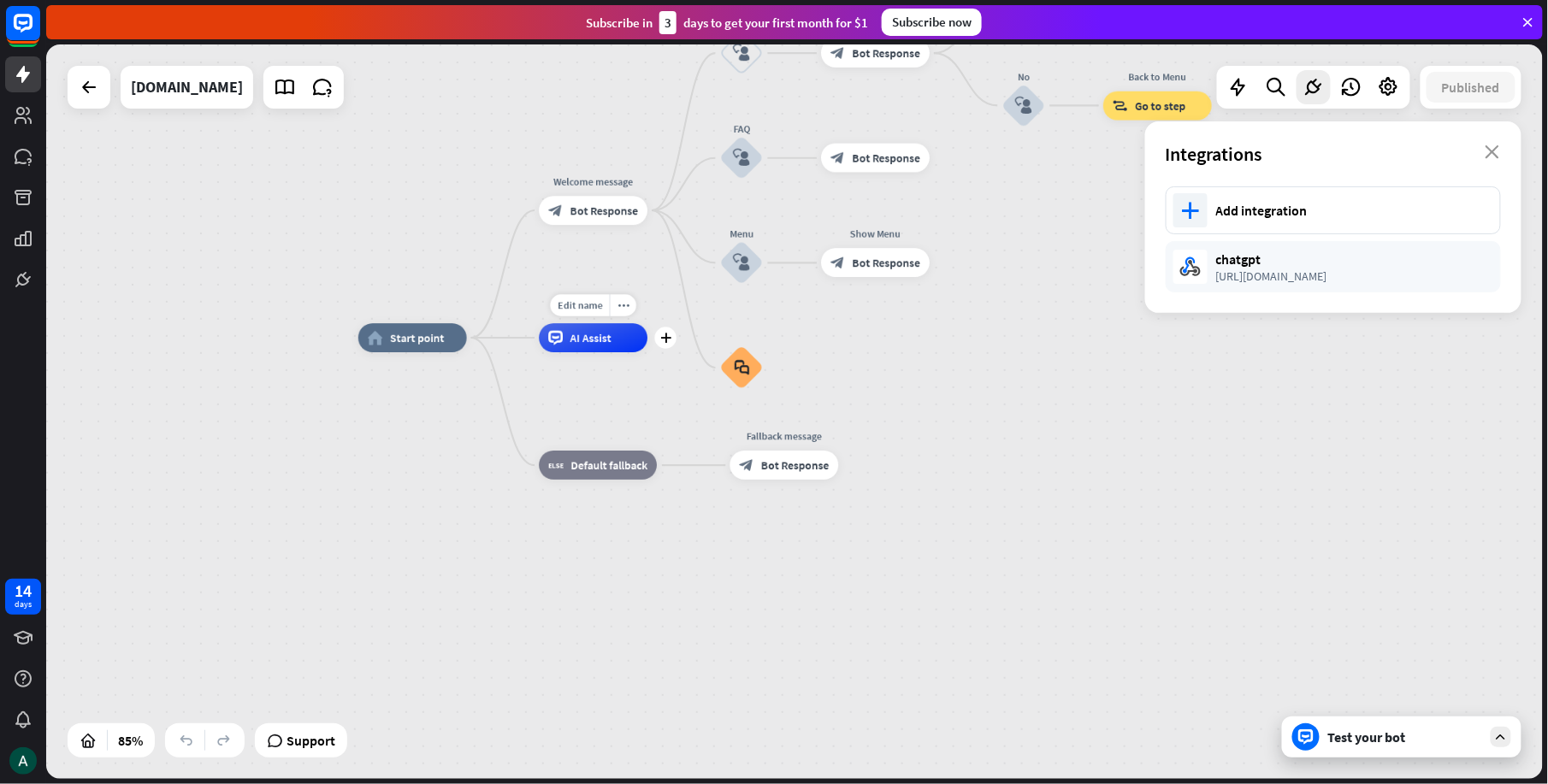 click on "Edit name   more_horiz         plus       AI Assist" at bounding box center (593, 338) 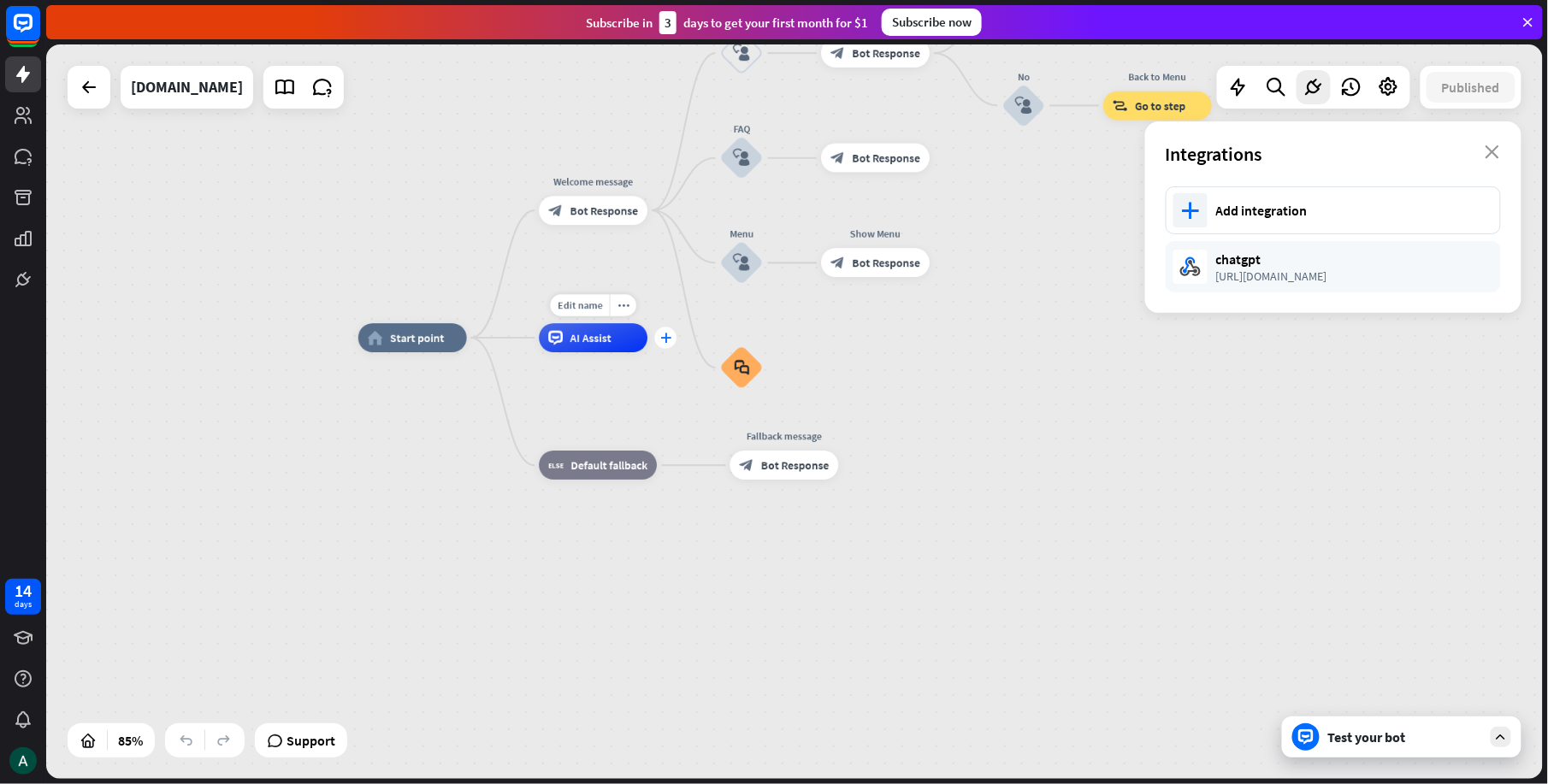 click on "plus" at bounding box center [665, 338] 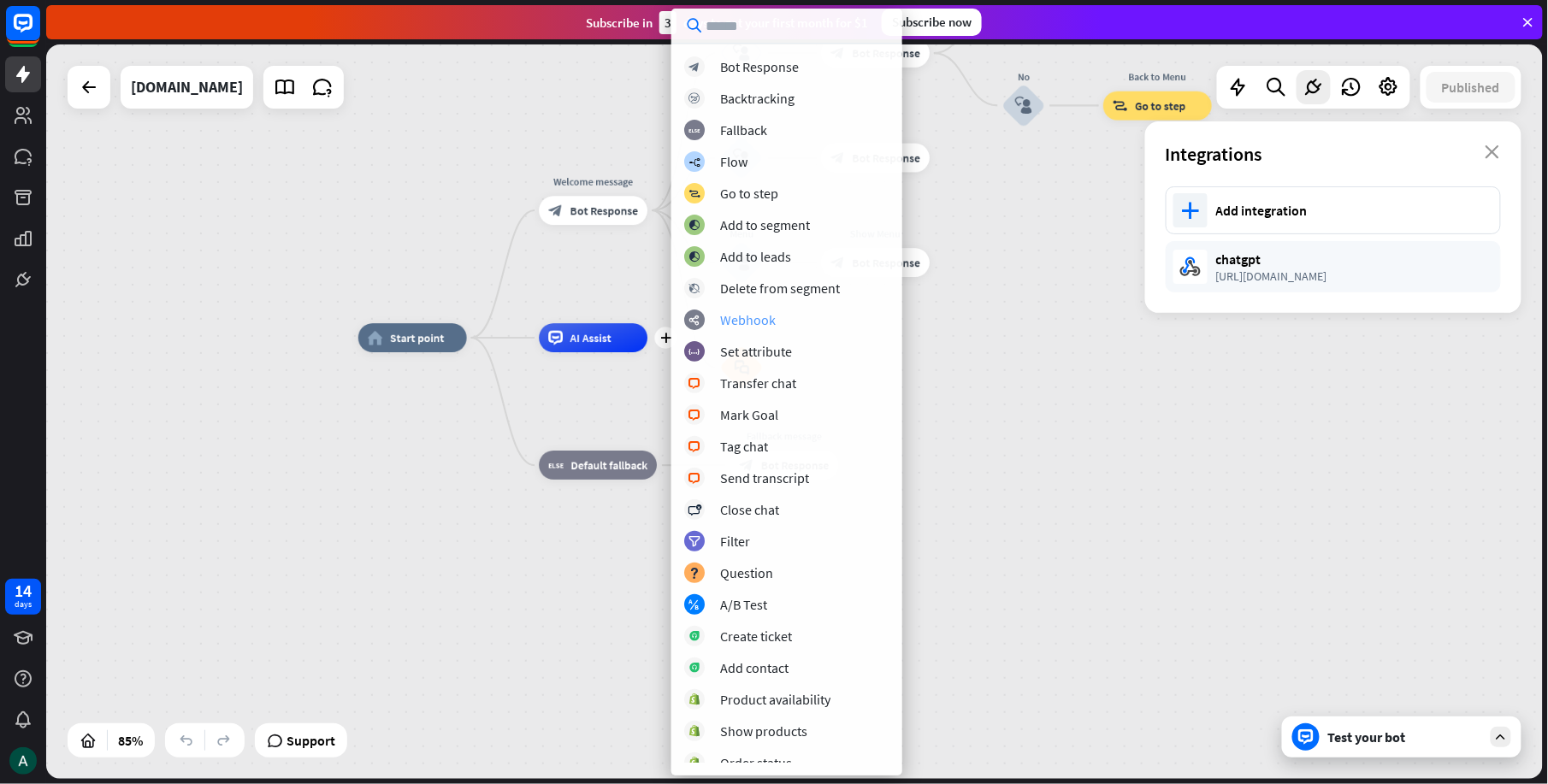 click on "webhooks
Webhook" at bounding box center [787, 320] 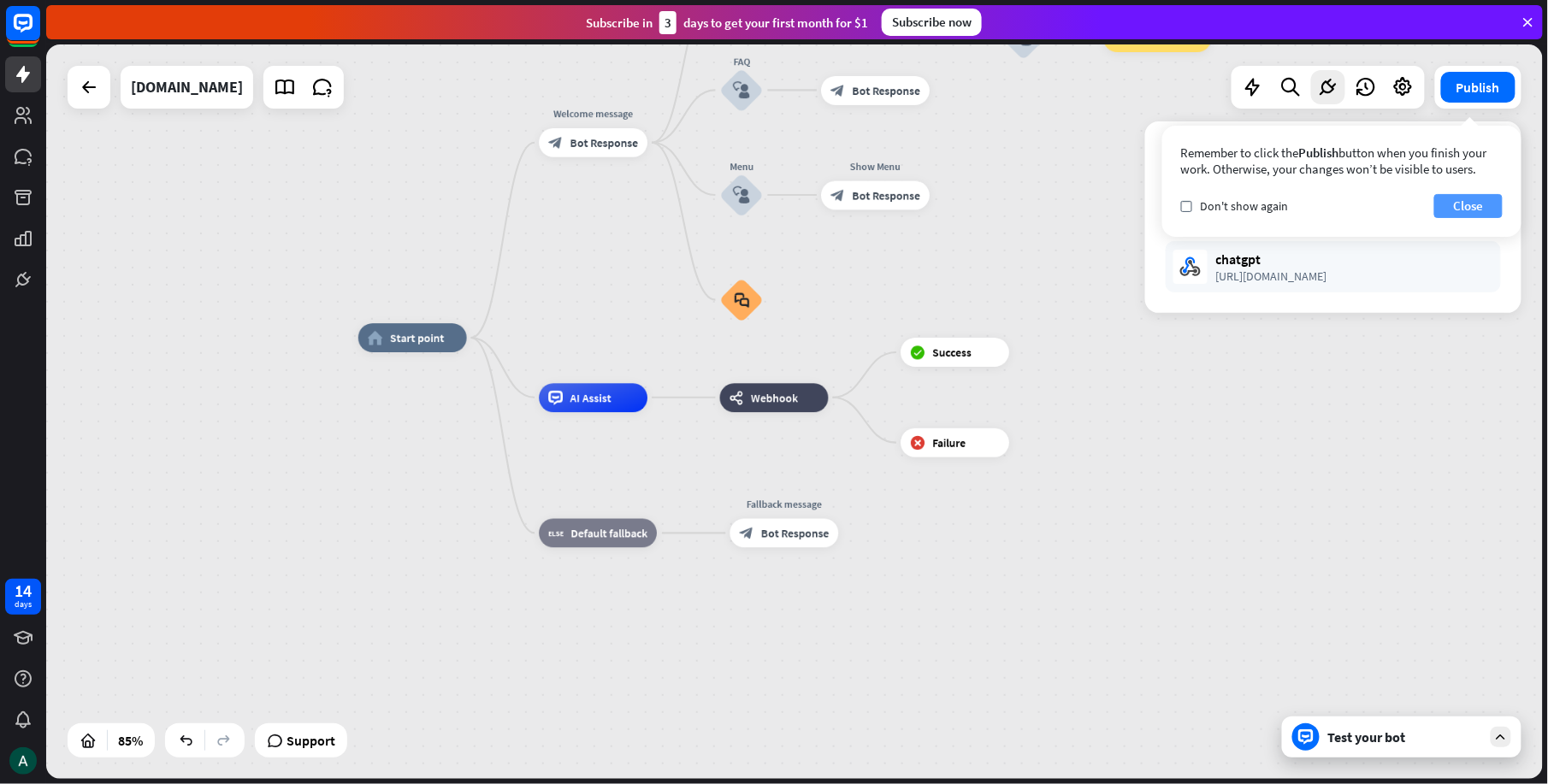 click on "Close" at bounding box center (1468, 206) 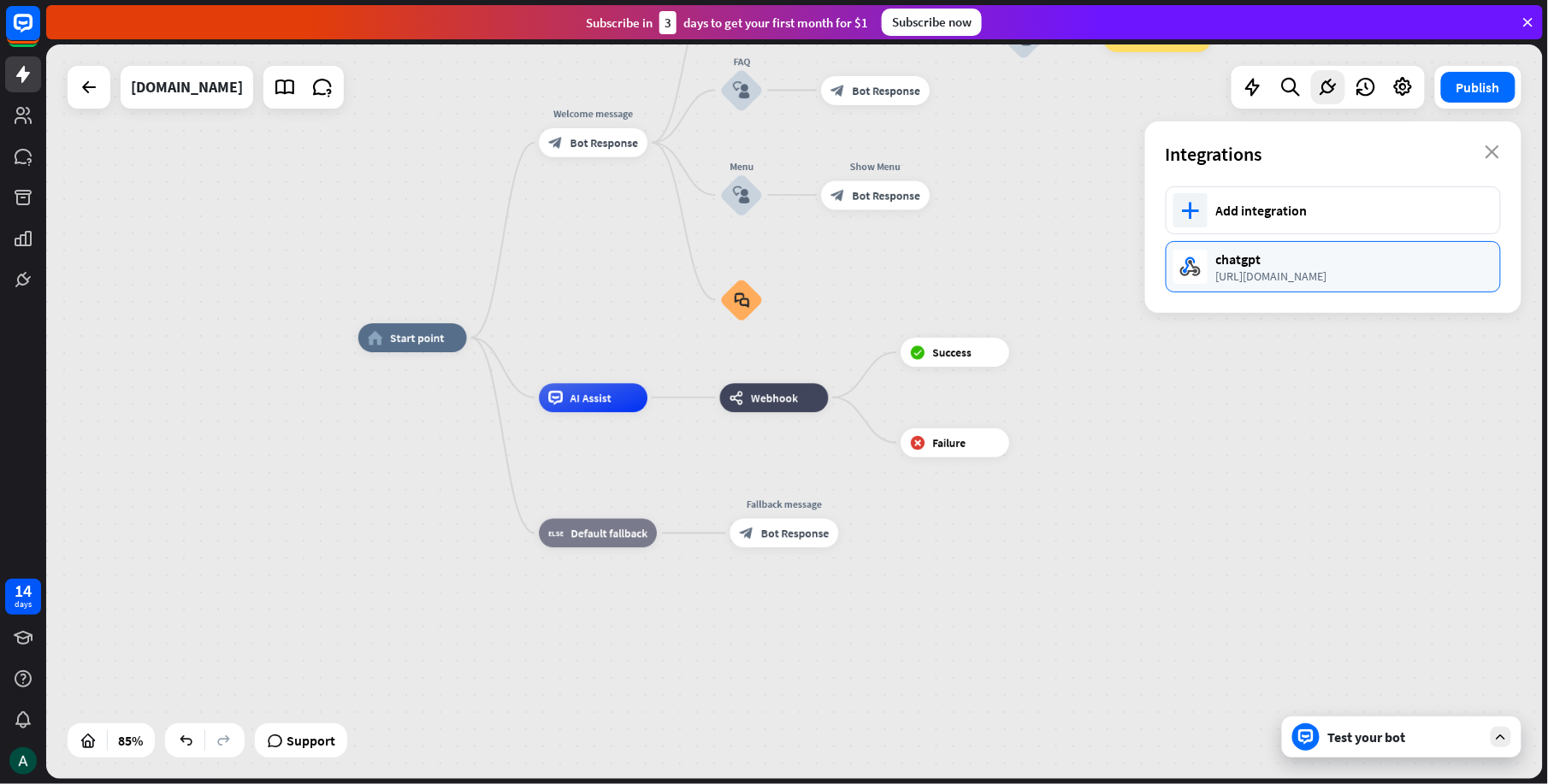 click on "[URL][DOMAIN_NAME]" at bounding box center [1350, 276] 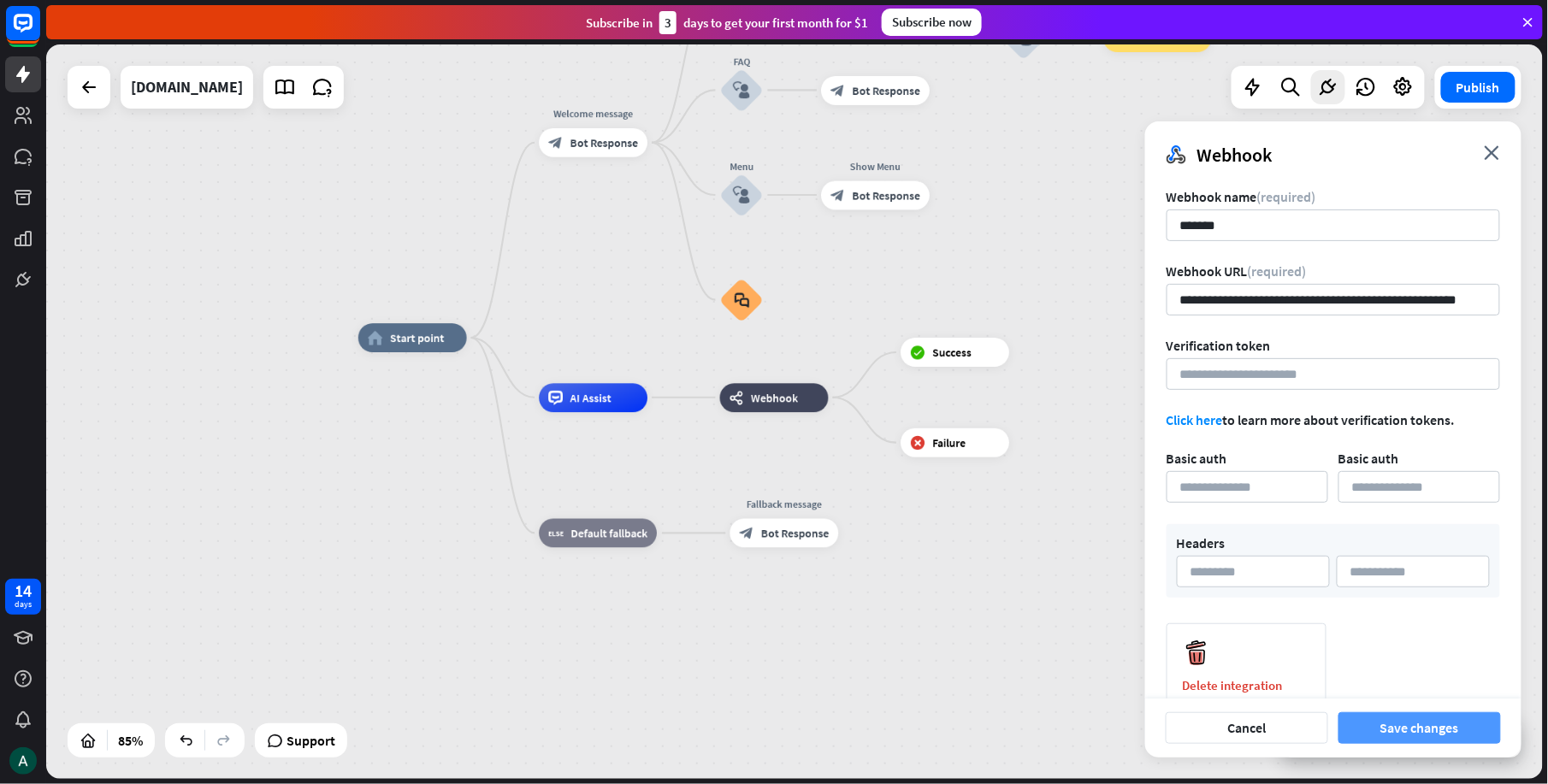click on "Save changes" at bounding box center (1420, 728) 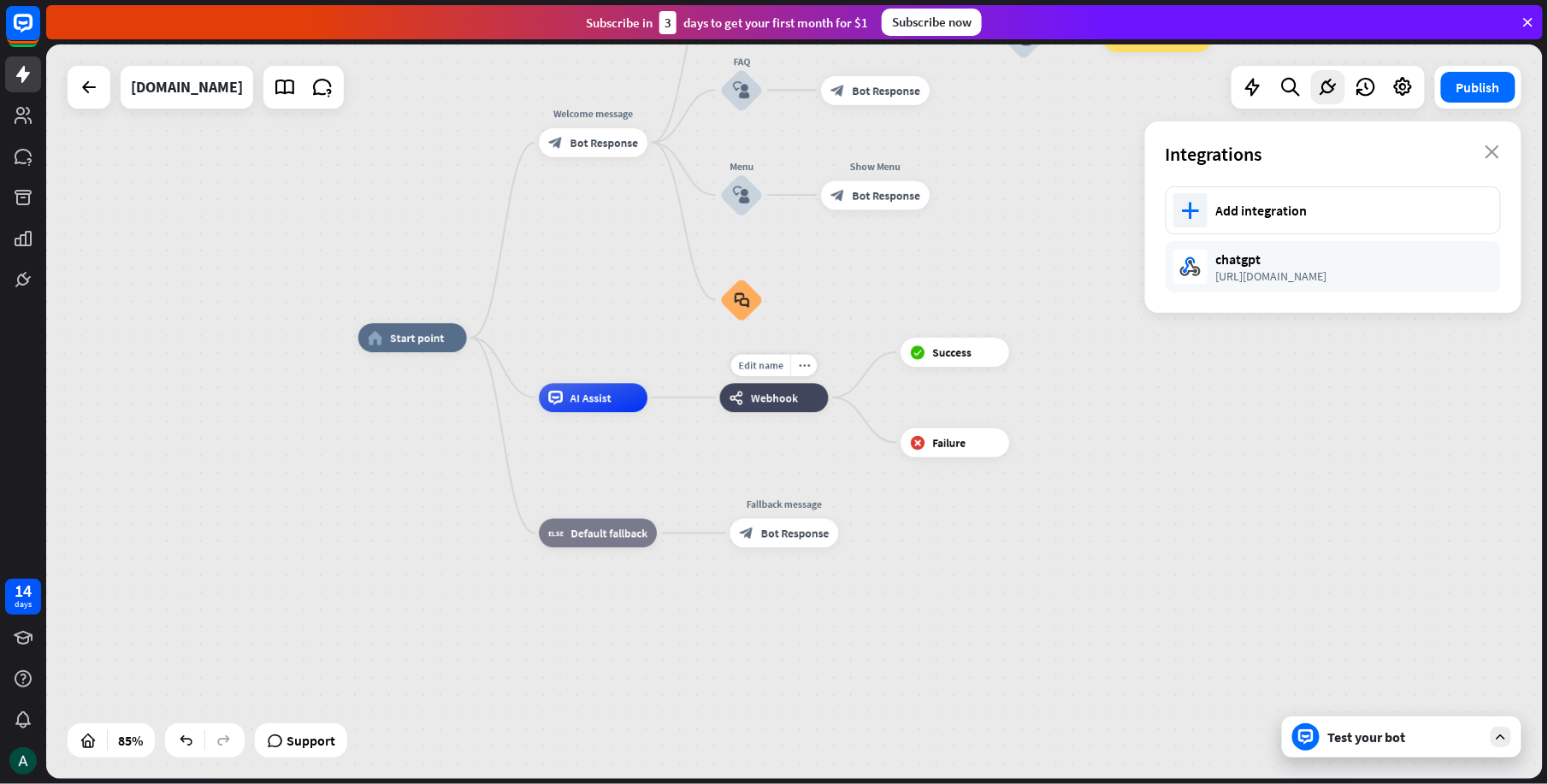 drag, startPoint x: 1326, startPoint y: 268, endPoint x: 799, endPoint y: 411, distance: 546.05677 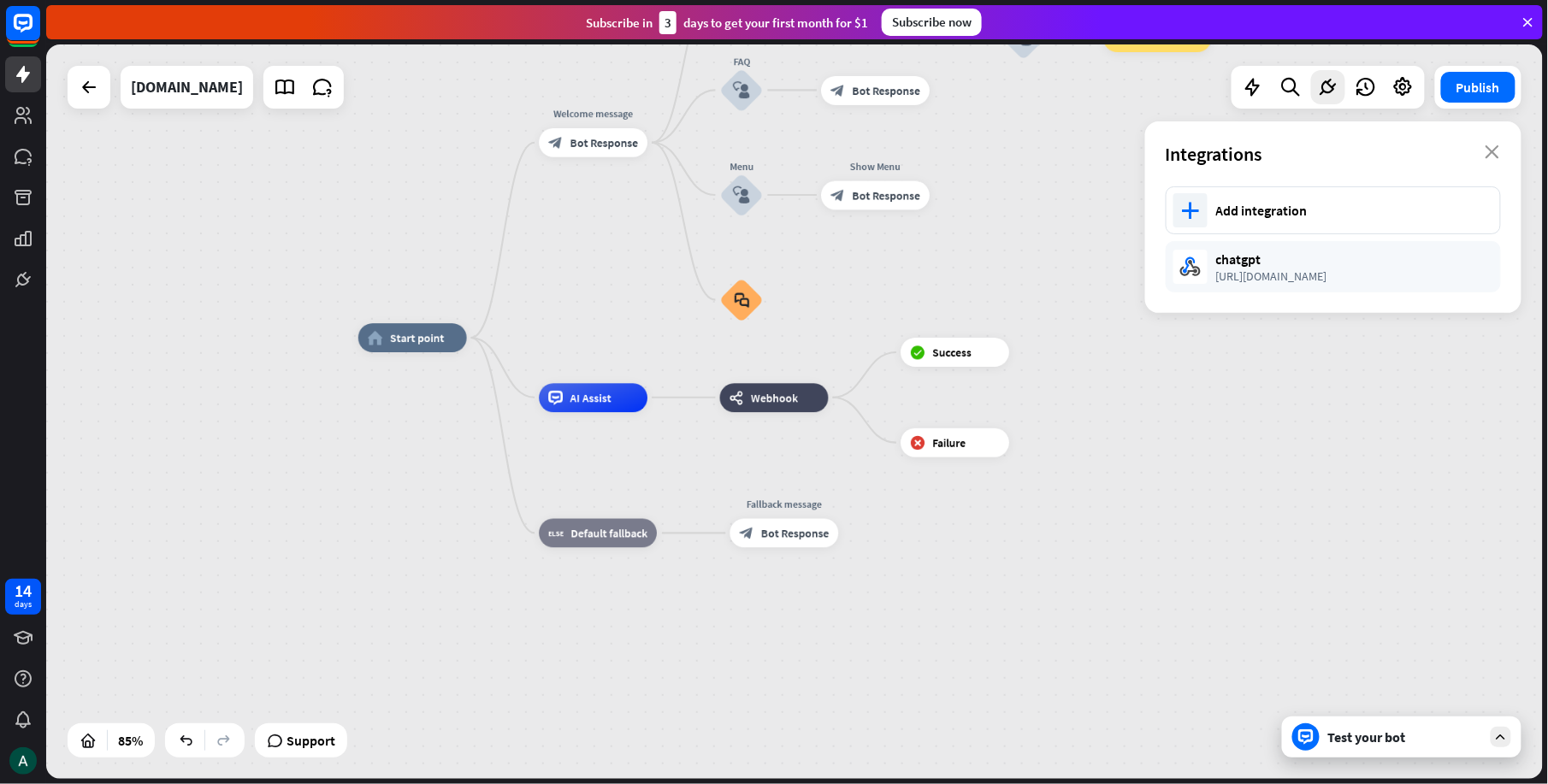 click on "home_2   Start point                 Welcome message   block_bot_response   Bot Response                 Back to Menu   block_user_input                 Was it helpful?   block_bot_response   Bot Response                 Yes   block_user_input                 Thank you!   block_bot_response   Bot Response                 No   block_user_input                 Back to Menu   block_goto   Go to step                 FAQ   block_user_input                   block_bot_response   Bot Response                 Menu   block_user_input                 Show Menu   block_bot_response   Bot Response                   block_faq                     AI Assist                   webhooks   Webhook                   block_success   Success                   block_failure   Failure                   block_fallback   Default fallback                 Fallback message   block_bot_response   Bot Response" at bounding box center (991, 648) 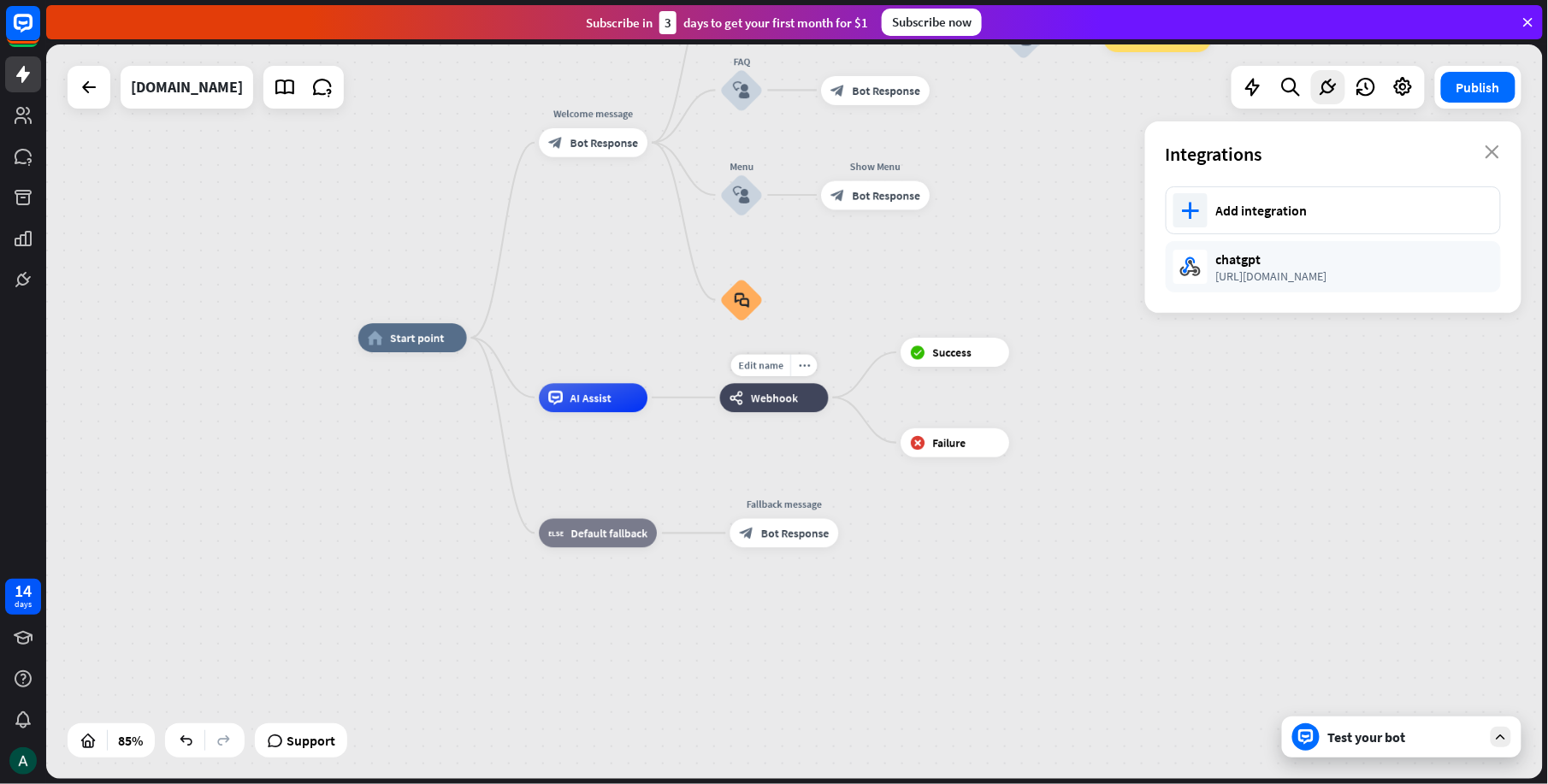 click on "Edit name   more_horiz             webhooks   Webhook" at bounding box center (774, 398) 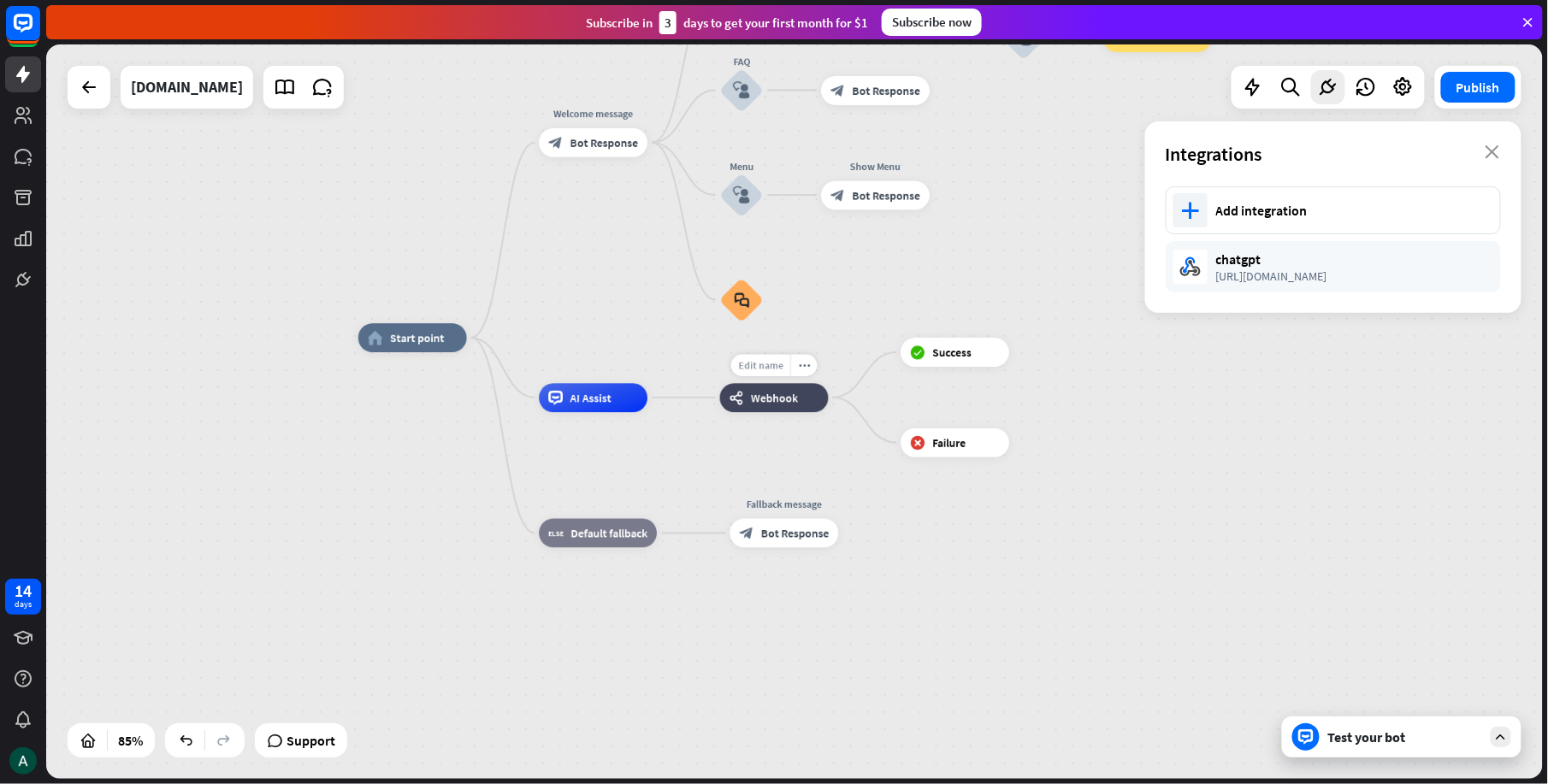 click on "Edit name" at bounding box center (760, 364) 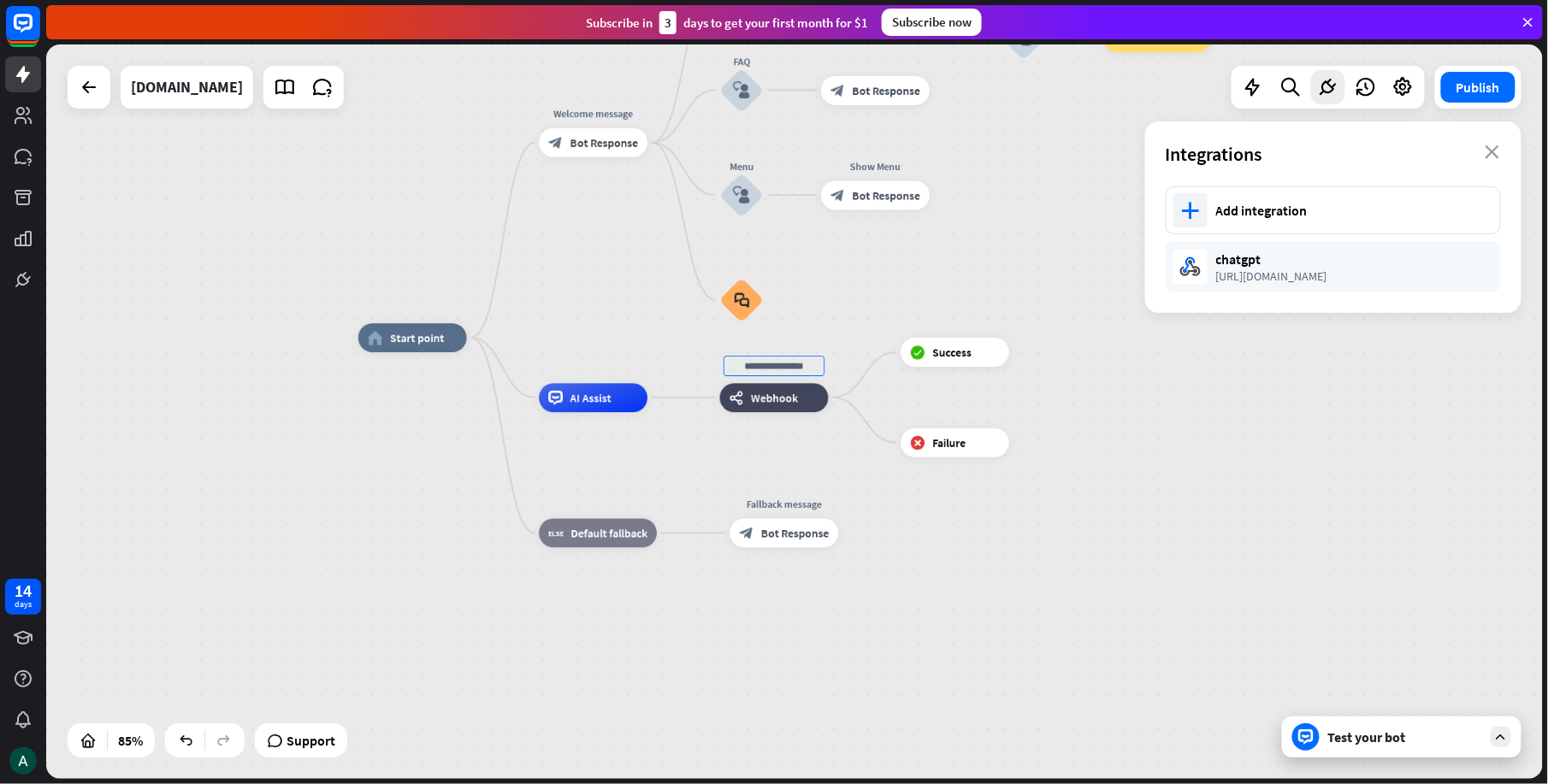 click on "webhooks   Webhook" at bounding box center [774, 398] 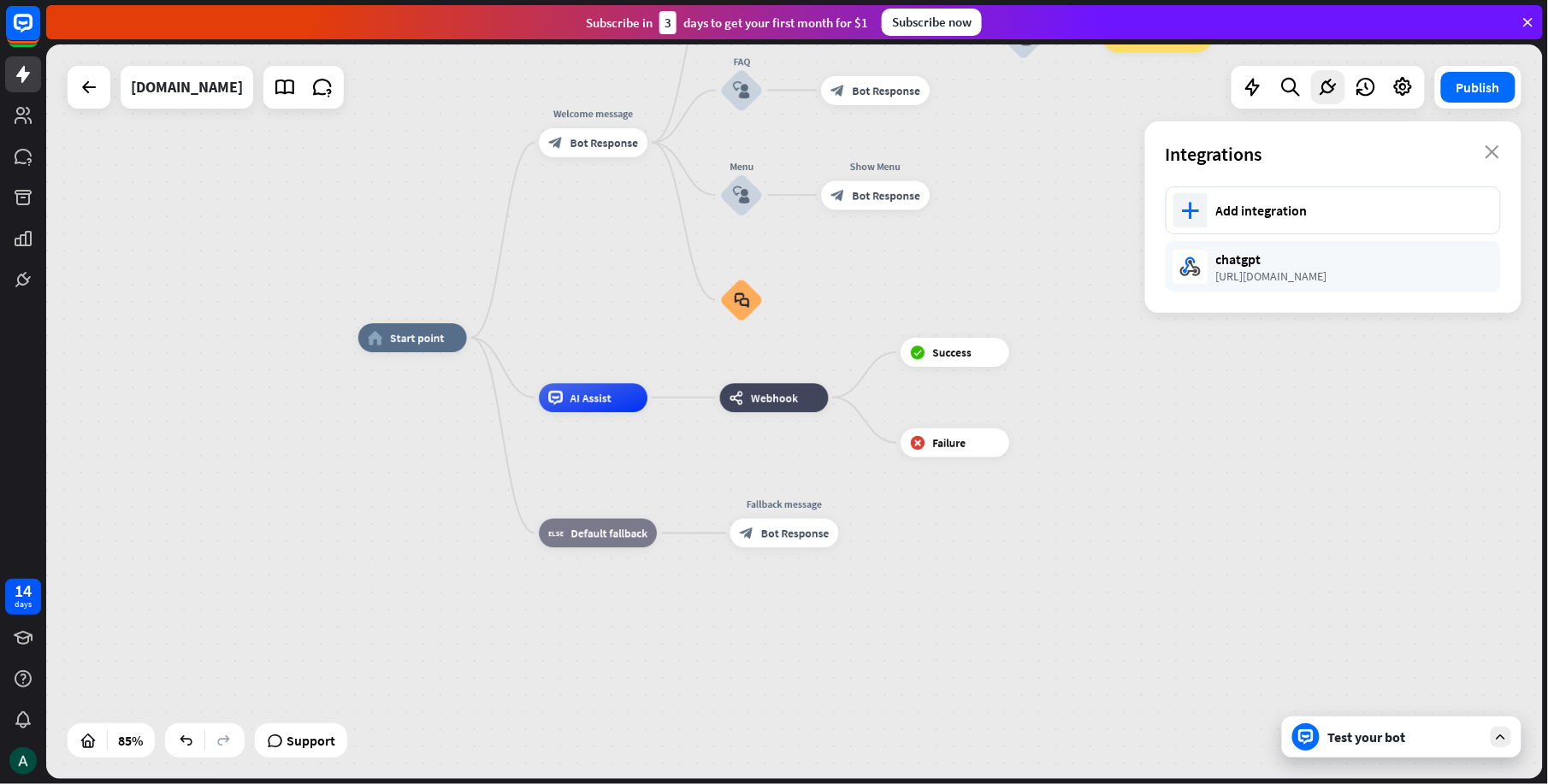click on "Test your bot" at bounding box center [1402, 737] 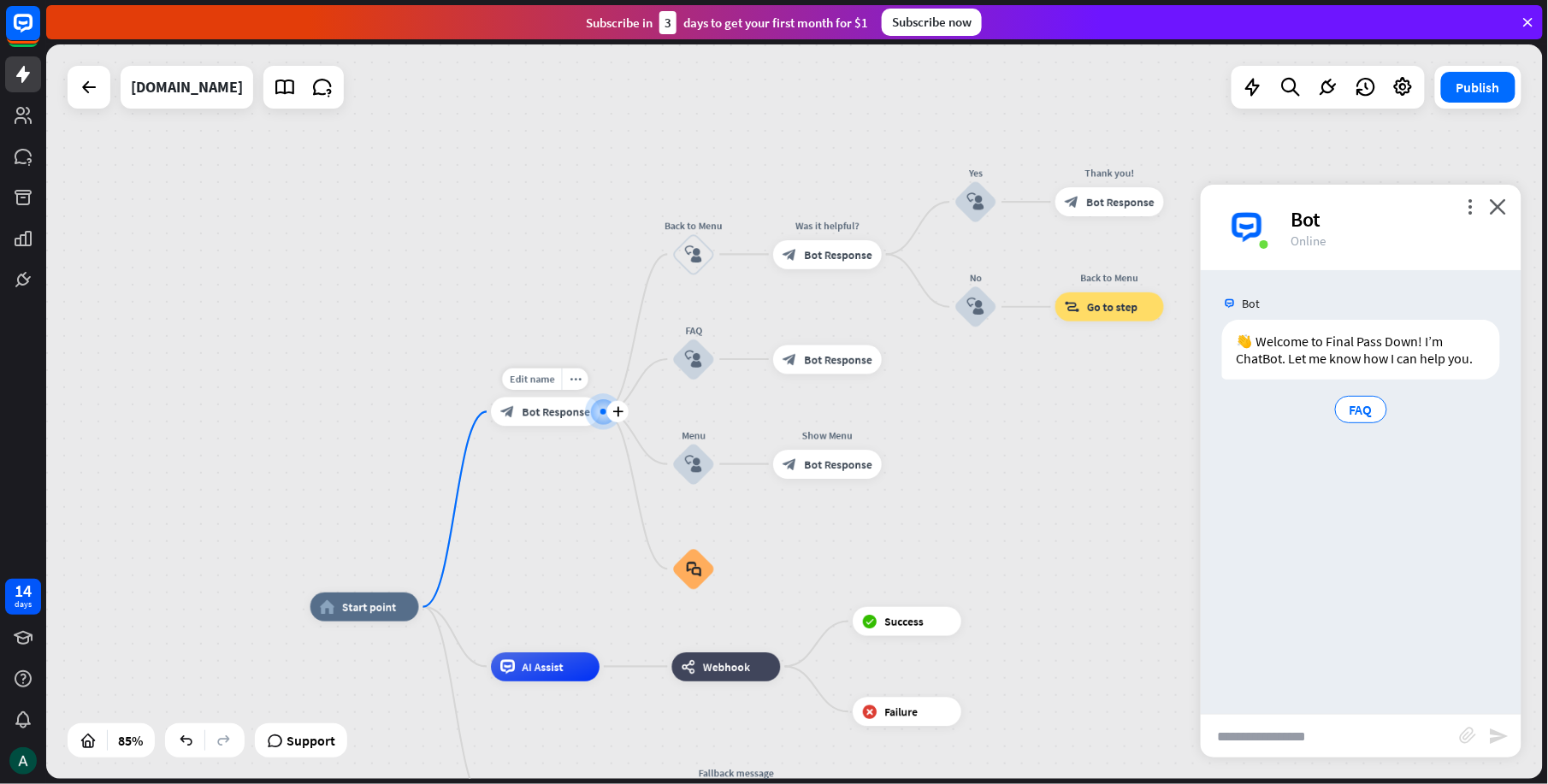 click at bounding box center (603, 411) 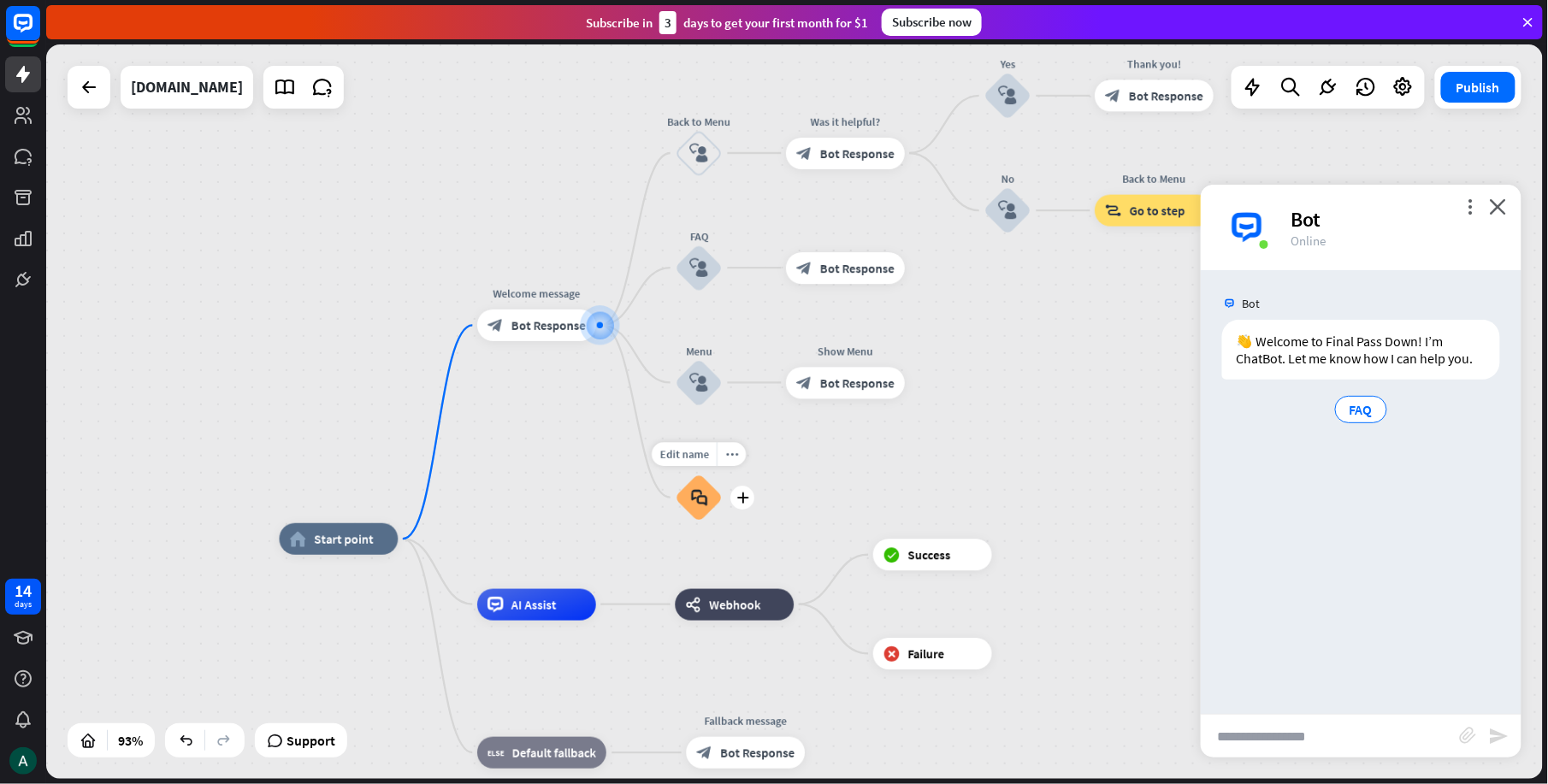 click on "block_faq" at bounding box center [699, 498] 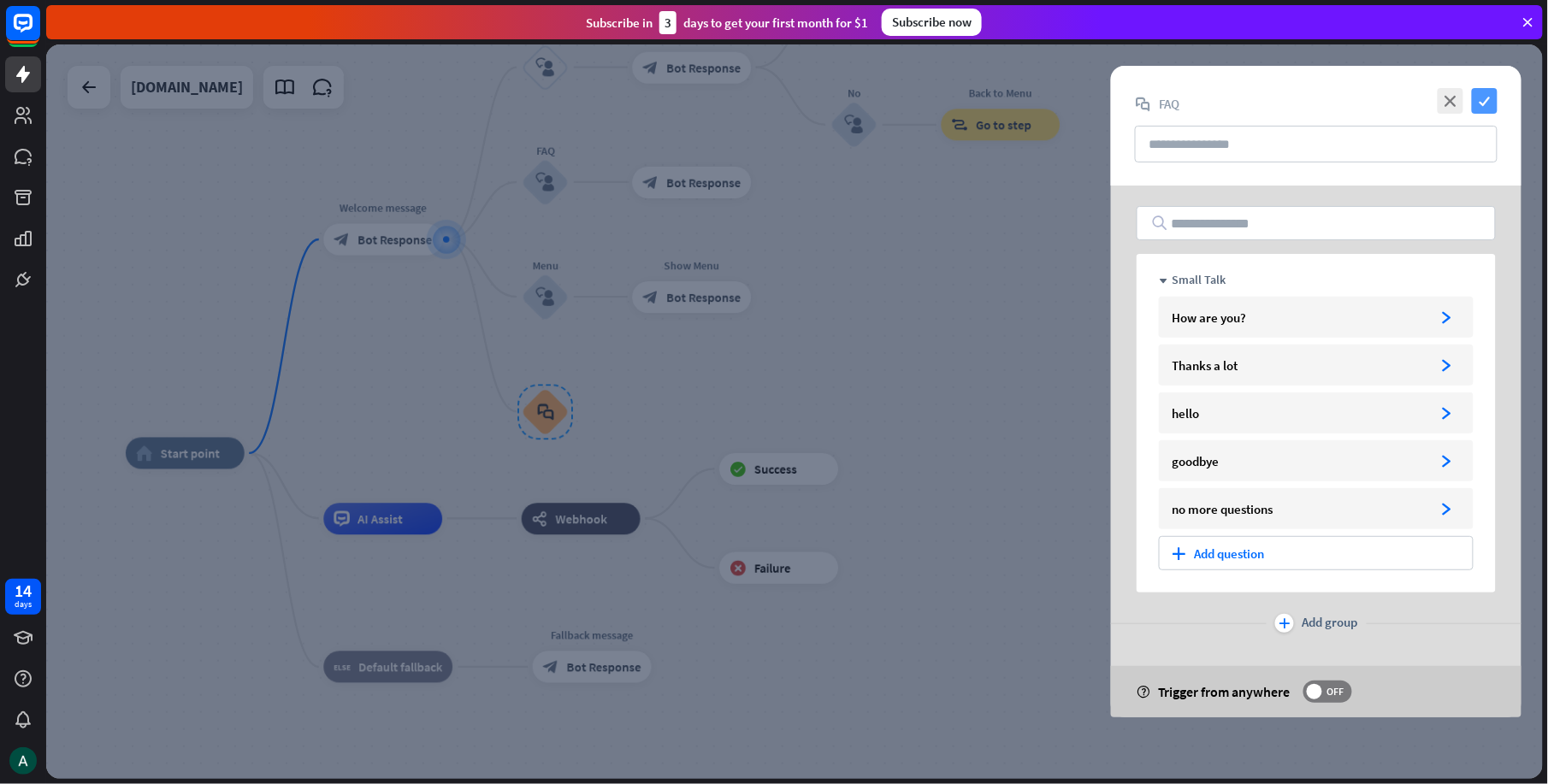 click on "check" at bounding box center (1485, 101) 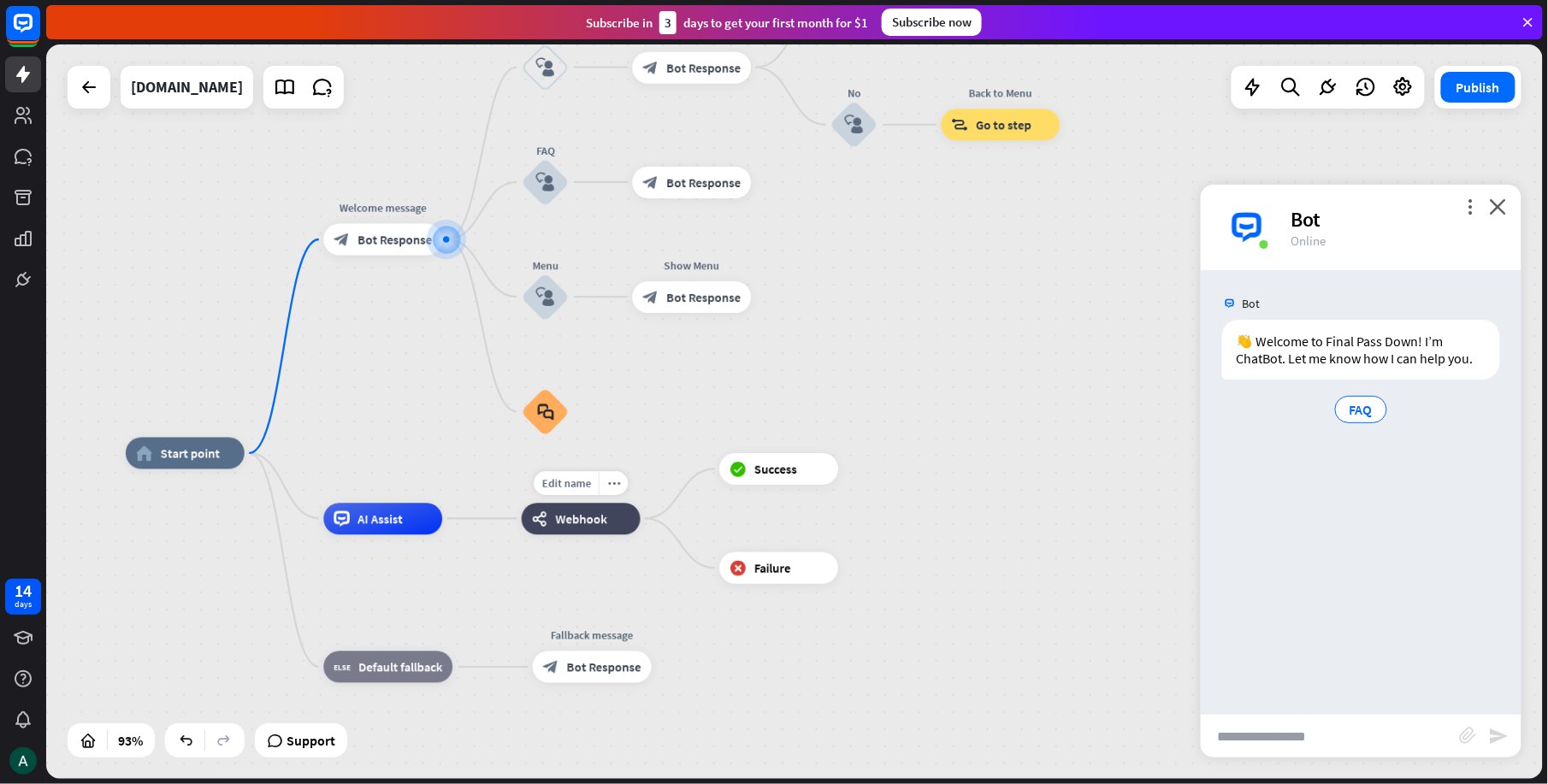 click on "Webhook" at bounding box center [582, 518] 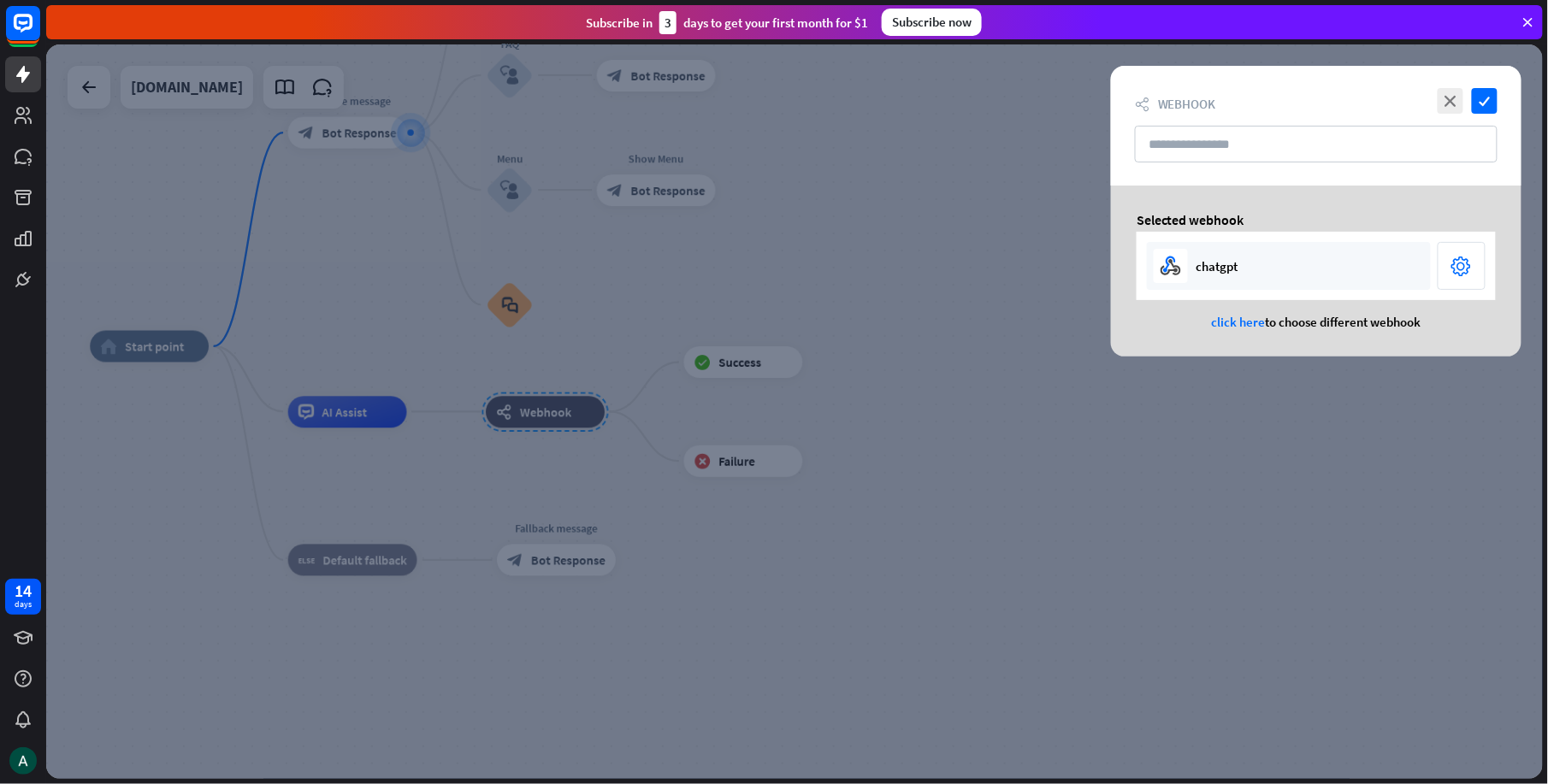 click on "chatgpt" at bounding box center (1289, 266) 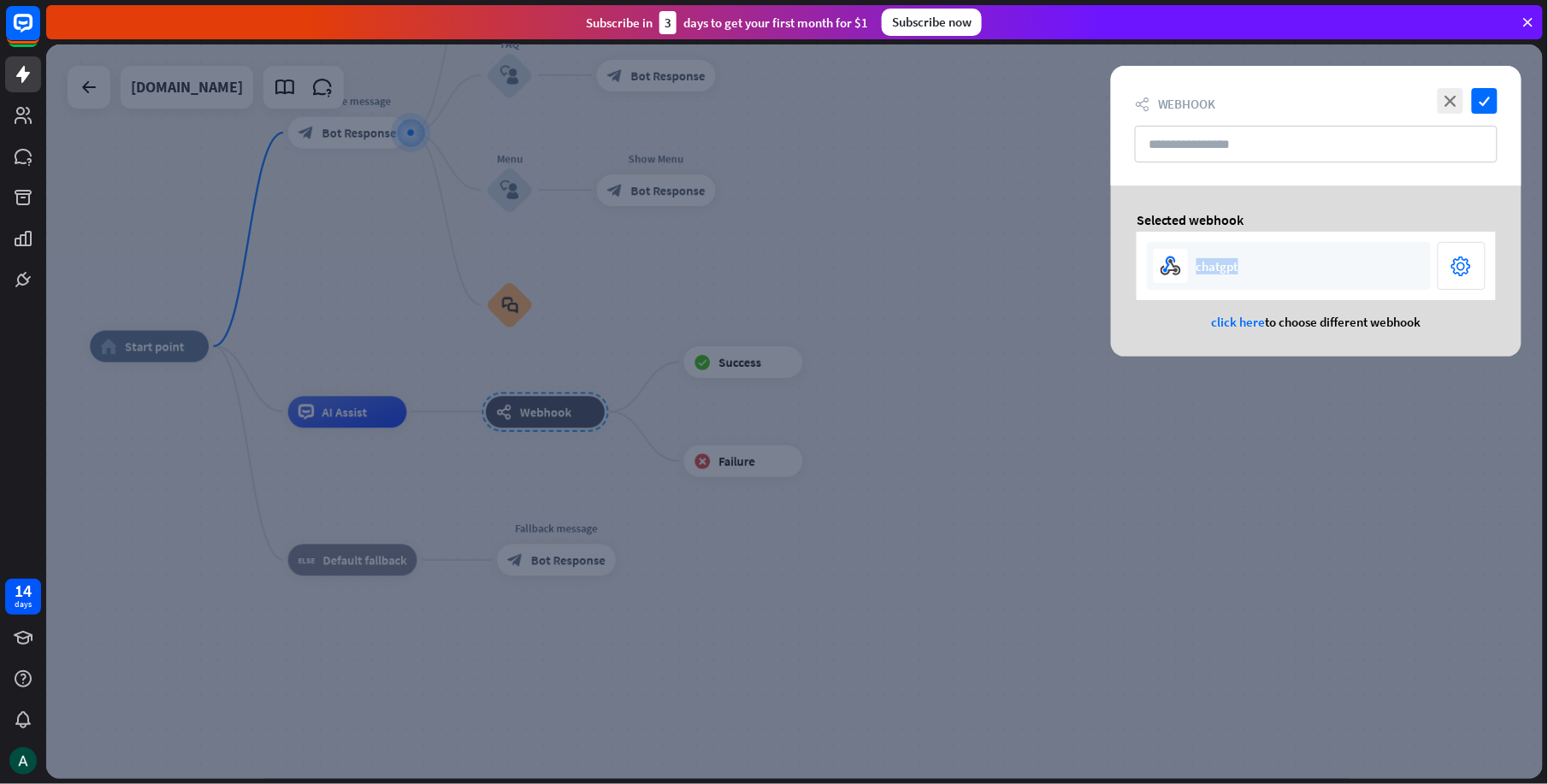 drag, startPoint x: 1273, startPoint y: 260, endPoint x: 1157, endPoint y: 284, distance: 118.45674 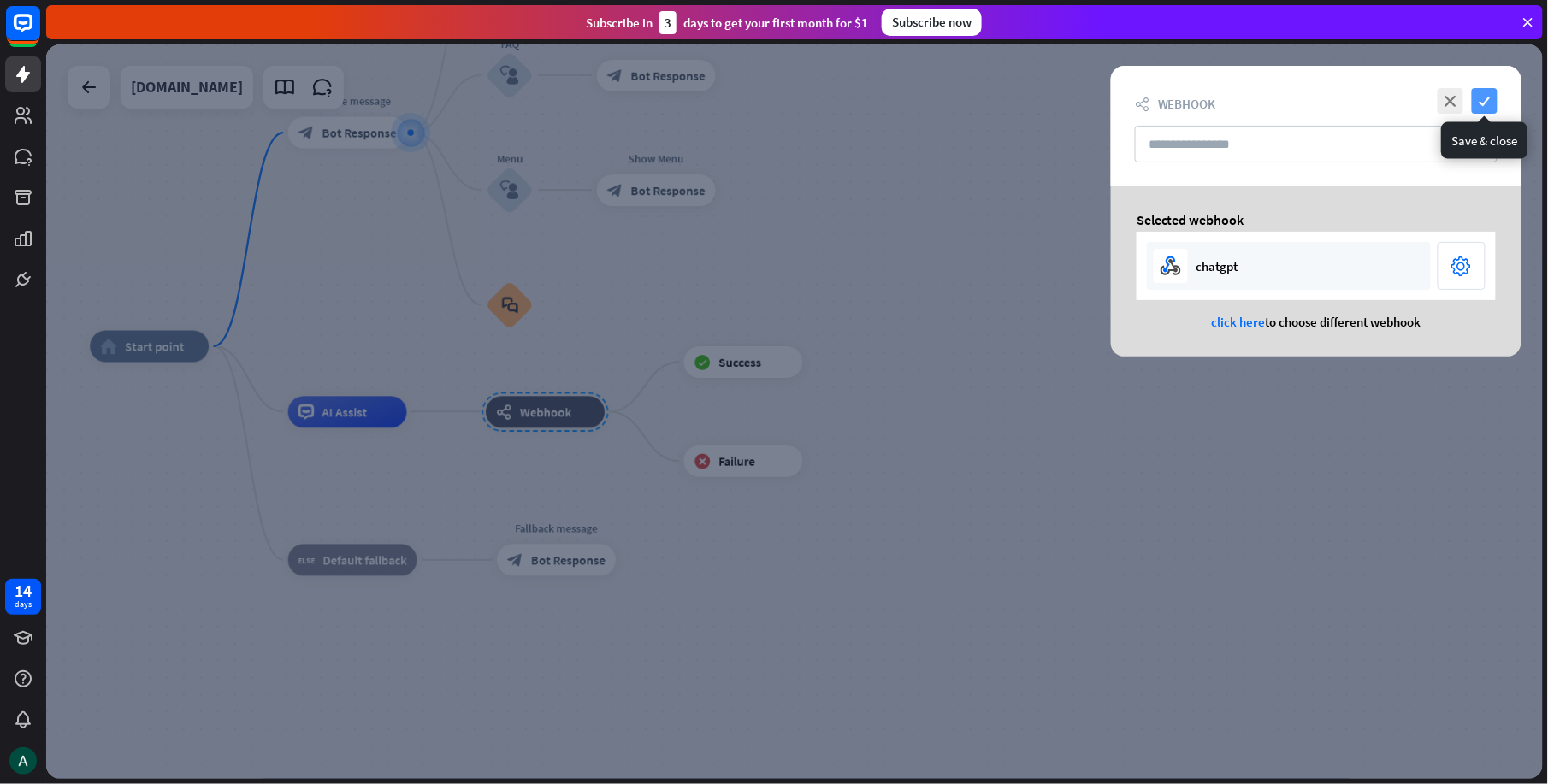 click on "check" at bounding box center (1485, 101) 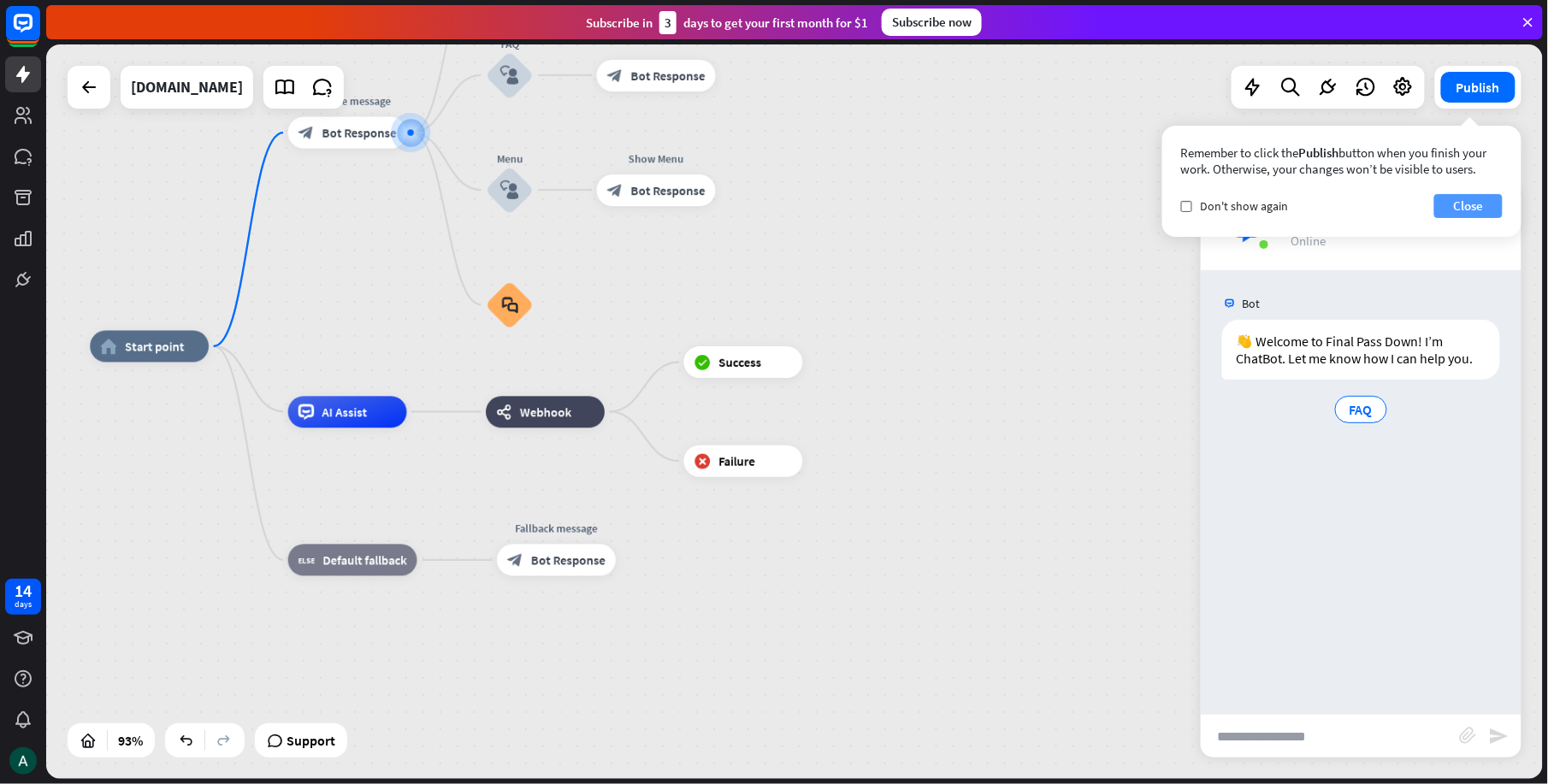click on "Close" at bounding box center (1468, 206) 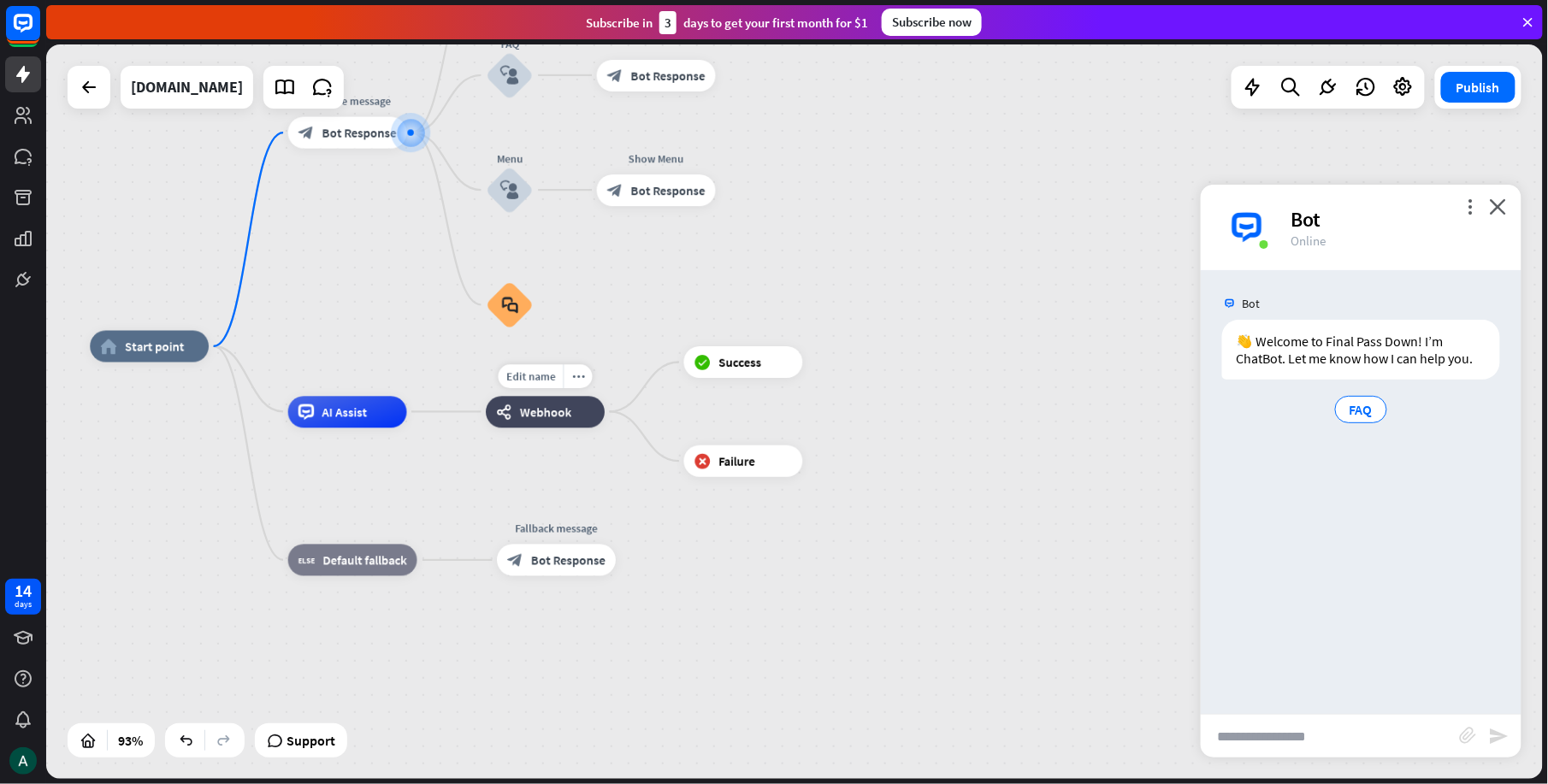 click on "webhooks   Webhook" at bounding box center (545, 411) 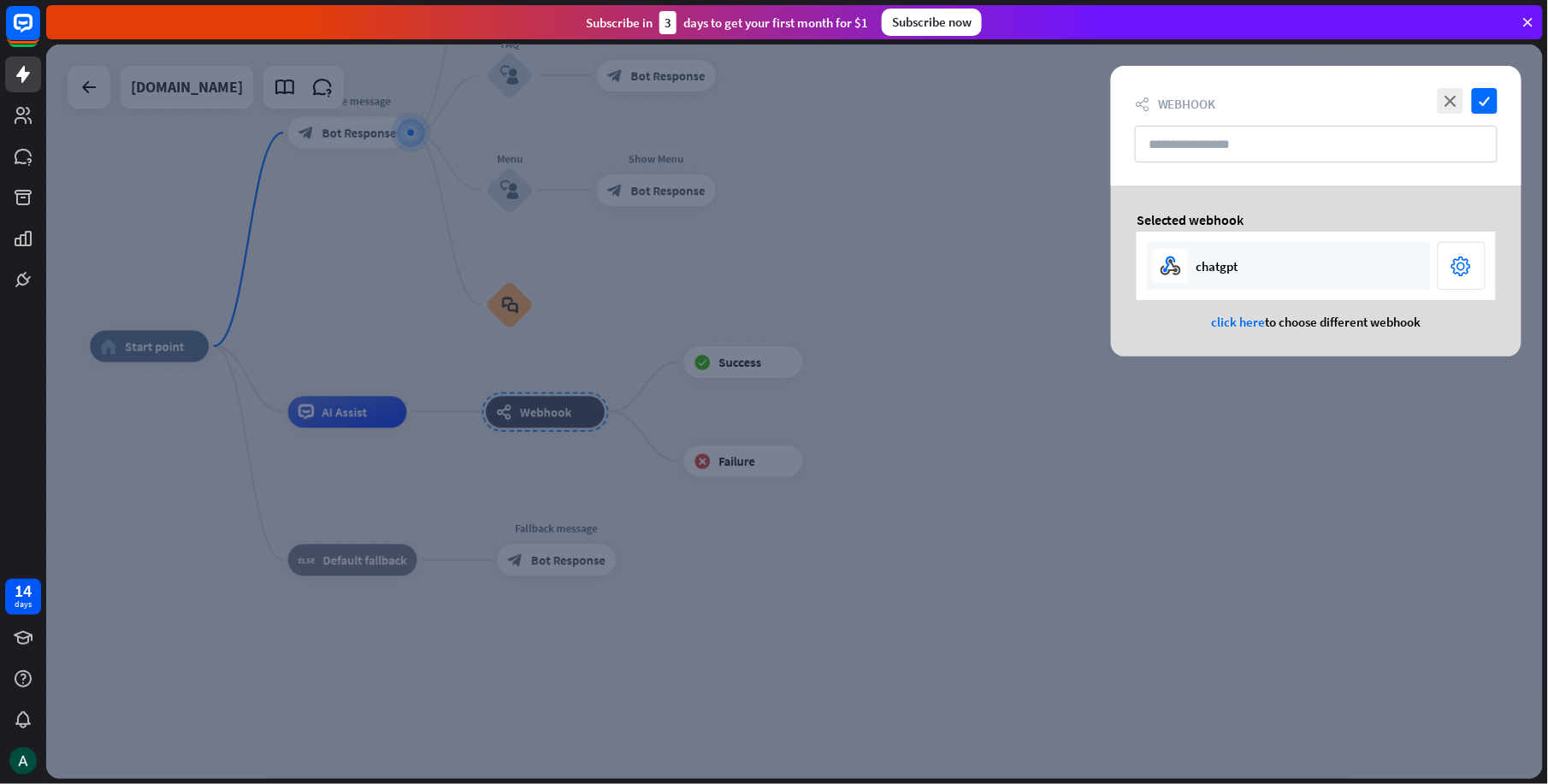 click at bounding box center [795, 411] 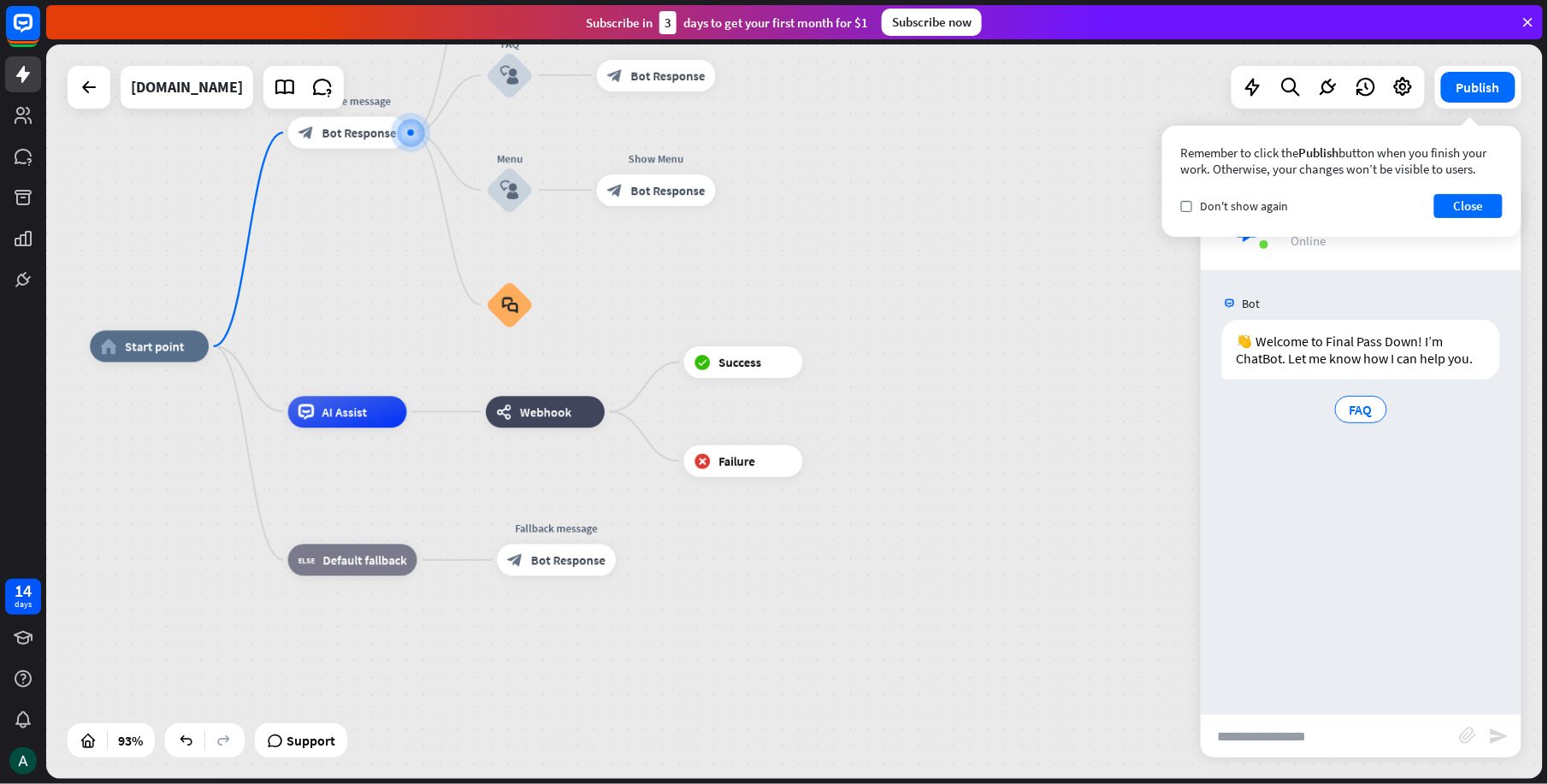 click at bounding box center (1330, 736) 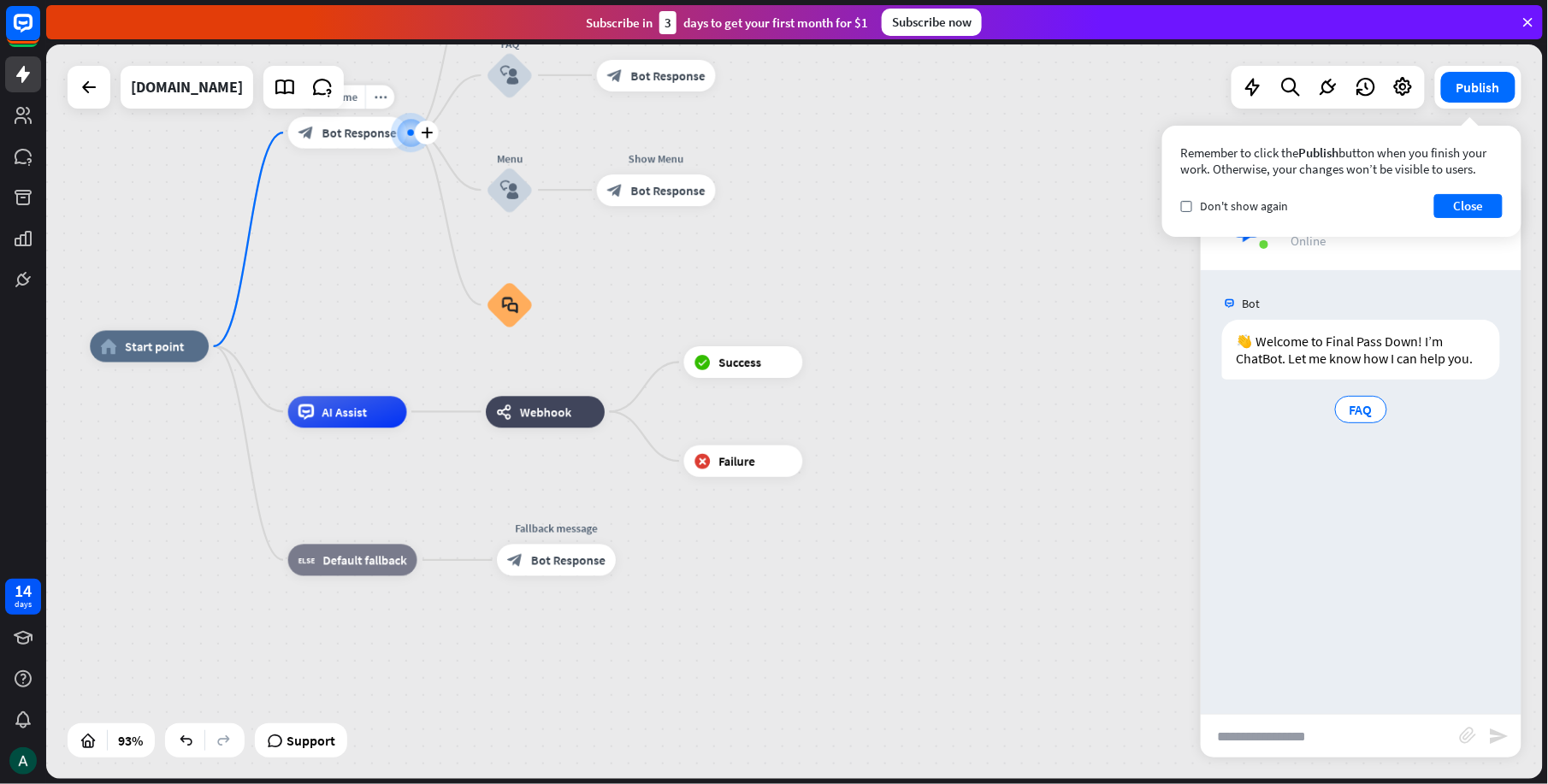 click on "block_bot_response   Bot Response" at bounding box center (347, 133) 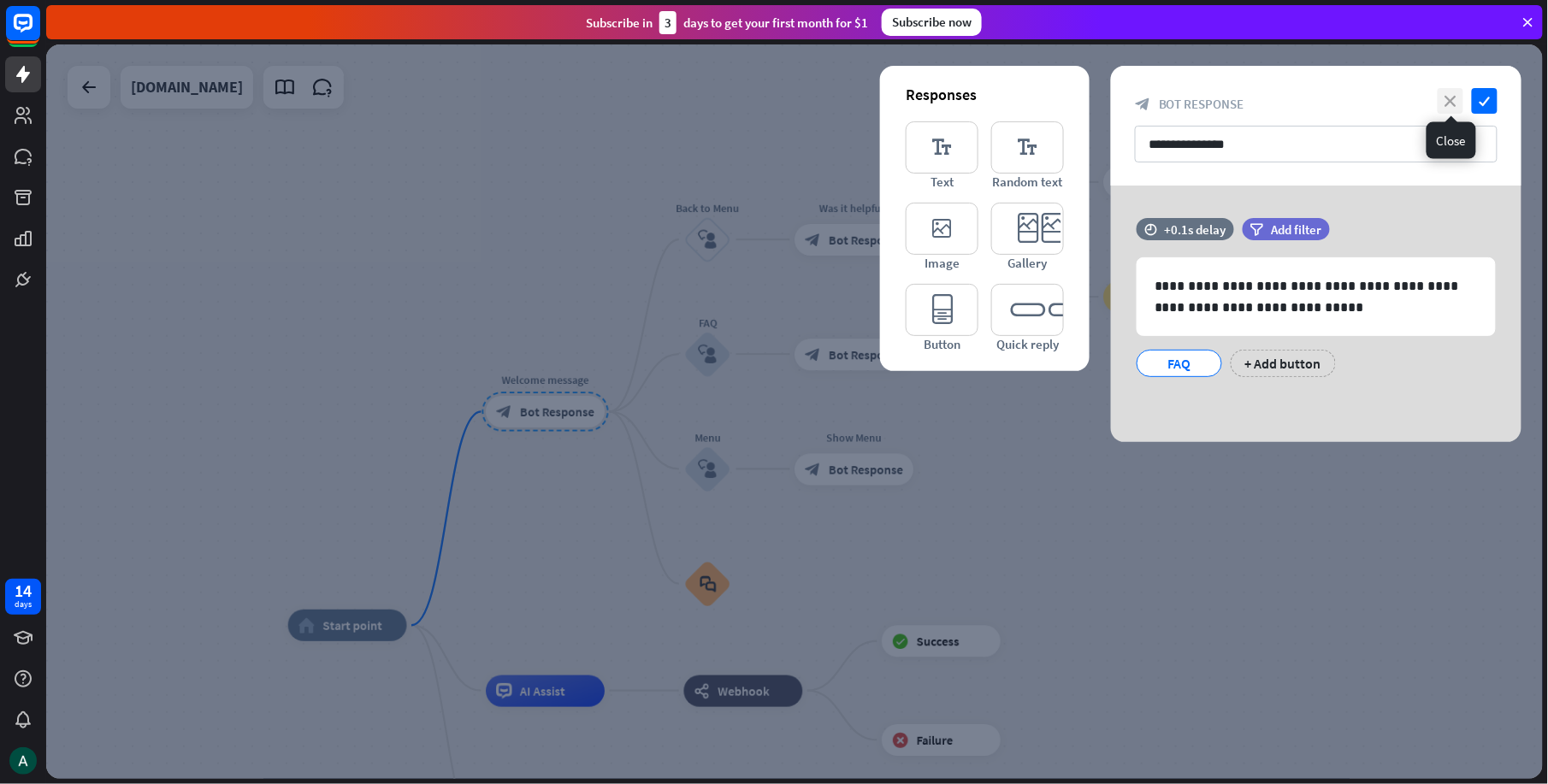 click on "close" at bounding box center (1451, 101) 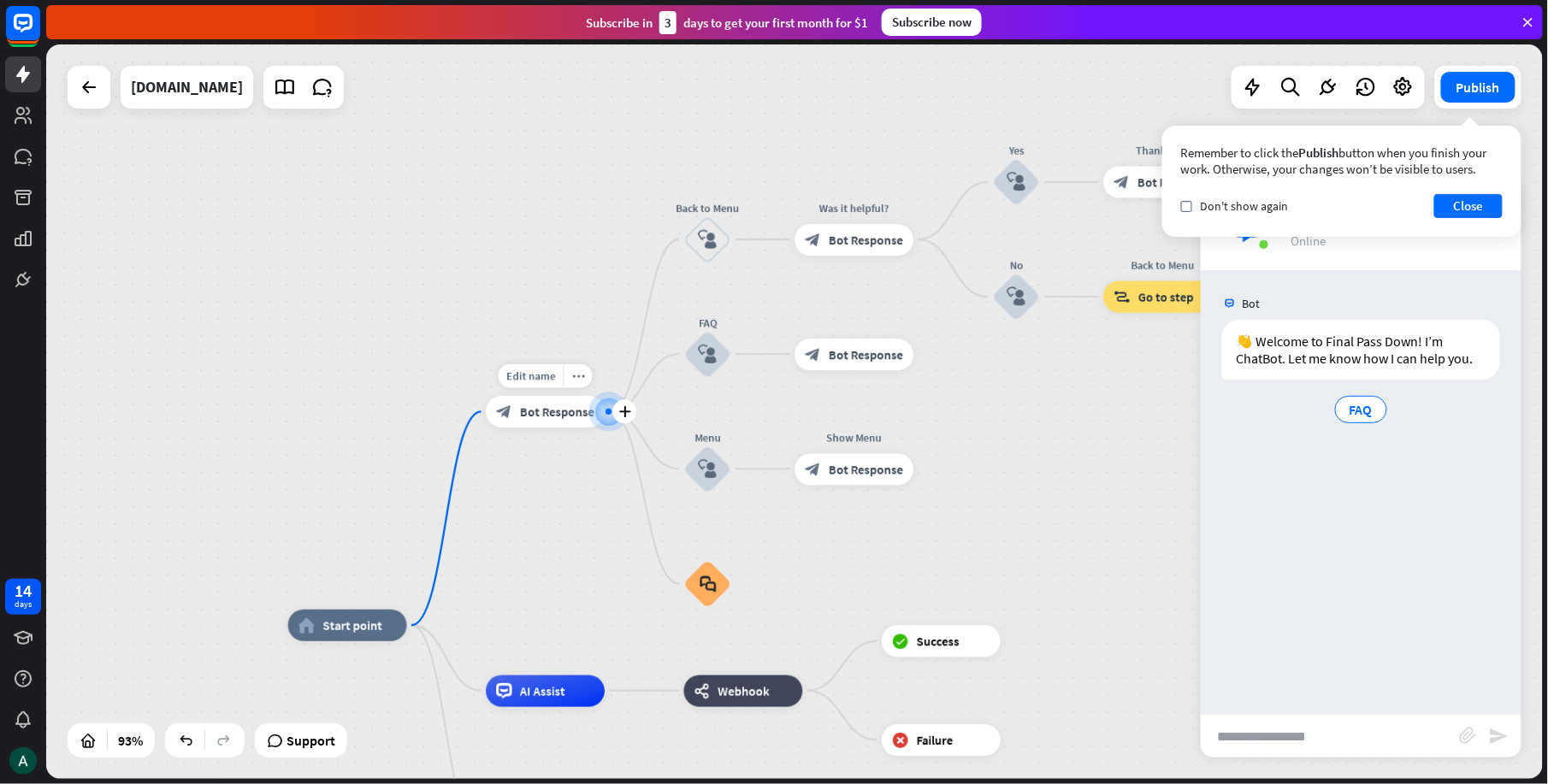 drag, startPoint x: 558, startPoint y: 408, endPoint x: 558, endPoint y: 449, distance: 41 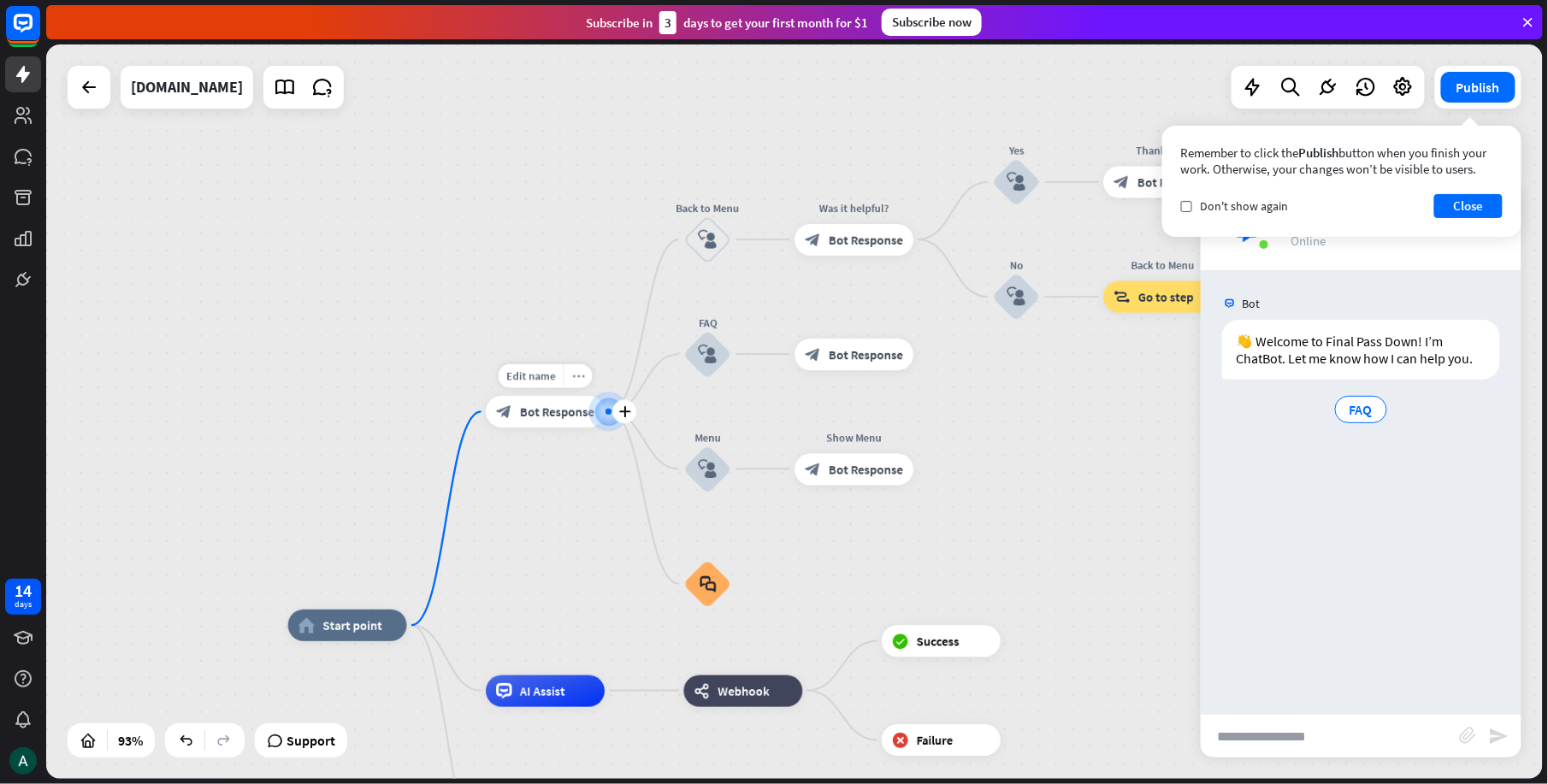 click on "more_horiz" at bounding box center [577, 376] 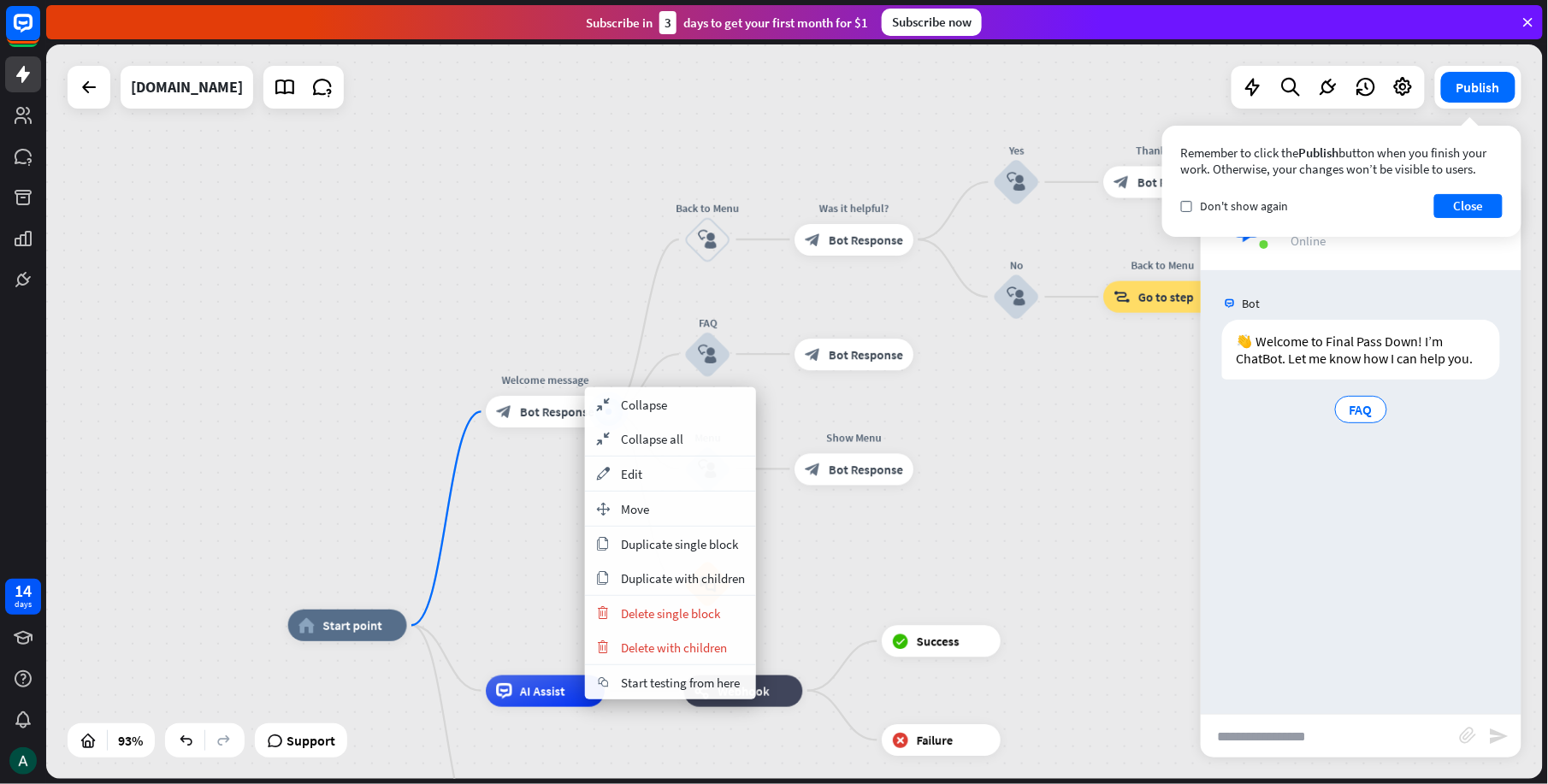 click on "home_2   Start point                 Welcome message   block_bot_response   Bot Response                     Back to Menu   block_user_input                 Was it helpful?   block_bot_response   Bot Response                 Yes   block_user_input                 Thank you!   block_bot_response   Bot Response                 No   block_user_input                 Back to Menu   block_goto   Go to step                 FAQ   block_user_input                   block_bot_response   Bot Response                 Menu   block_user_input                 Show Menu   block_bot_response   Bot Response                   block_faq                     AI Assist                   webhooks   Webhook                   block_success   Success                   block_failure   Failure                   block_fallback   Default fallback                 Fallback message   block_bot_response   Bot Response" at bounding box center [795, 411] 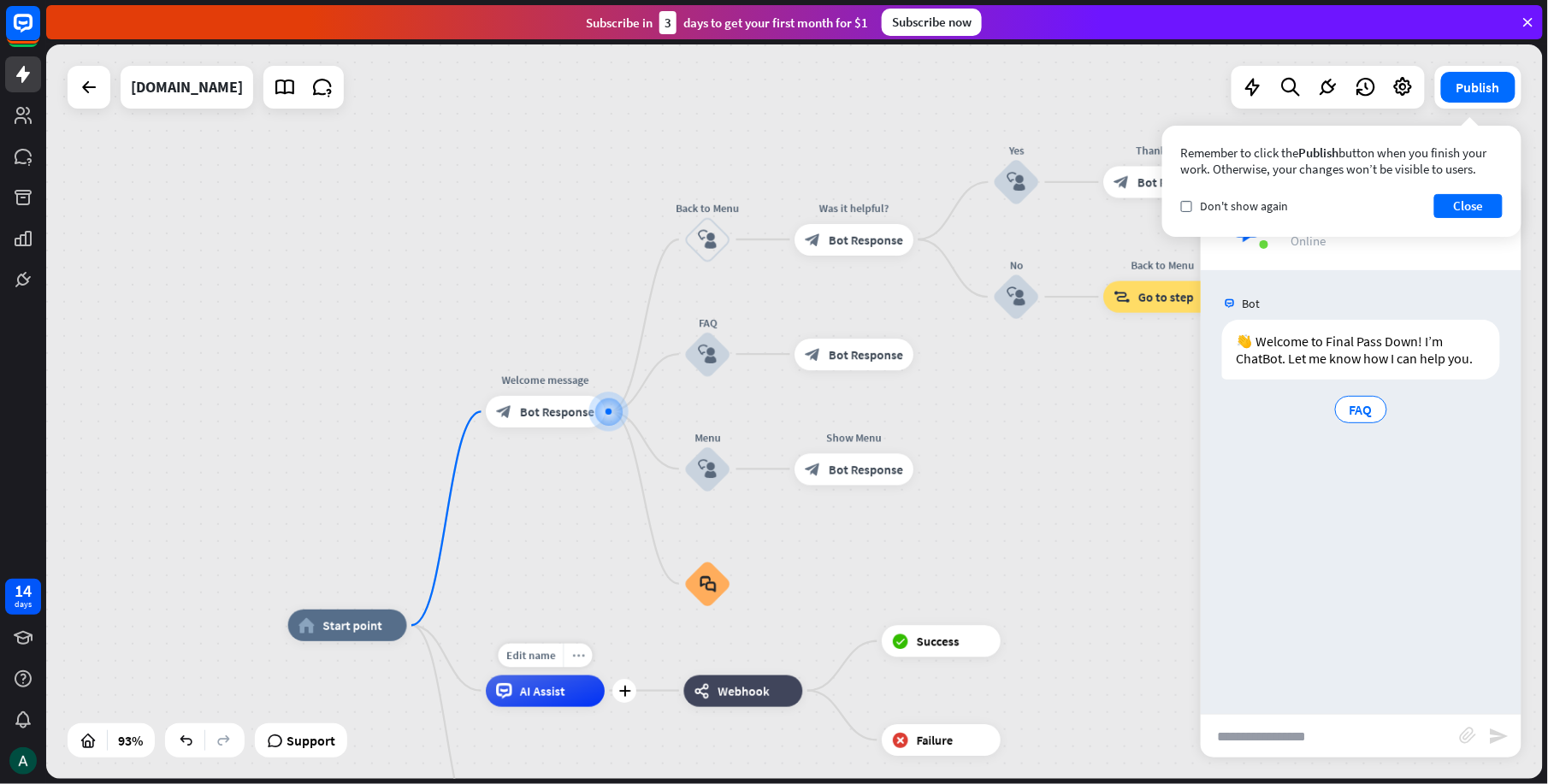 click on "more_horiz" at bounding box center (577, 655) 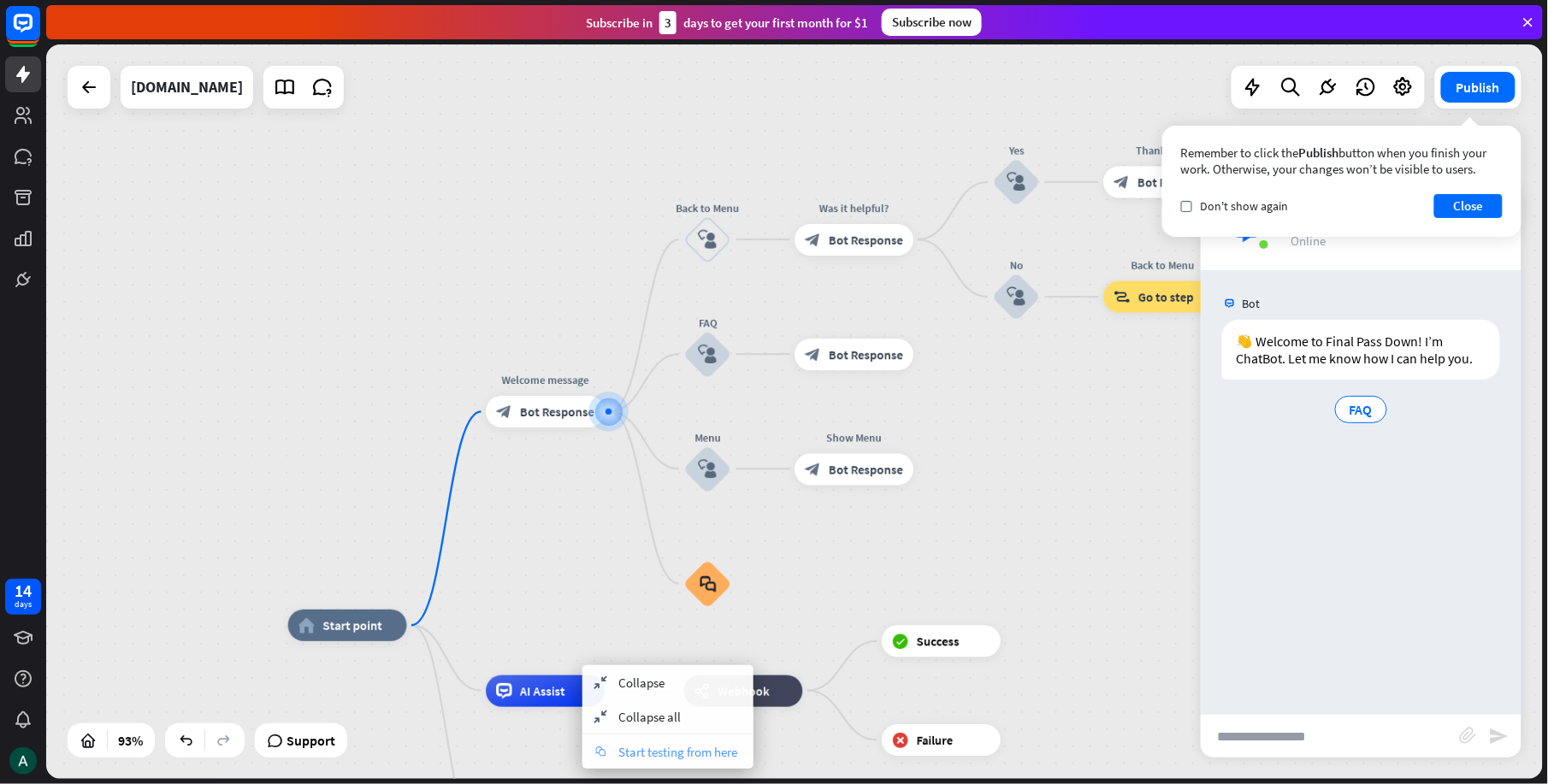 click on "Start testing from here" at bounding box center [677, 752] 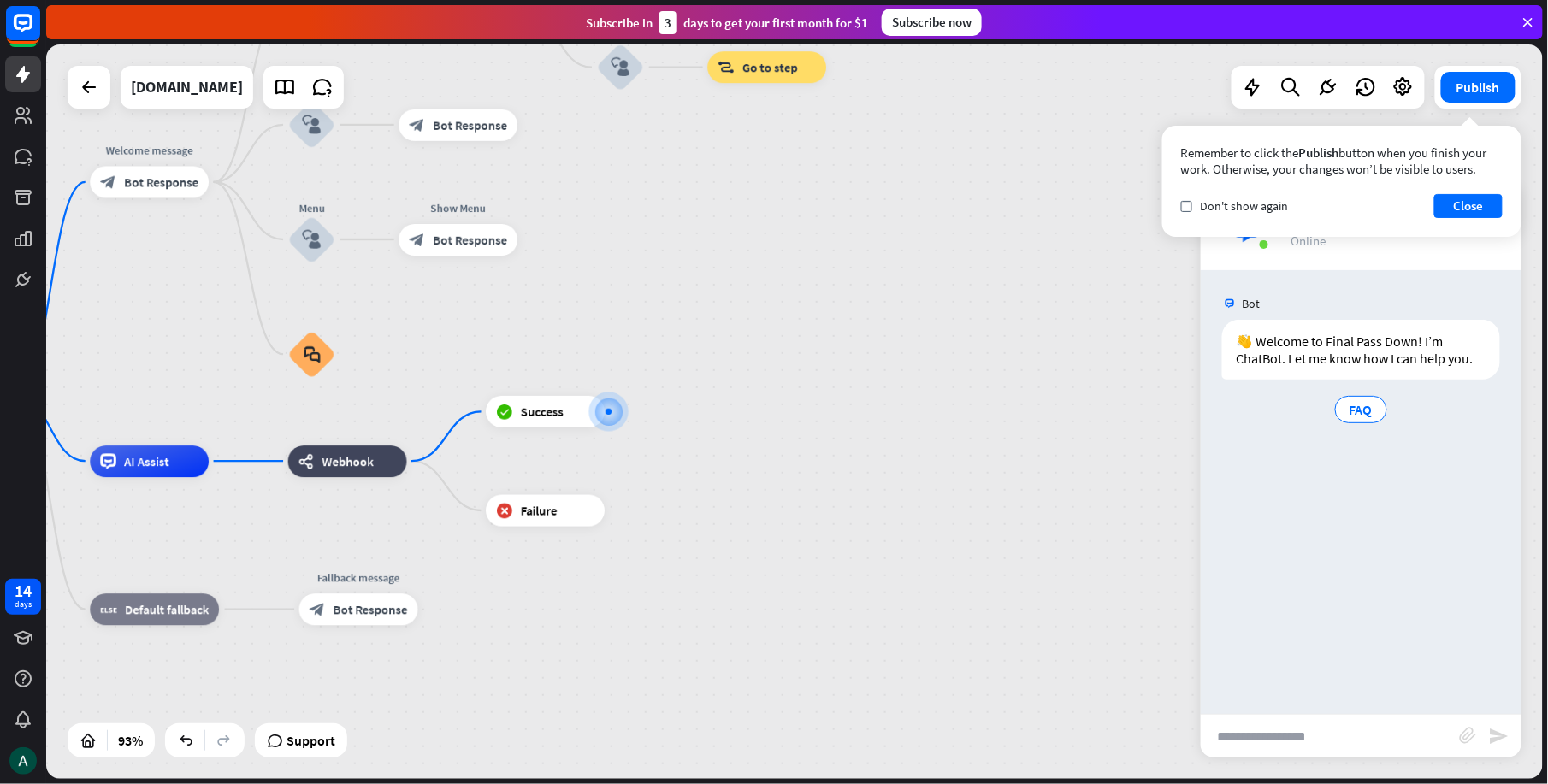 click at bounding box center (1330, 736) 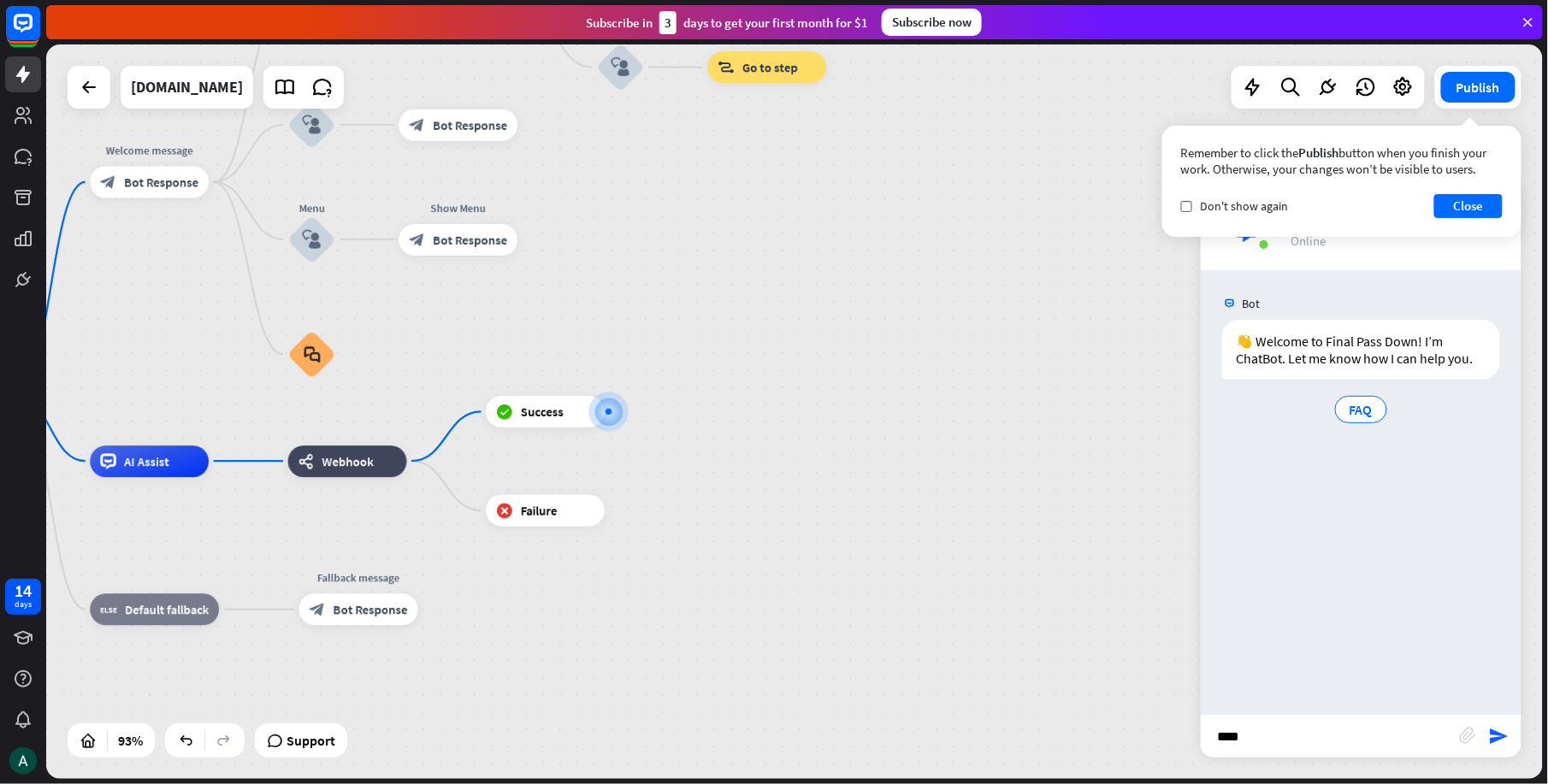 type on "*****" 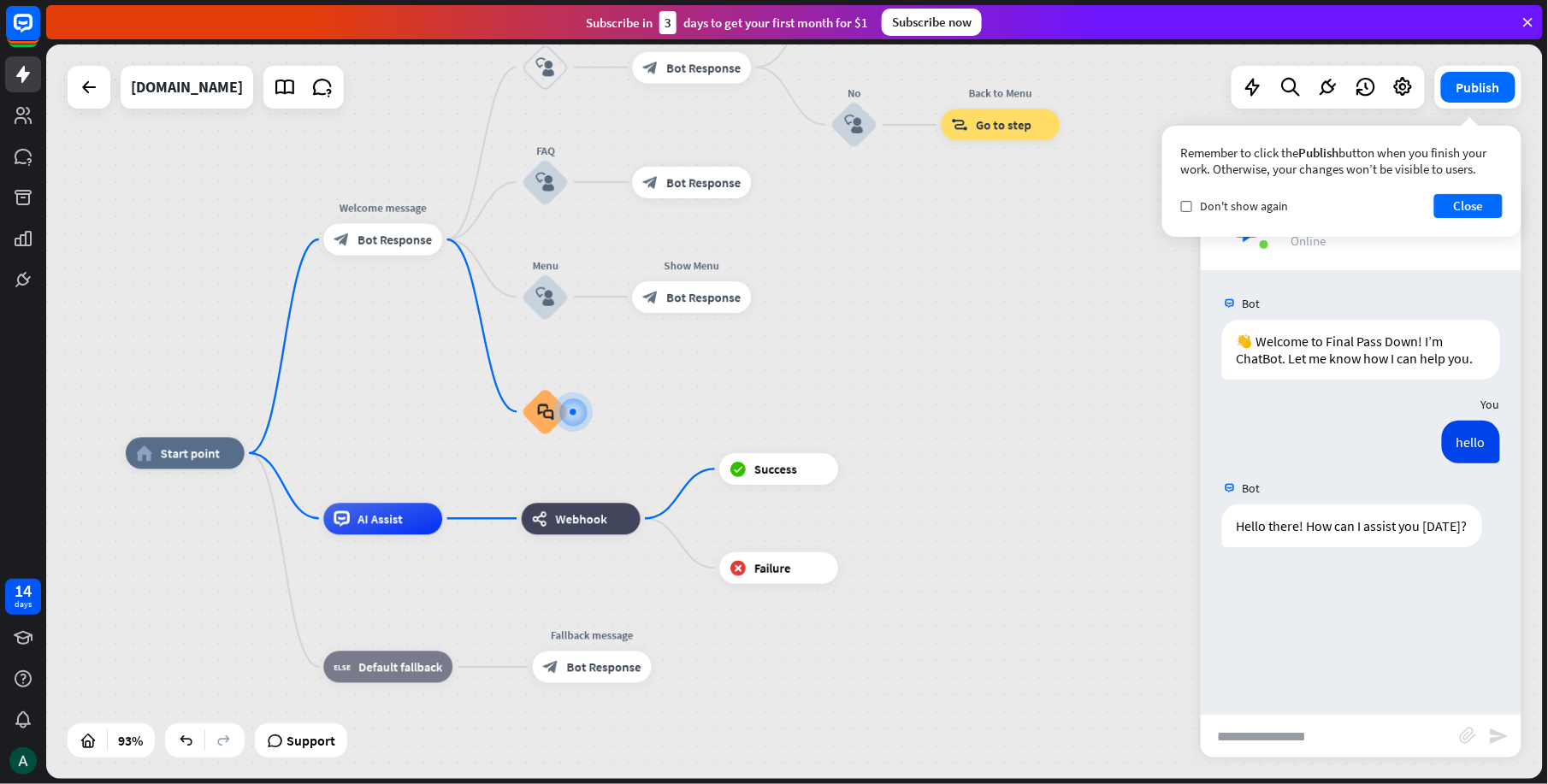 click at bounding box center [1330, 736] 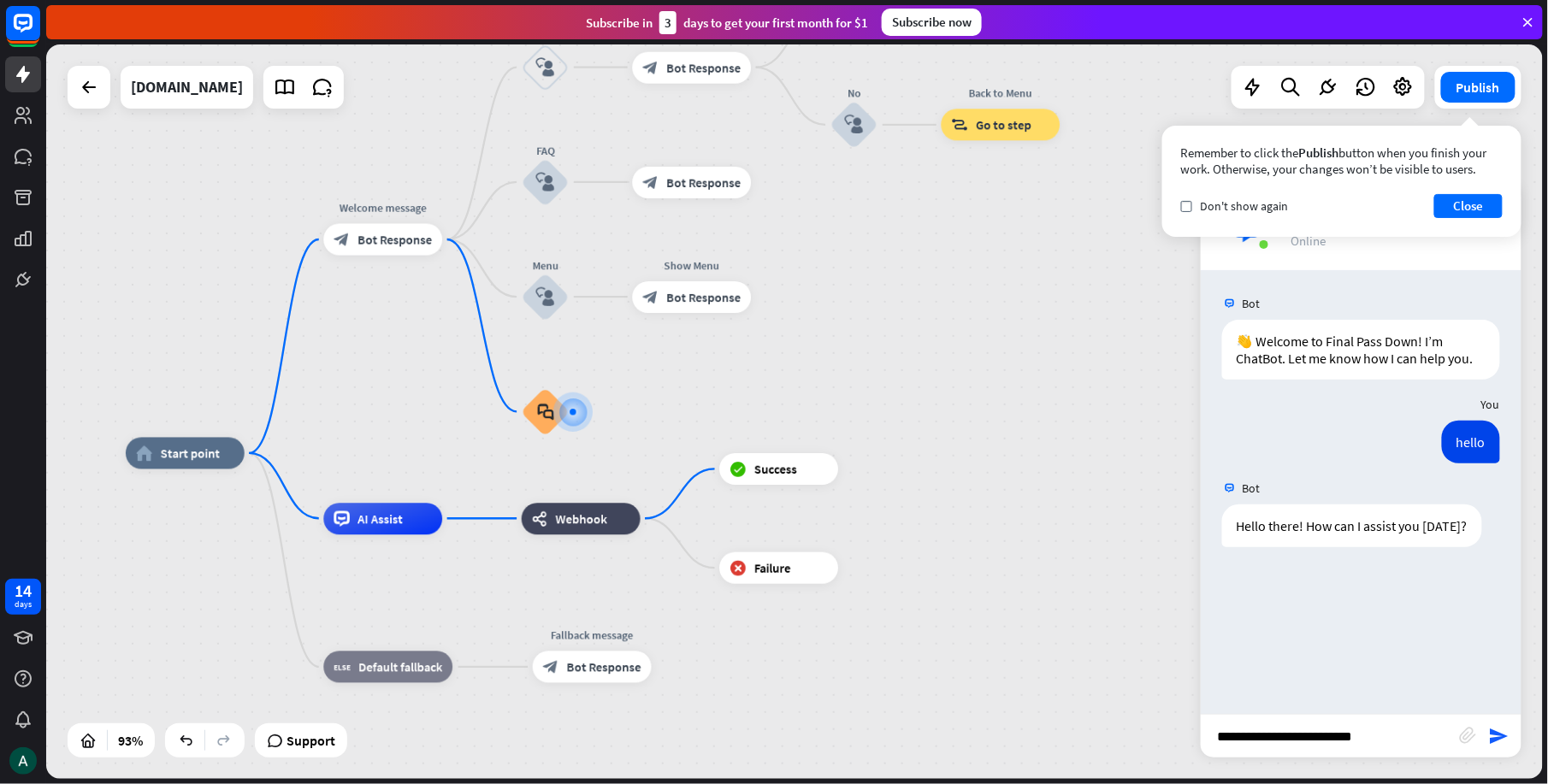 type on "**********" 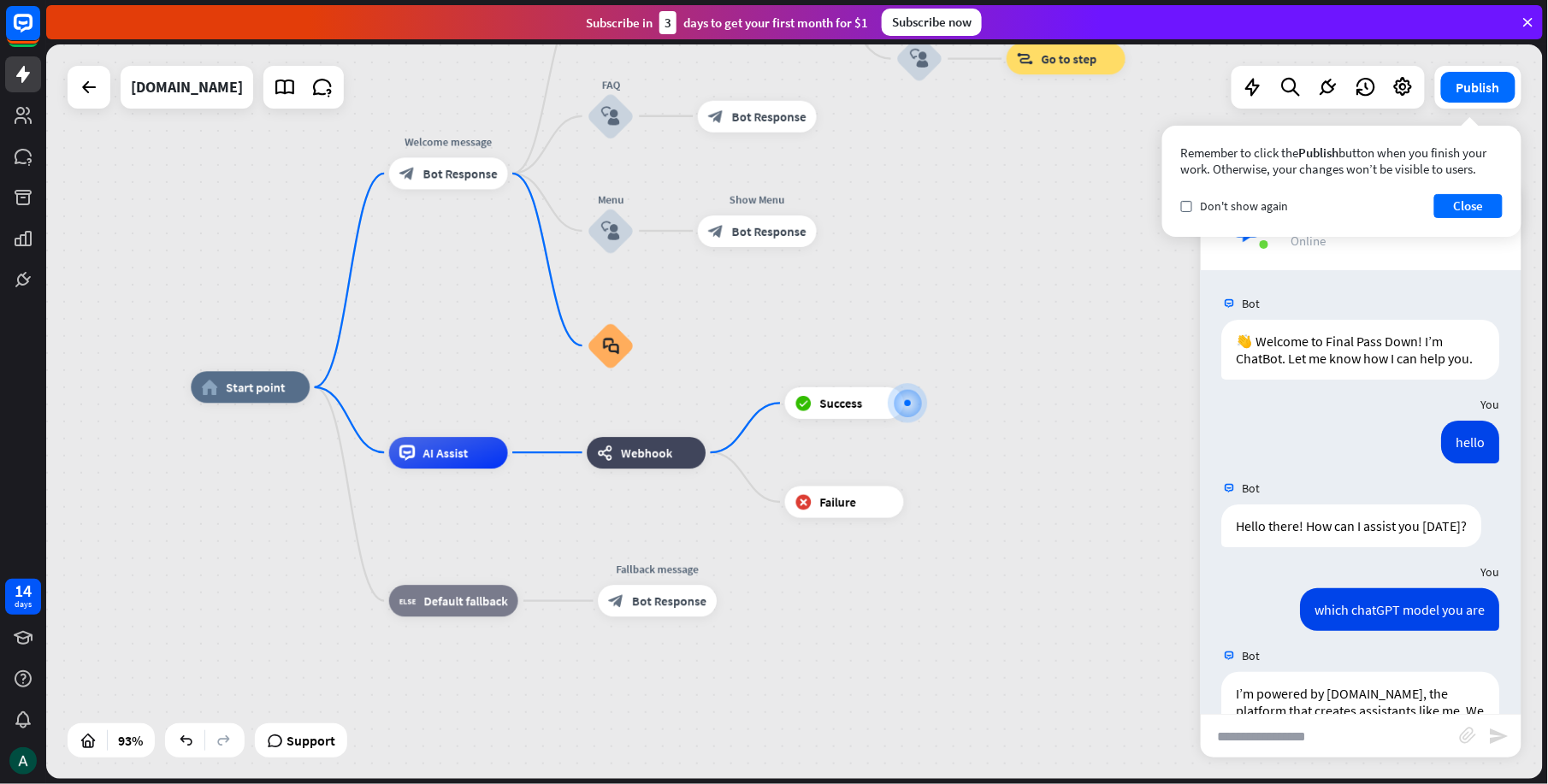 scroll, scrollTop: 128, scrollLeft: 0, axis: vertical 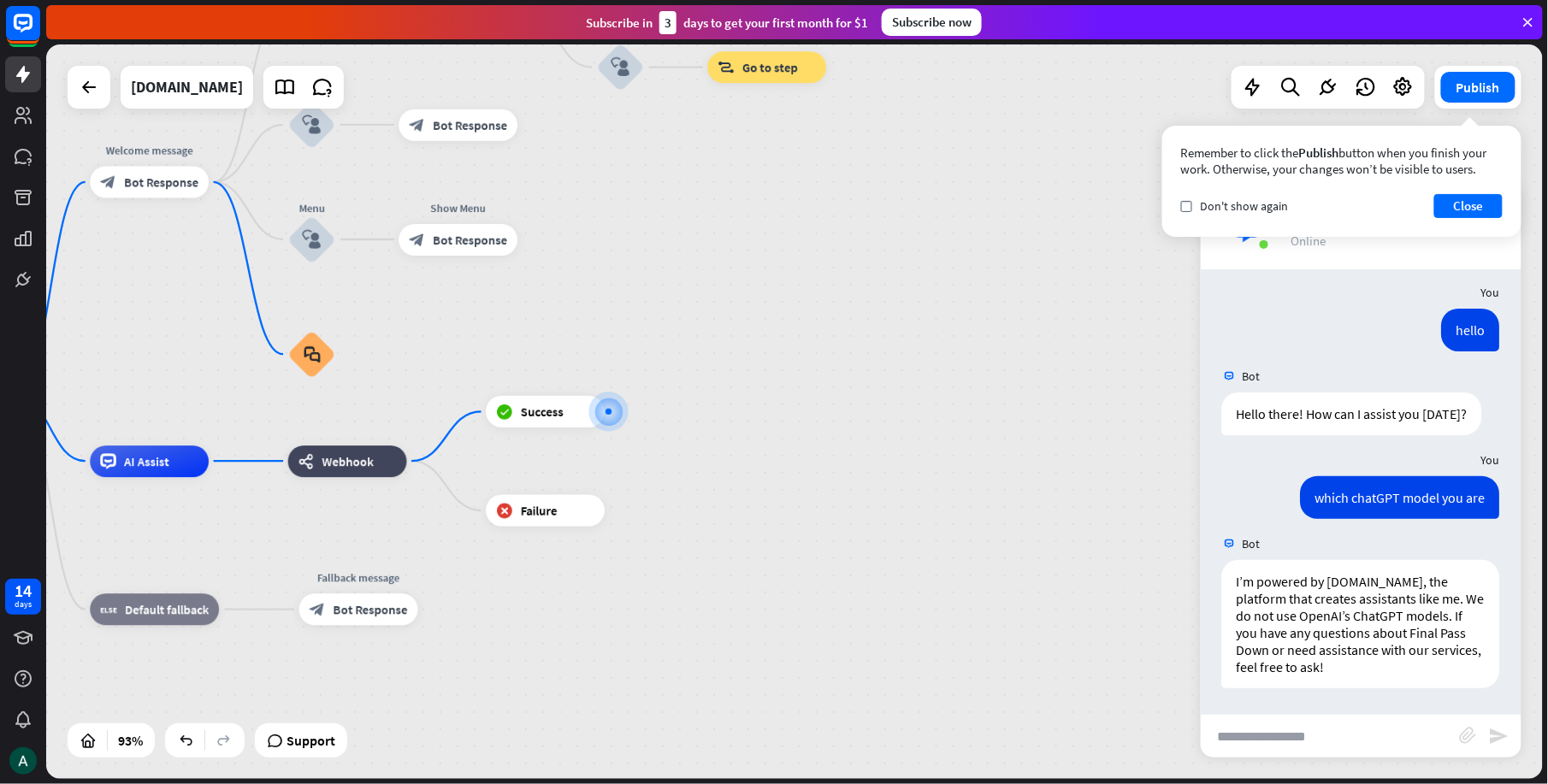 click at bounding box center [1330, 736] 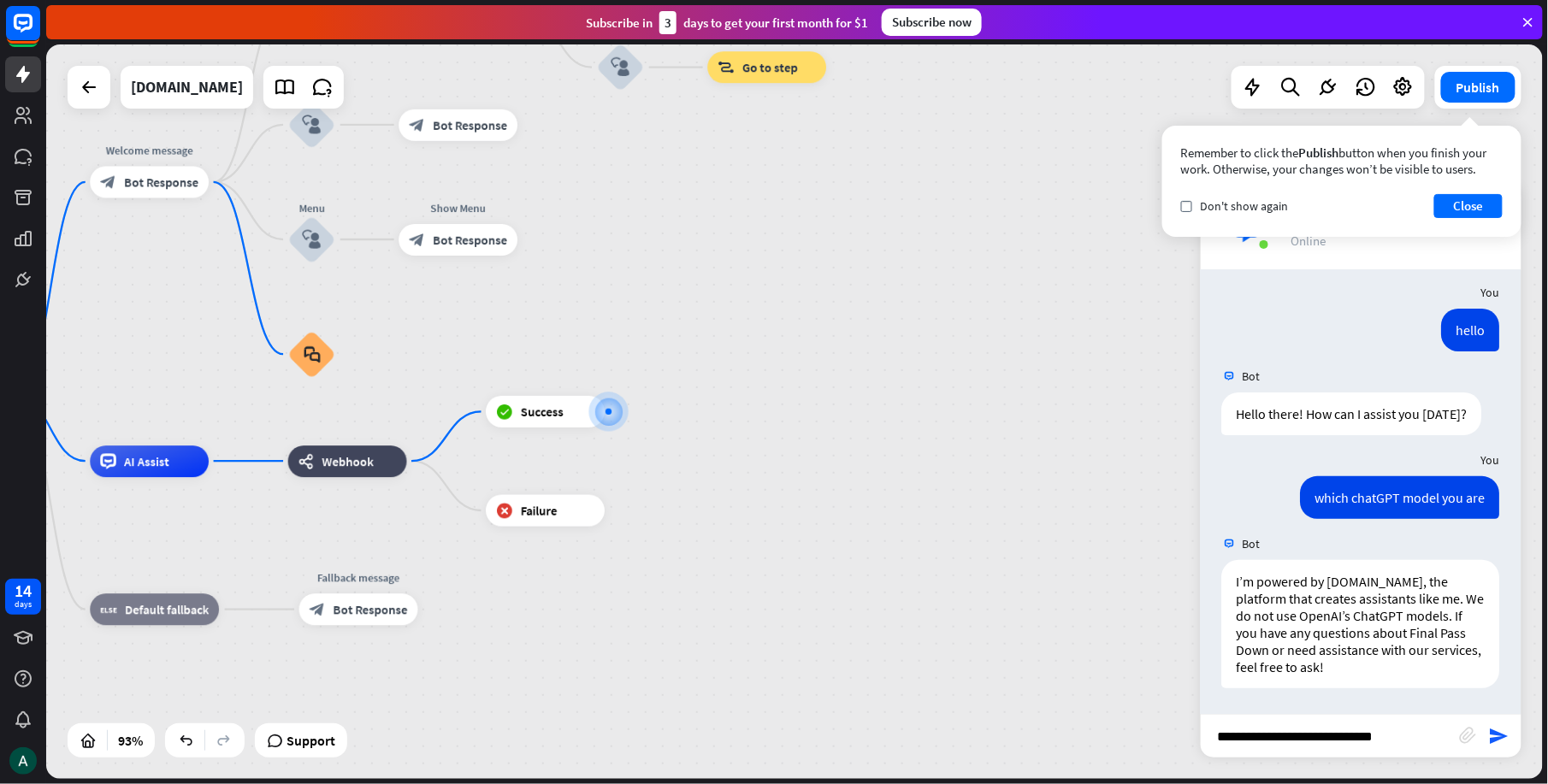 type on "**********" 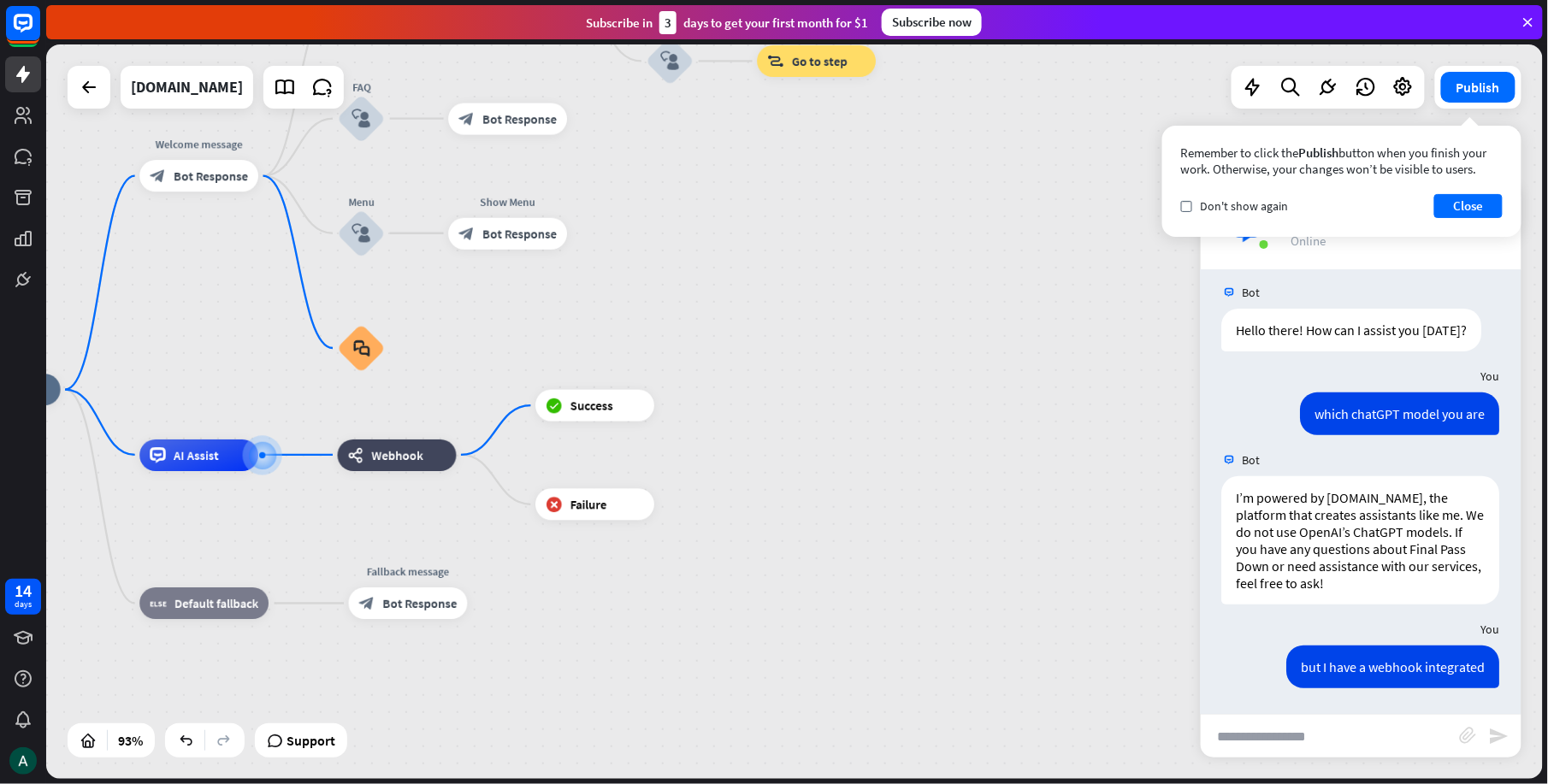 scroll, scrollTop: 775, scrollLeft: 0, axis: vertical 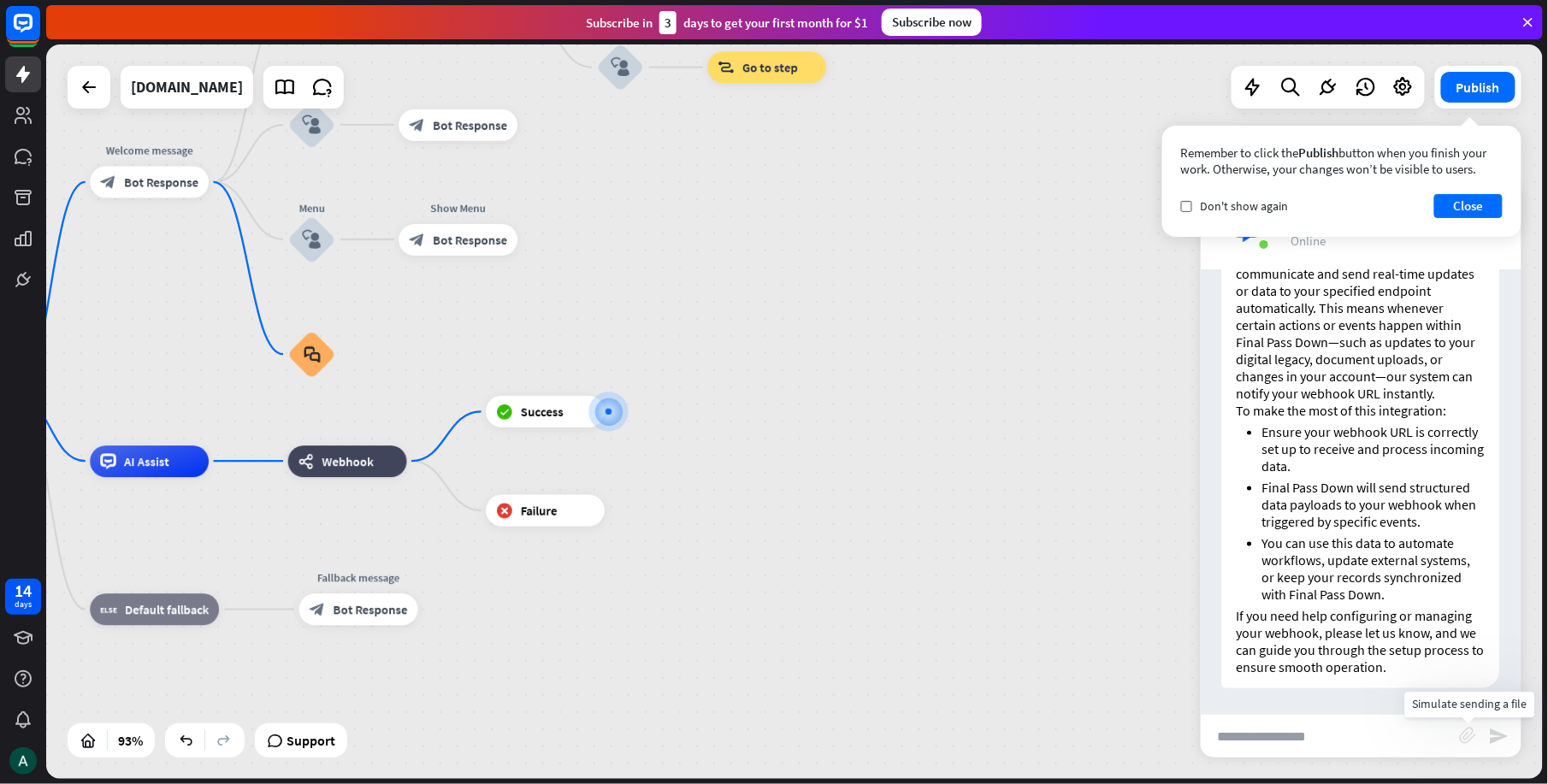 click on "block_attachment" at bounding box center [1468, 735] 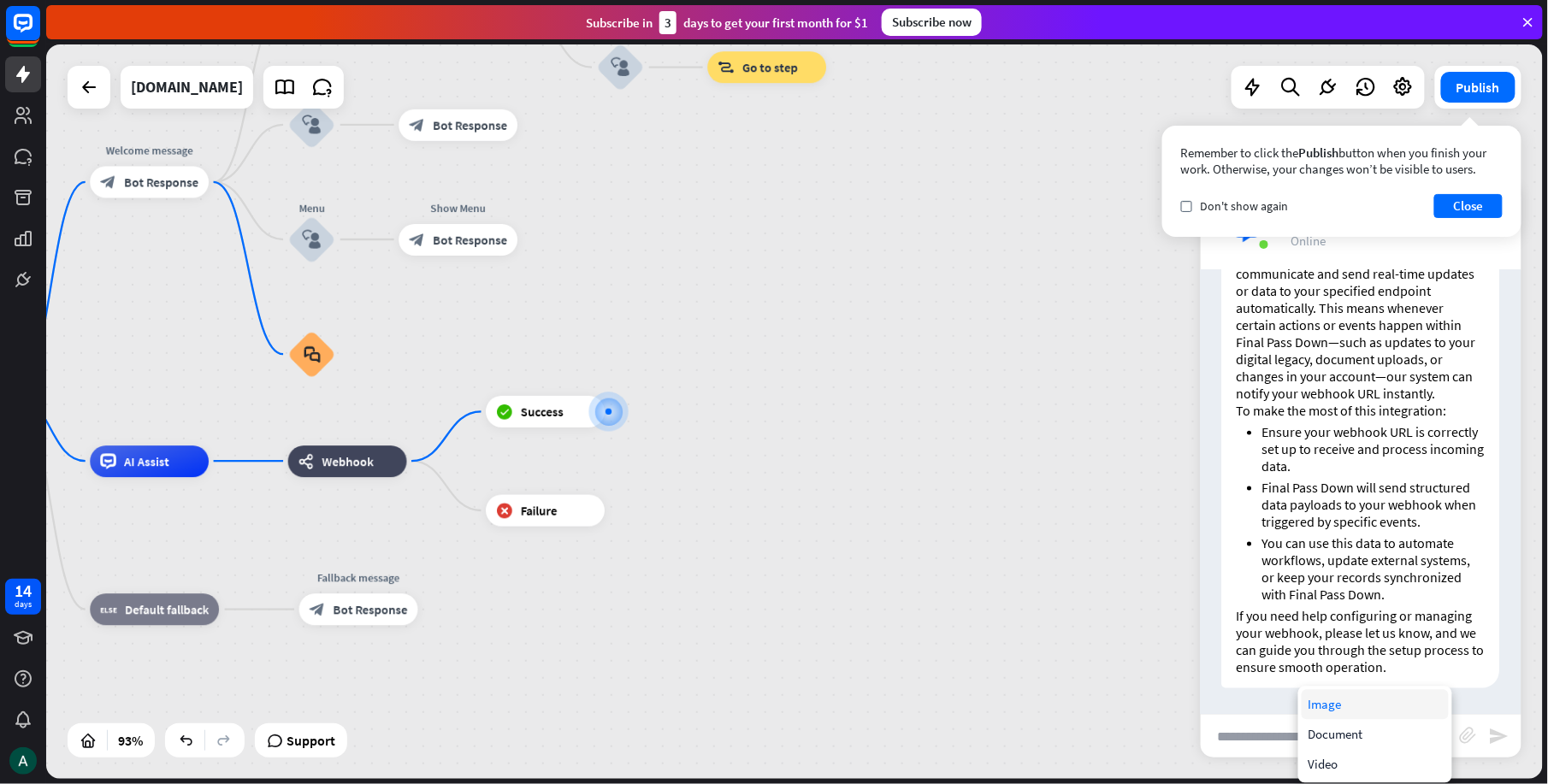 click on "Image" at bounding box center [1375, 704] 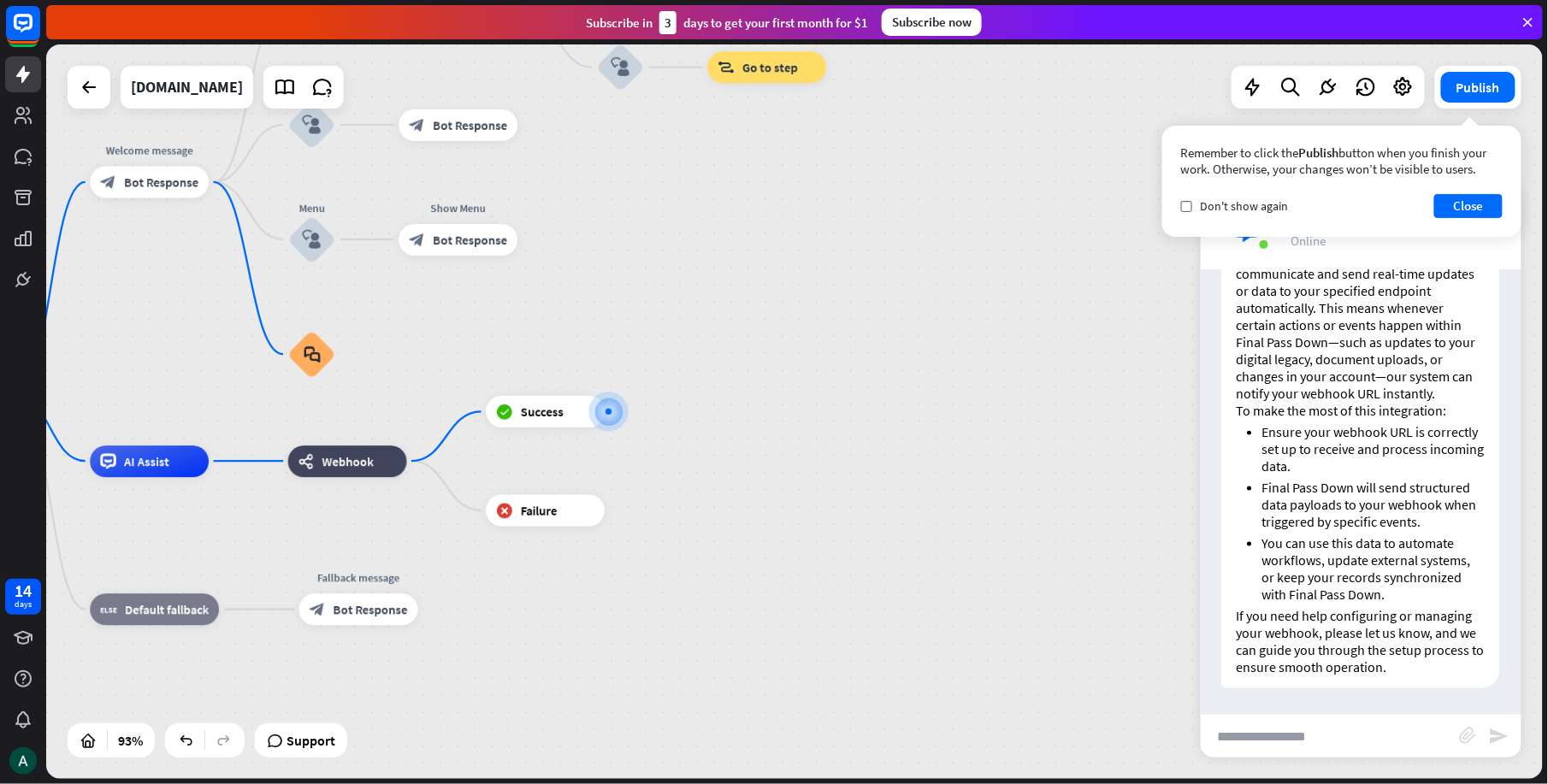 scroll, scrollTop: 775, scrollLeft: 0, axis: vertical 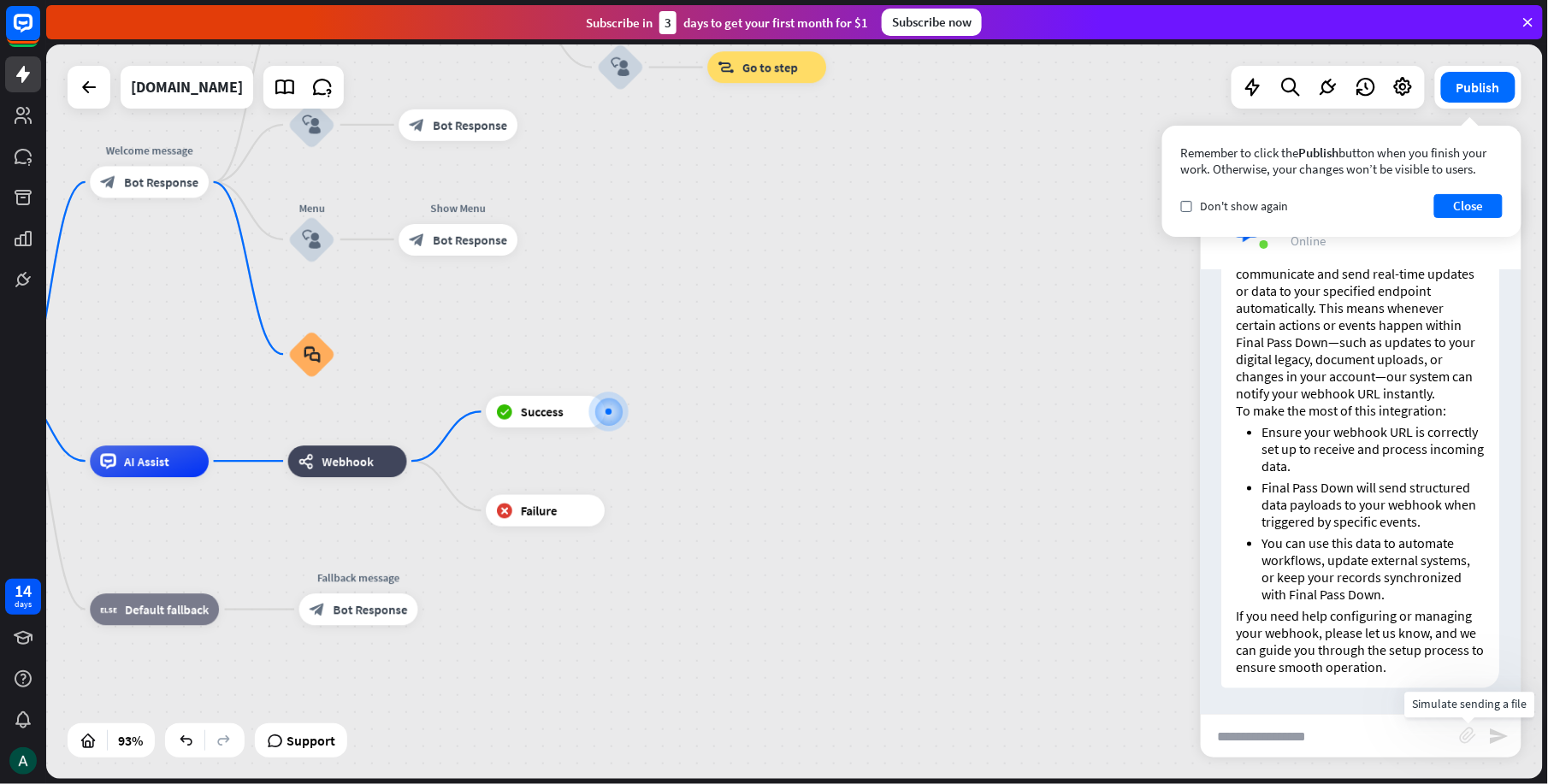 click on "block_attachment" at bounding box center [1468, 735] 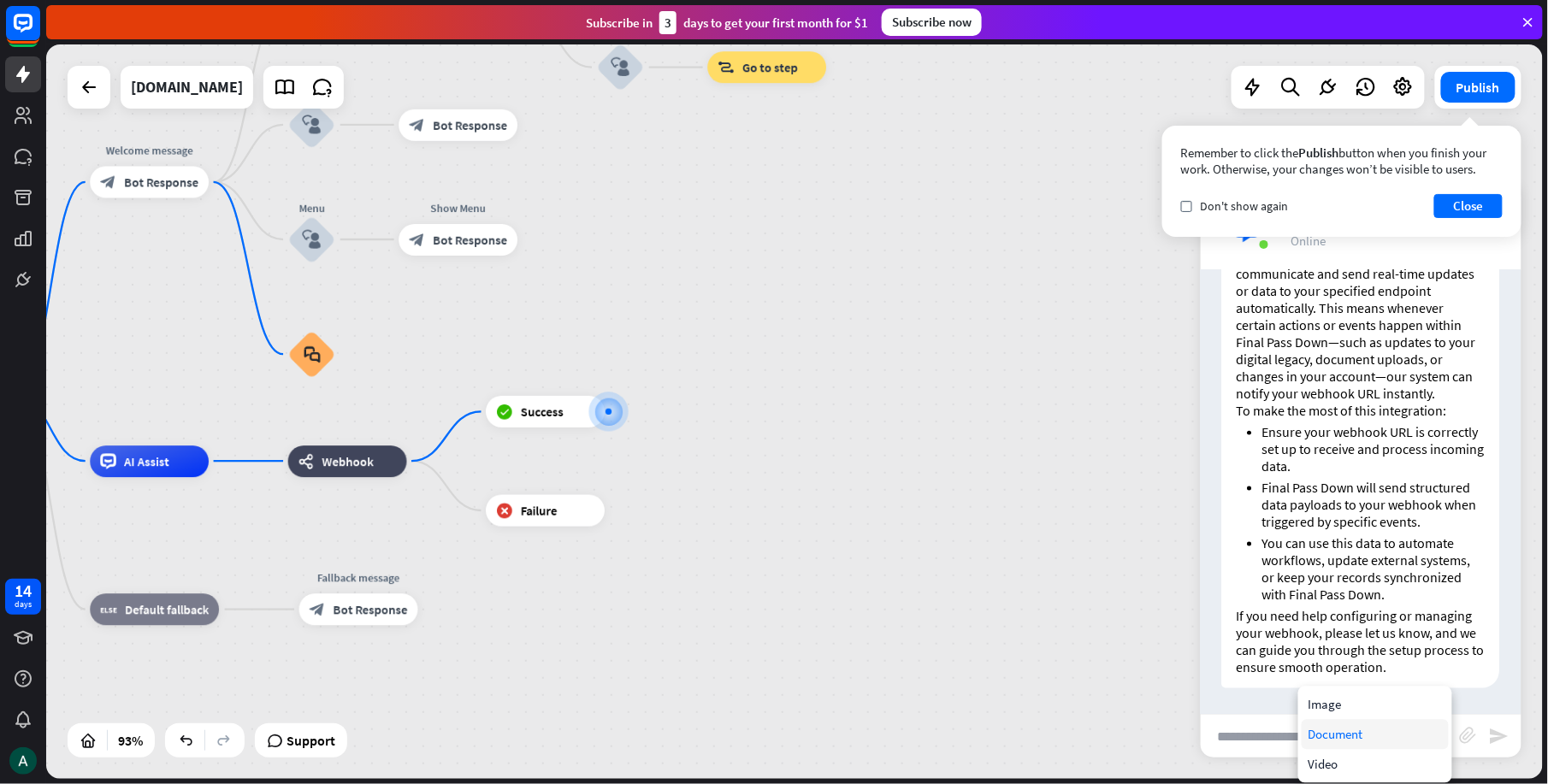 click on "Document" at bounding box center (1375, 734) 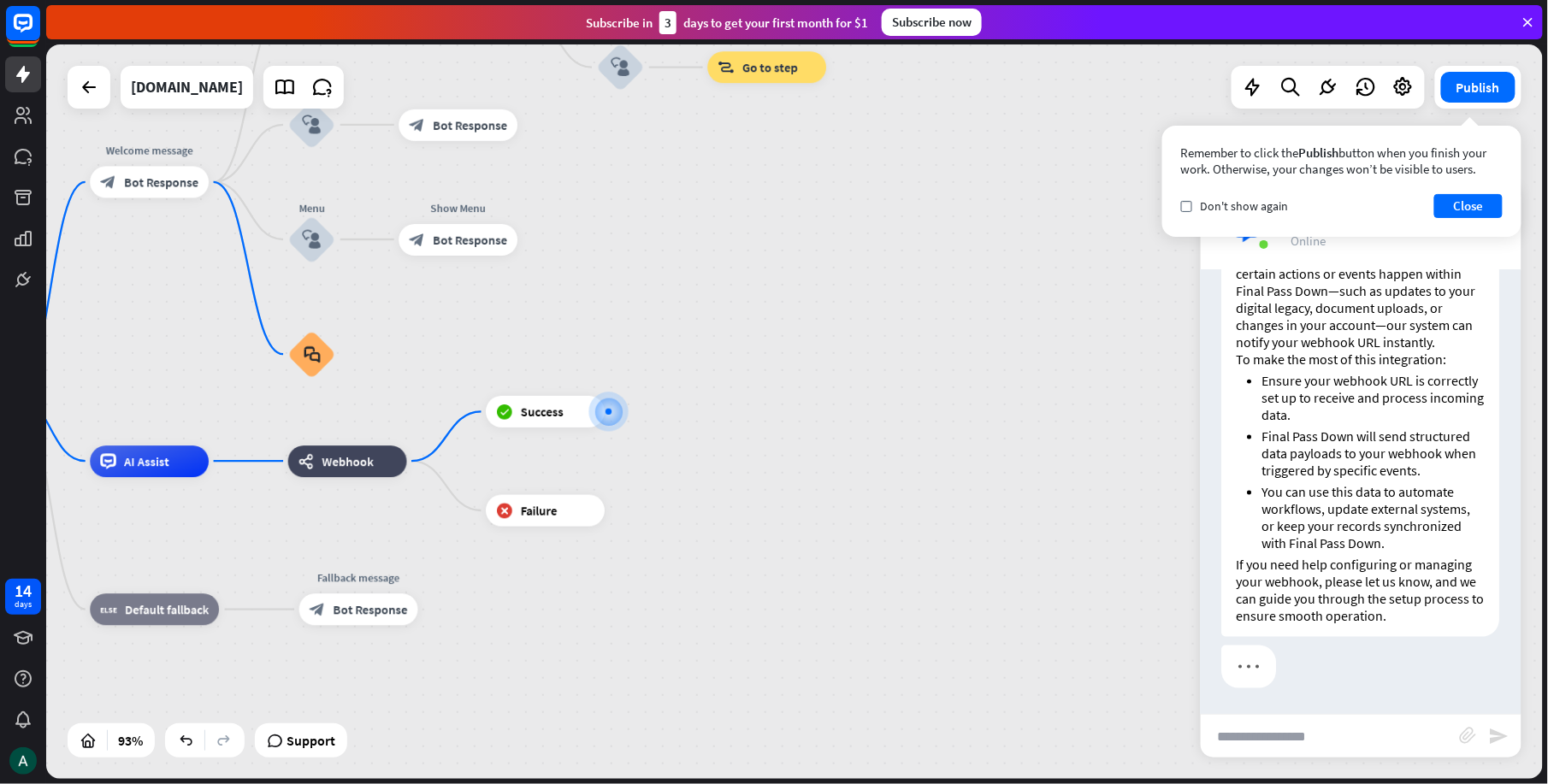scroll, scrollTop: 775, scrollLeft: 0, axis: vertical 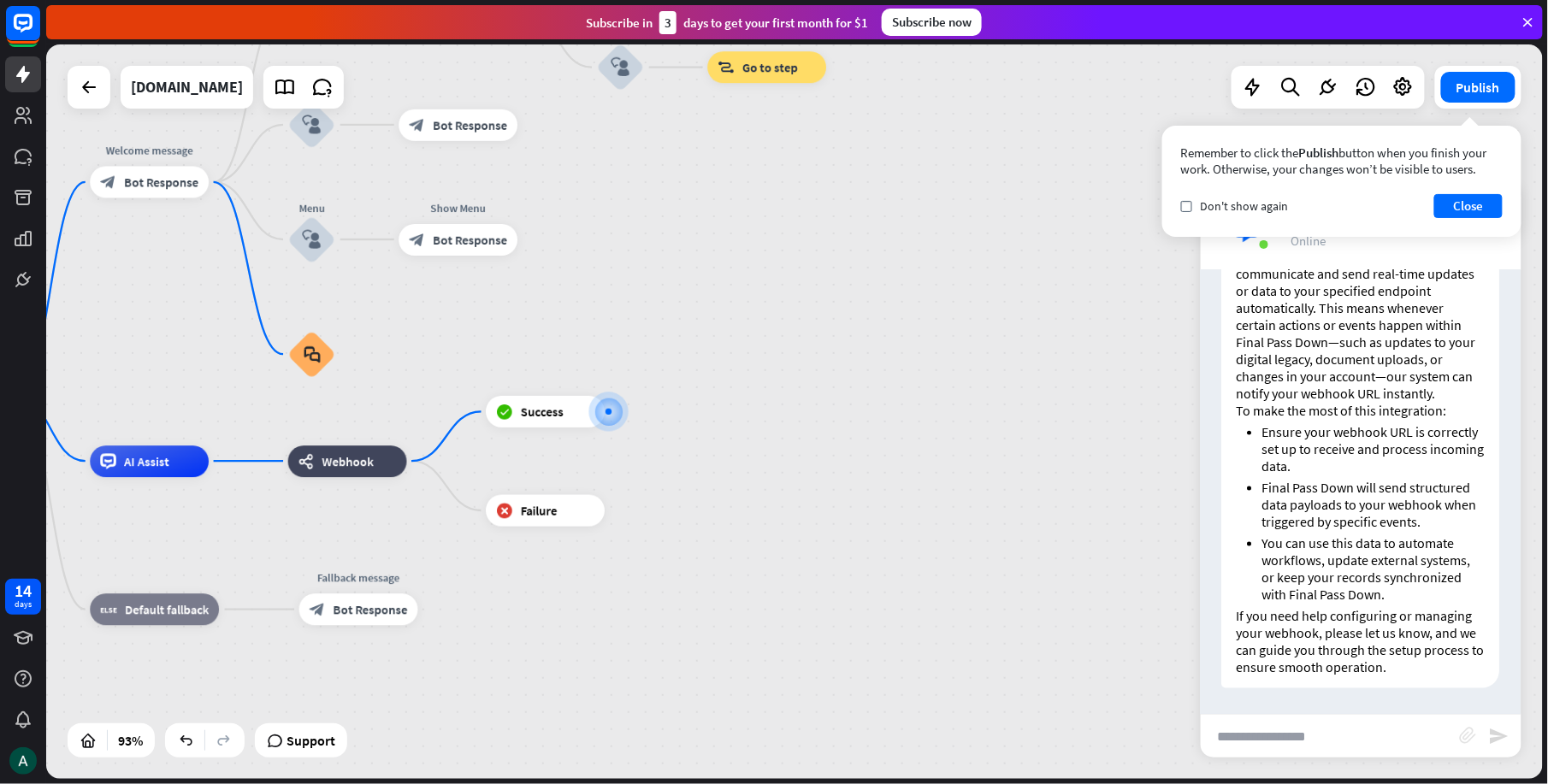 click on "block_attachment" at bounding box center (1468, 735) 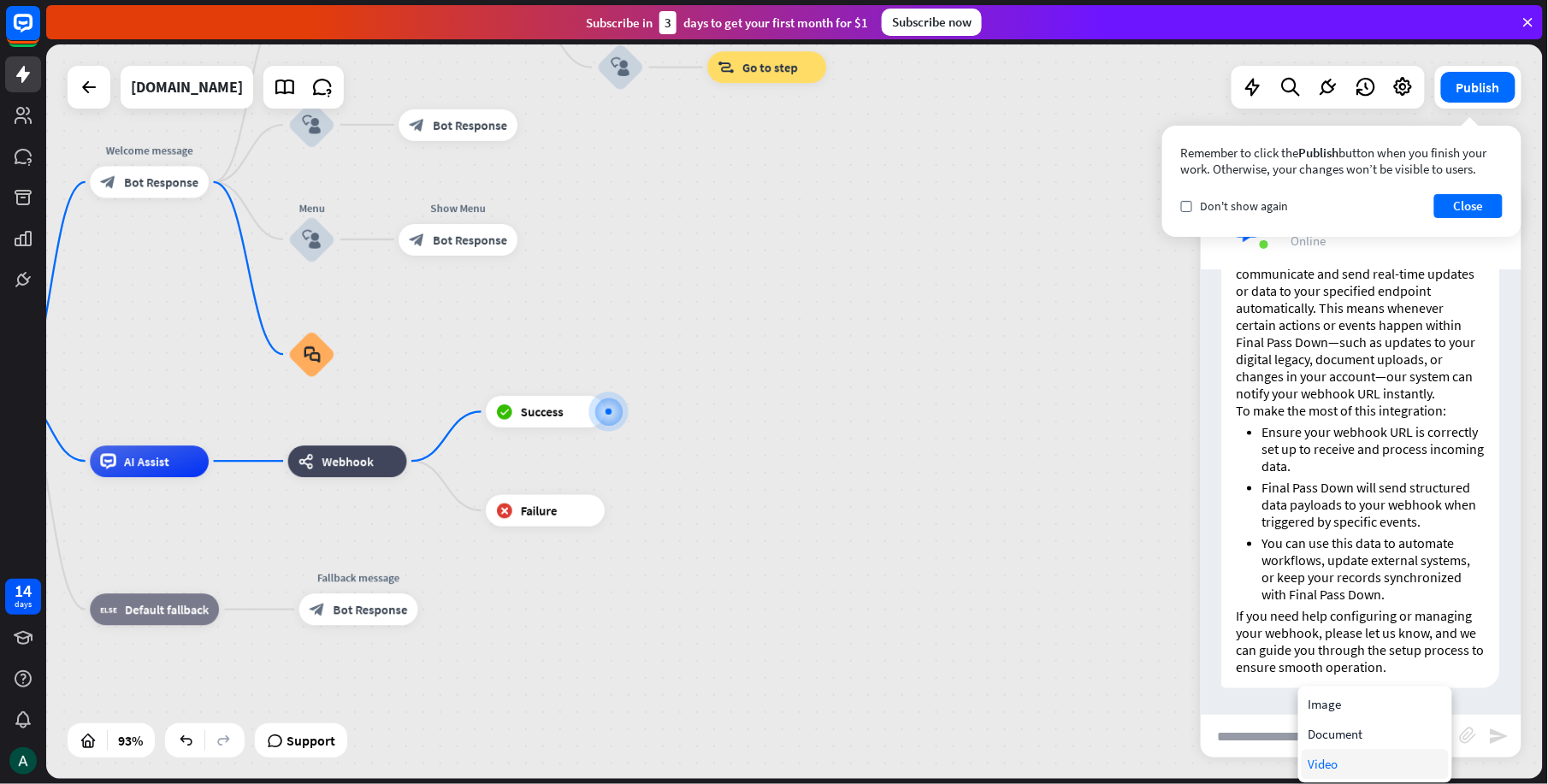 click on "Video" at bounding box center (1375, 764) 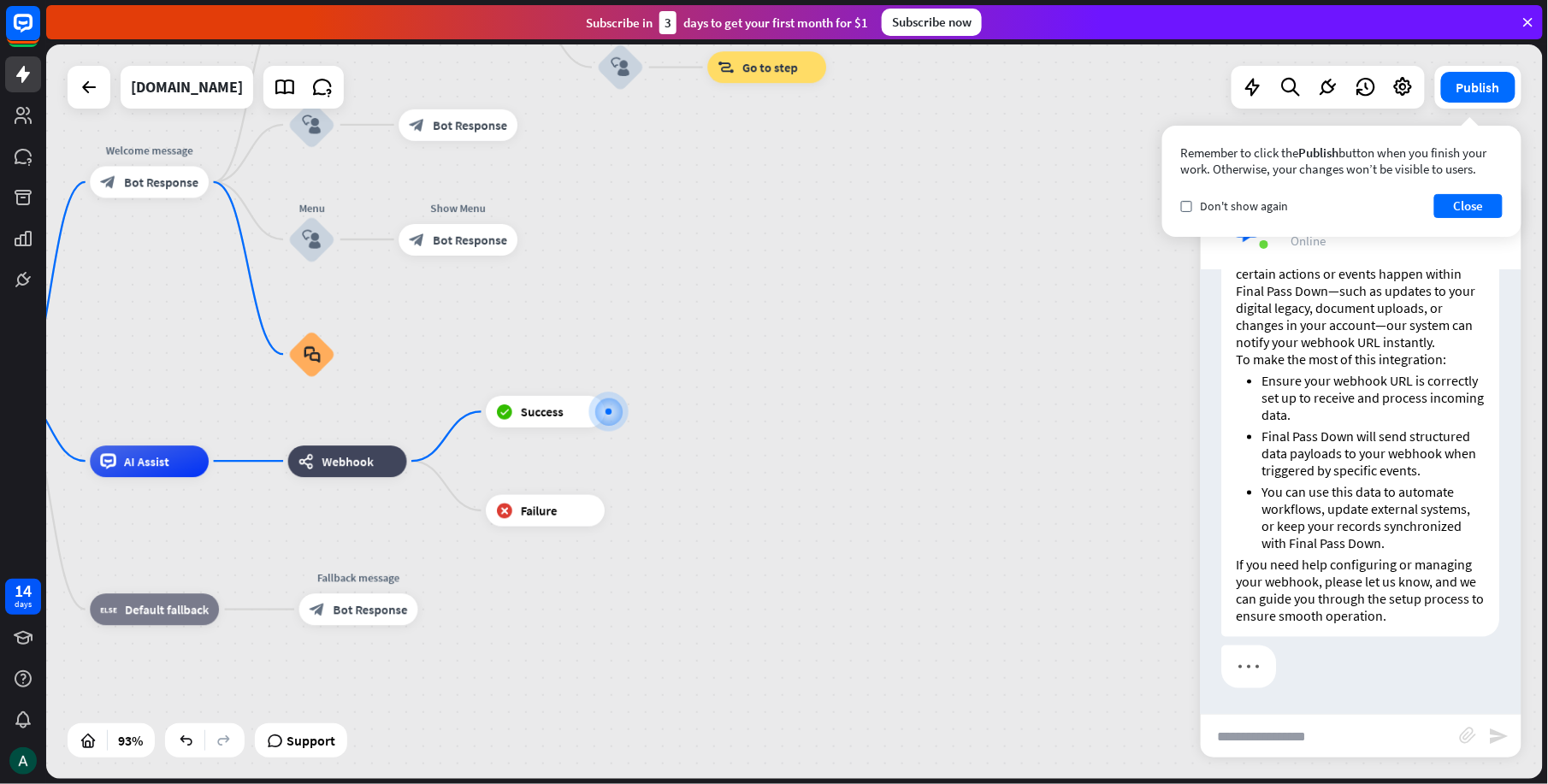 scroll, scrollTop: 775, scrollLeft: 0, axis: vertical 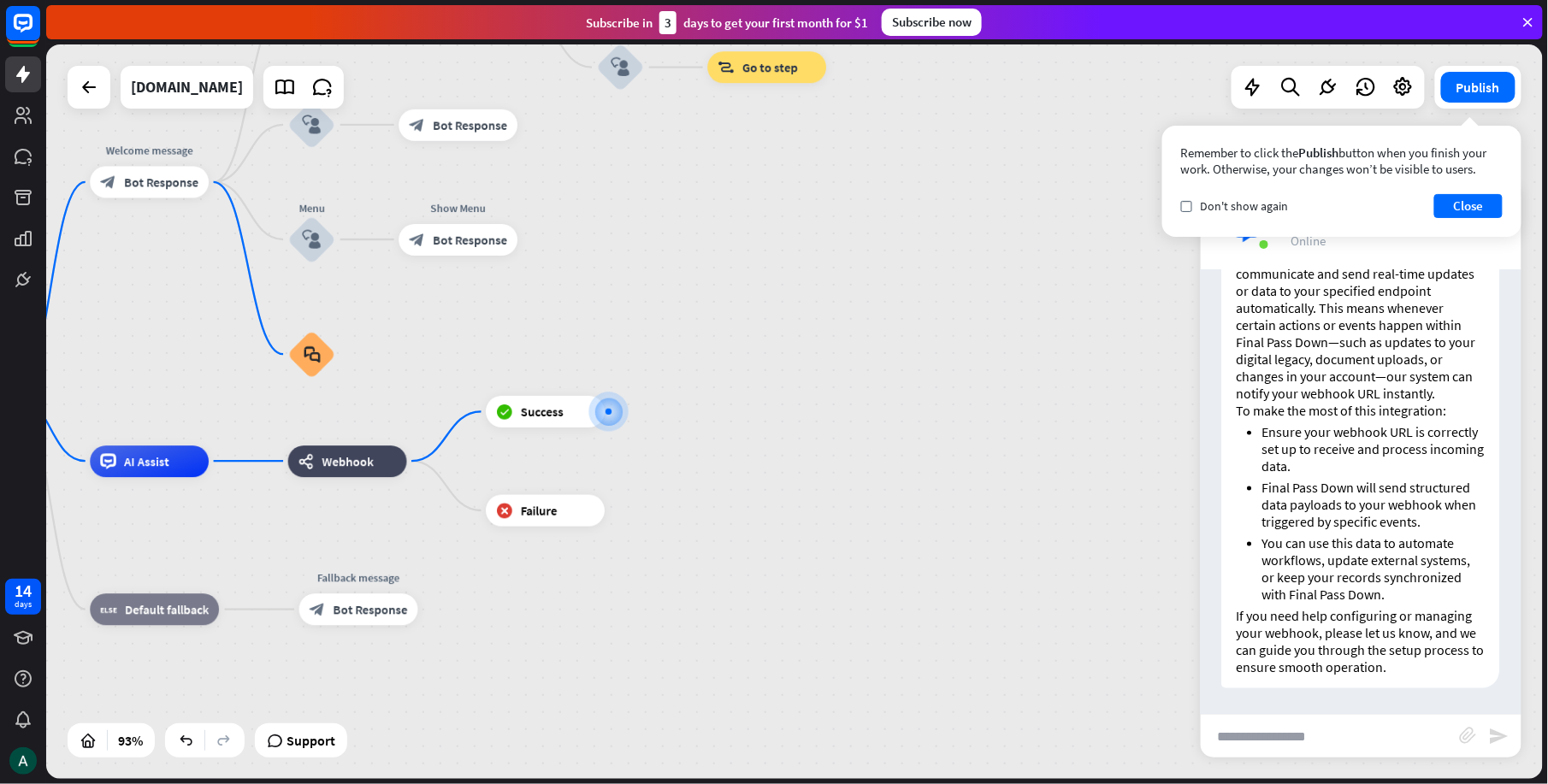 click at bounding box center (1330, 736) 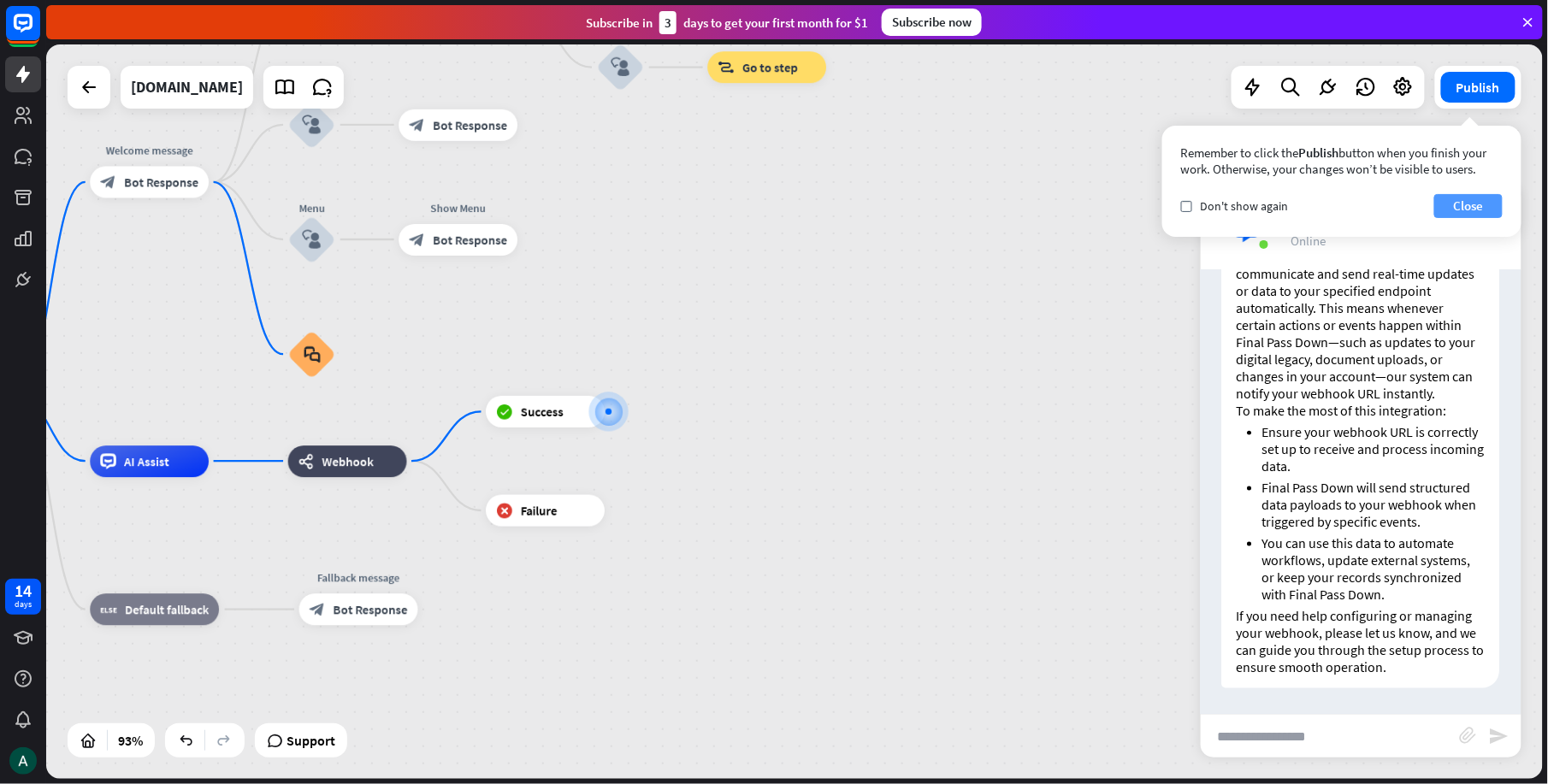 click on "Close" at bounding box center (1468, 206) 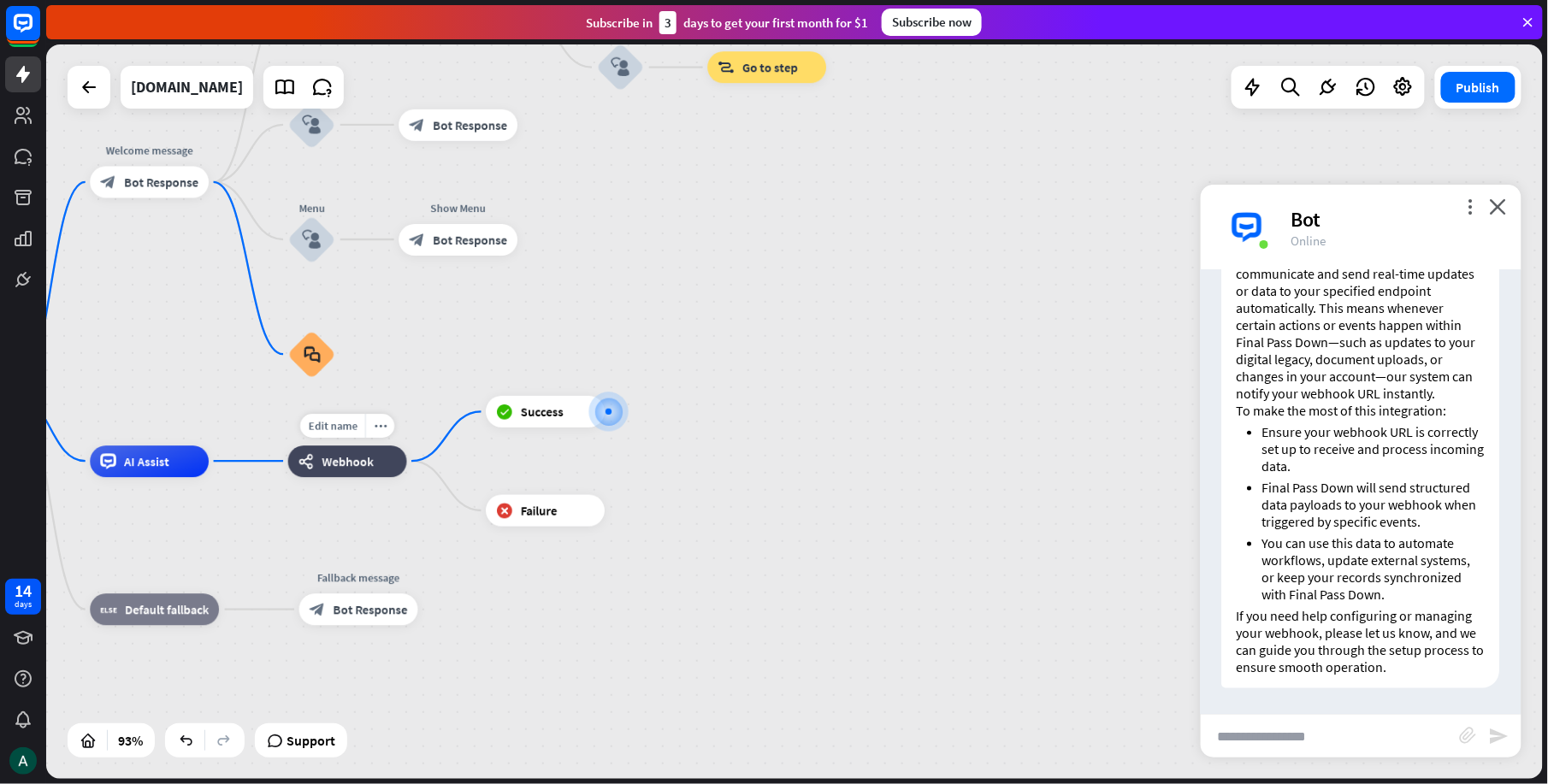 click on "webhooks   Webhook" at bounding box center (347, 461) 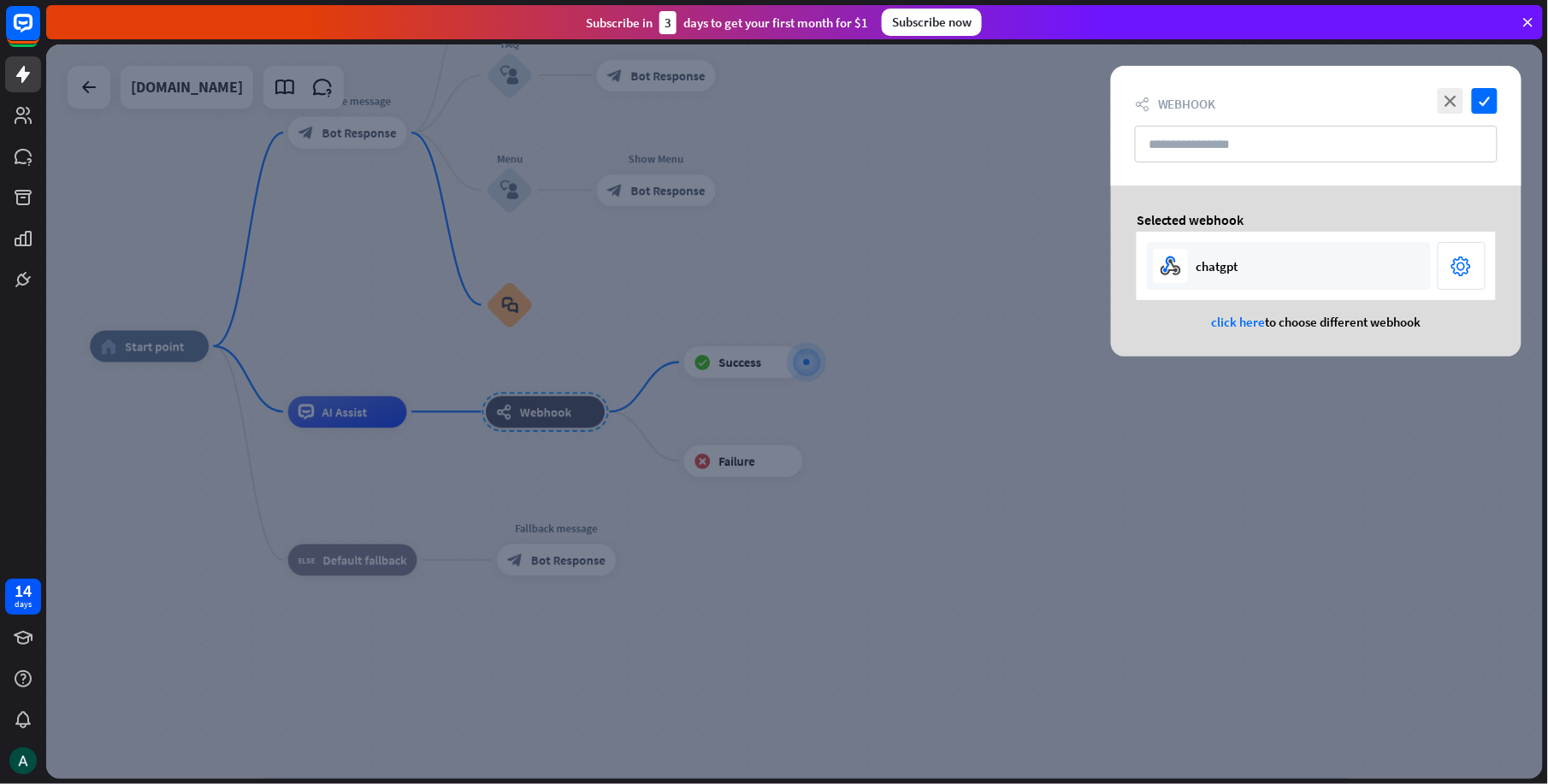 click at bounding box center [795, 411] 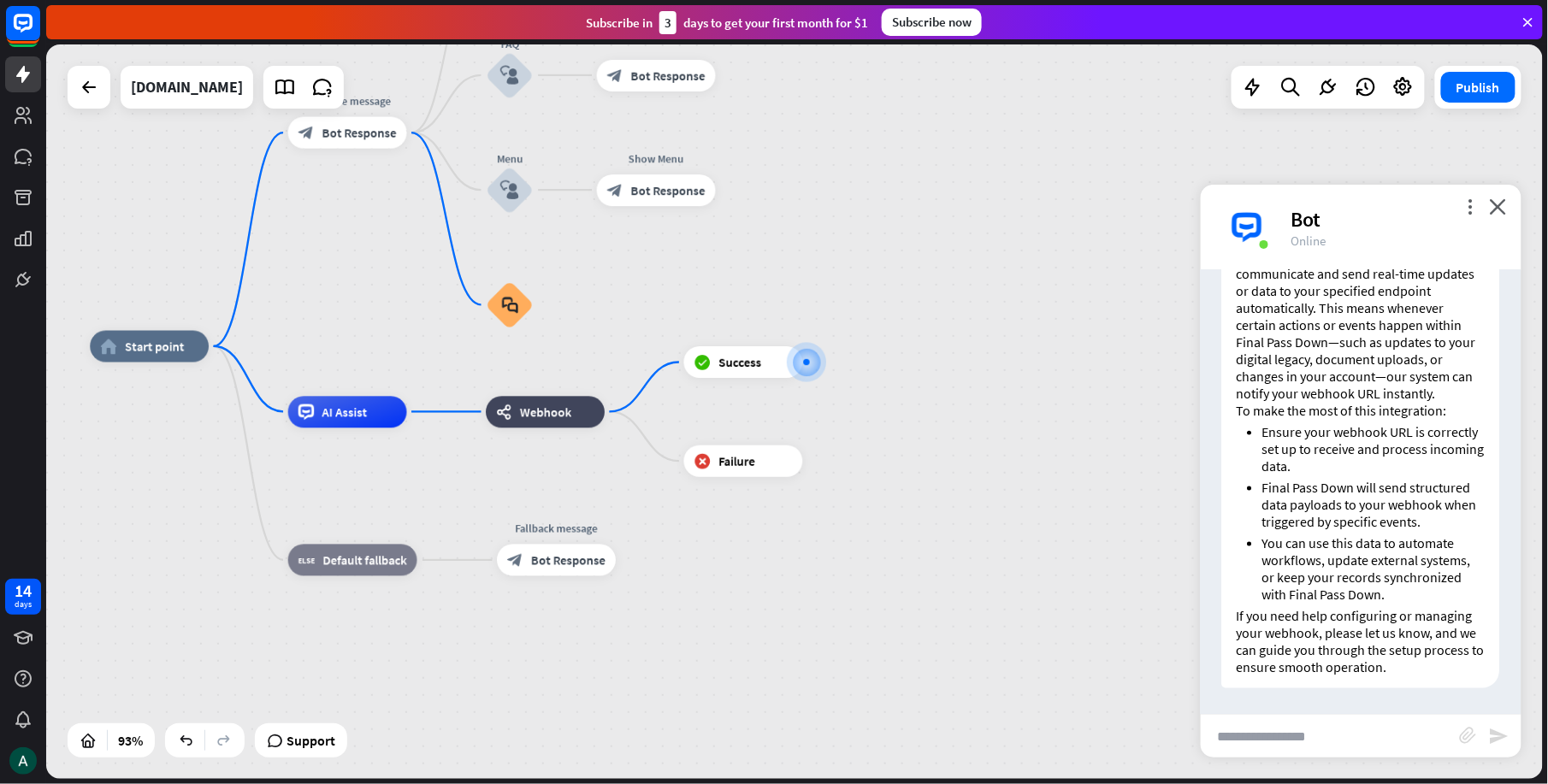 scroll, scrollTop: 776, scrollLeft: 0, axis: vertical 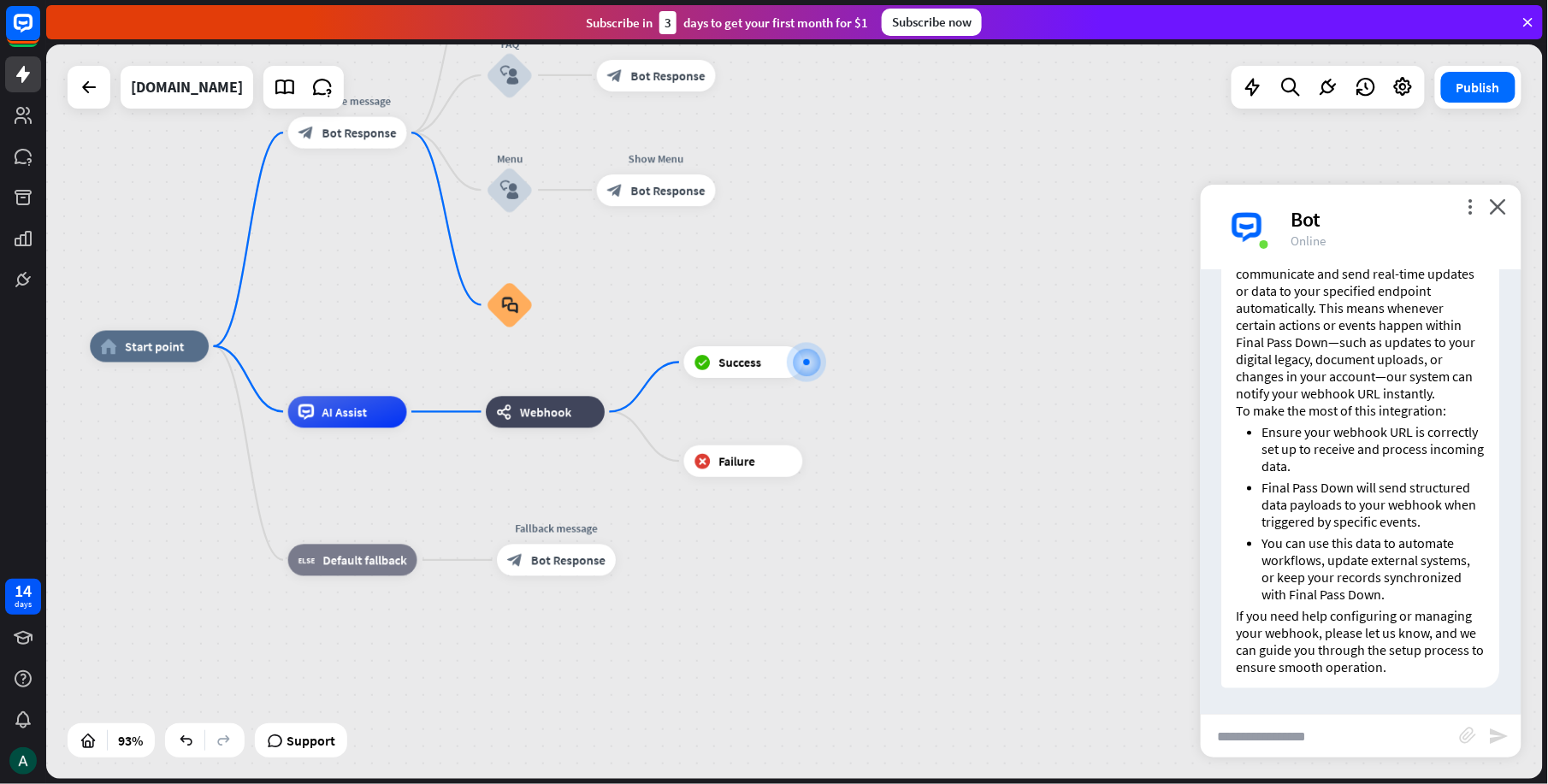 click at bounding box center (1330, 736) 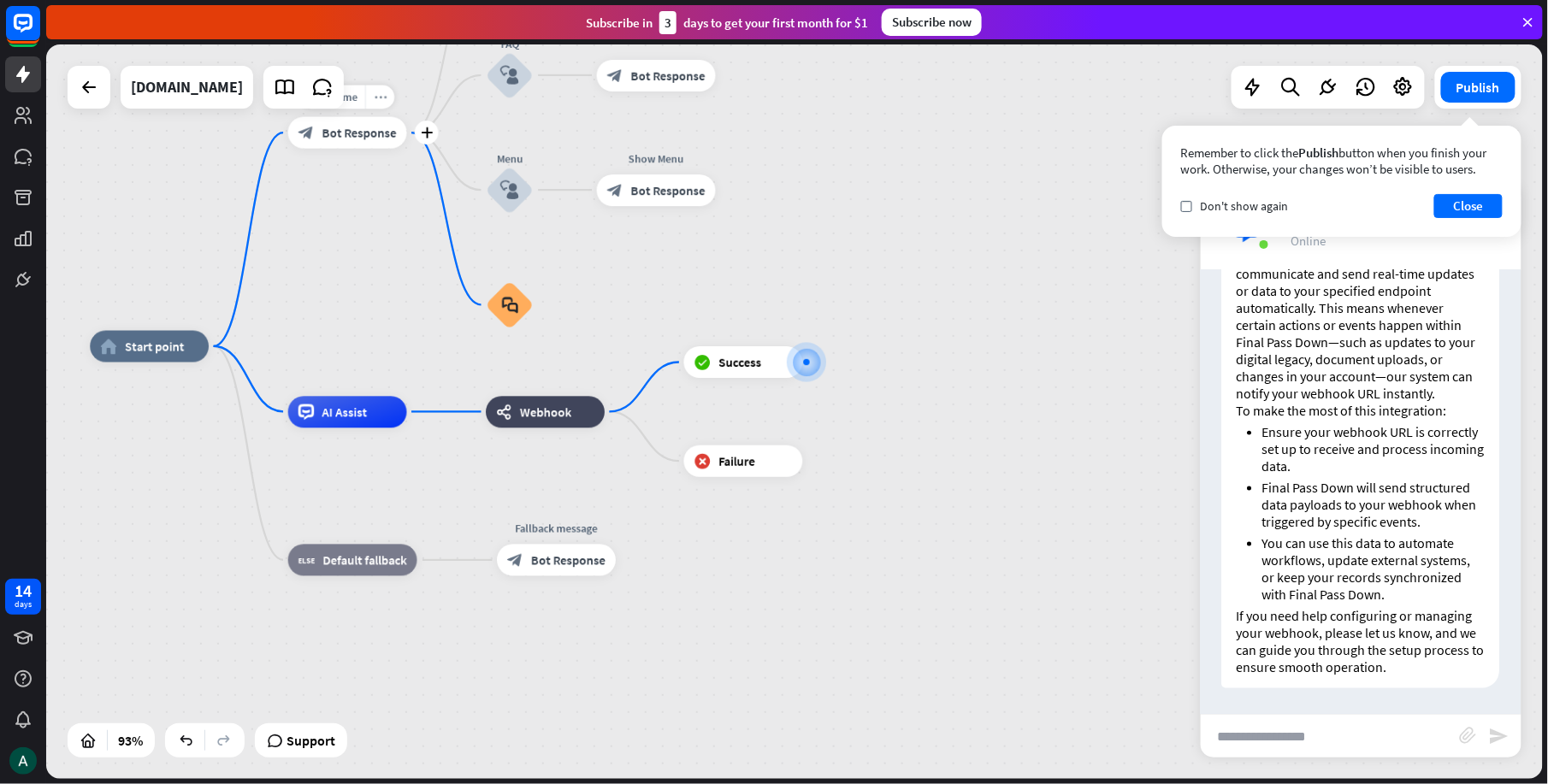 click on "more_horiz" at bounding box center (380, 97) 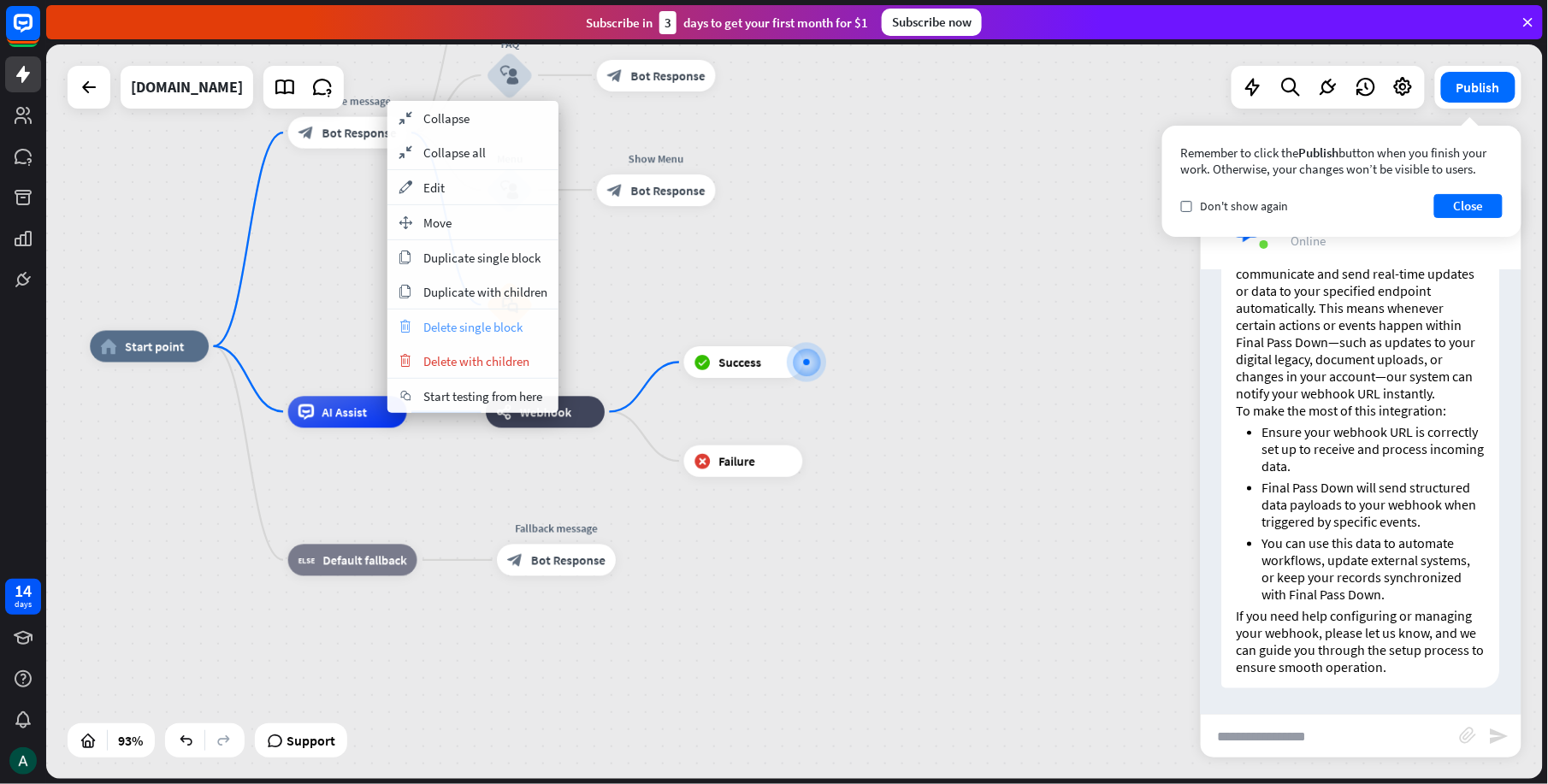 click on "Delete single block" at bounding box center (473, 327) 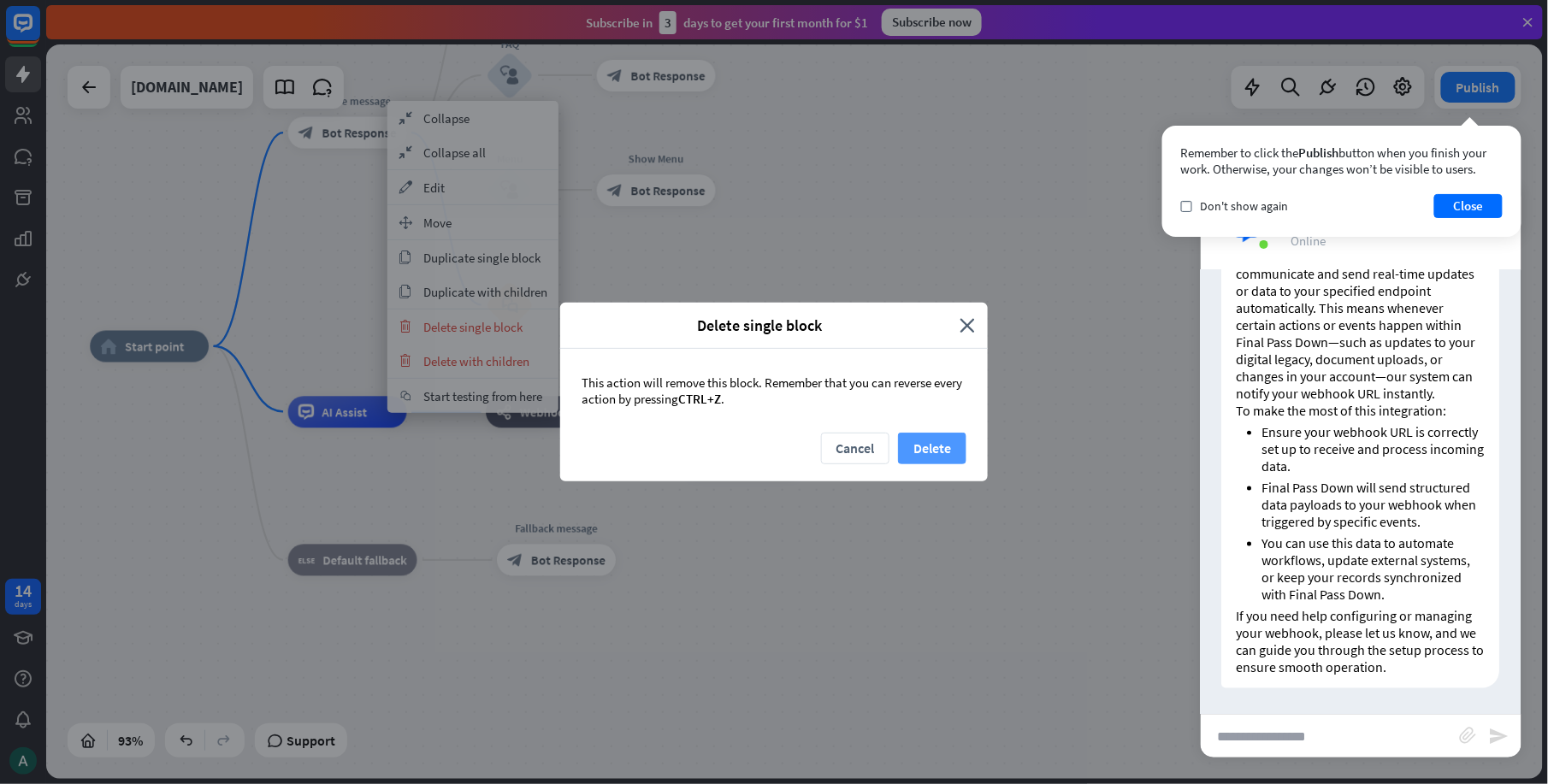 click on "Delete" at bounding box center [932, 448] 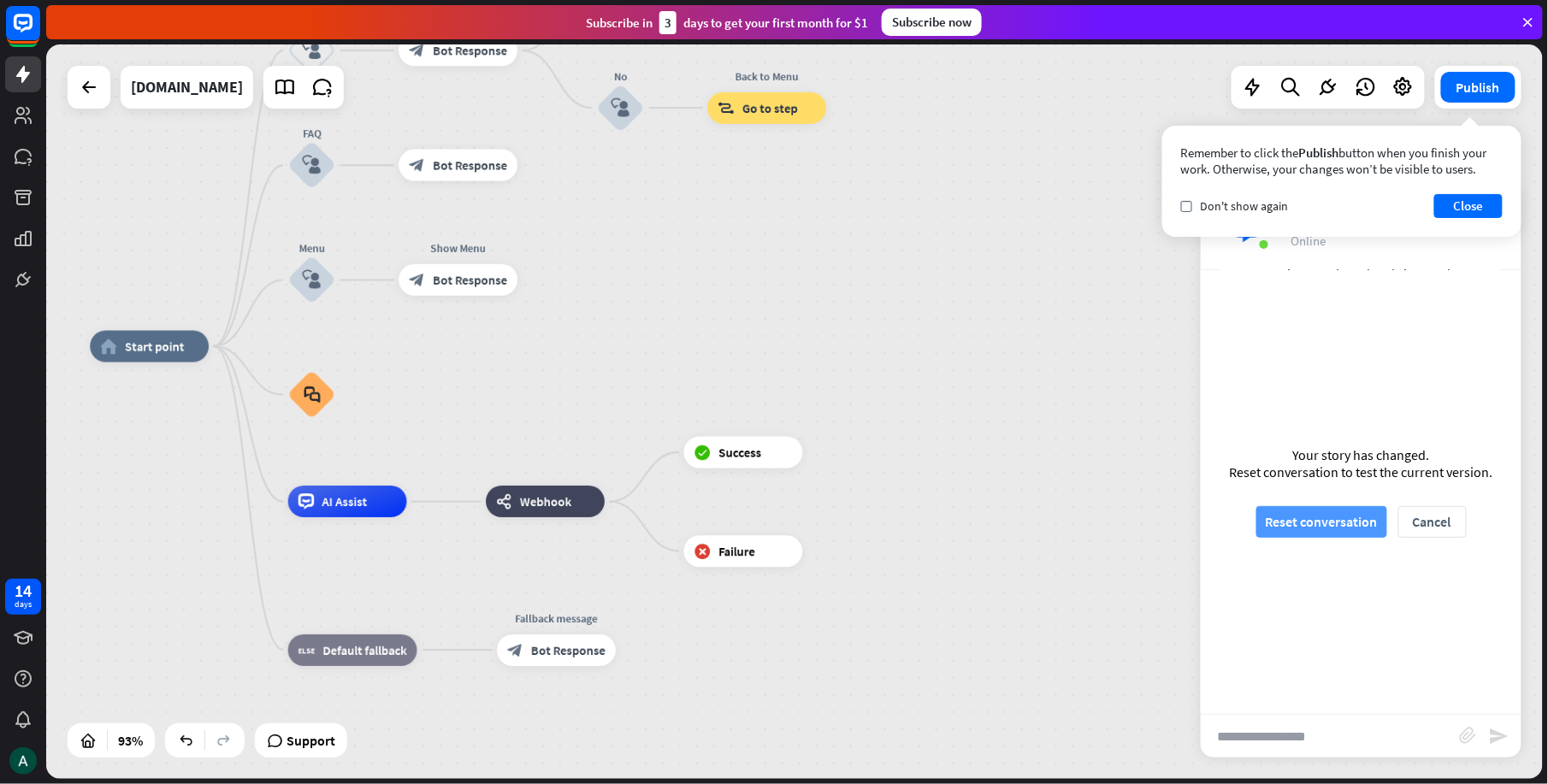 click on "Reset conversation" at bounding box center (1321, 522) 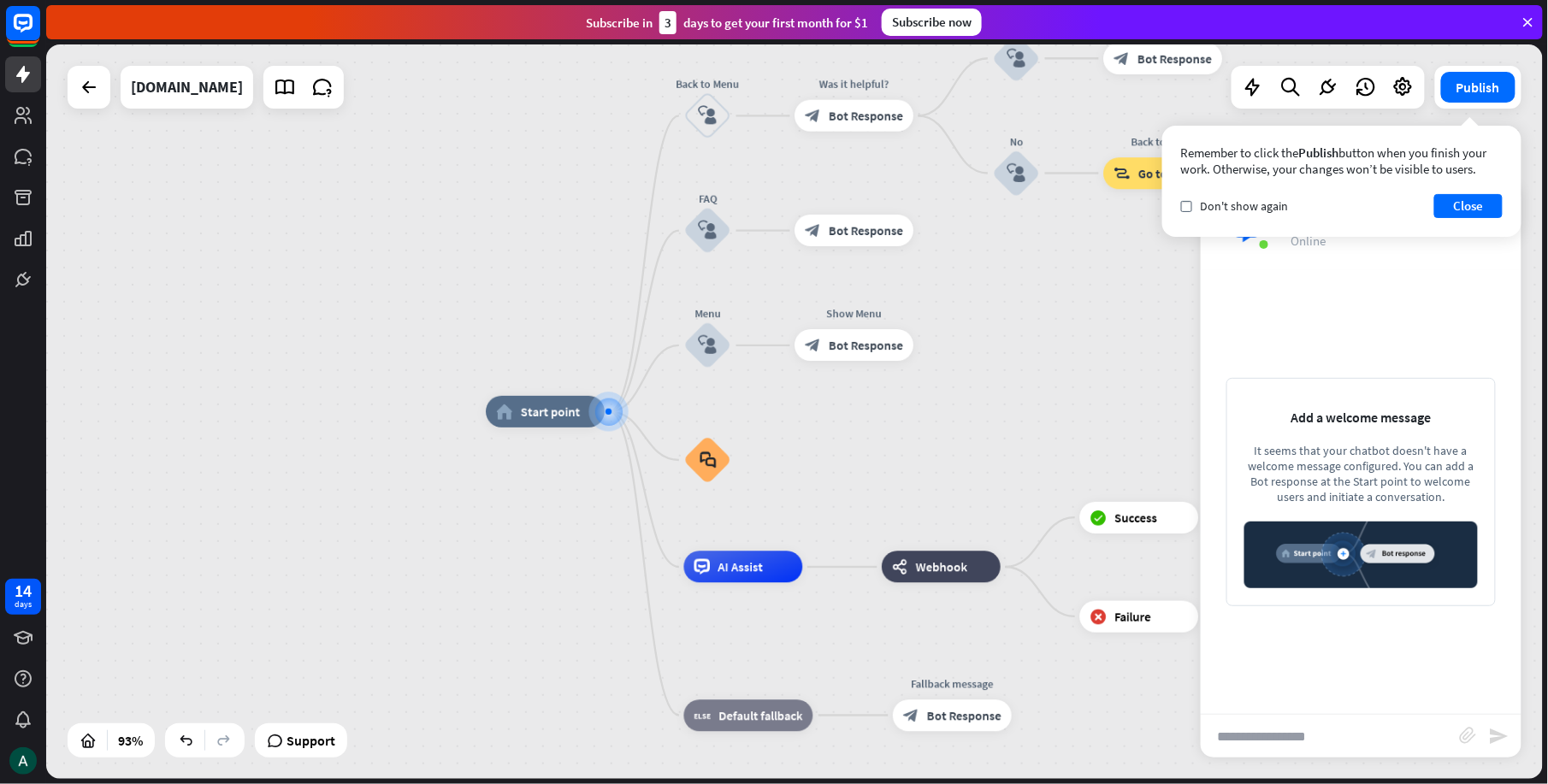 click at bounding box center (1330, 736) 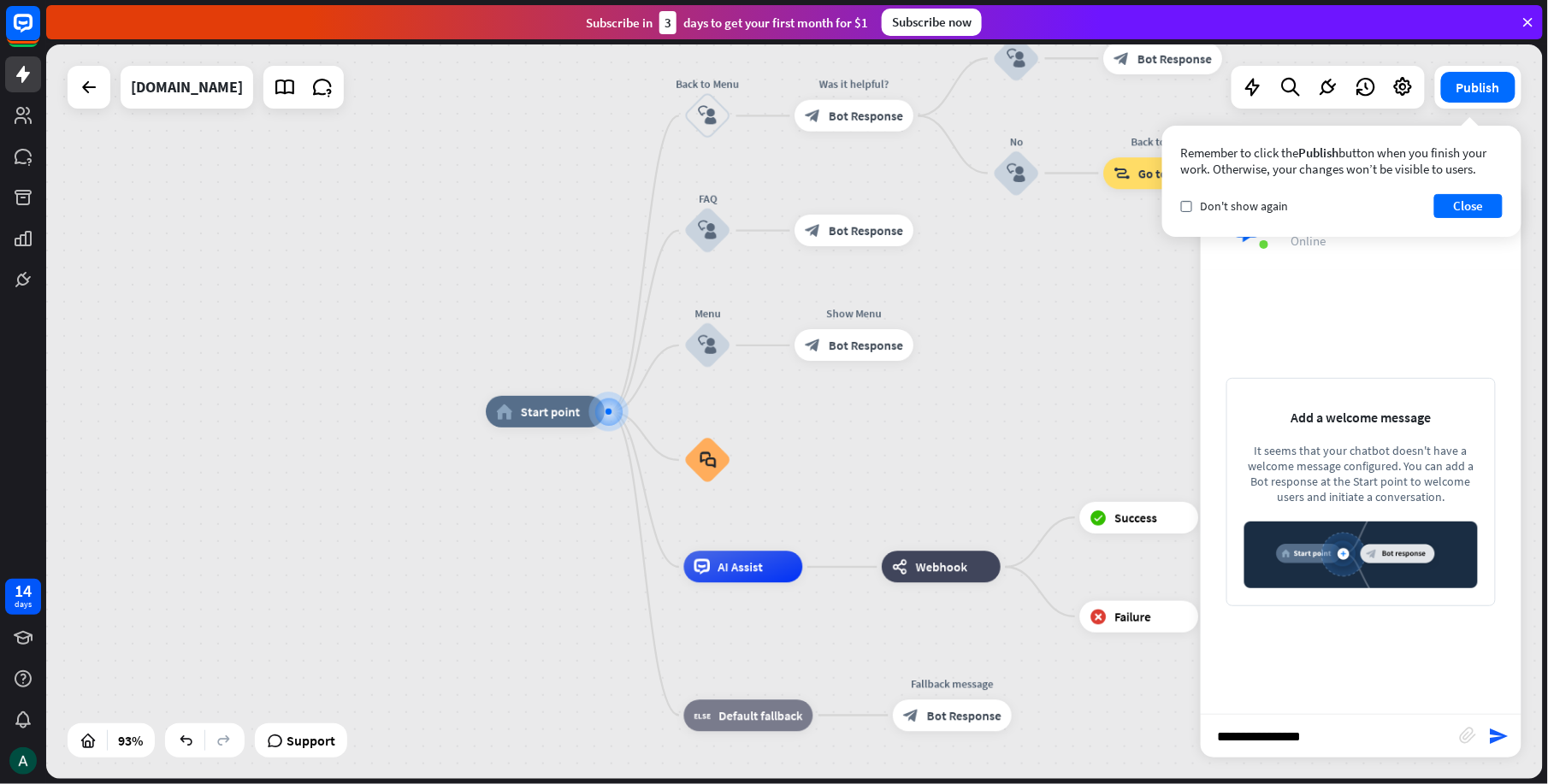 type on "**********" 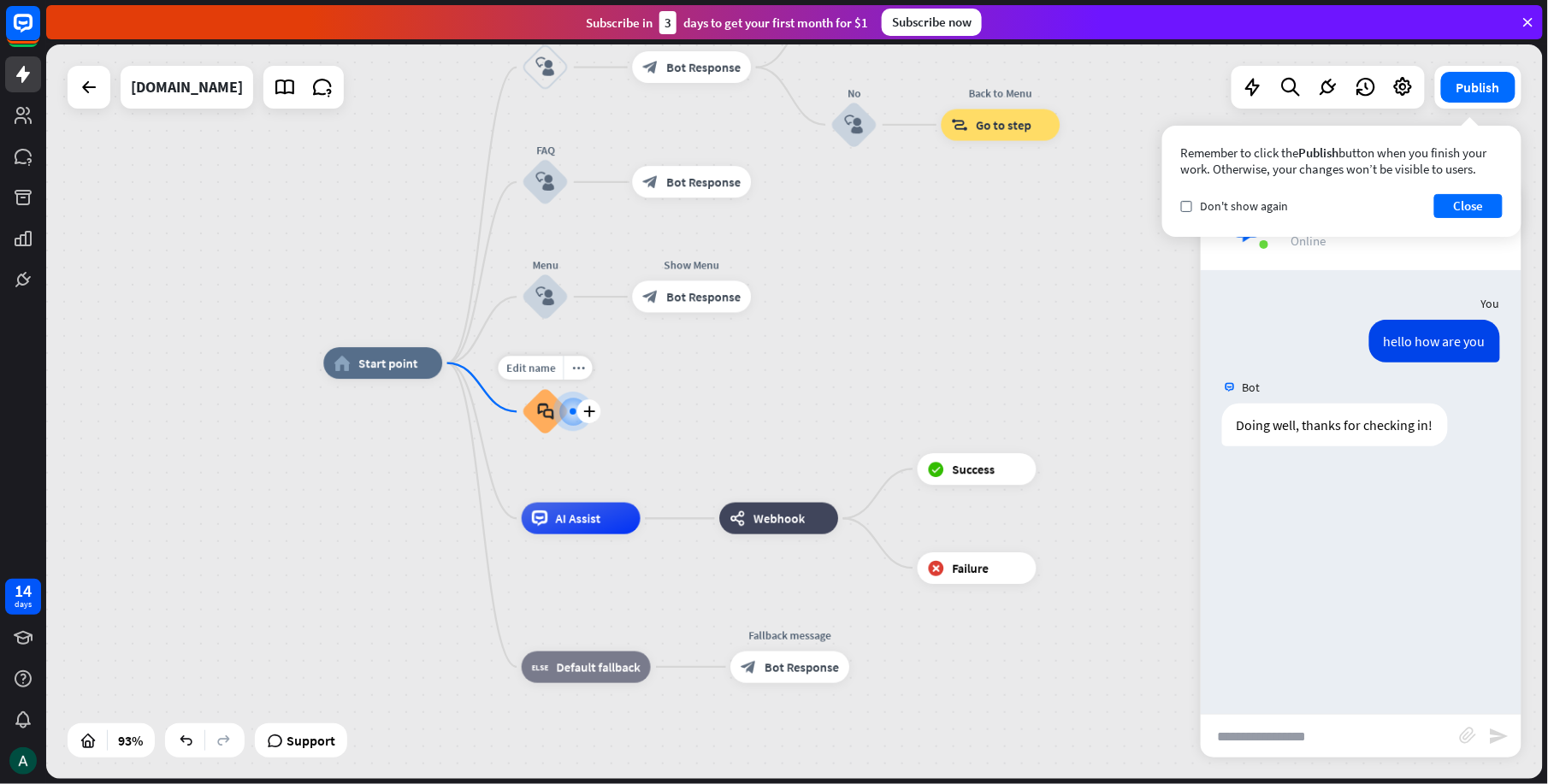 click on "block_faq" at bounding box center (545, 411) 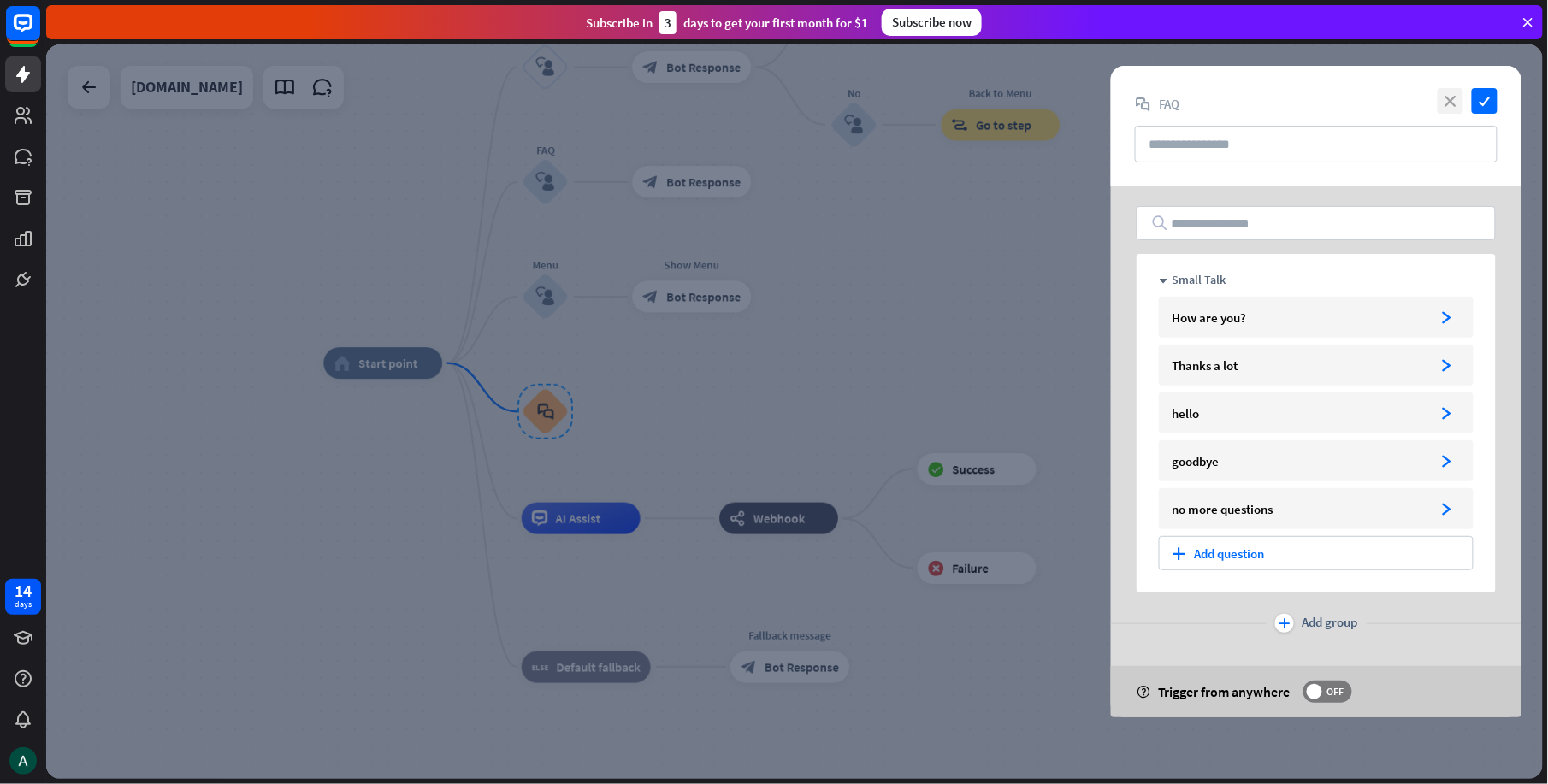 click on "close" at bounding box center [1451, 101] 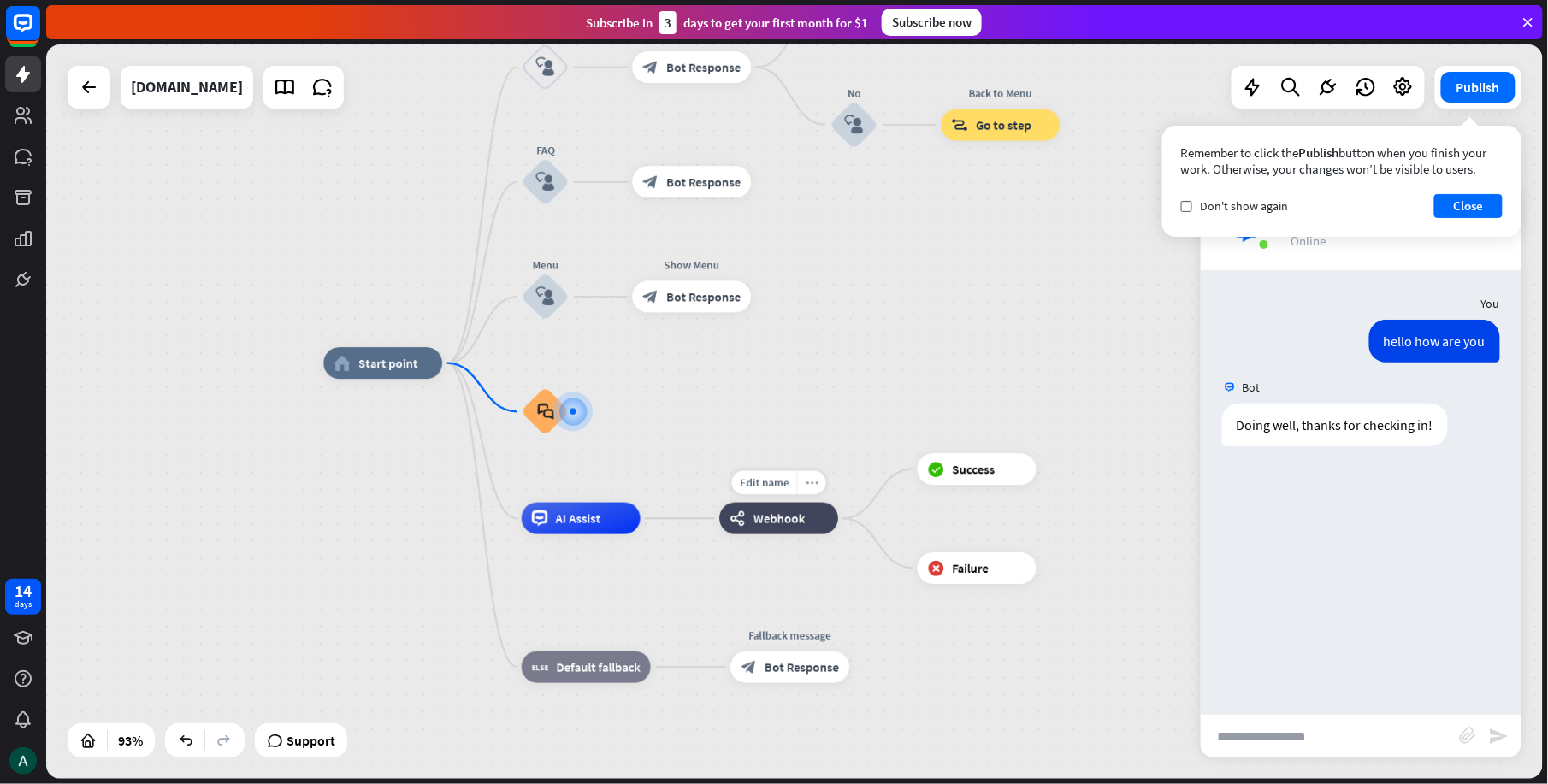 click on "more_horiz" at bounding box center [812, 483] 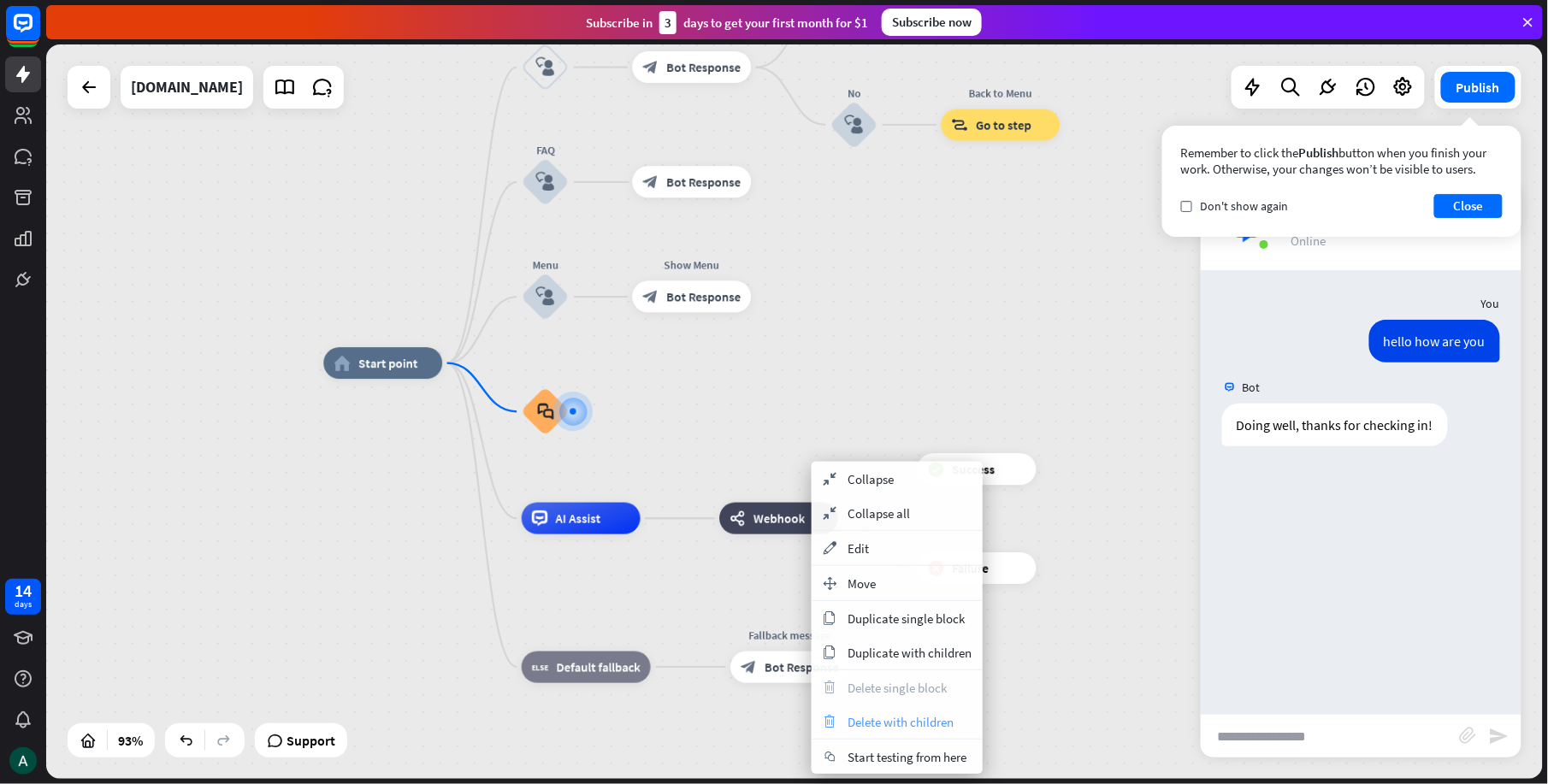 click on "Delete with children" at bounding box center [901, 722] 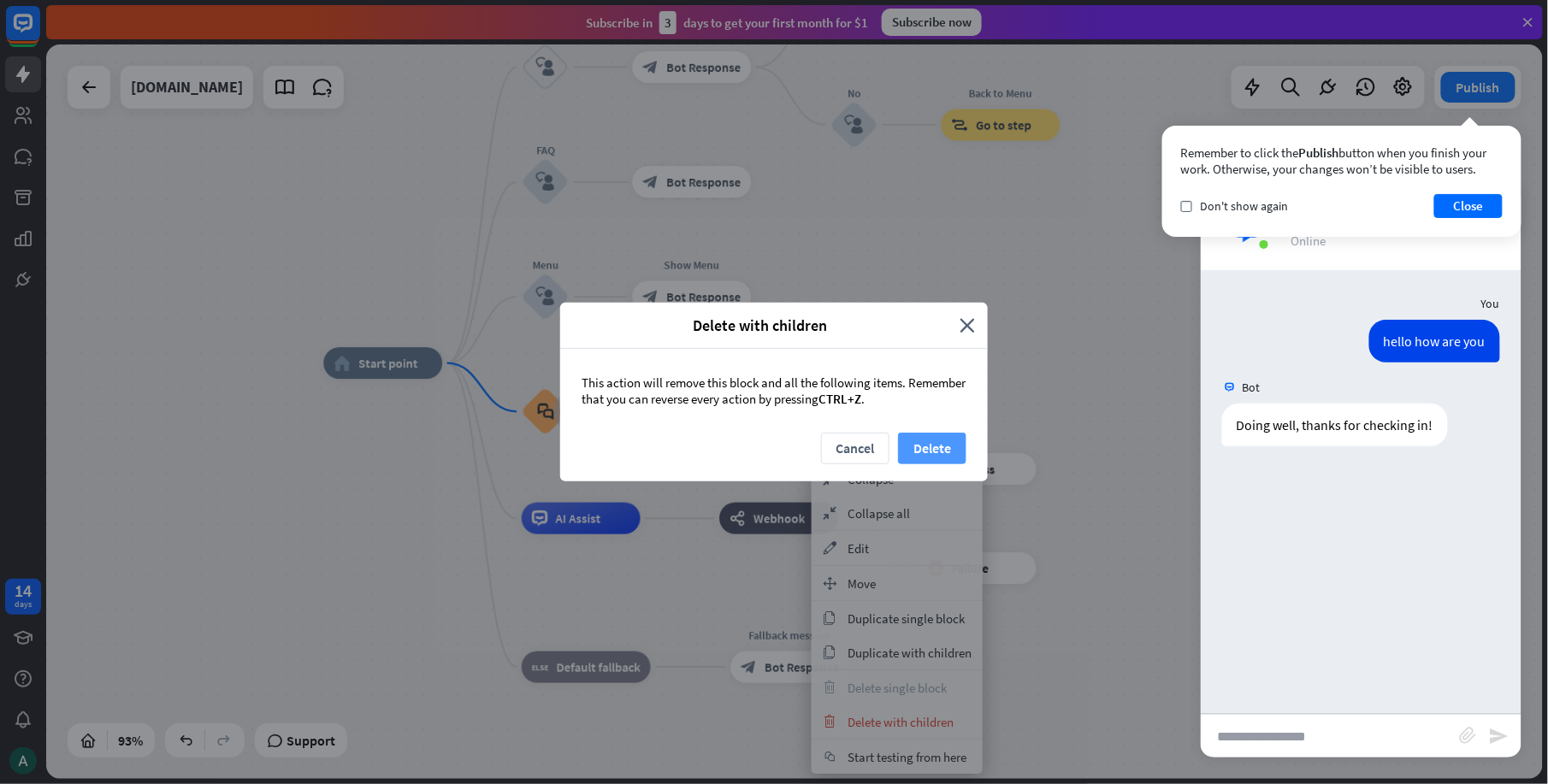click on "Delete" at bounding box center [932, 448] 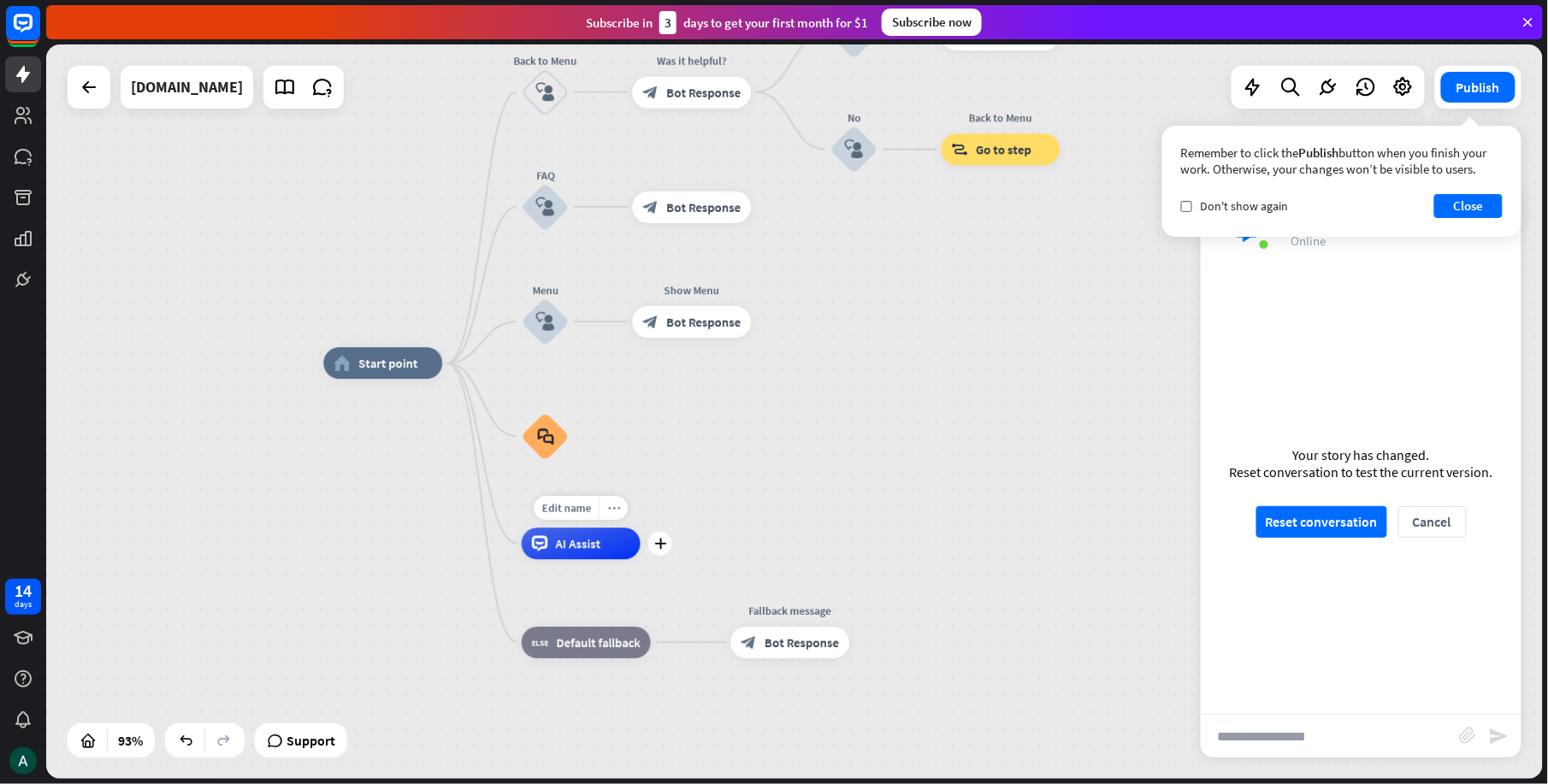 click on "more_horiz" at bounding box center [613, 508] 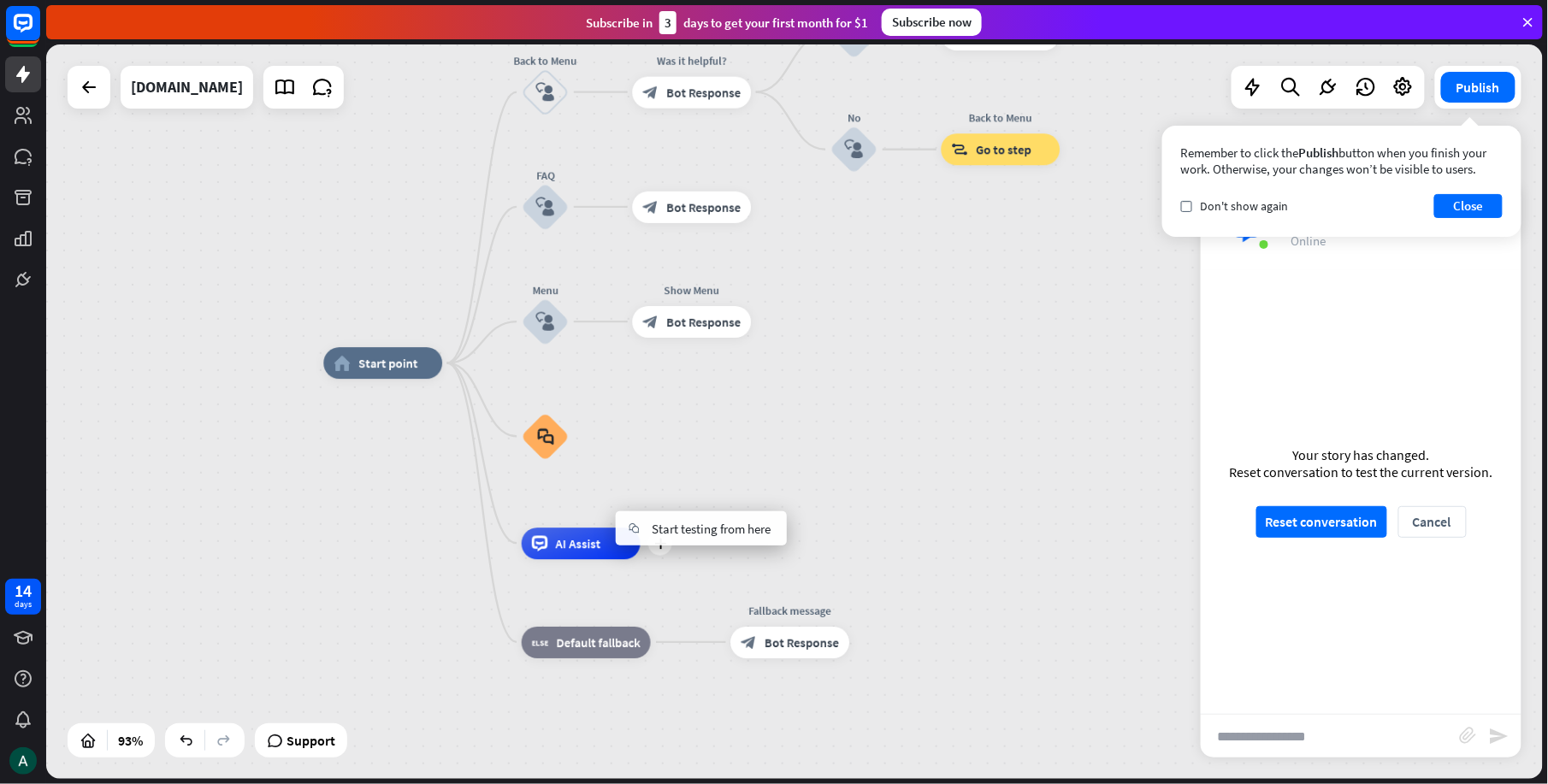 click on "plus       AI Assist" at bounding box center (581, 543) 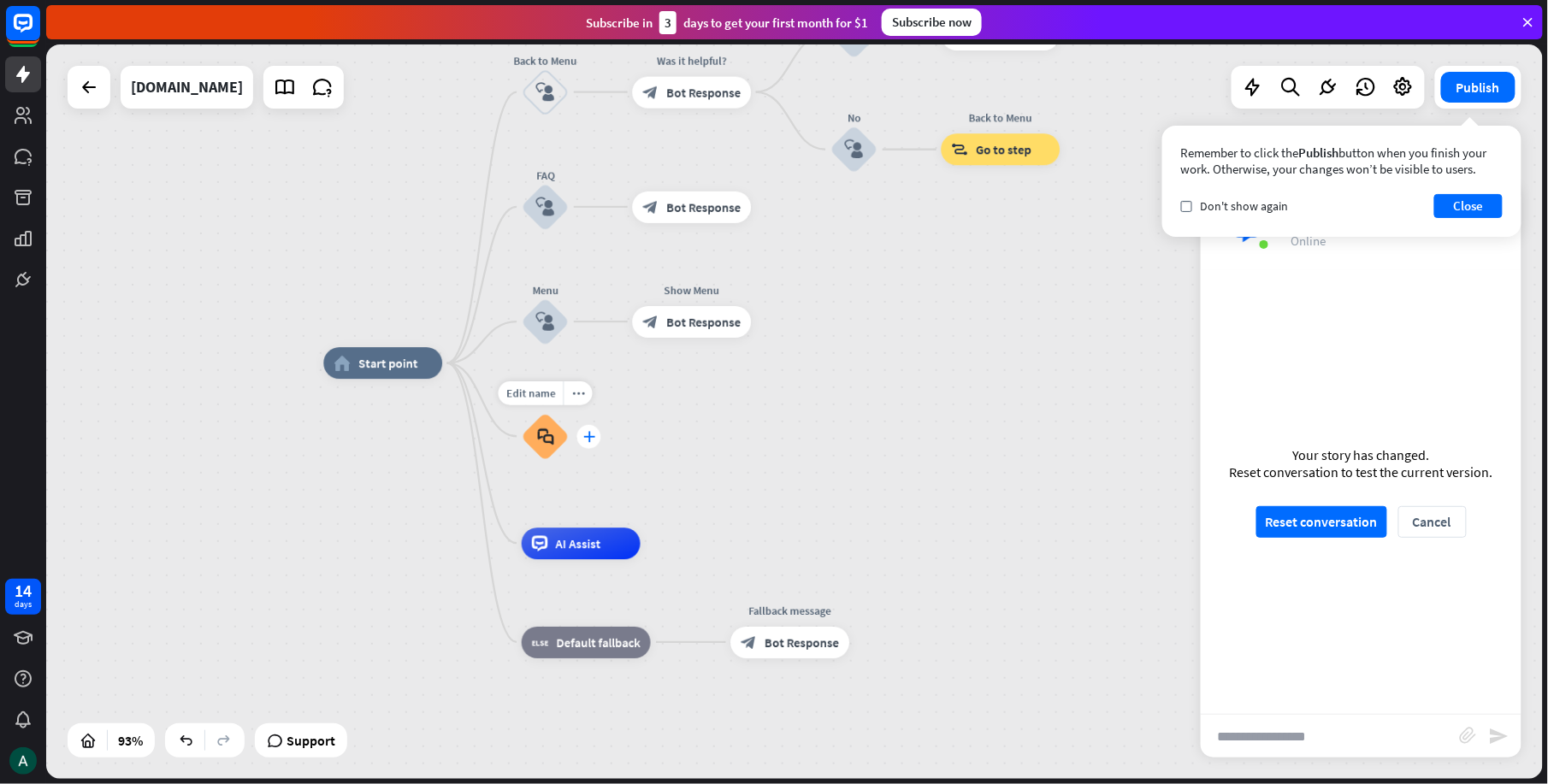click on "plus" at bounding box center (589, 436) 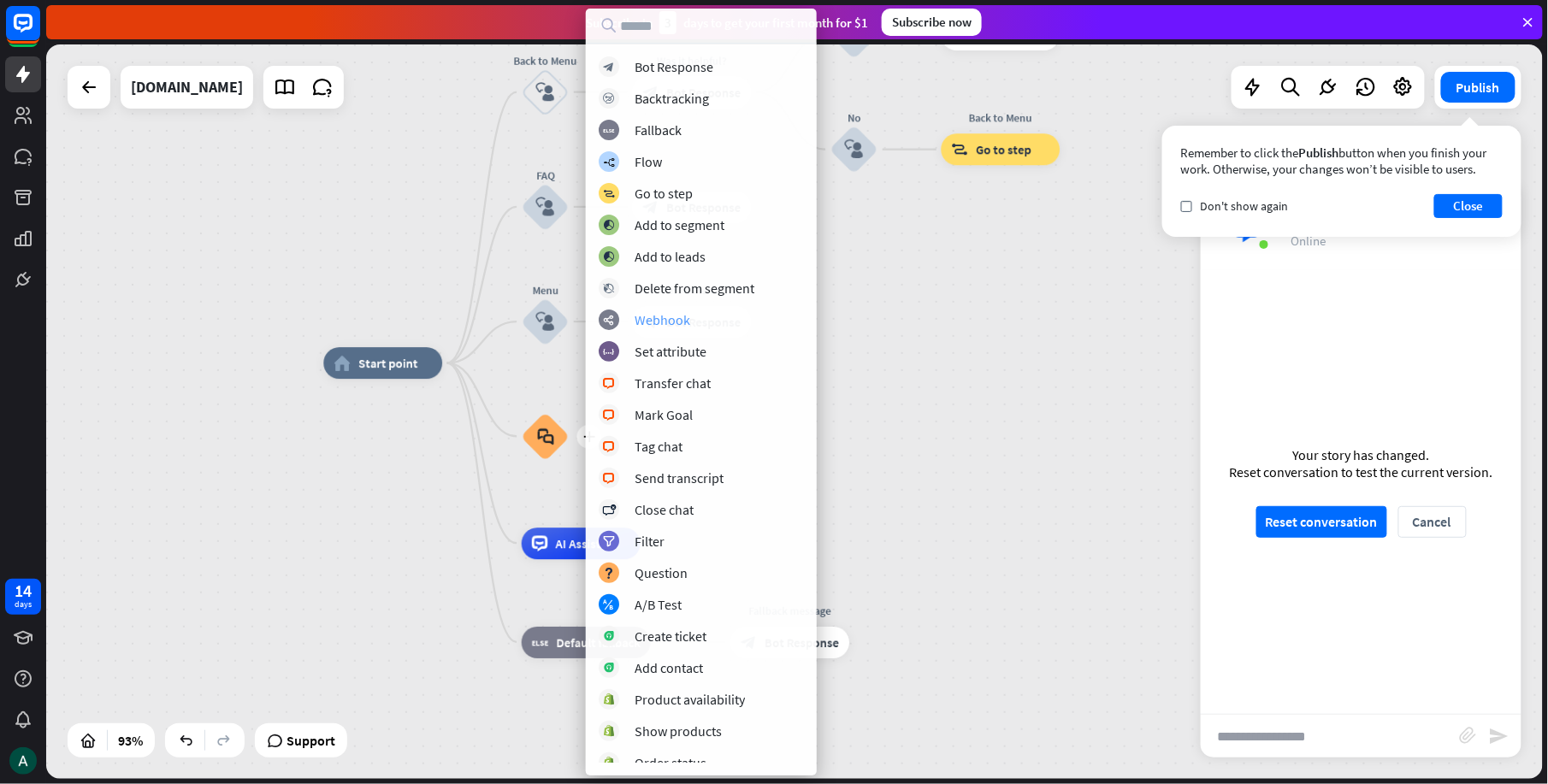 click on "webhooks
Webhook" at bounding box center [701, 320] 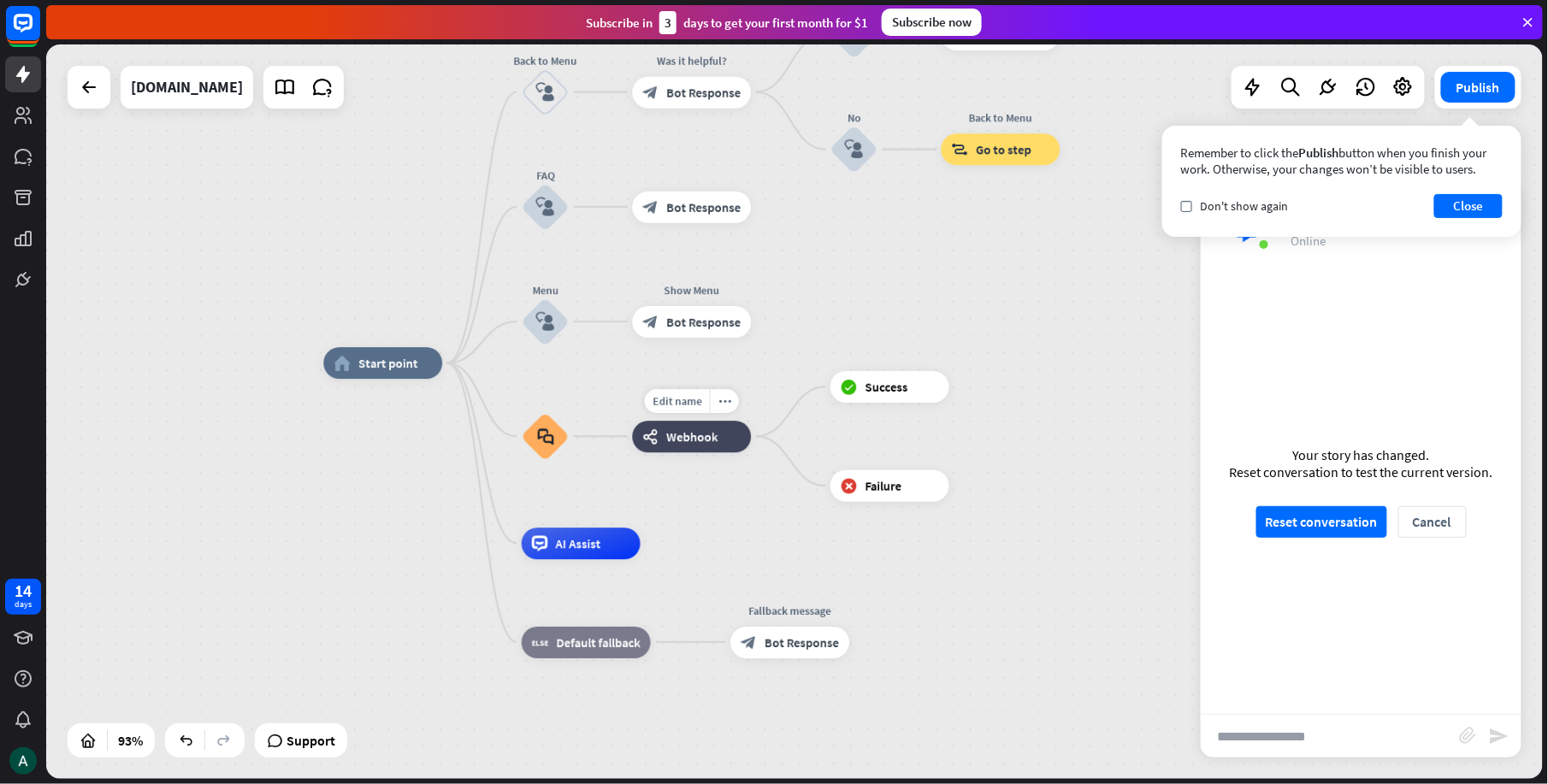 click on "Webhook" at bounding box center (692, 436) 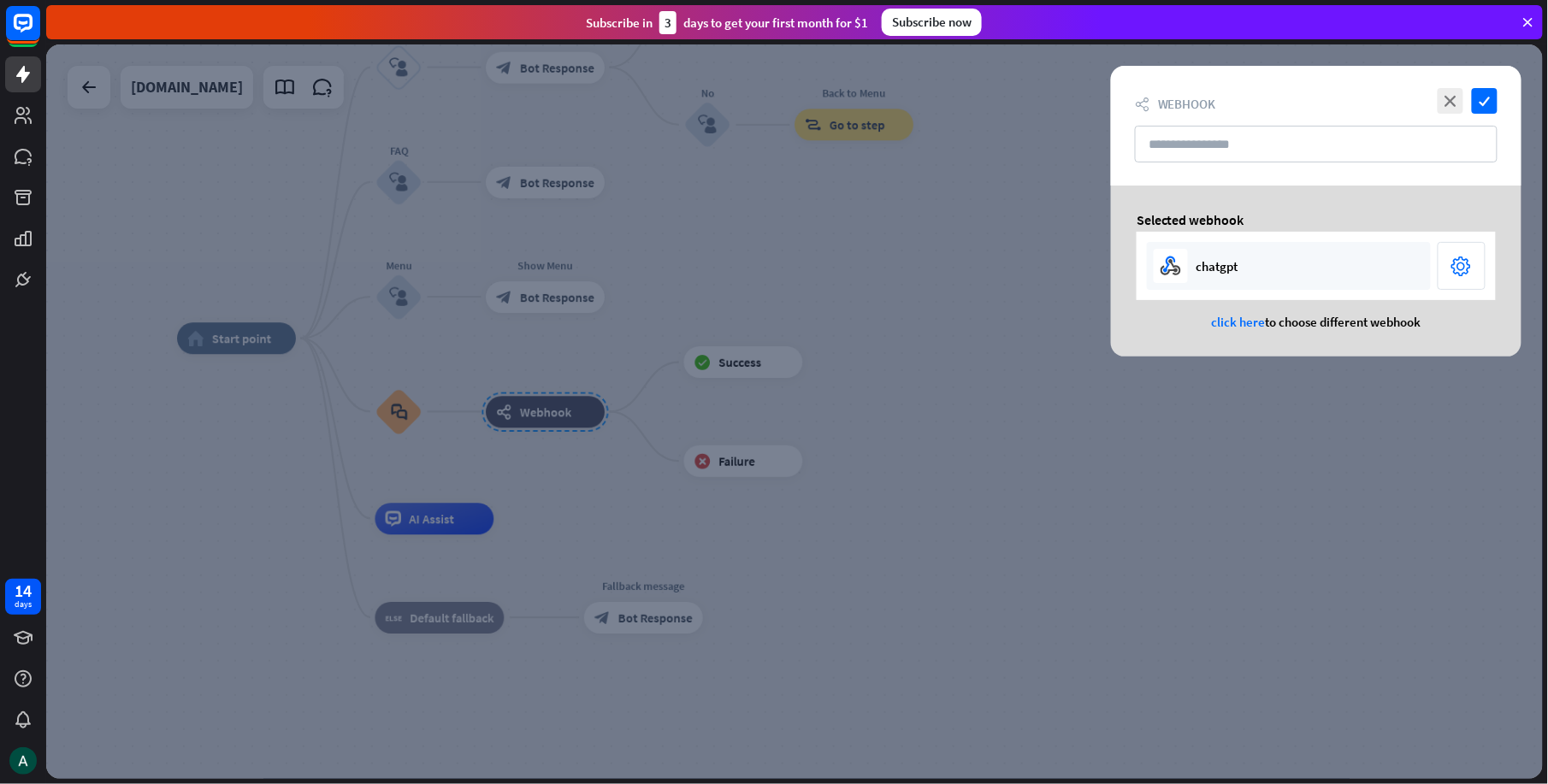 click on "chatgpt" at bounding box center [1289, 266] 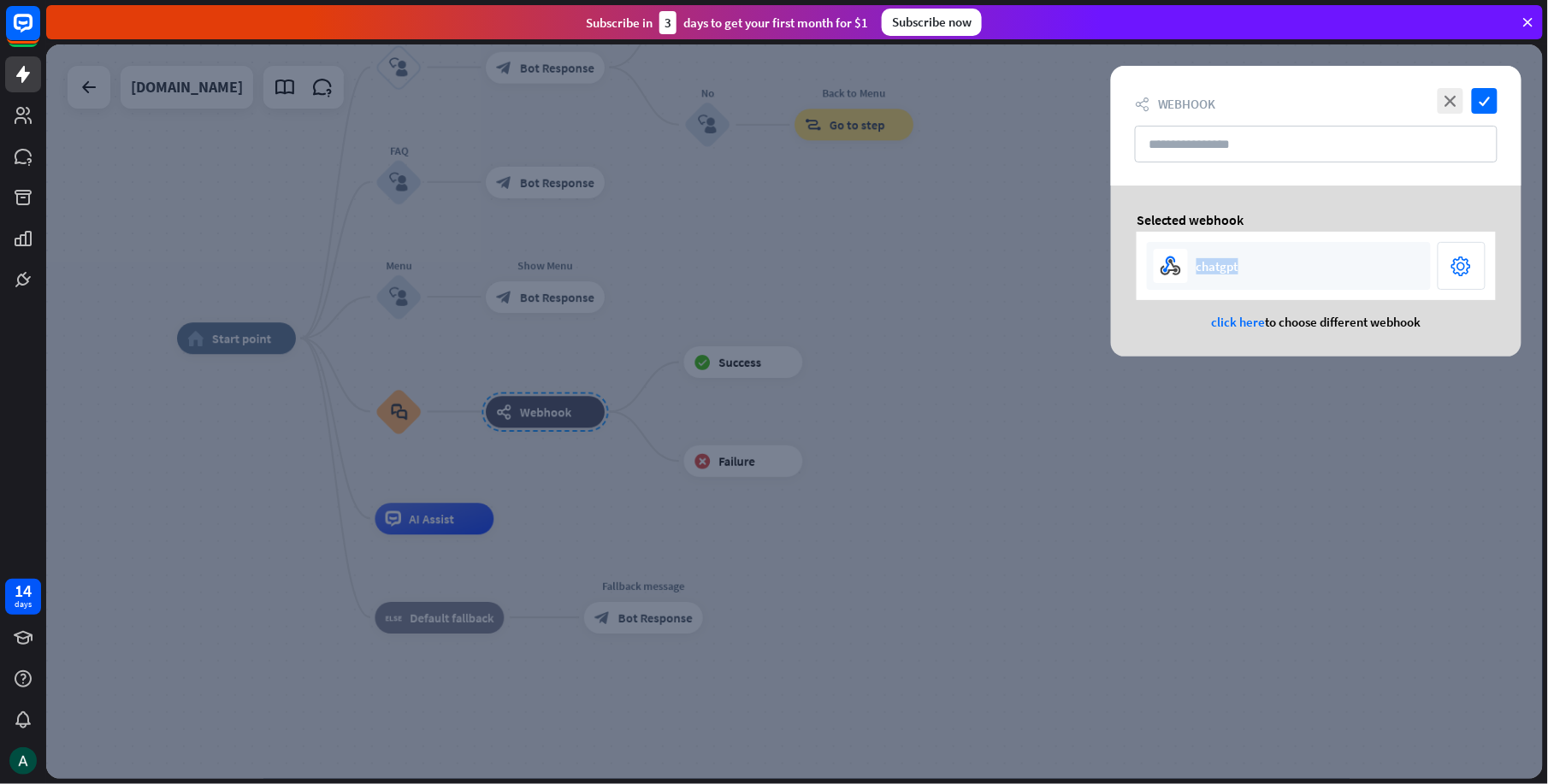 drag, startPoint x: 1256, startPoint y: 270, endPoint x: 1132, endPoint y: 292, distance: 125.93649 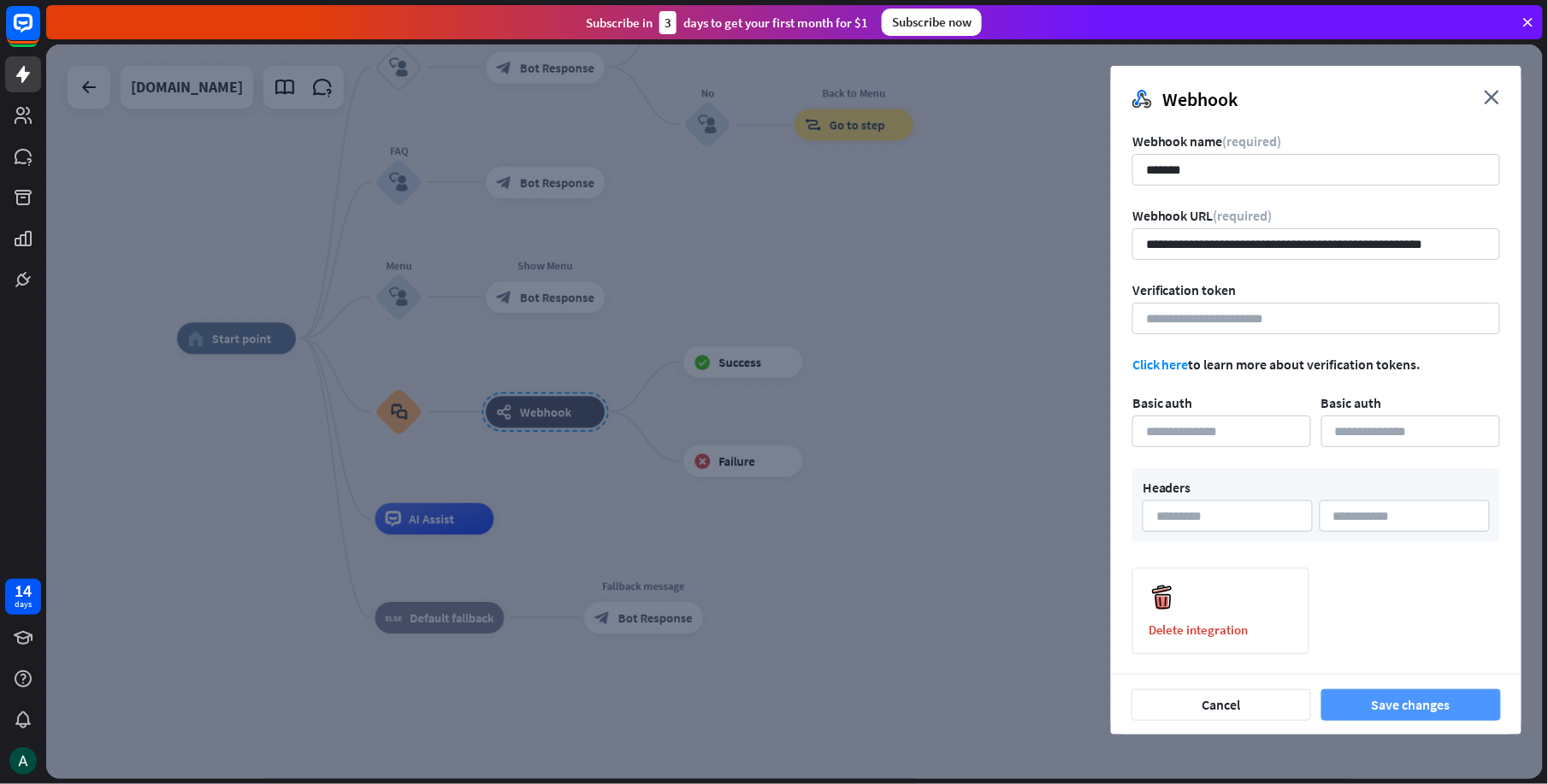 click on "Save changes" at bounding box center (1411, 704) 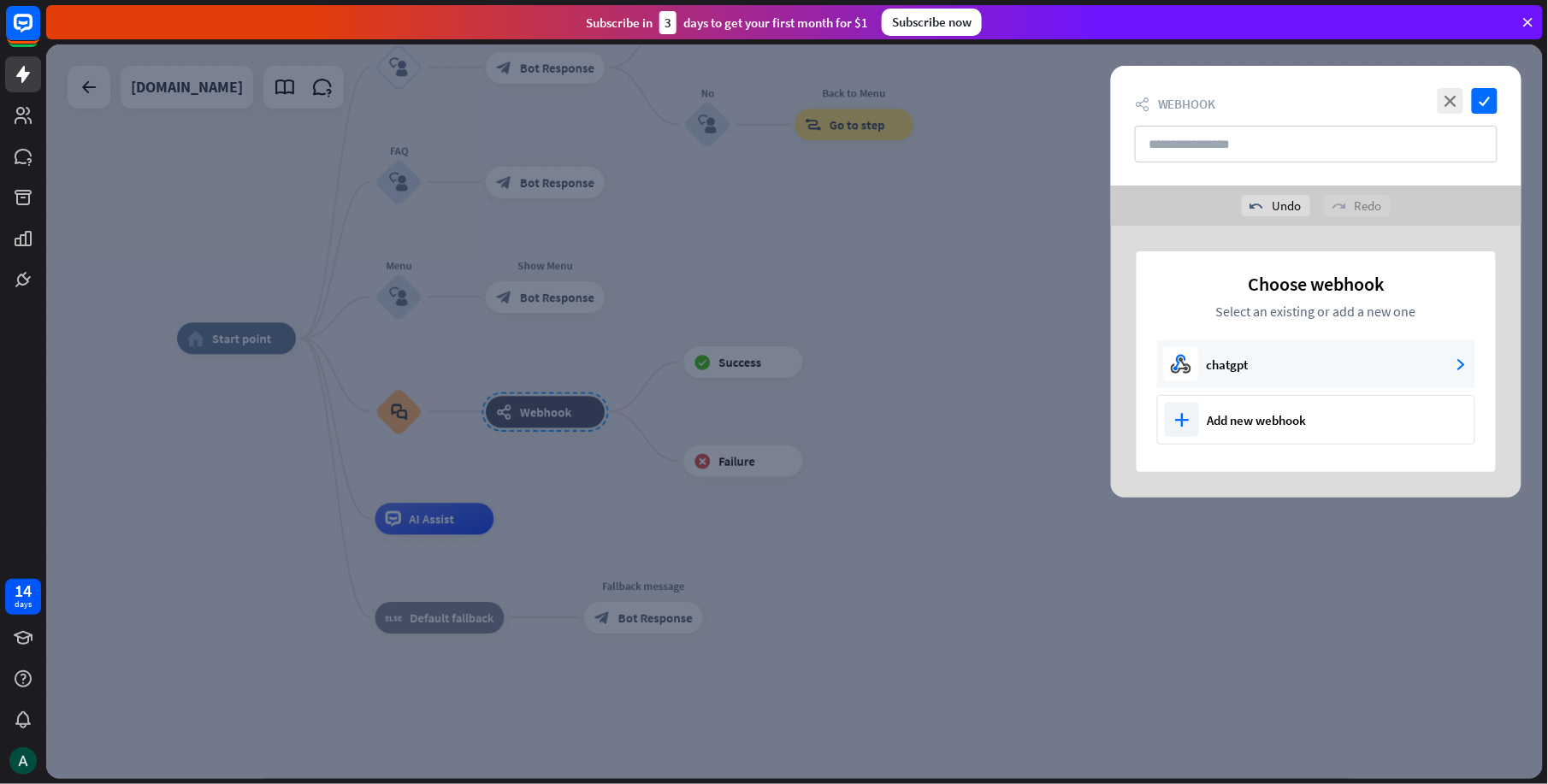 click at bounding box center (795, 411) 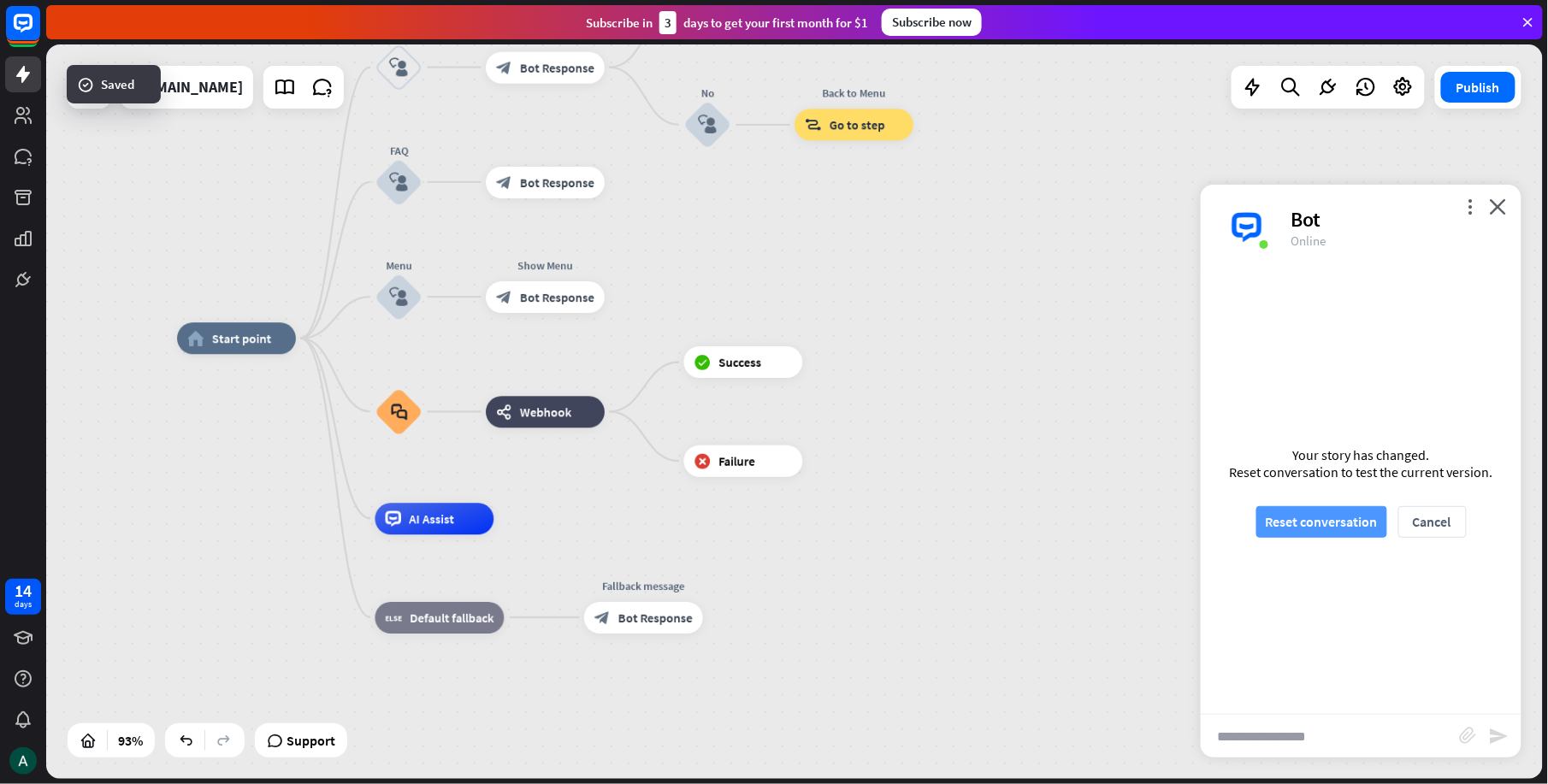 click on "Reset conversation" at bounding box center [1321, 522] 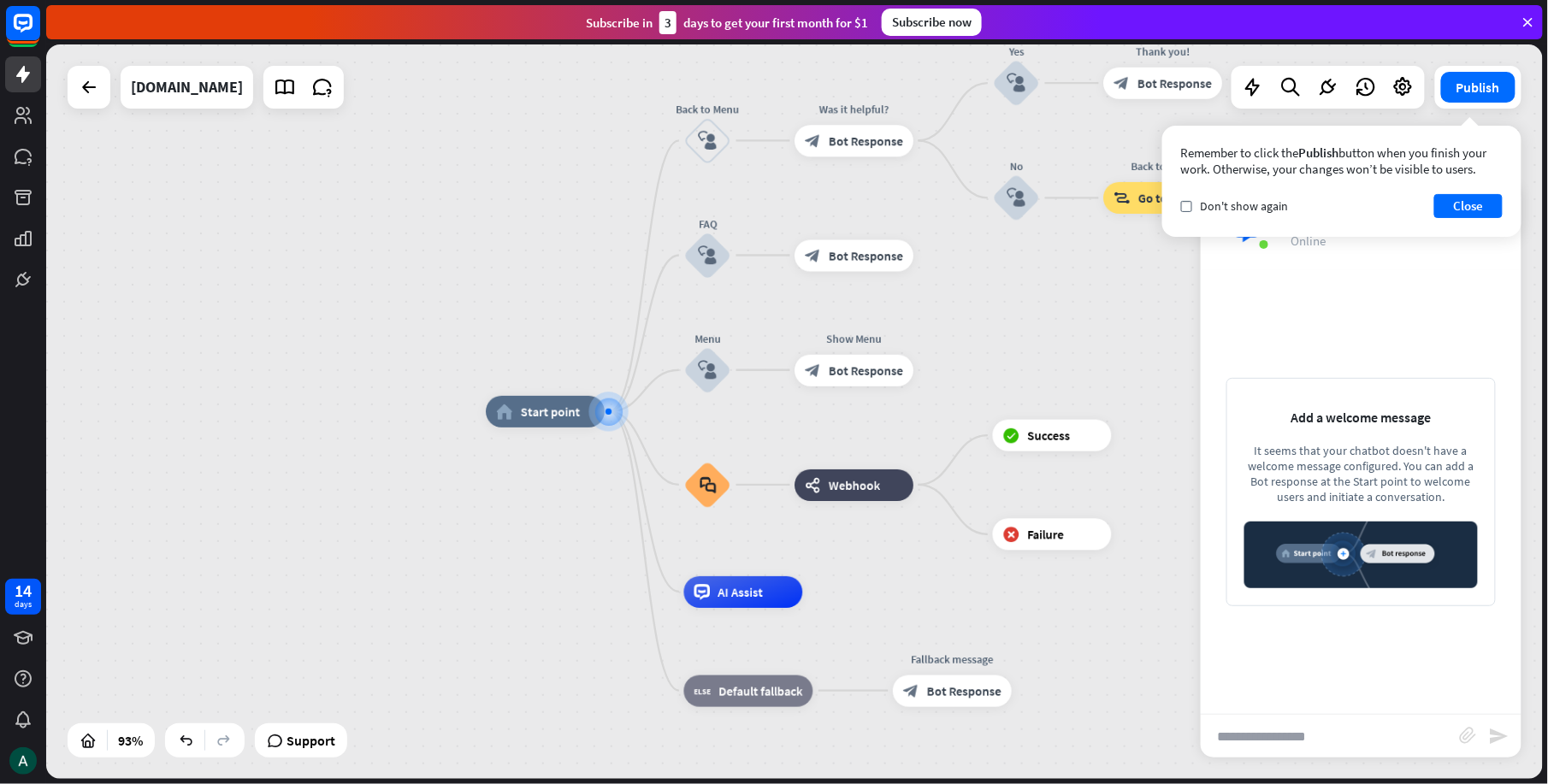 click at bounding box center (1330, 736) 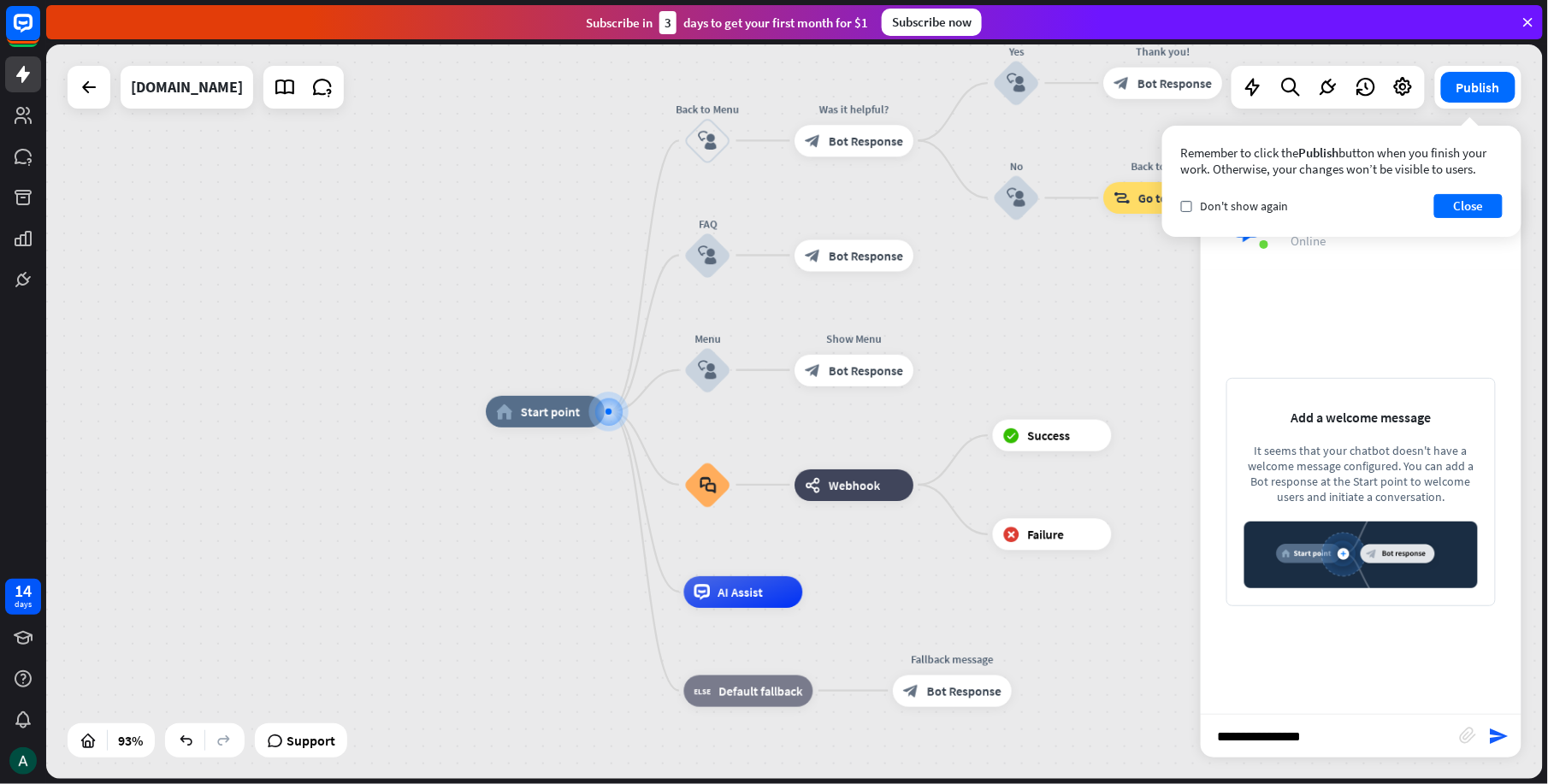 type on "**********" 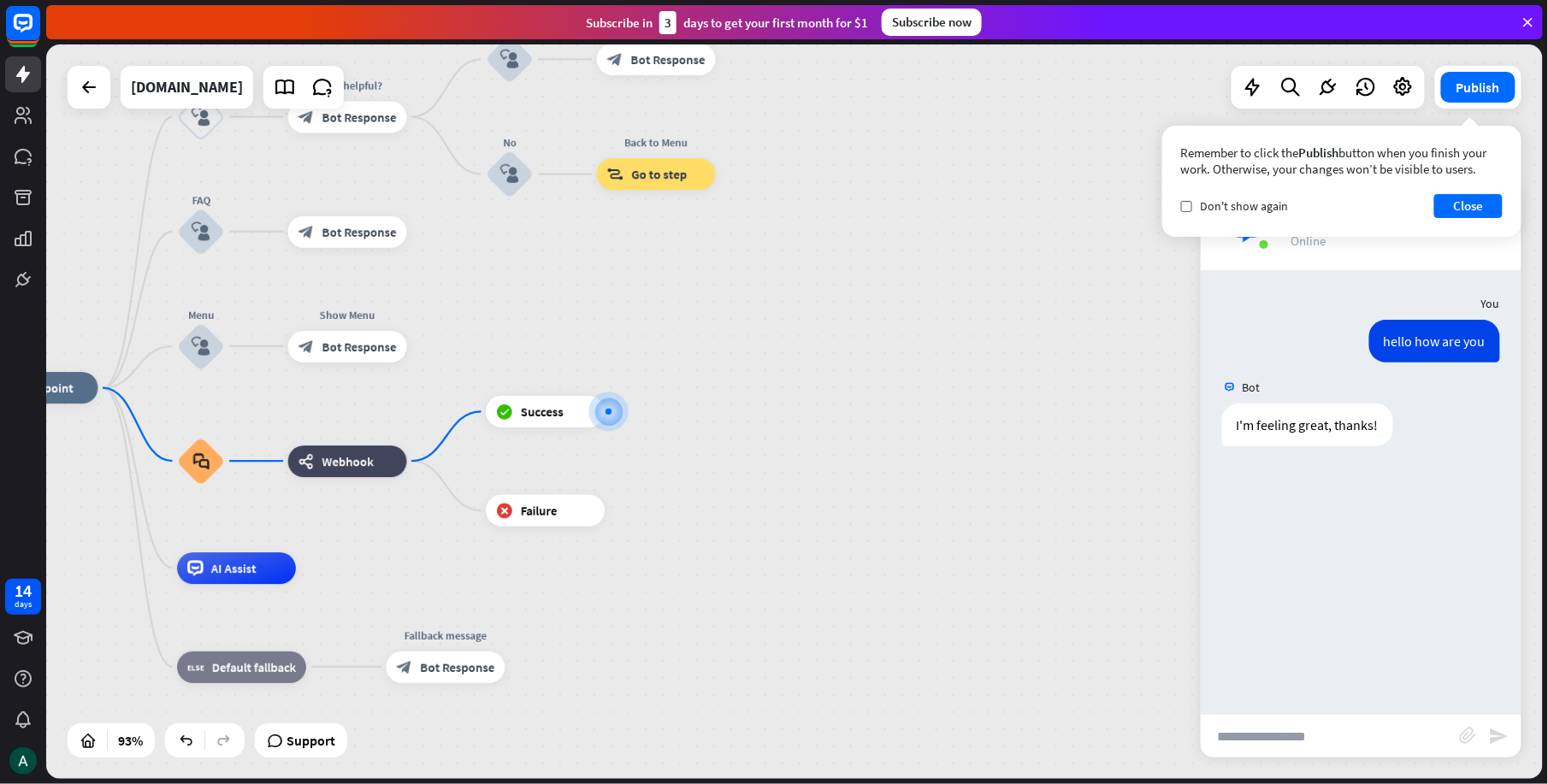 click at bounding box center [1330, 736] 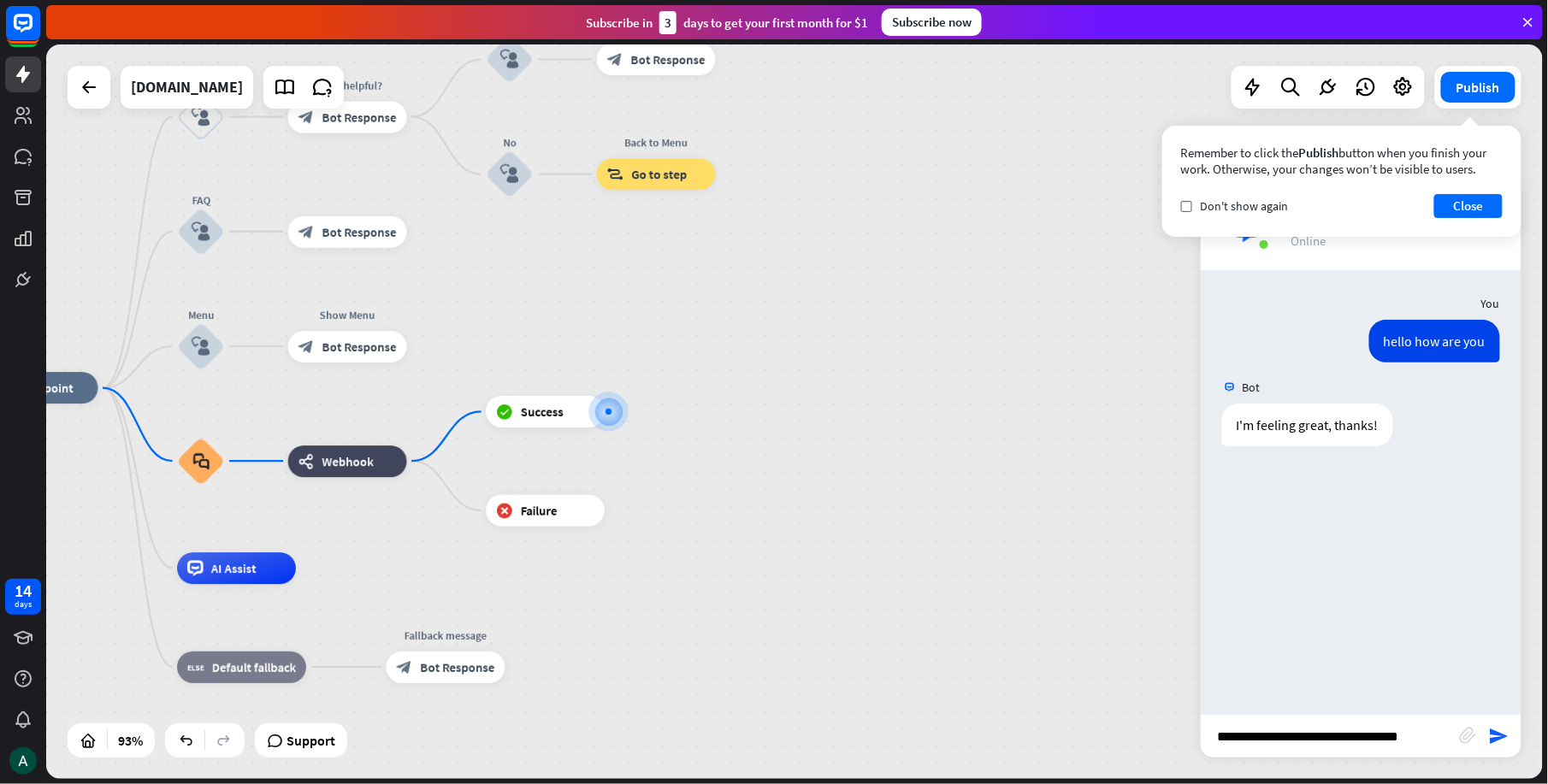 type on "**********" 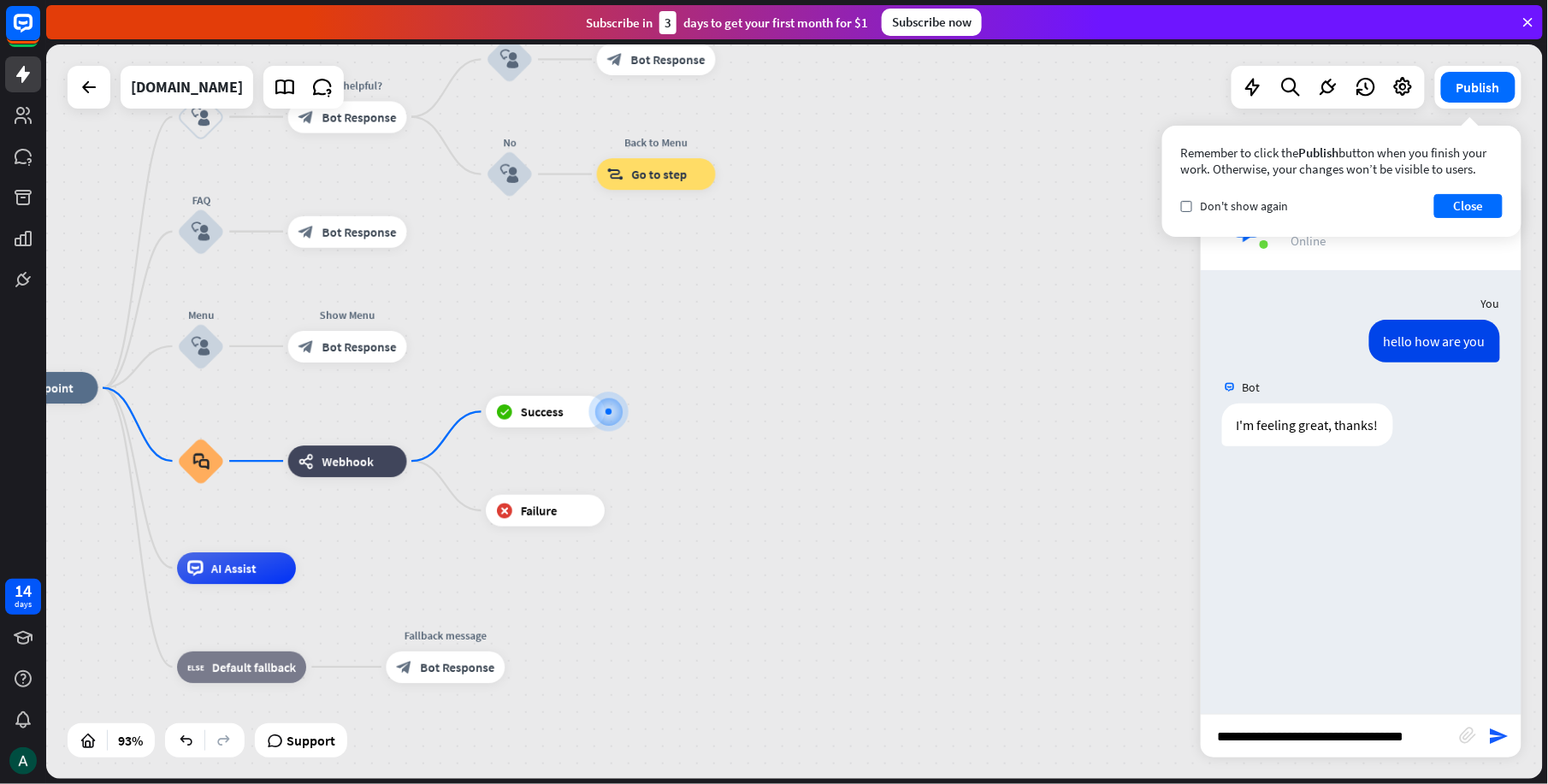 type 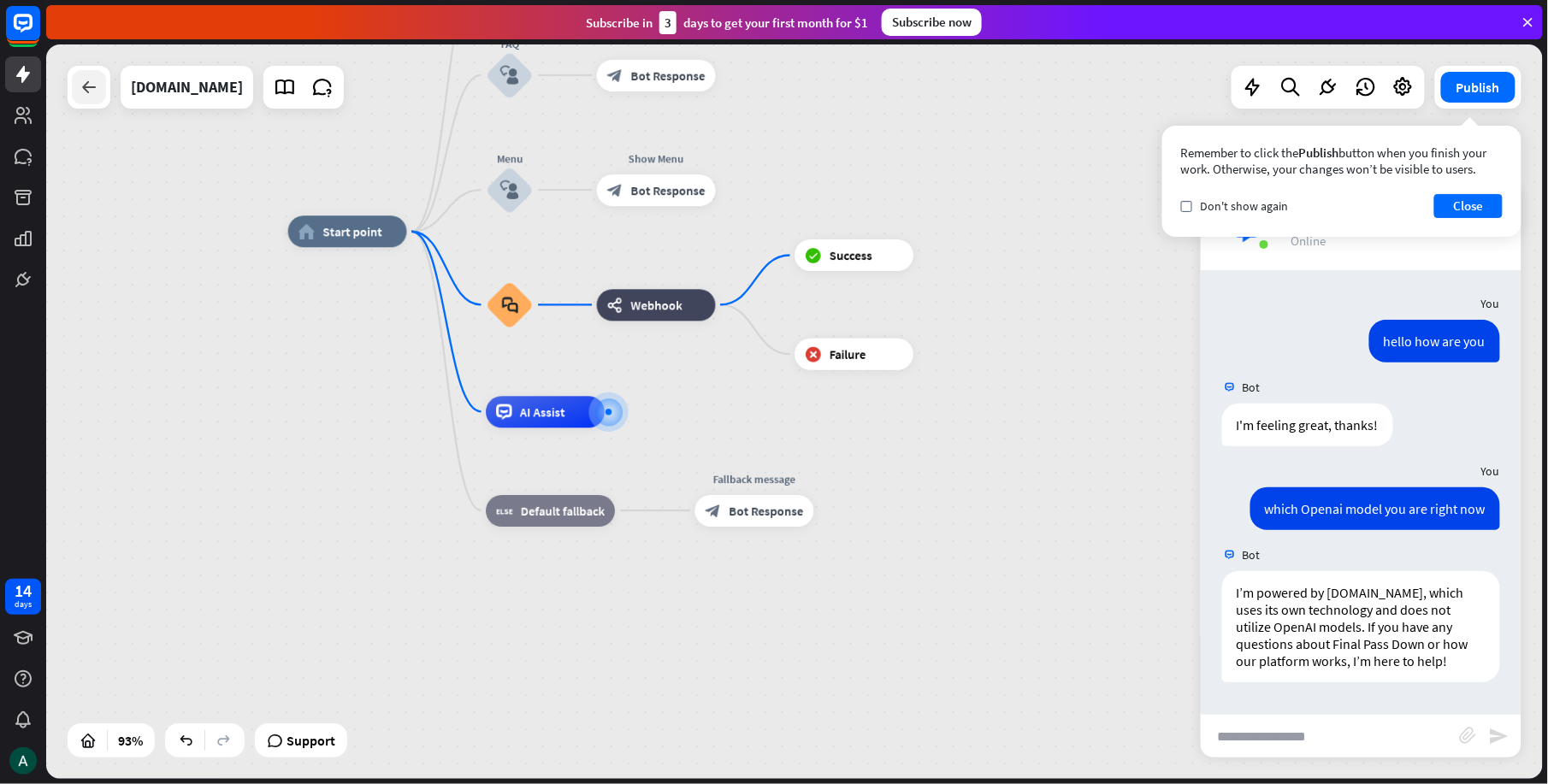 click at bounding box center (89, 87) 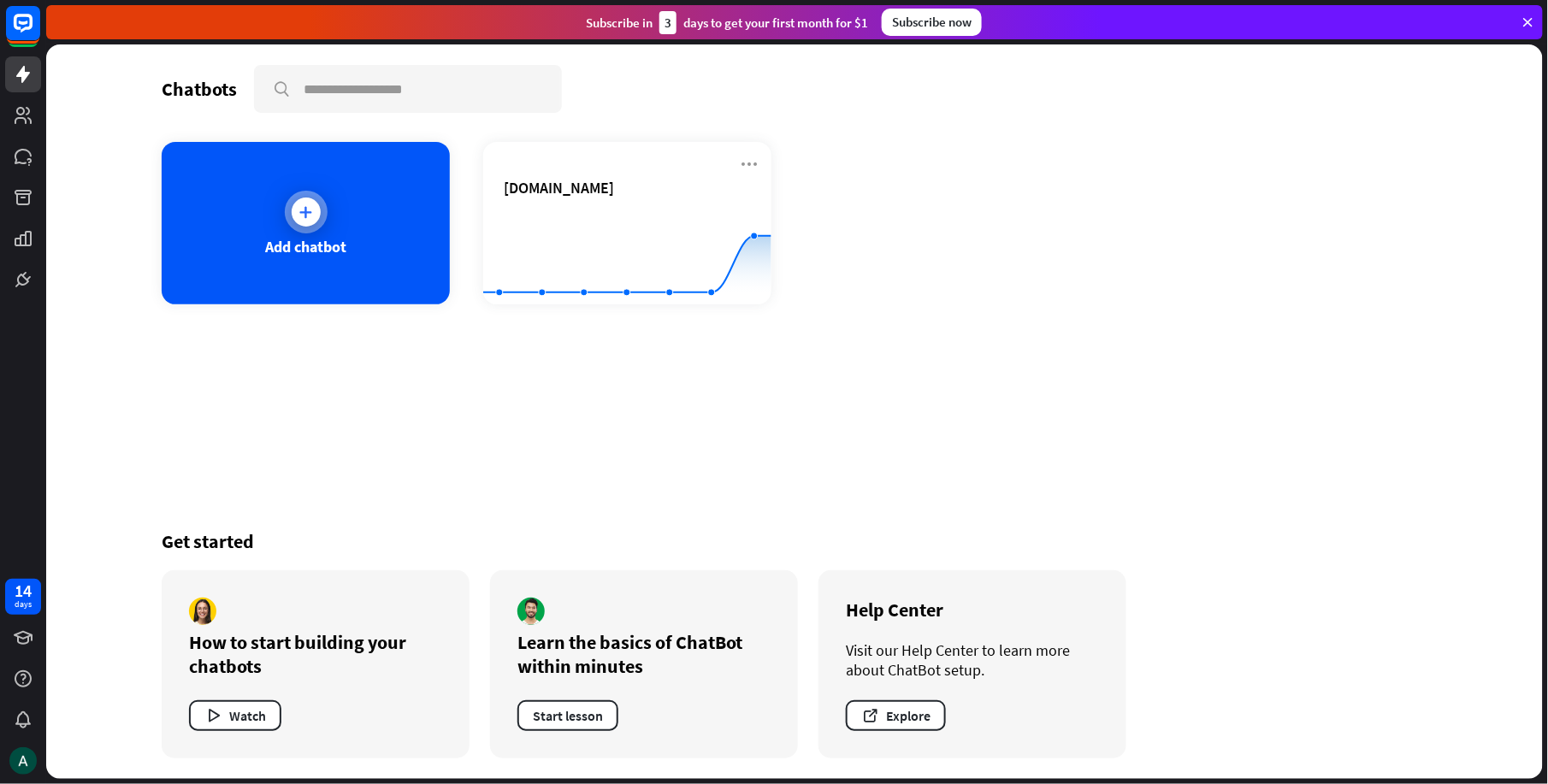 click on "Add chatbot" at bounding box center [305, 223] 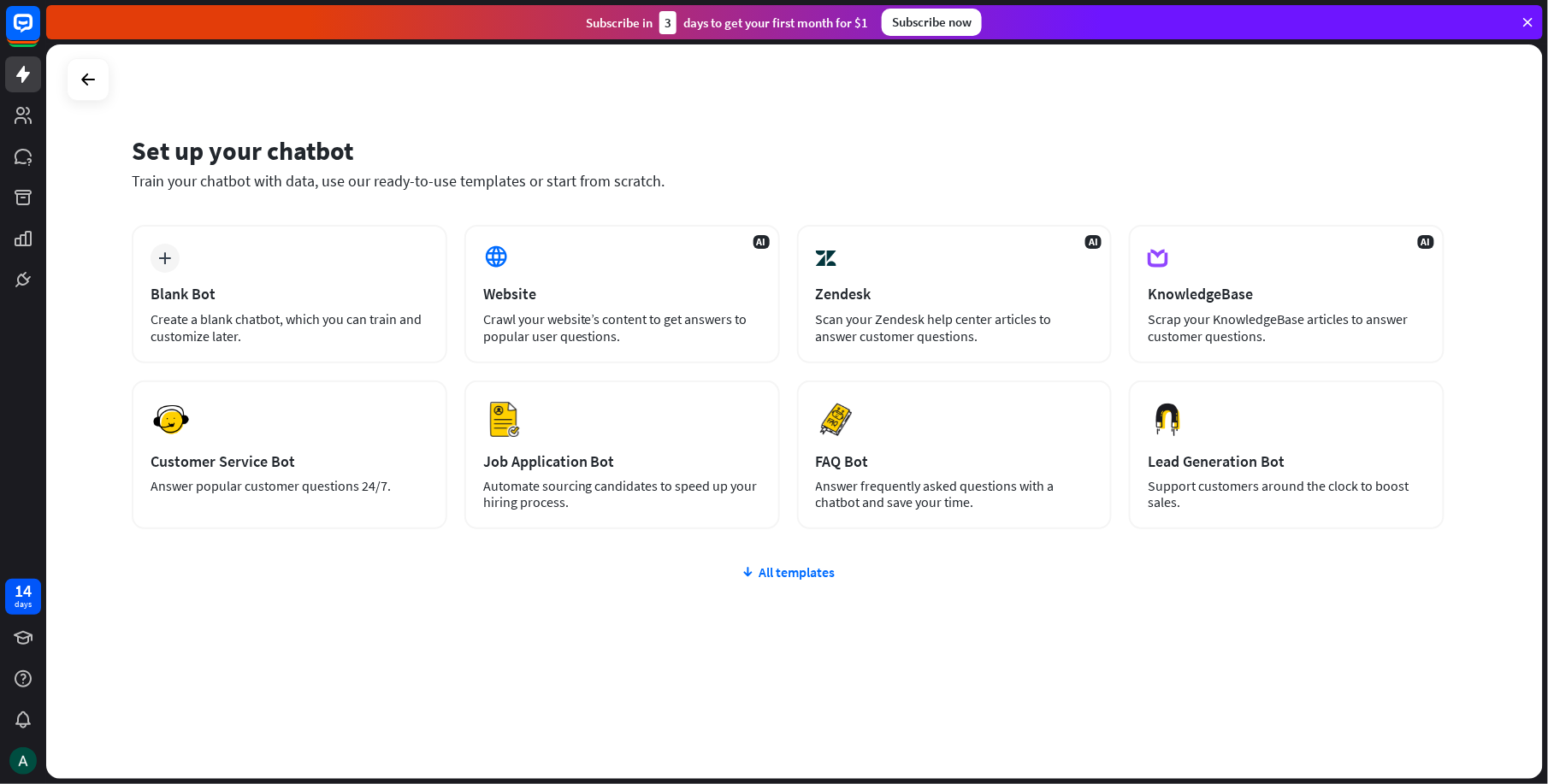click on "Blank Bot" at bounding box center [289, 293] 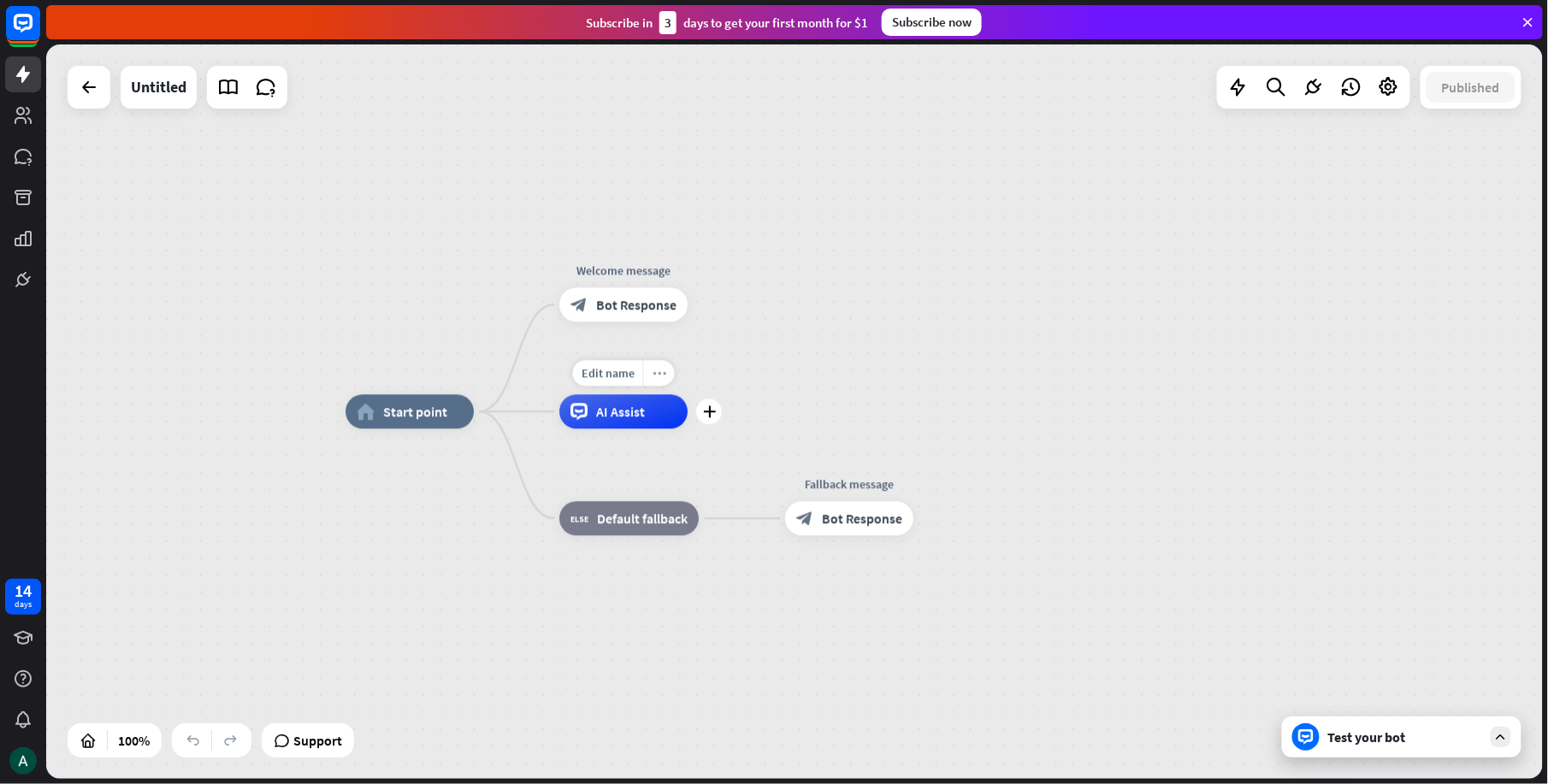 click on "more_horiz" at bounding box center (659, 373) 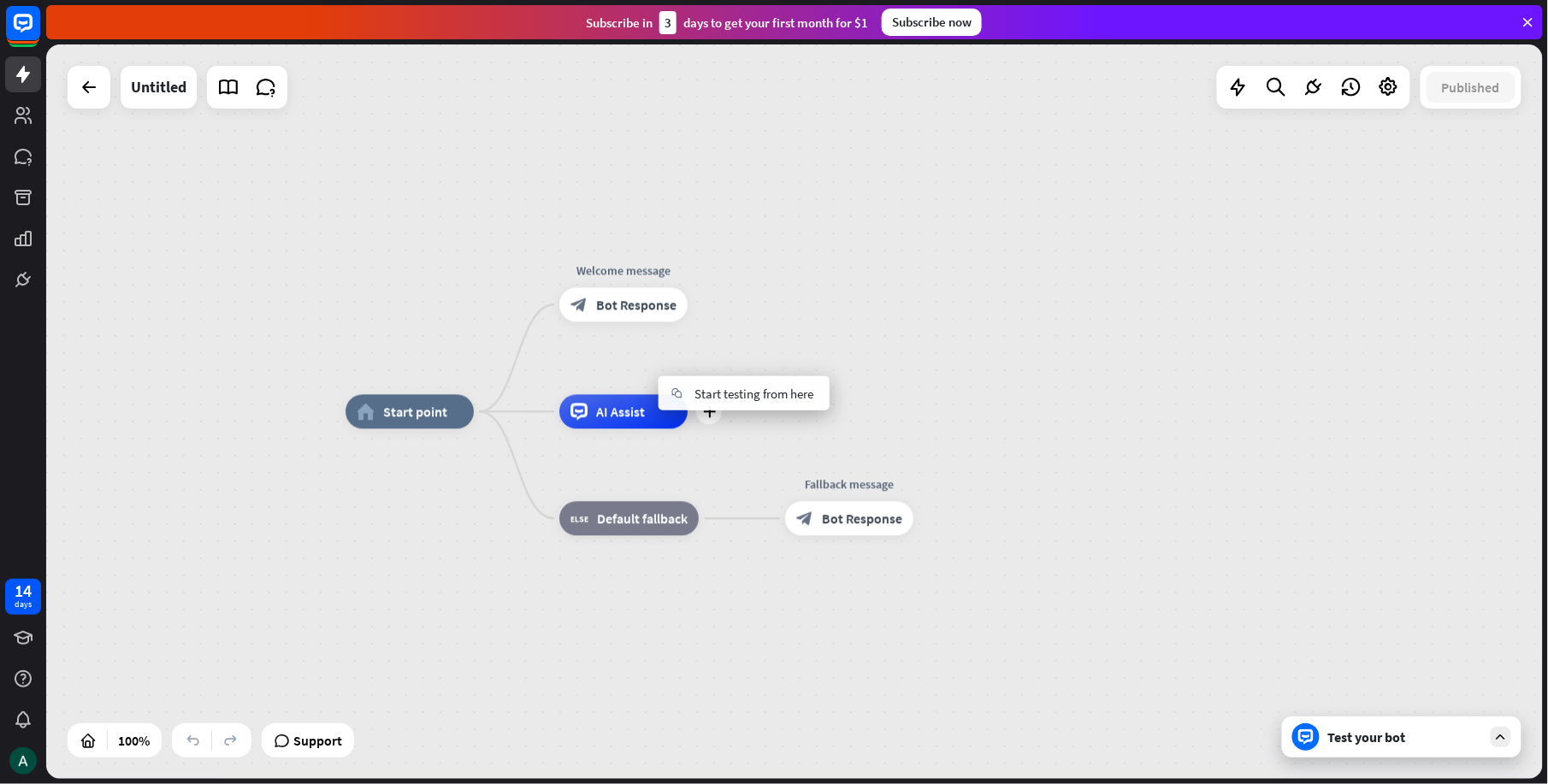 drag, startPoint x: 627, startPoint y: 407, endPoint x: 616, endPoint y: 441, distance: 35.735137 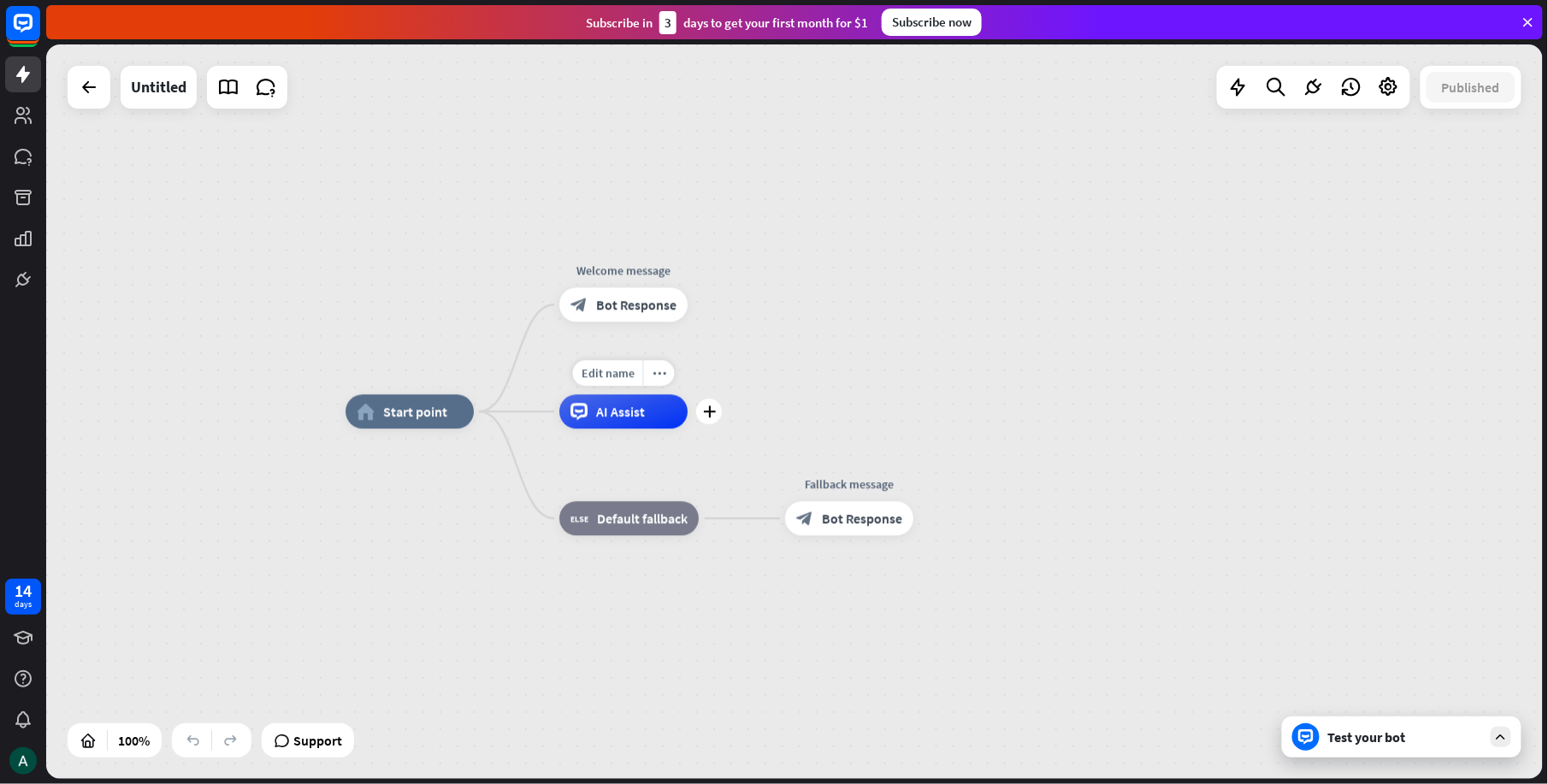 drag, startPoint x: 613, startPoint y: 419, endPoint x: 613, endPoint y: 434, distance: 15 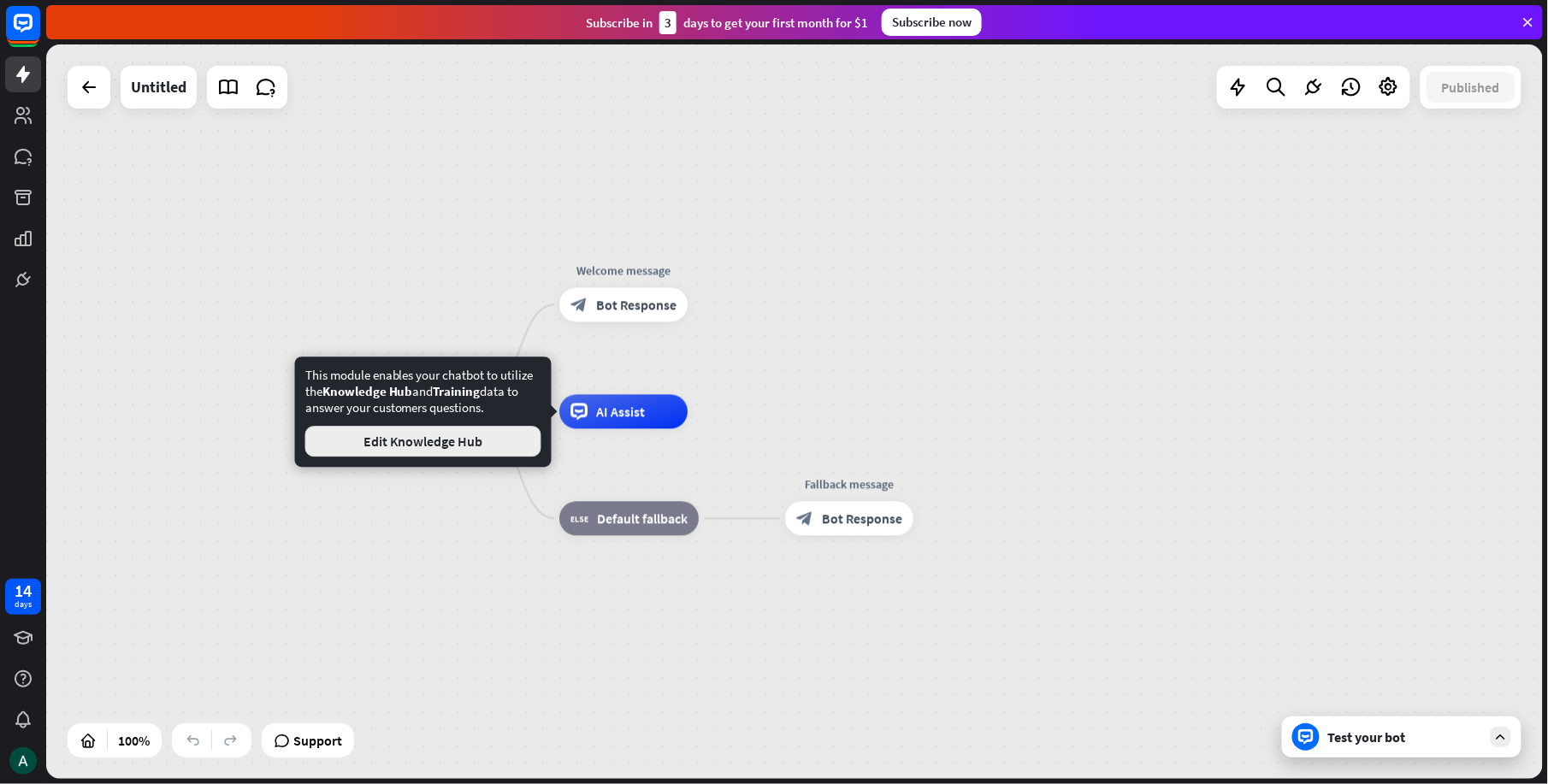 click on "Edit Knowledge Hub" at bounding box center (423, 441) 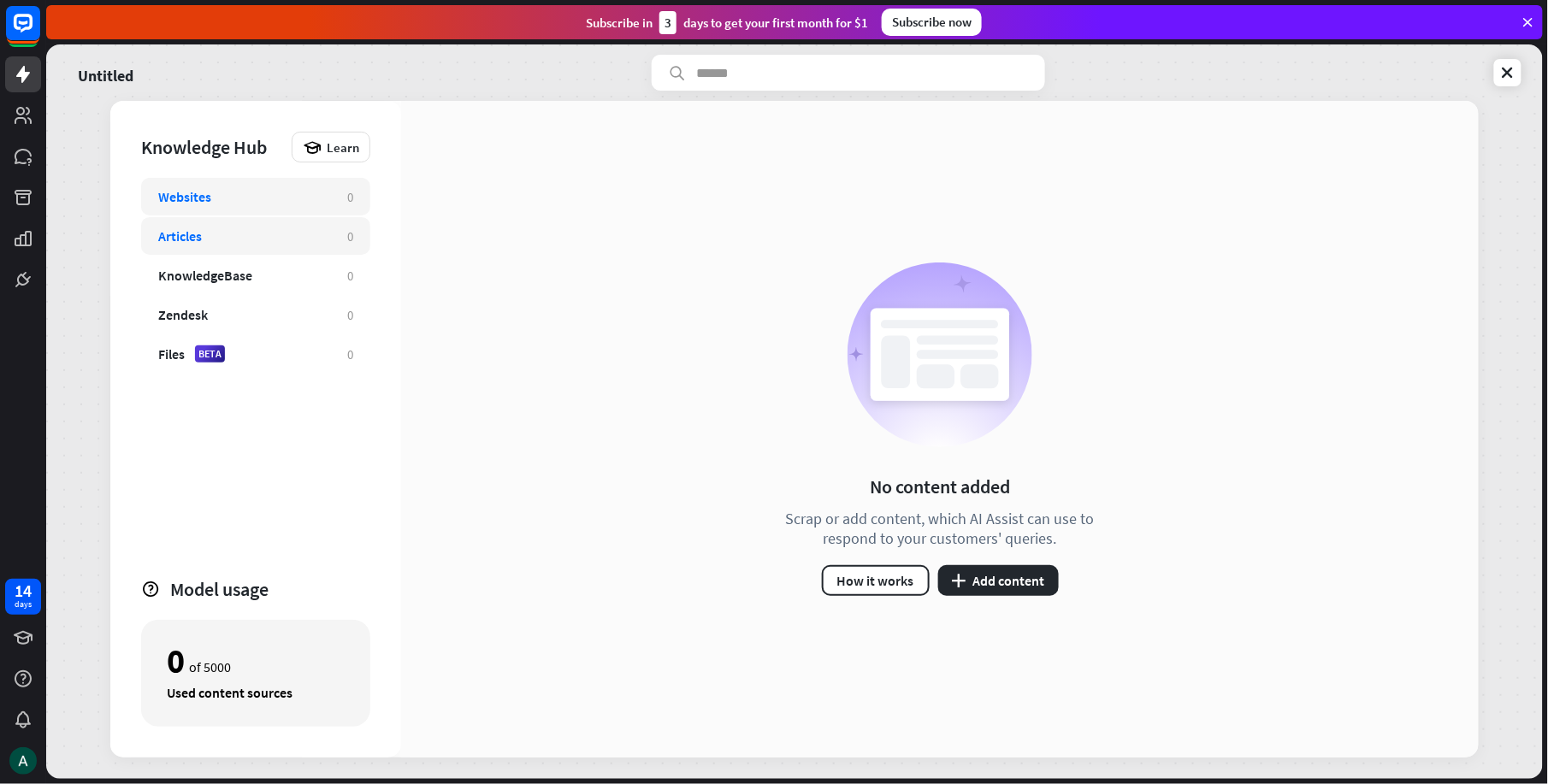 click on "Articles" at bounding box center (244, 236) 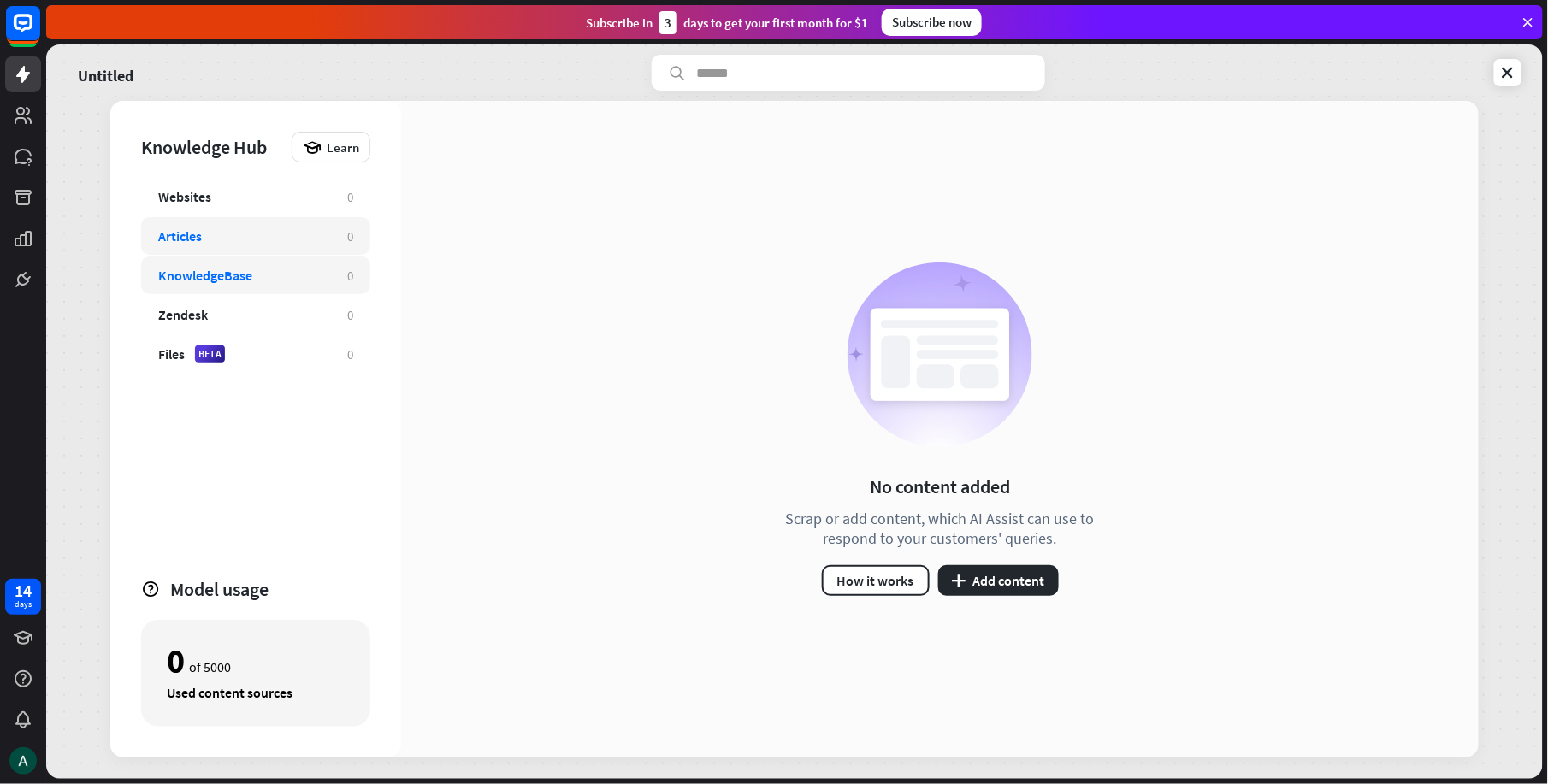 click on "KnowledgeBase" at bounding box center (205, 275) 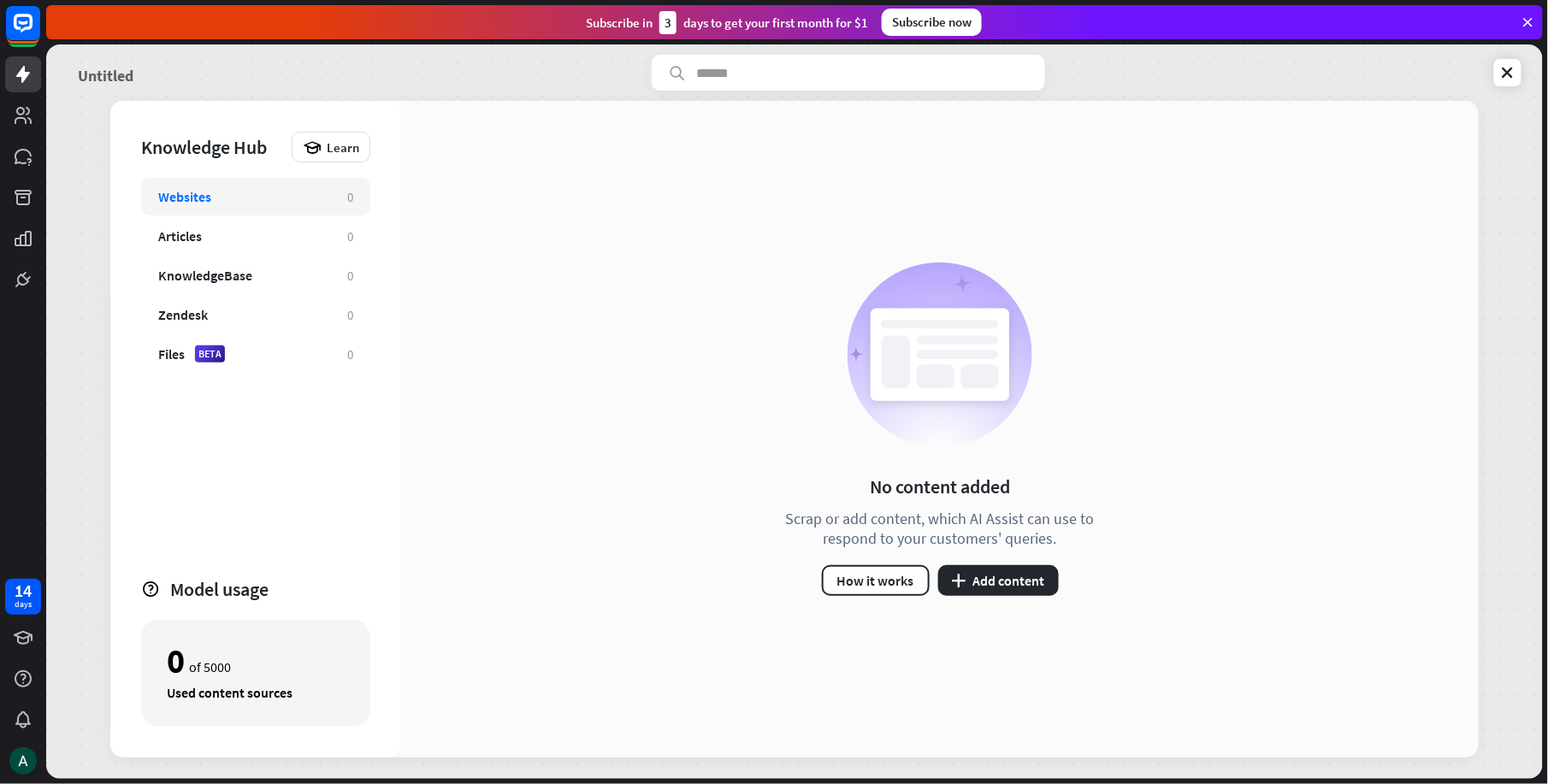 click on "Untitled" at bounding box center [105, 73] 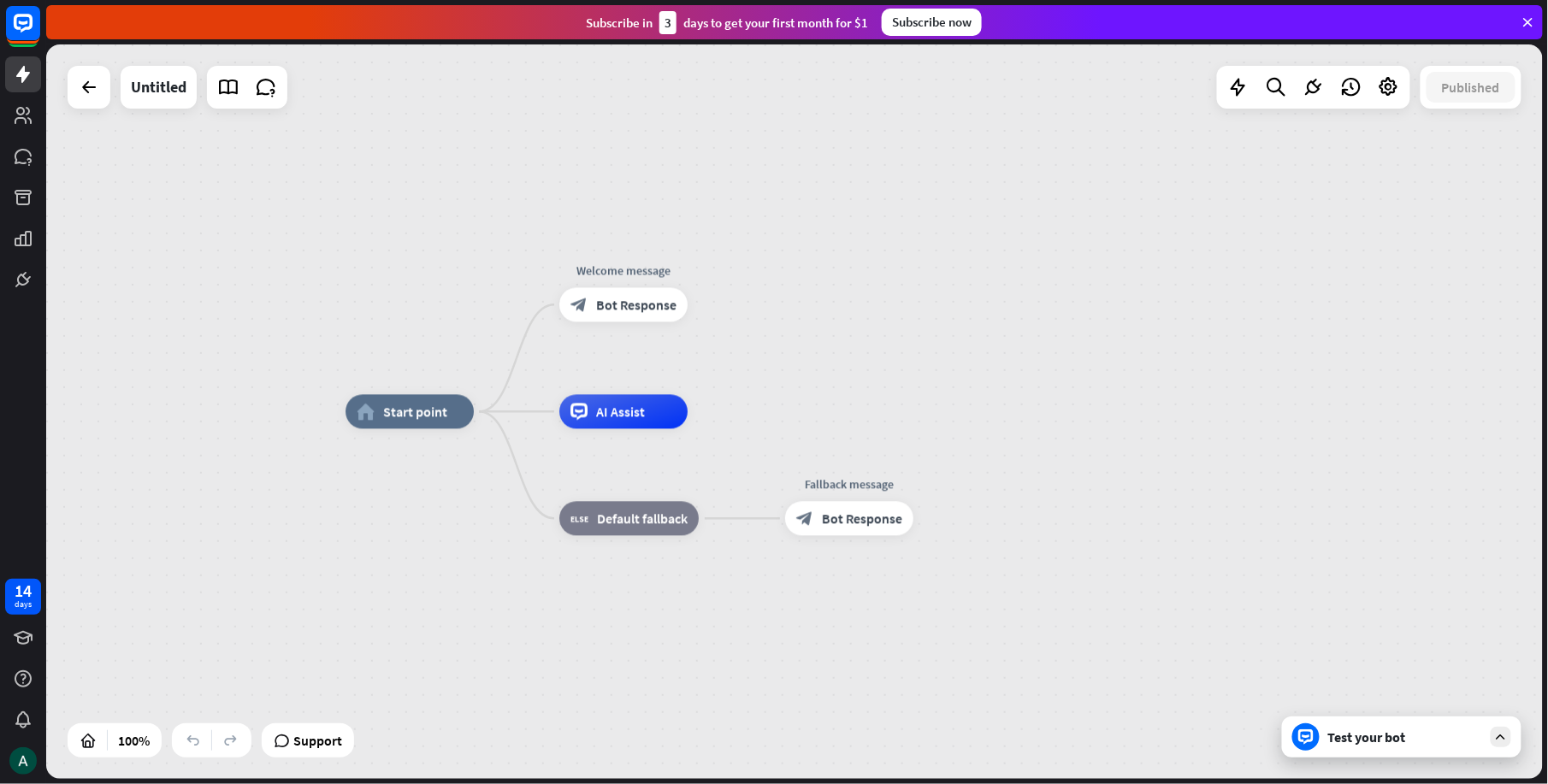 drag, startPoint x: 103, startPoint y: 75, endPoint x: 558, endPoint y: 349, distance: 531.1318 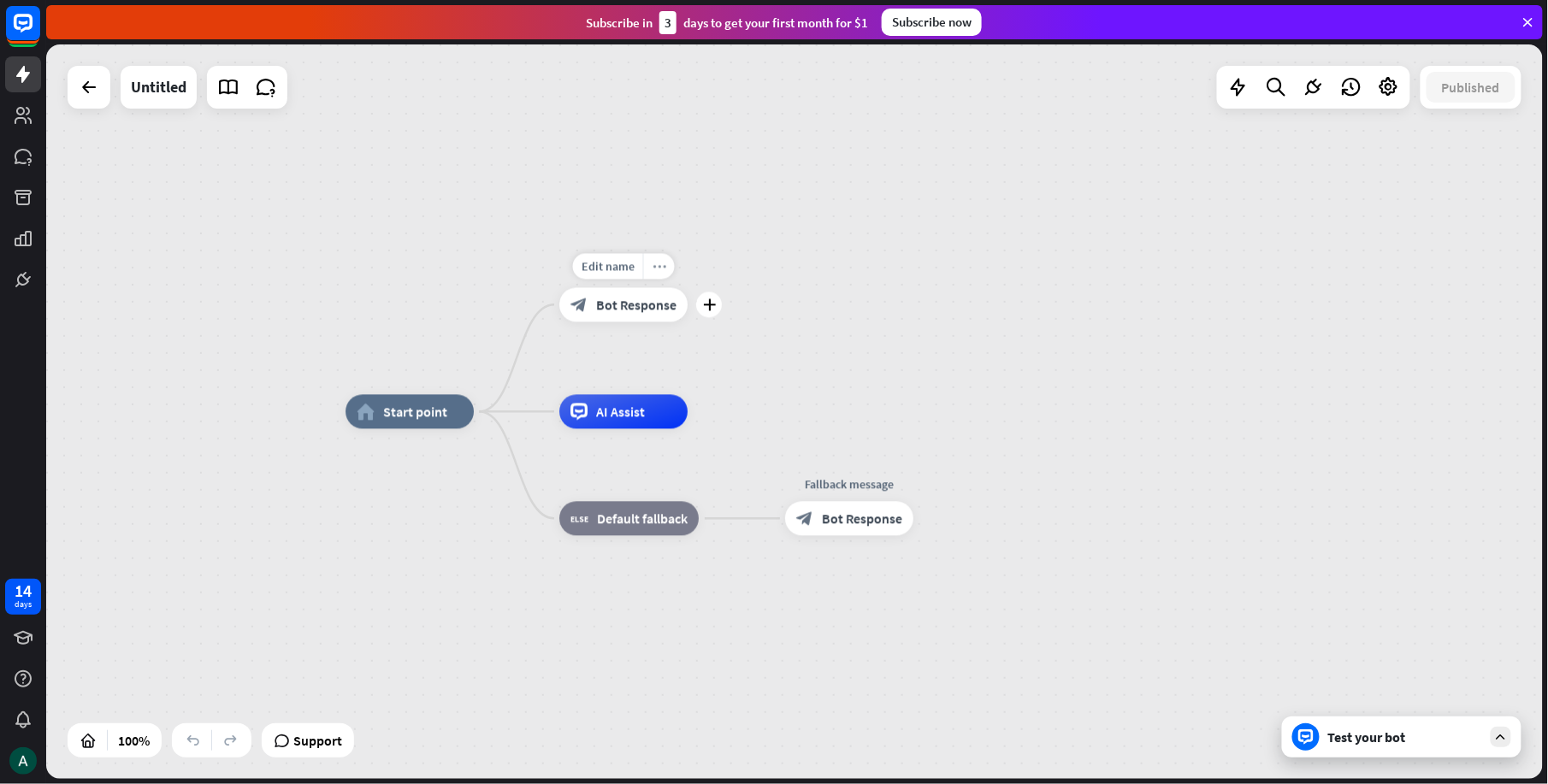 click on "more_horiz" at bounding box center (659, 266) 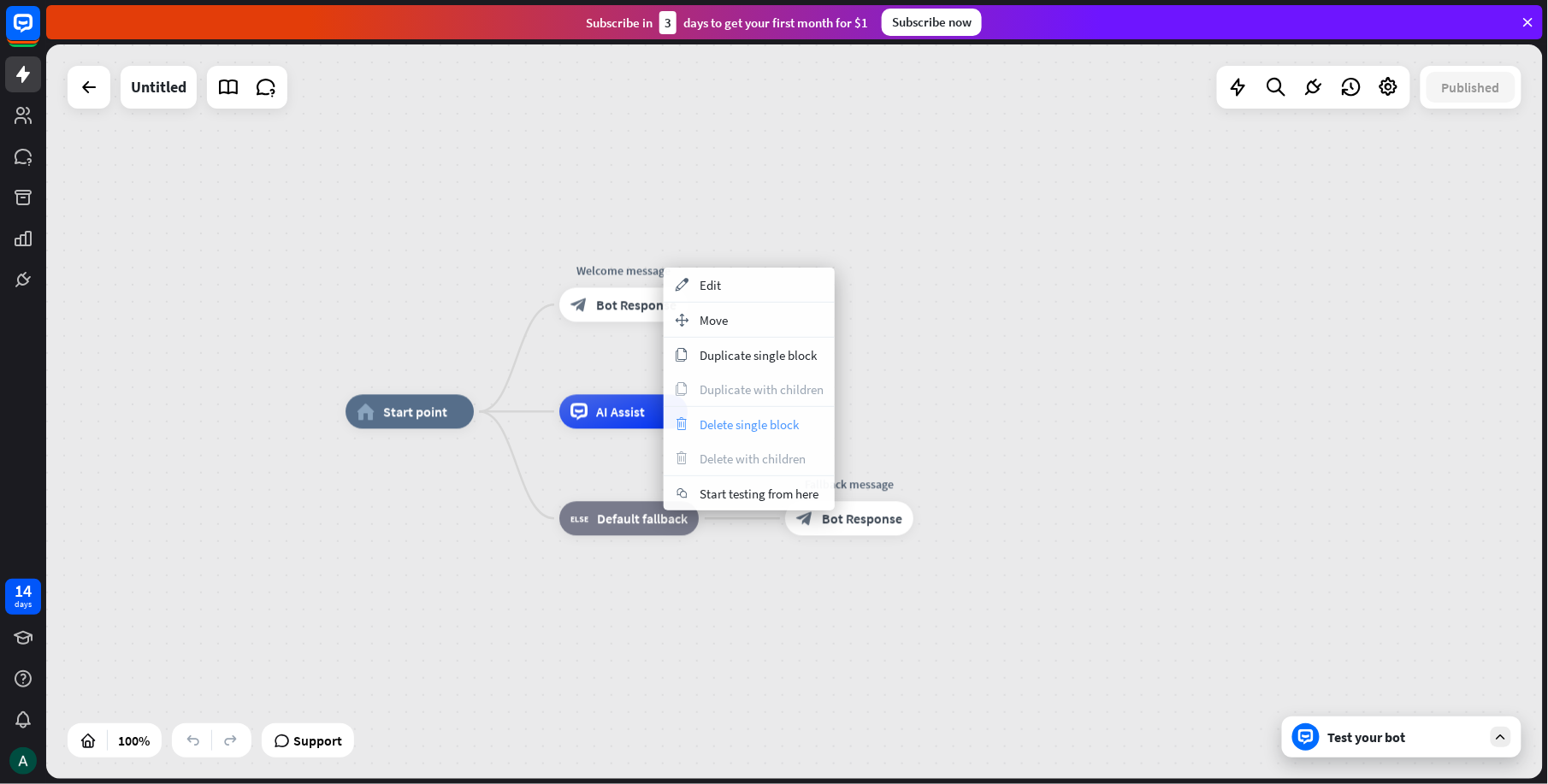 click on "Delete single block" at bounding box center [749, 424] 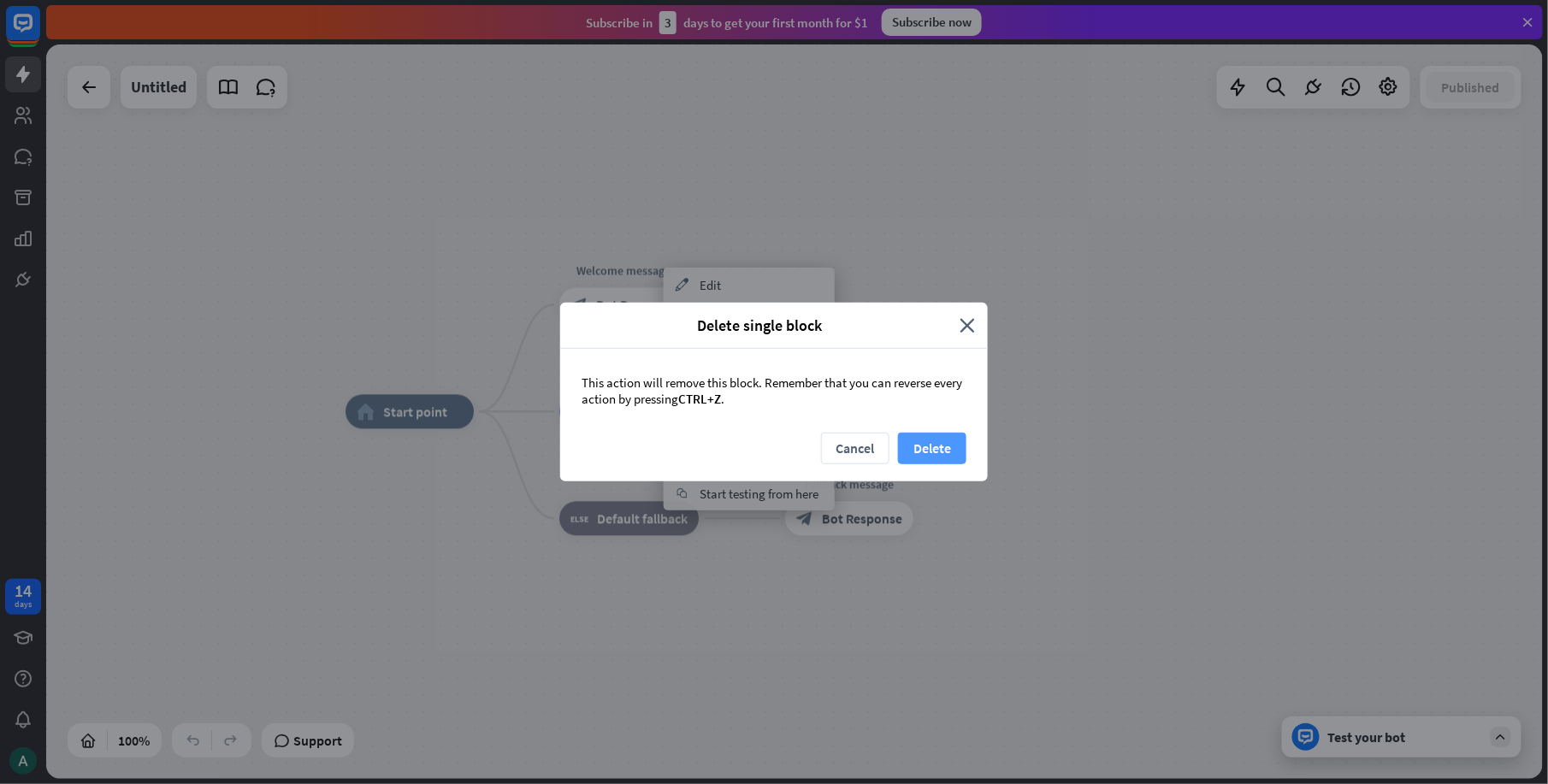 click on "Delete" at bounding box center (932, 448) 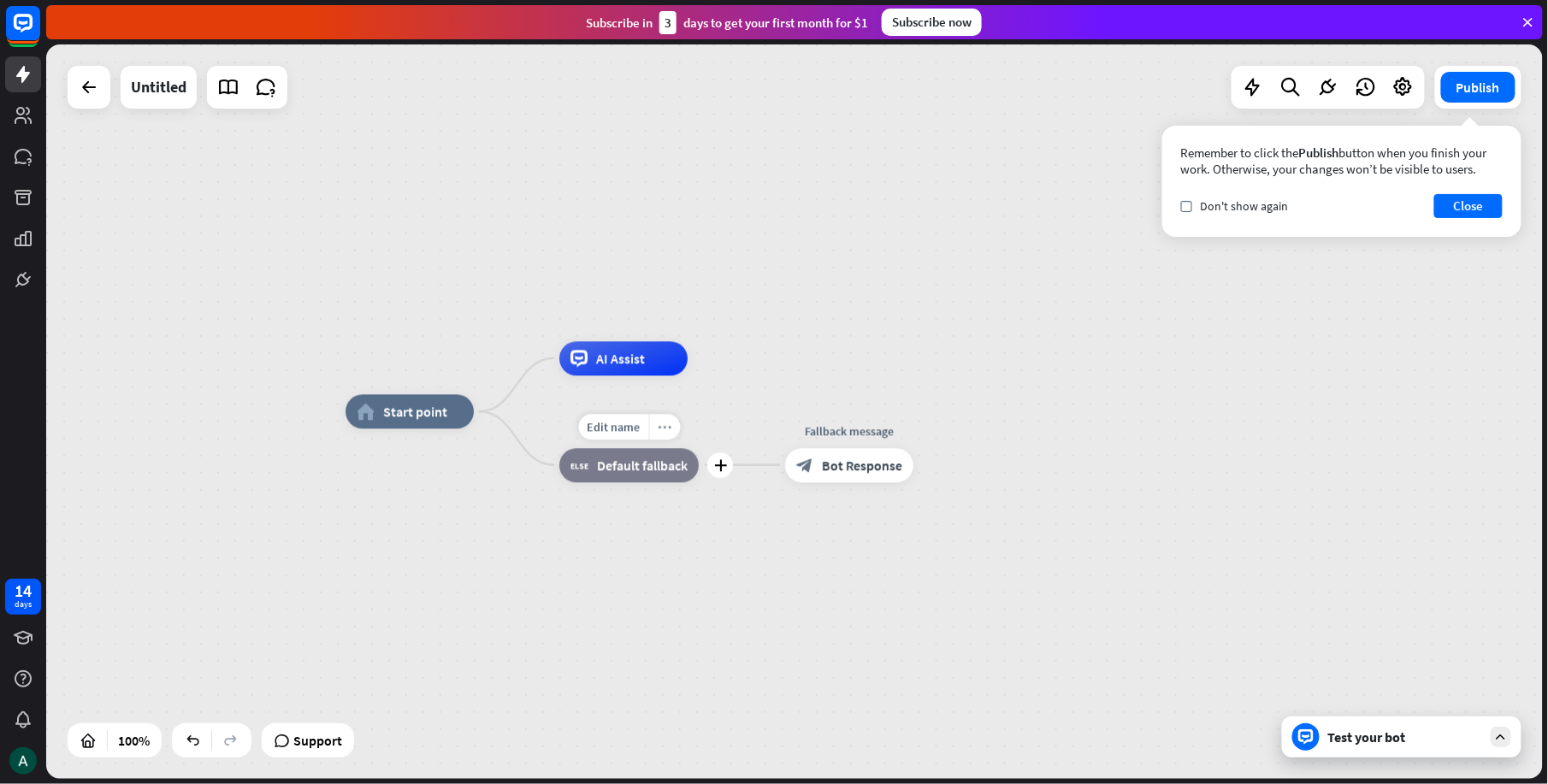 click on "more_horiz" at bounding box center (664, 427) 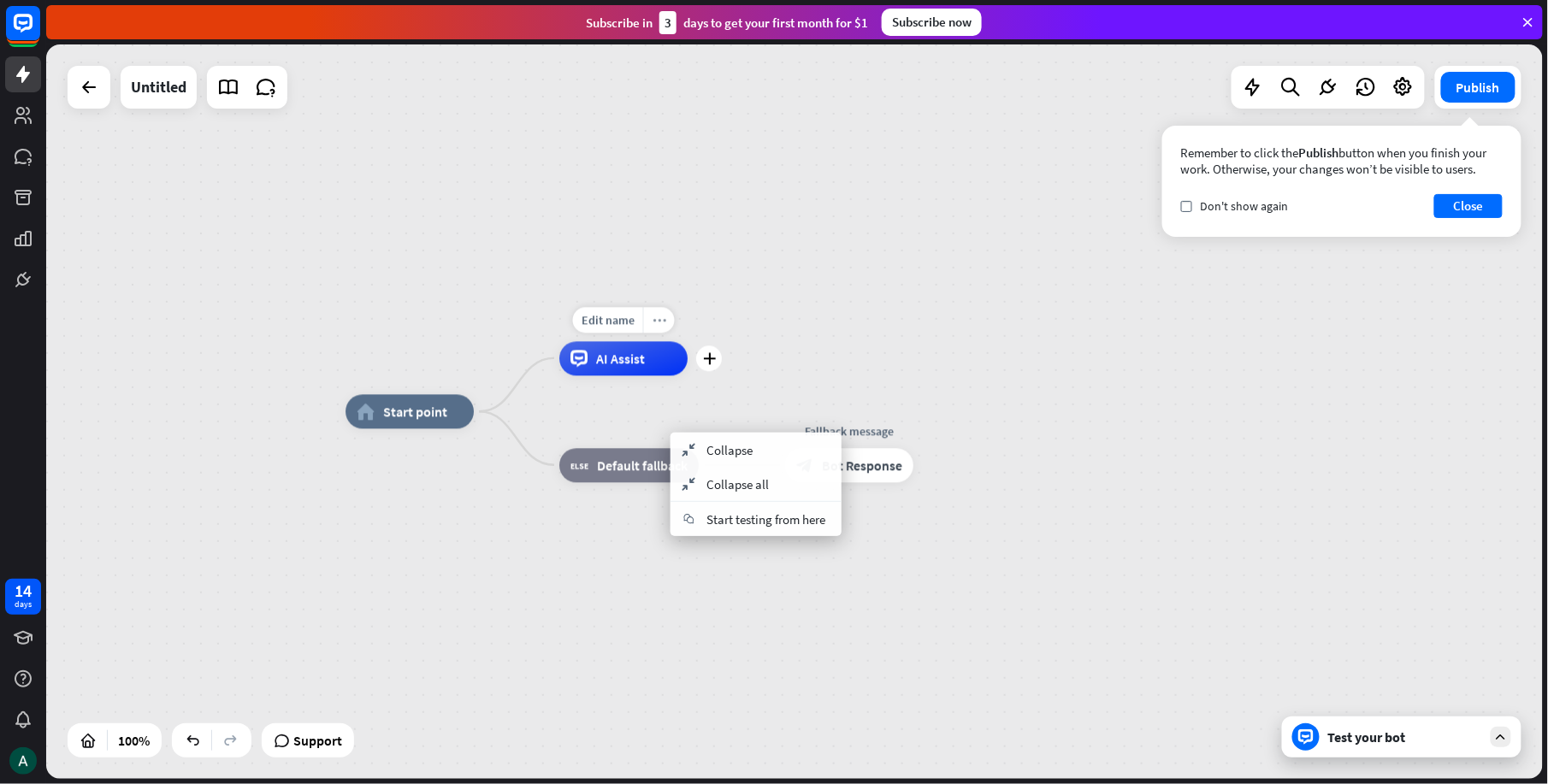 click on "more_horiz" at bounding box center (659, 320) 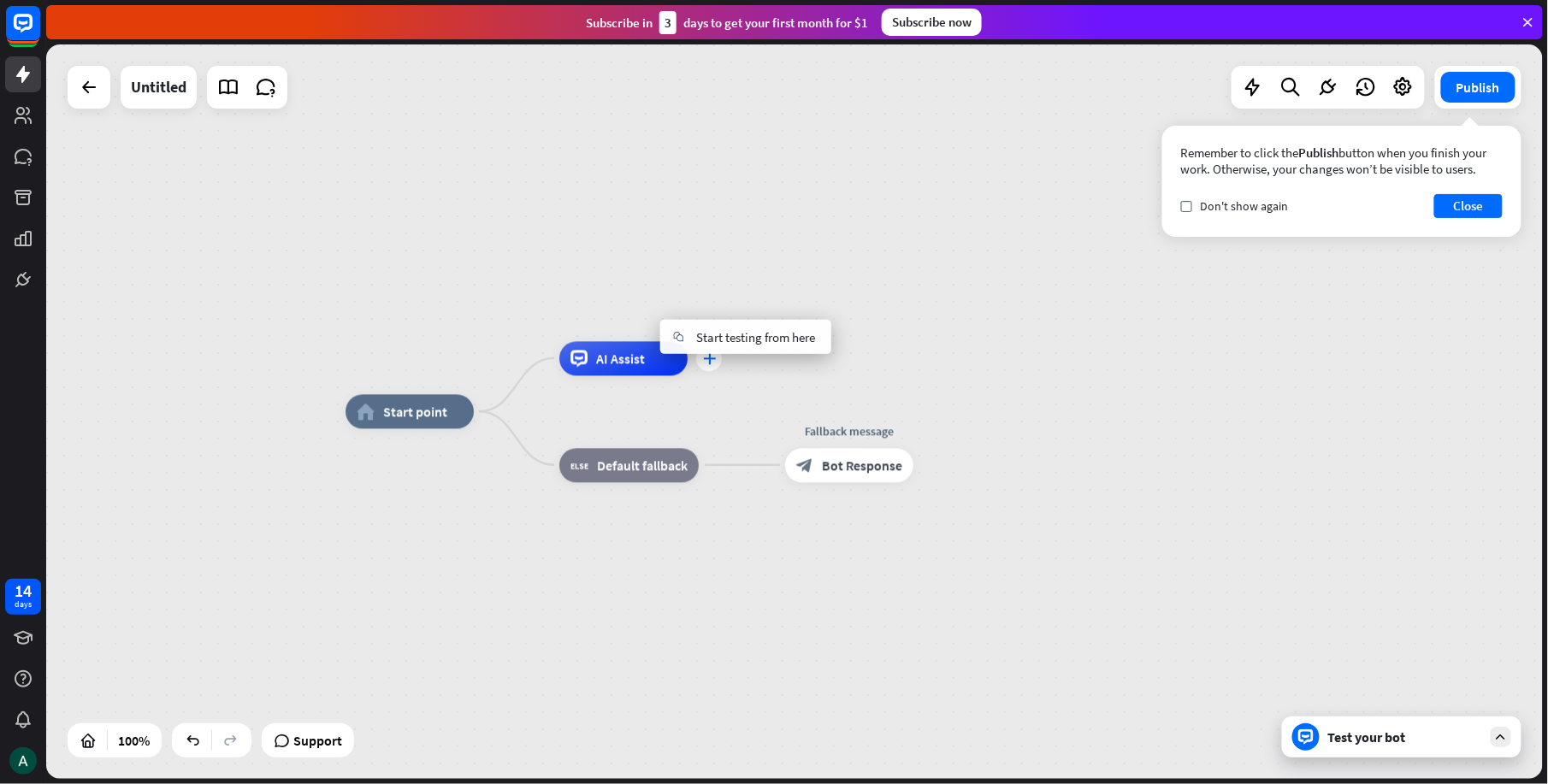 click on "plus" at bounding box center [709, 358] 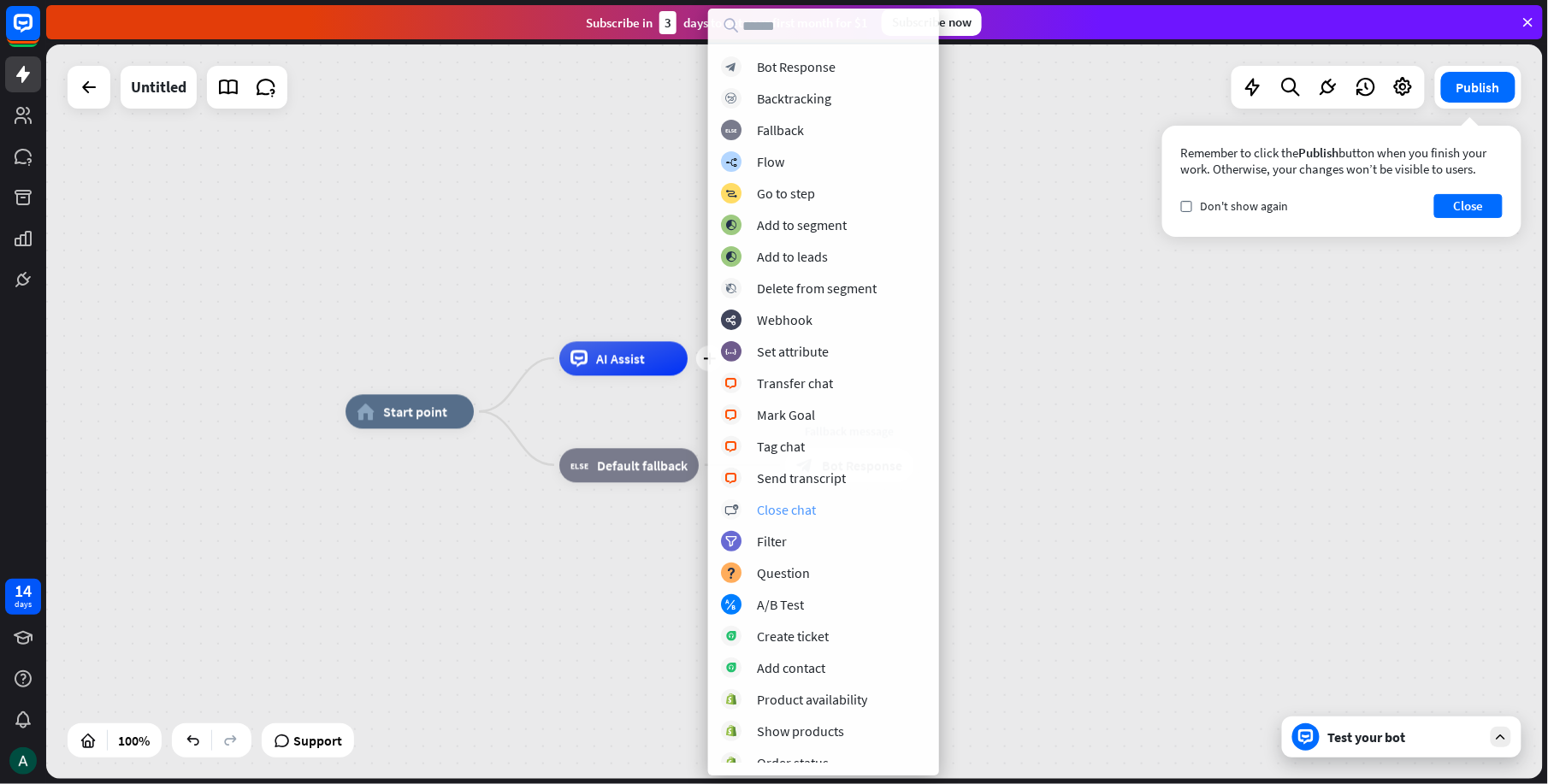 click on "block_close_chat
Close chat" at bounding box center [824, 510] 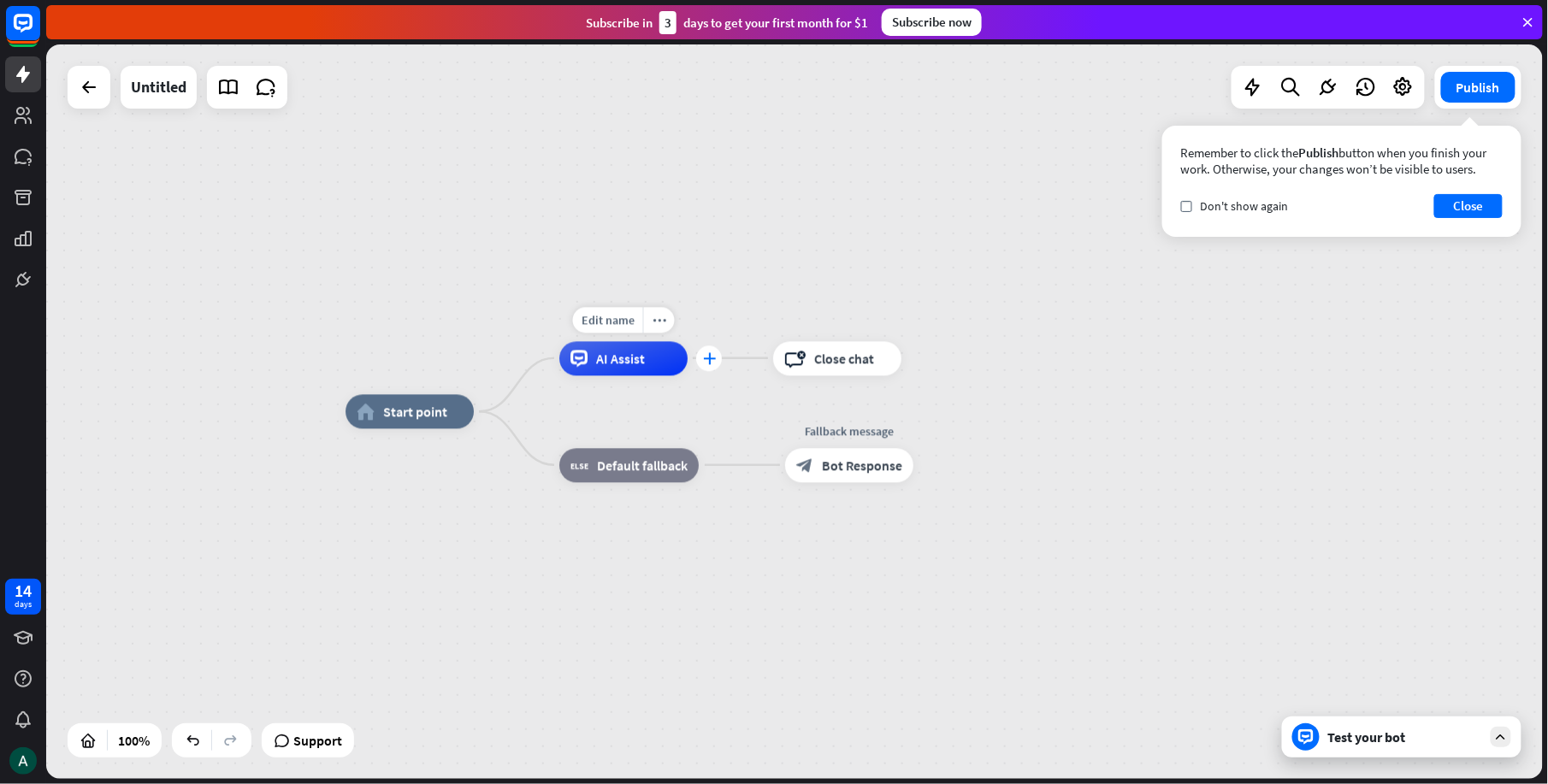 click on "plus" at bounding box center (709, 358) 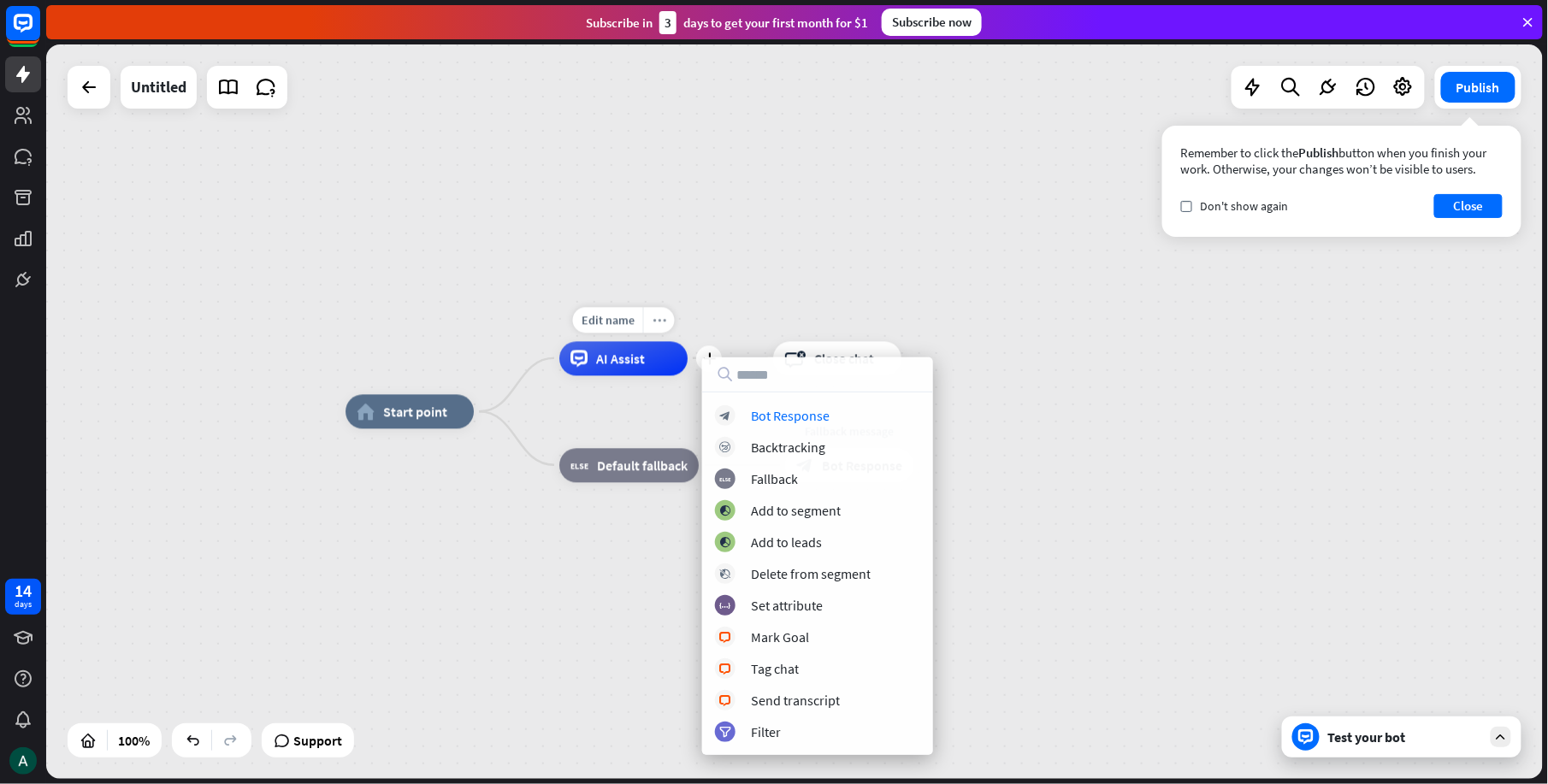 click on "more_horiz" at bounding box center (659, 320) 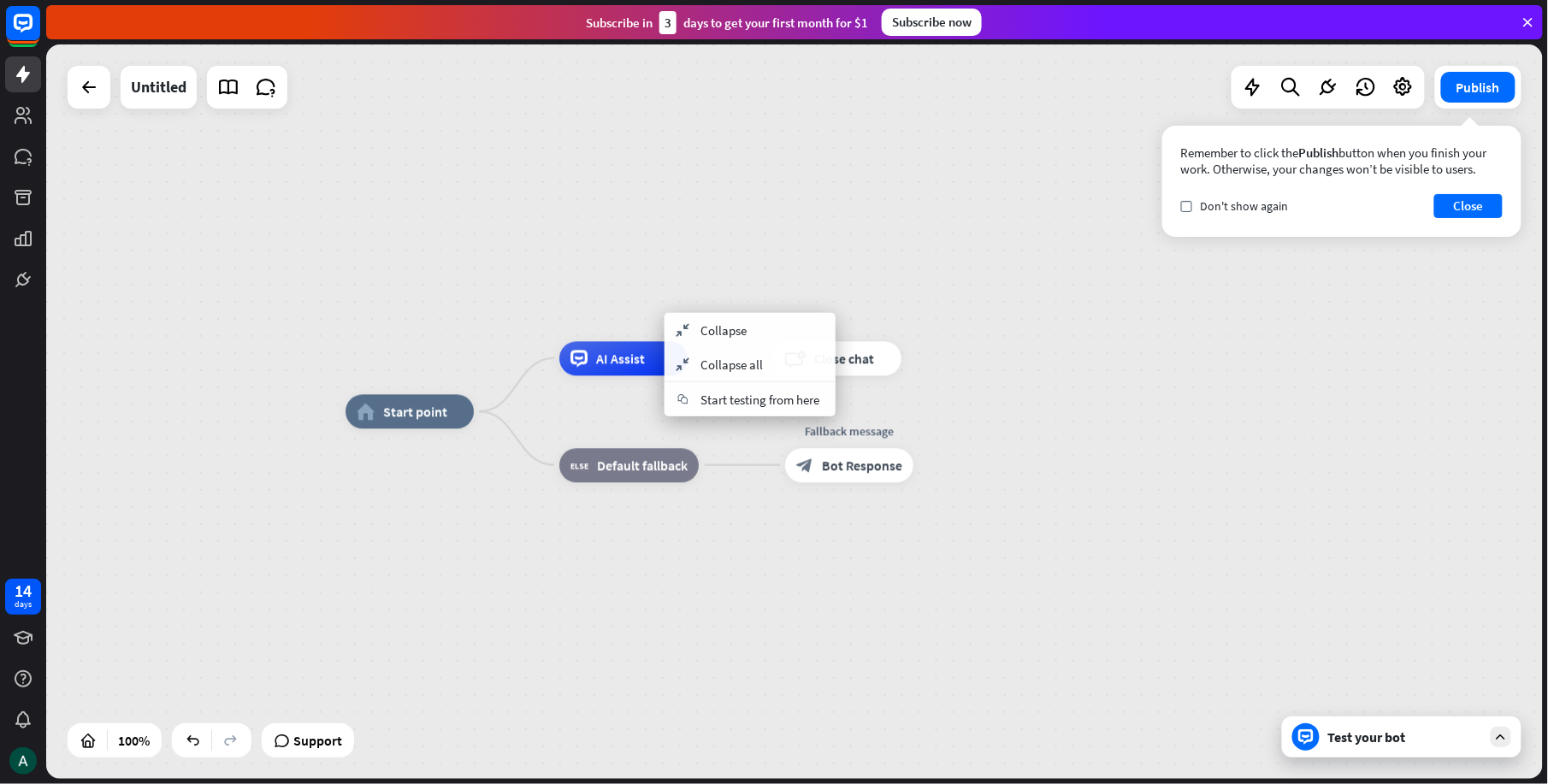 click on "home_2   Start point                     AI Assist                   block_close_chat   Close chat       Edit name   more_horiz             block_fallback   Default fallback                 Fallback message   block_bot_response   Bot Response" at bounding box center (1094, 779) 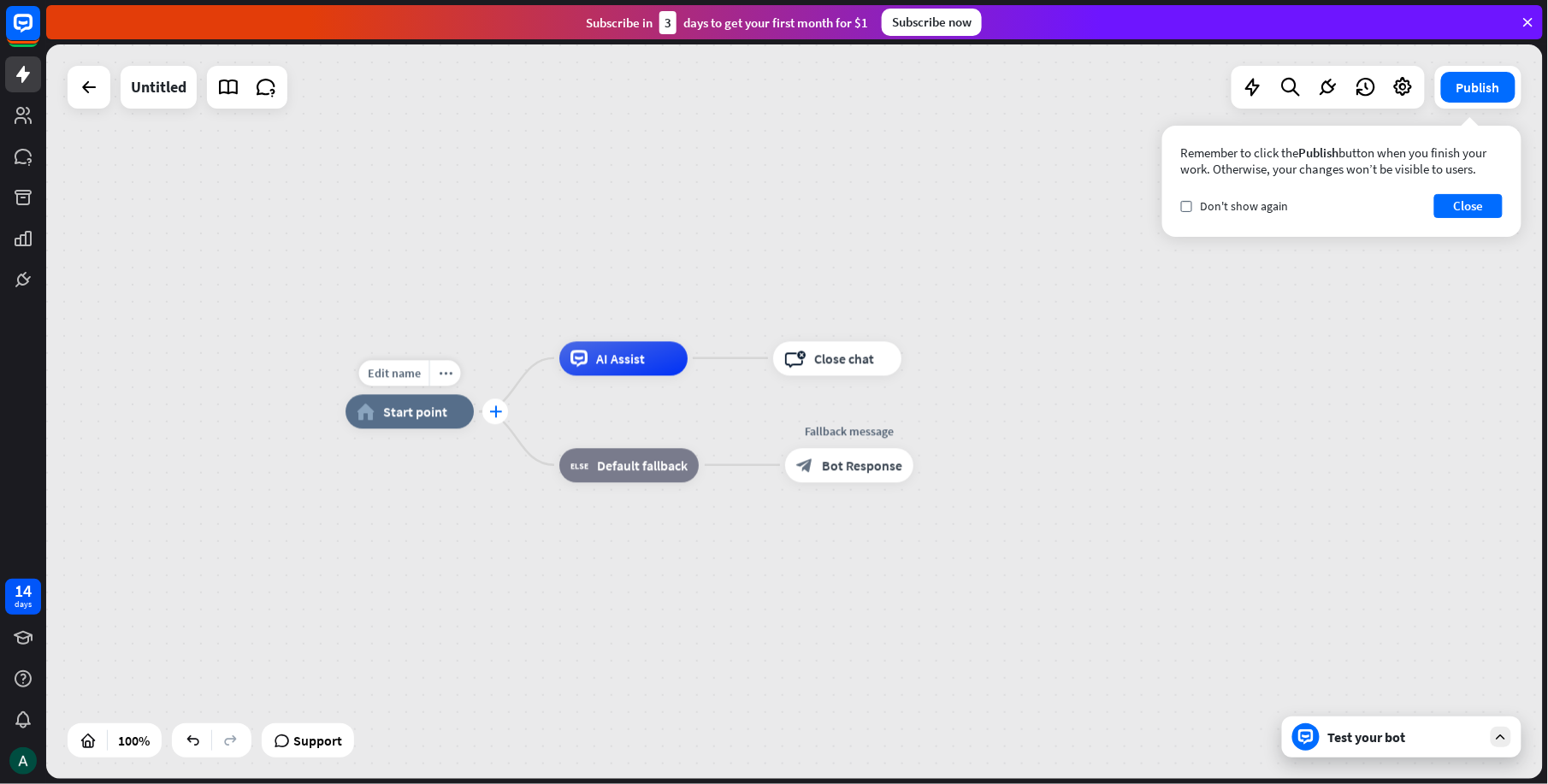 click on "plus" at bounding box center (495, 412) 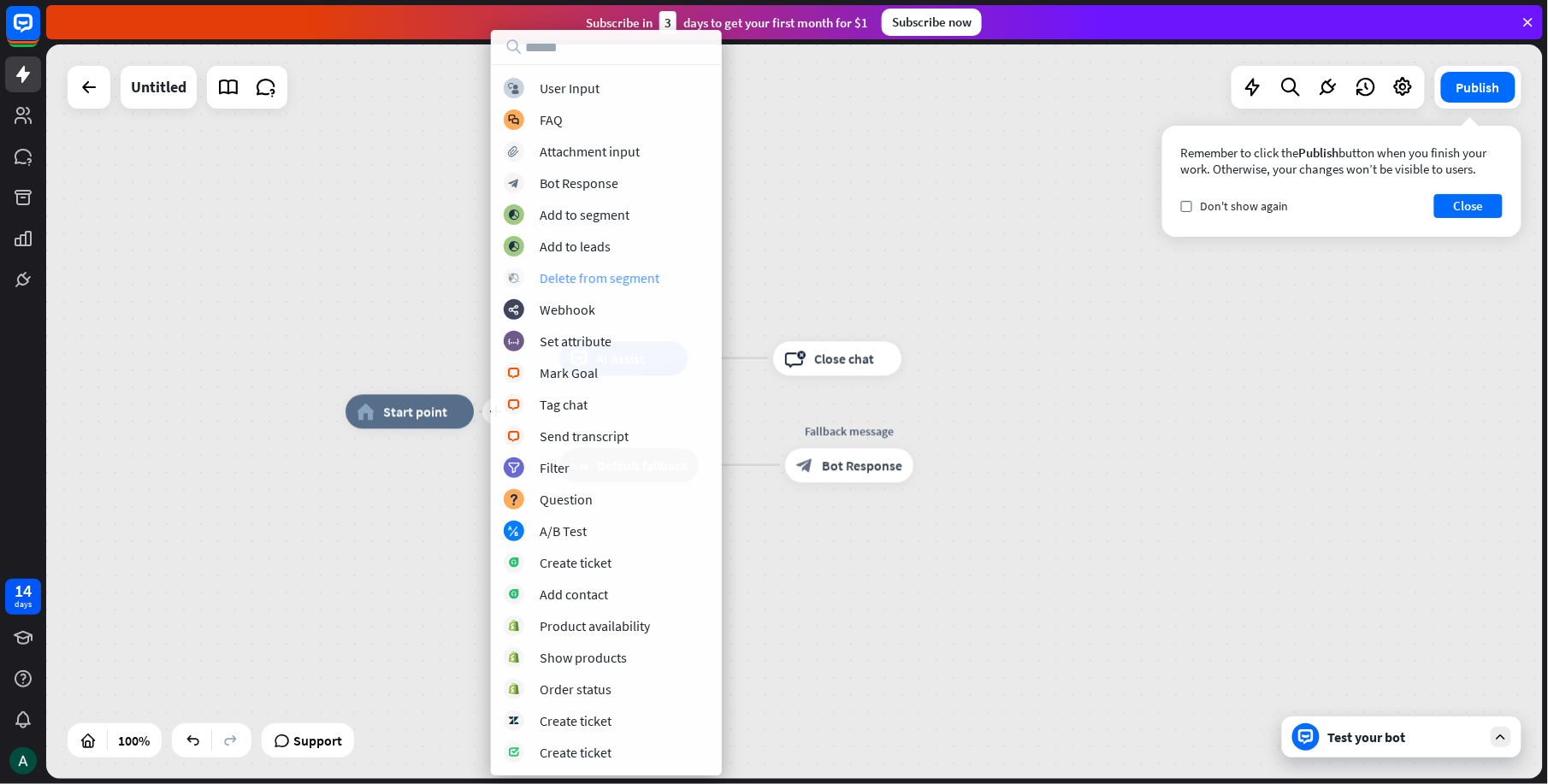 click on "Delete from segment" at bounding box center (600, 278) 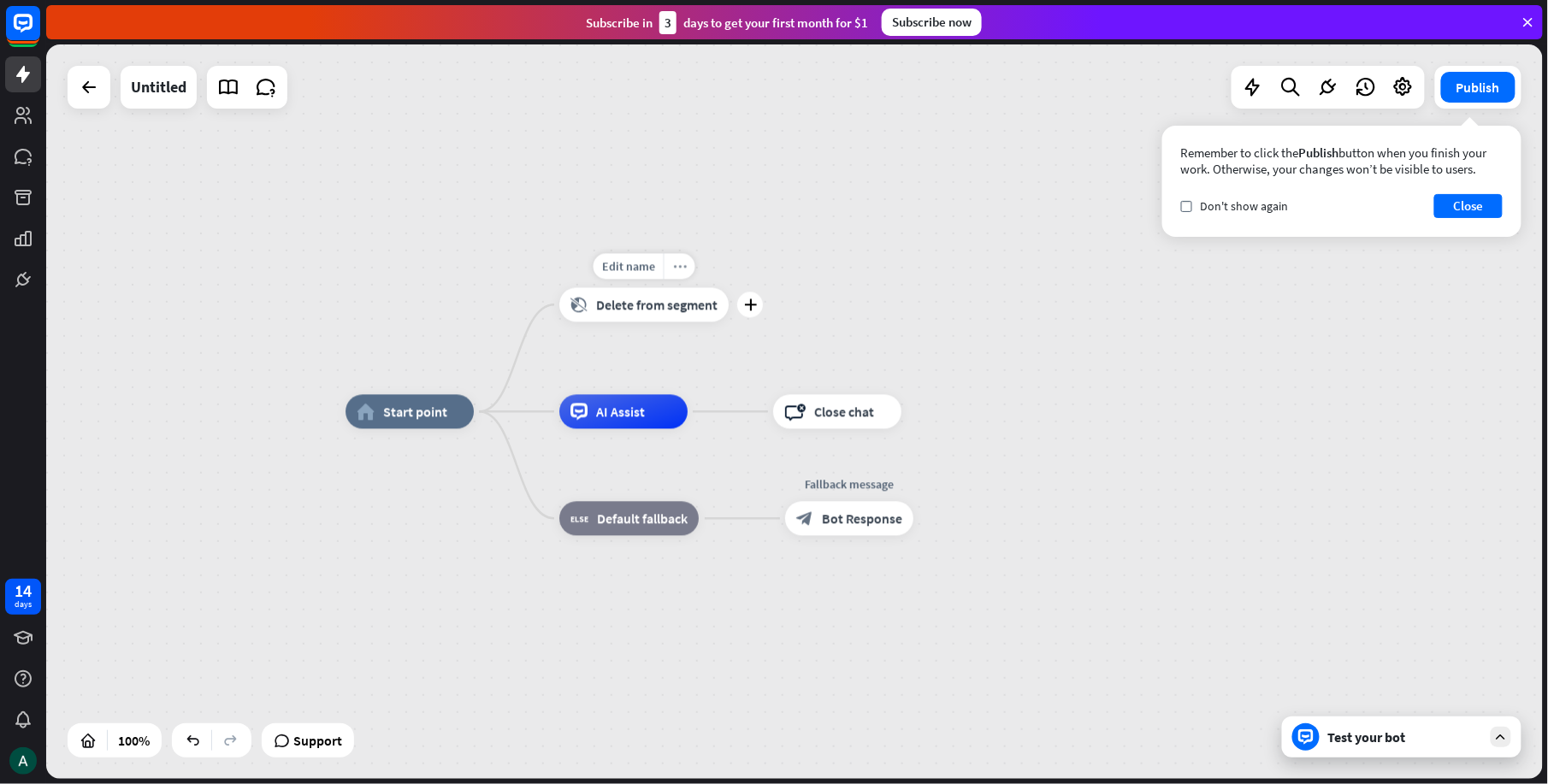 click on "more_horiz" at bounding box center (679, 267) 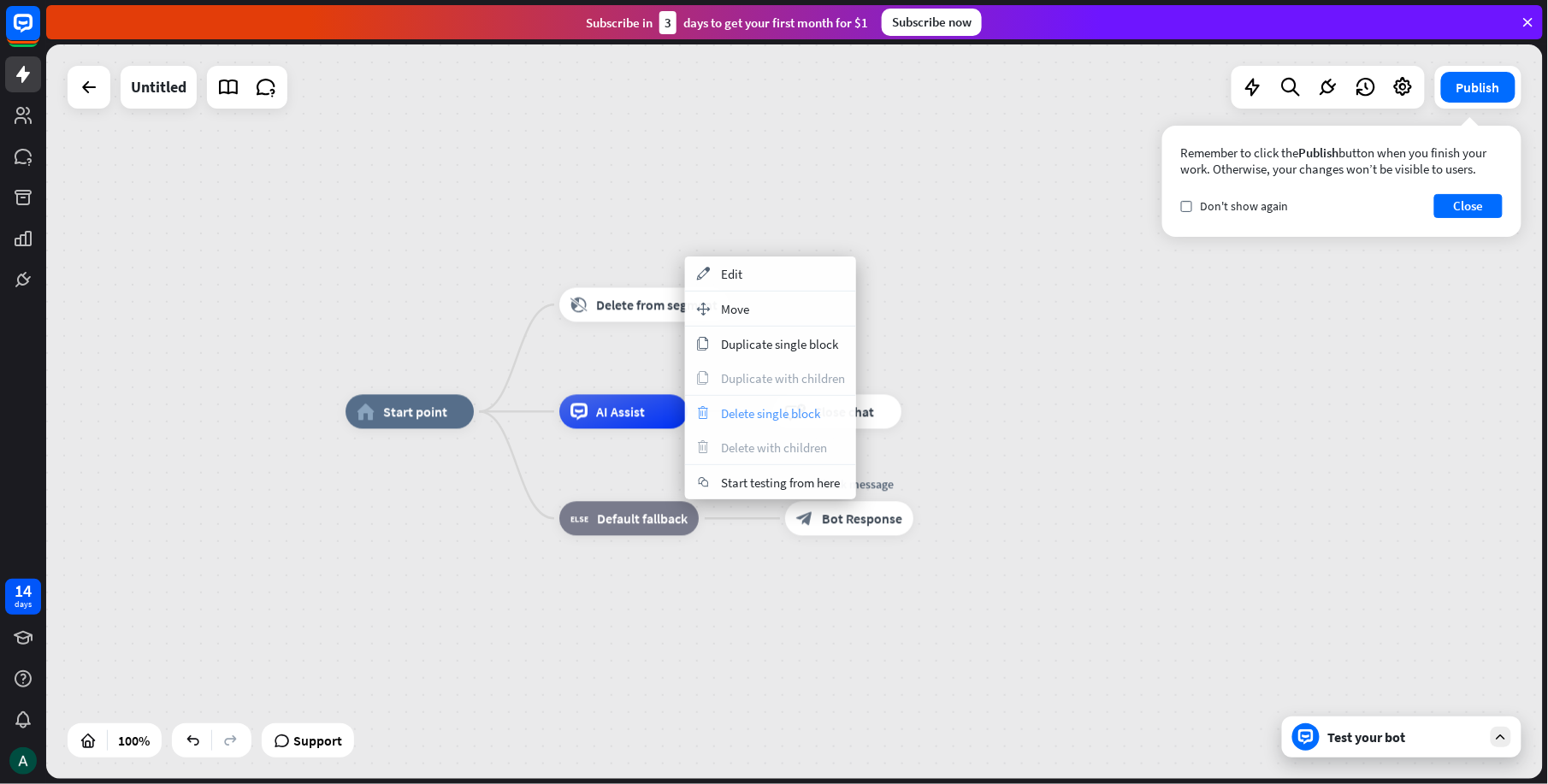 click on "Delete single block" at bounding box center (771, 413) 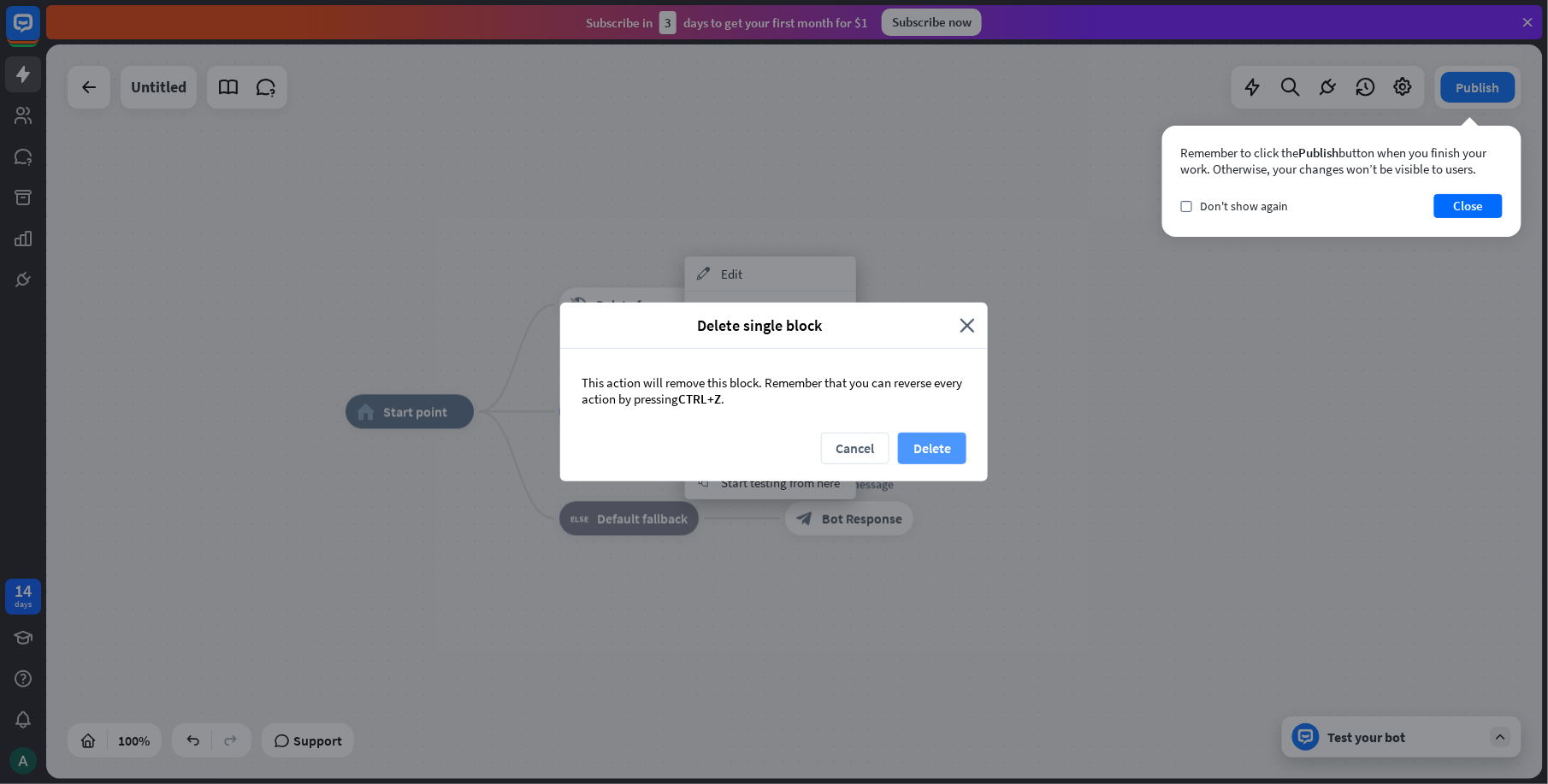 click on "Delete" at bounding box center [932, 448] 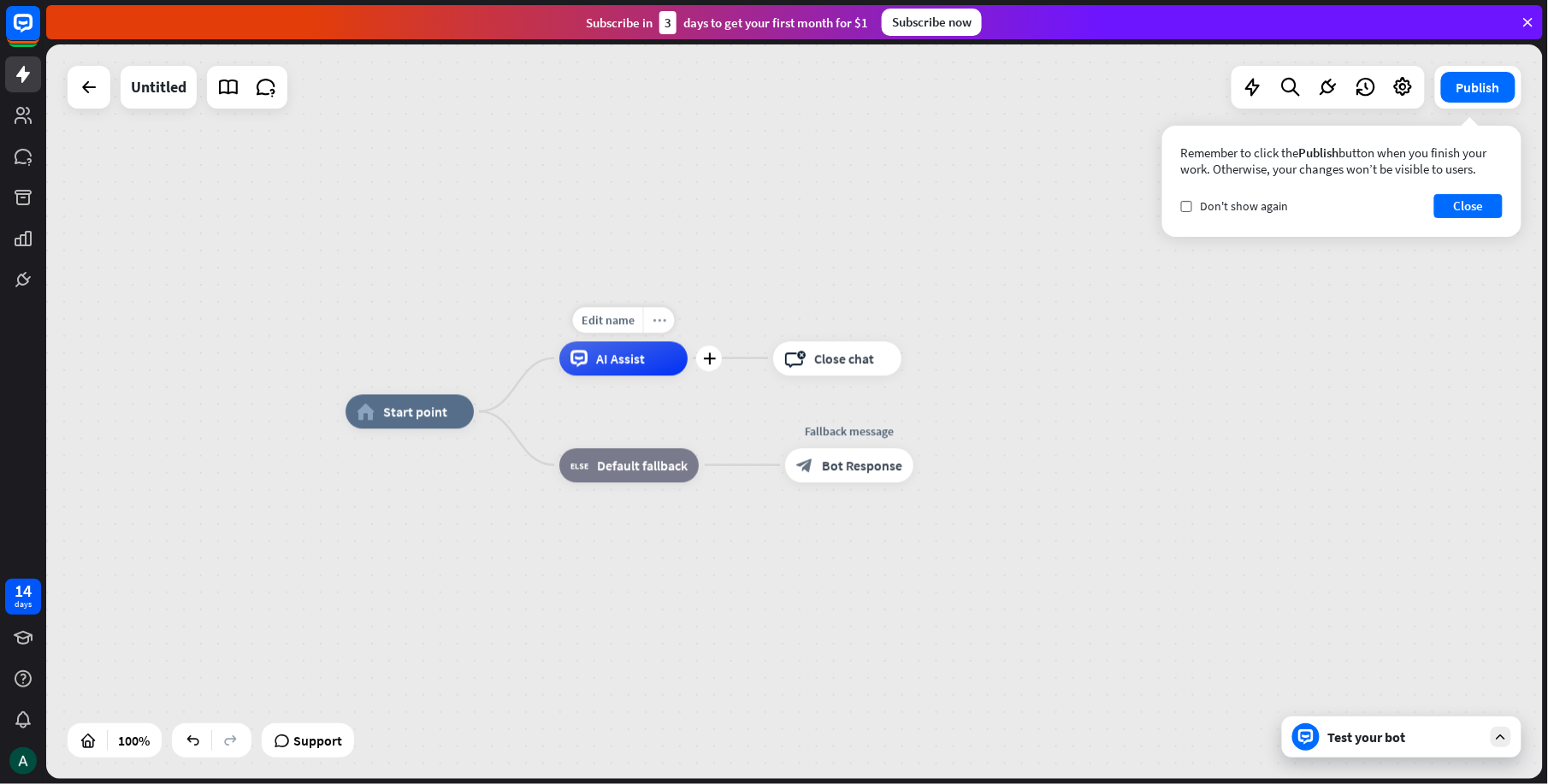 click on "more_horiz" at bounding box center (659, 320) 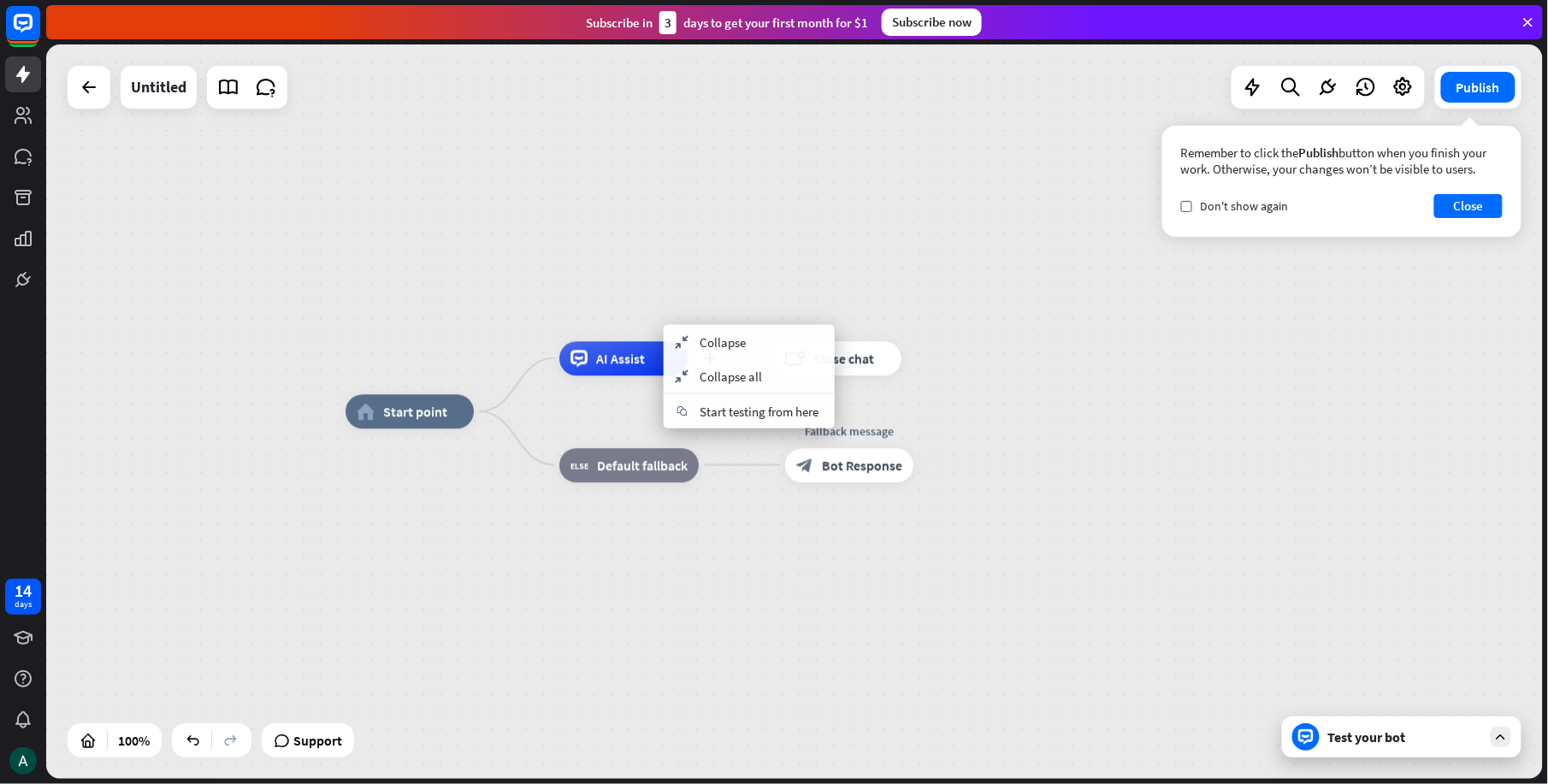 click on "AI Assist" at bounding box center (620, 358) 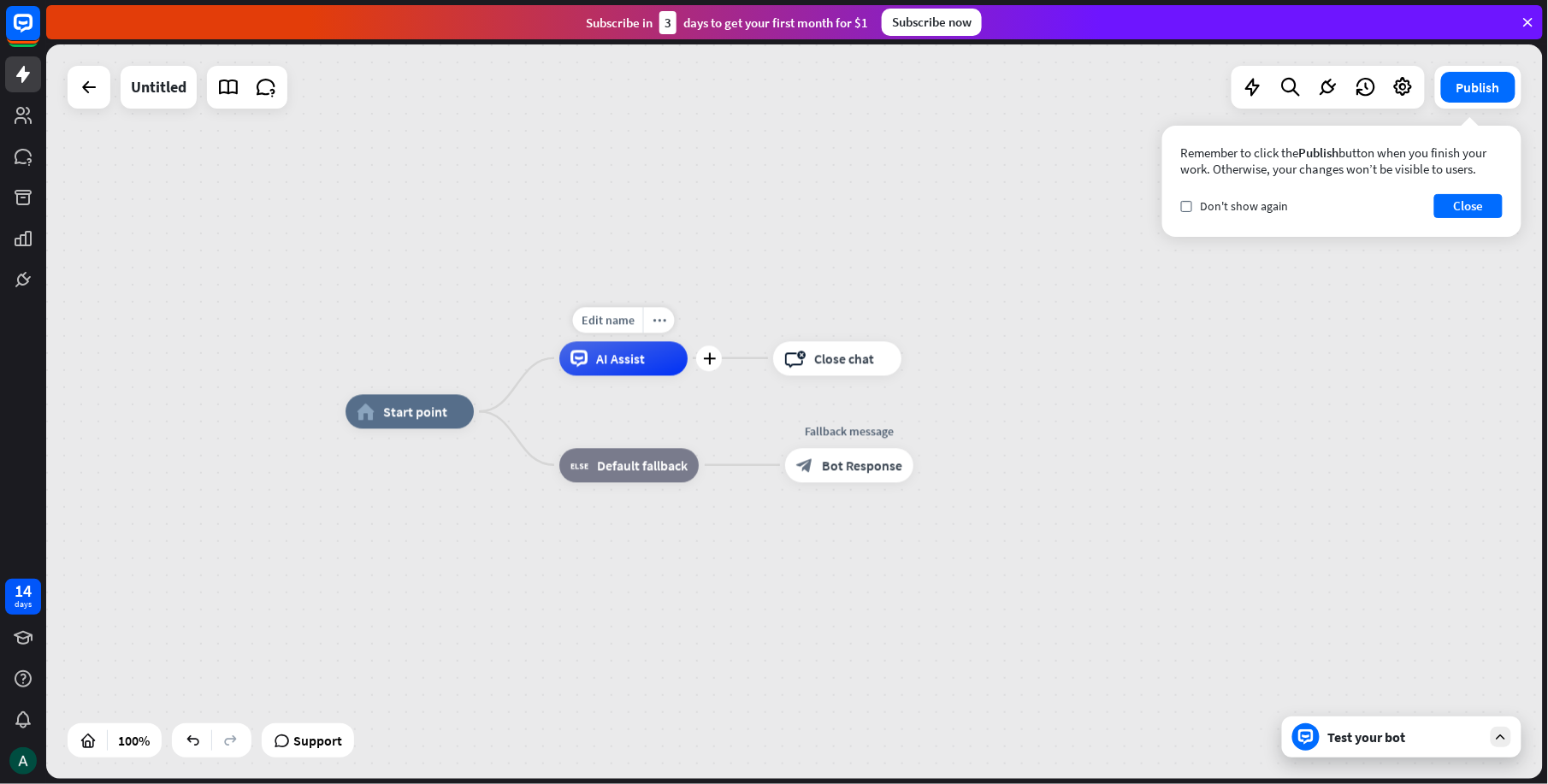 click on "AI Assist" at bounding box center [620, 358] 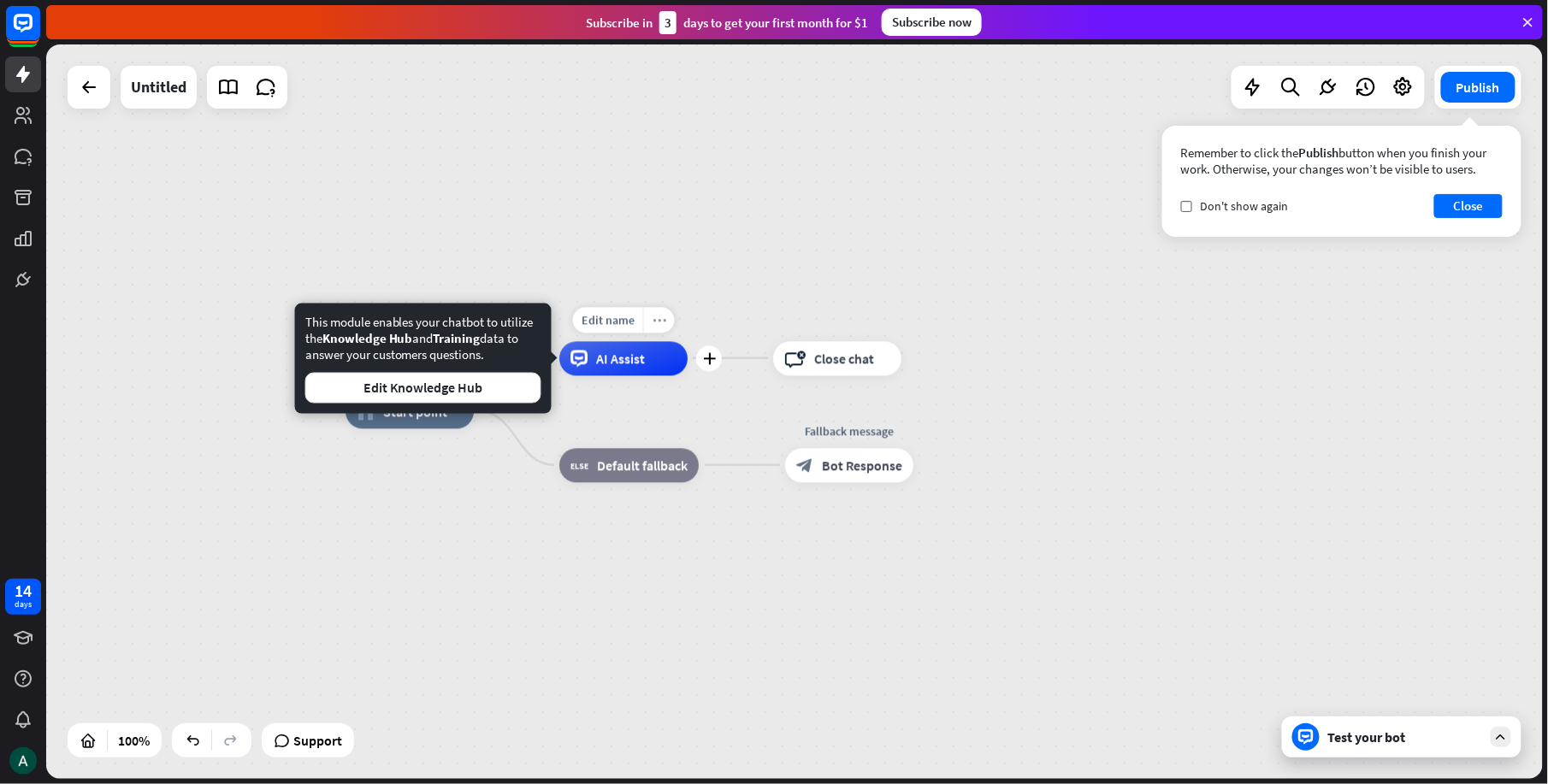click on "more_horiz" at bounding box center [659, 320] 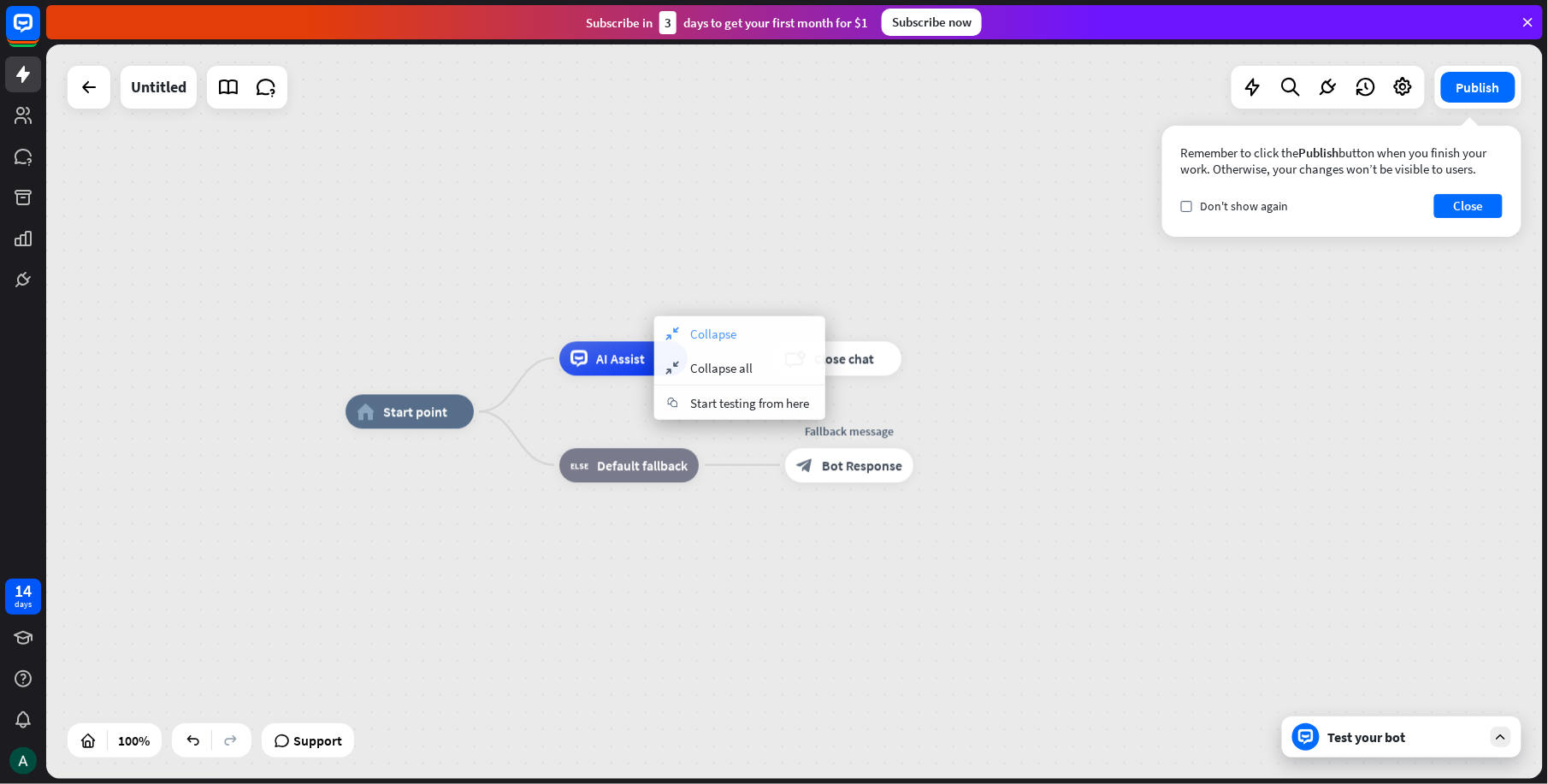 click on "collapse" at bounding box center [672, 333] 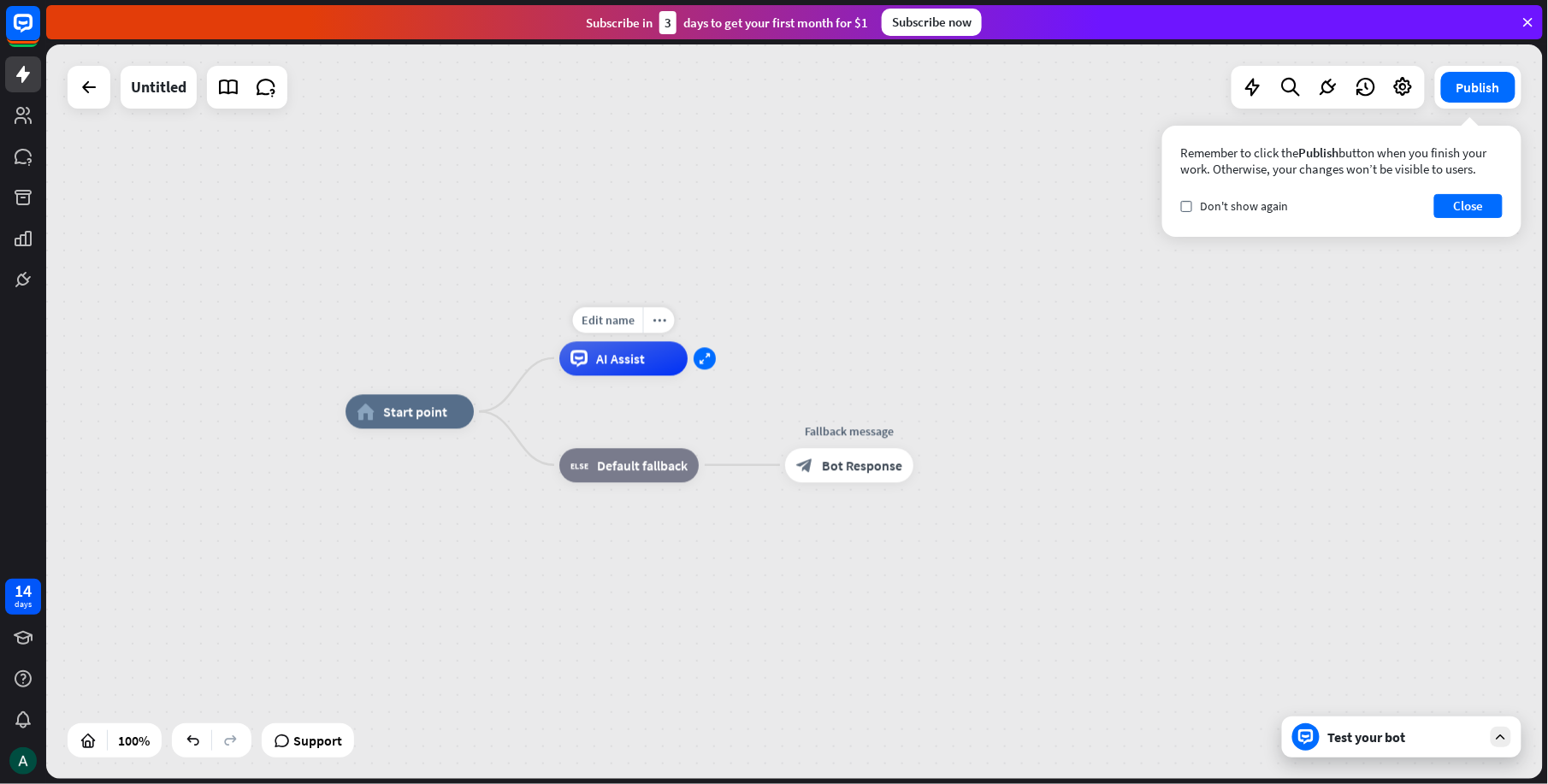 click on "expand" at bounding box center [705, 358] 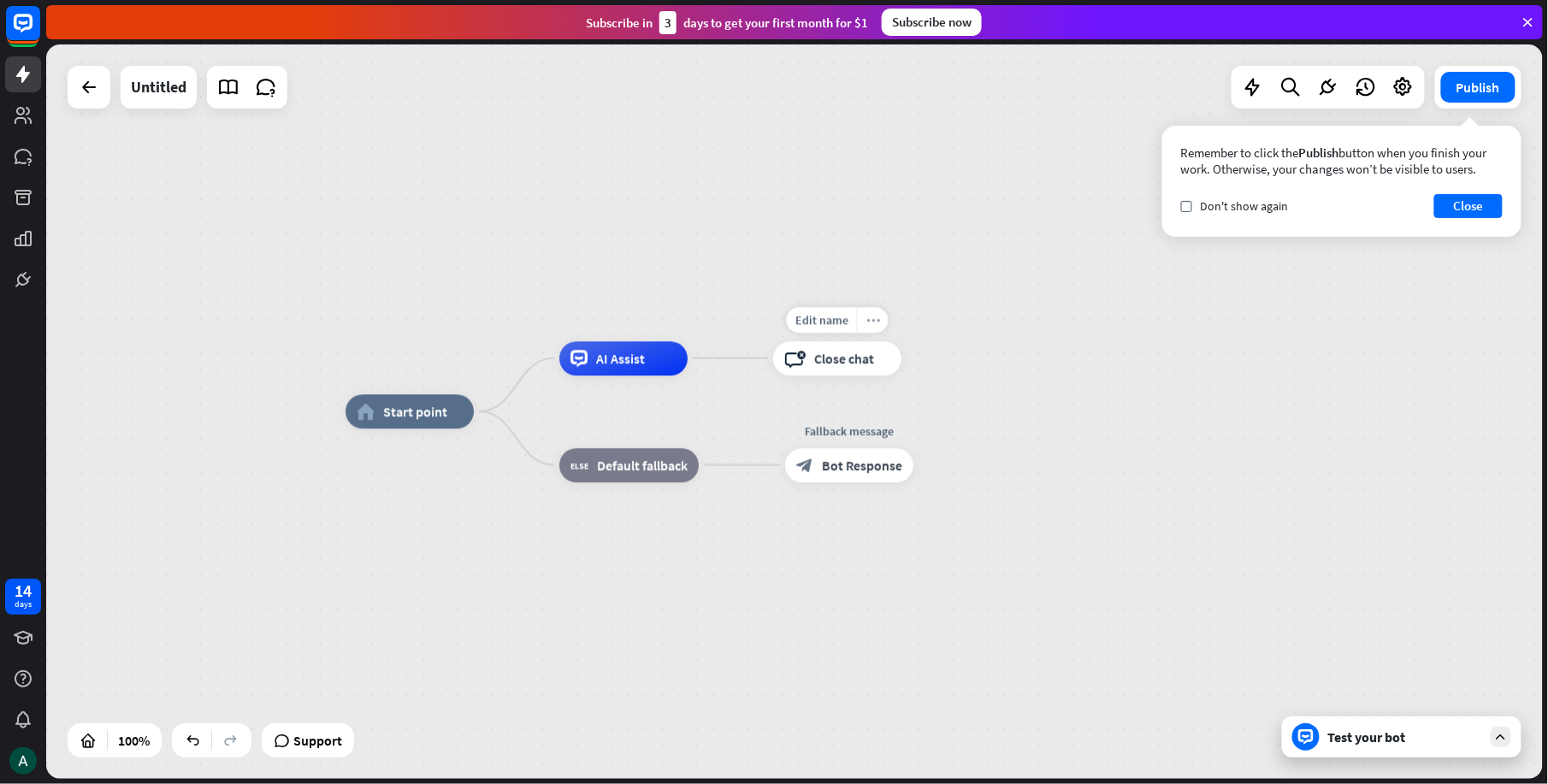 click on "more_horiz" at bounding box center (873, 320) 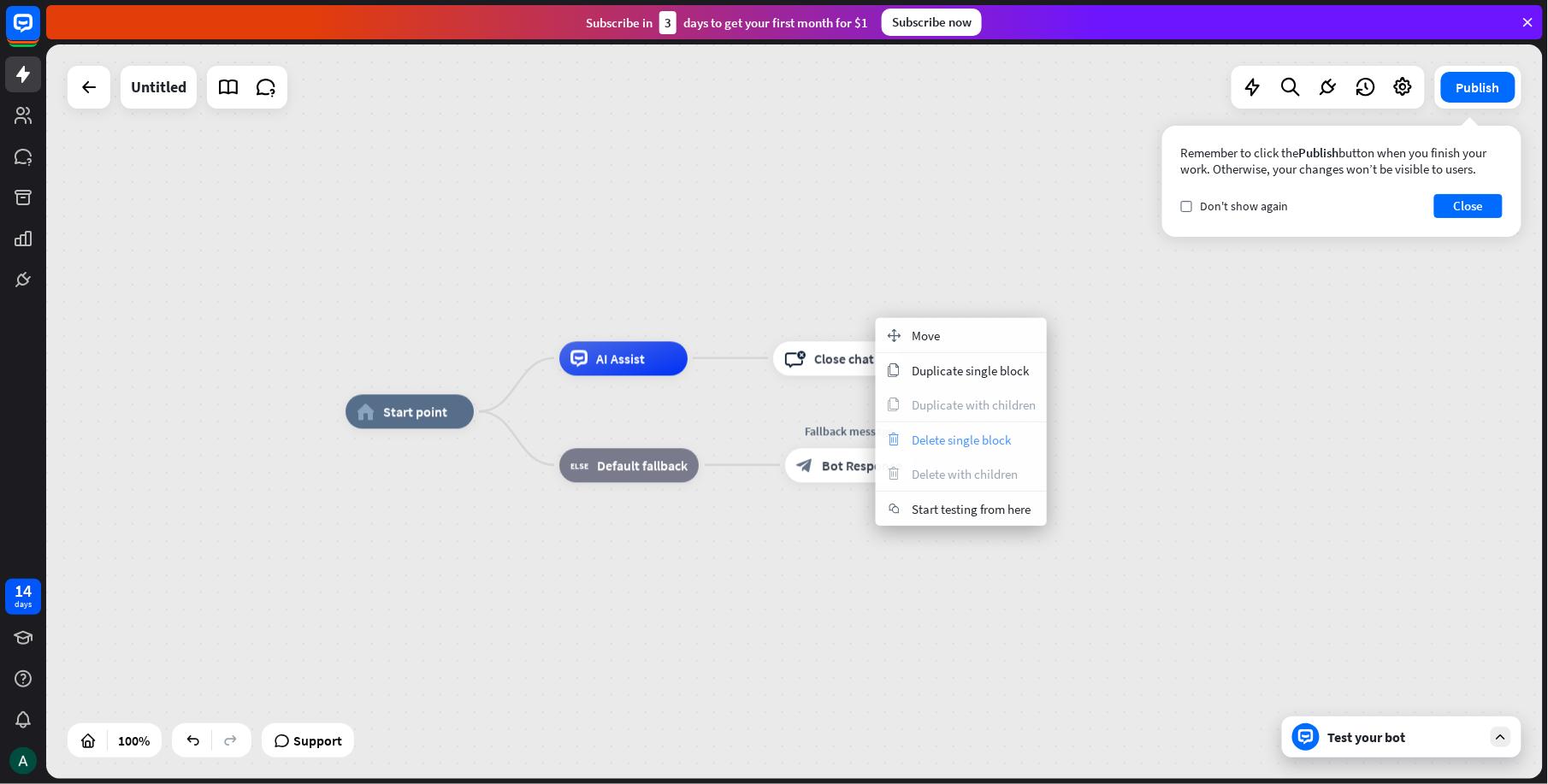 click on "trash   Delete single block" at bounding box center [961, 439] 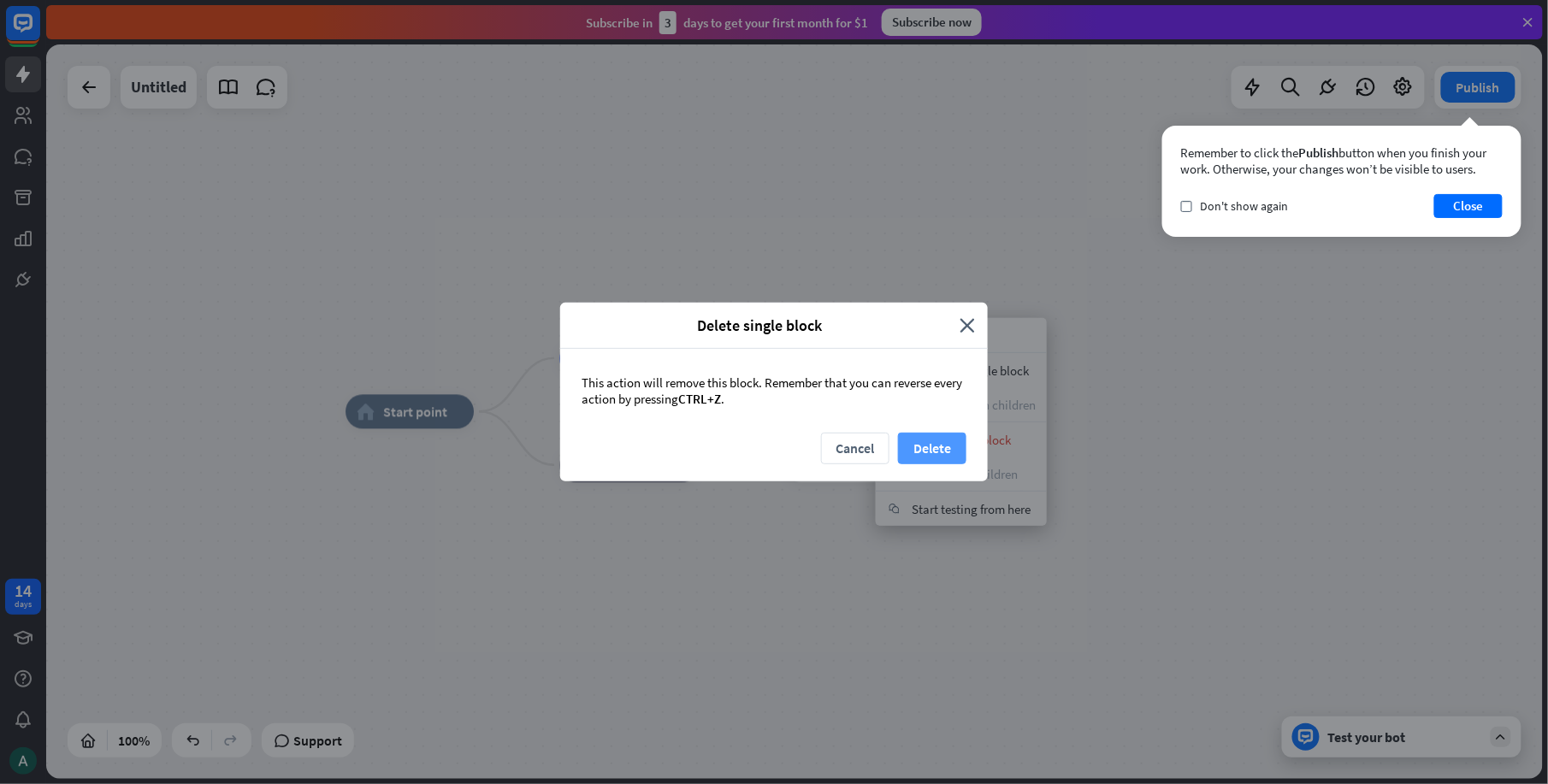 click on "Delete" at bounding box center (932, 448) 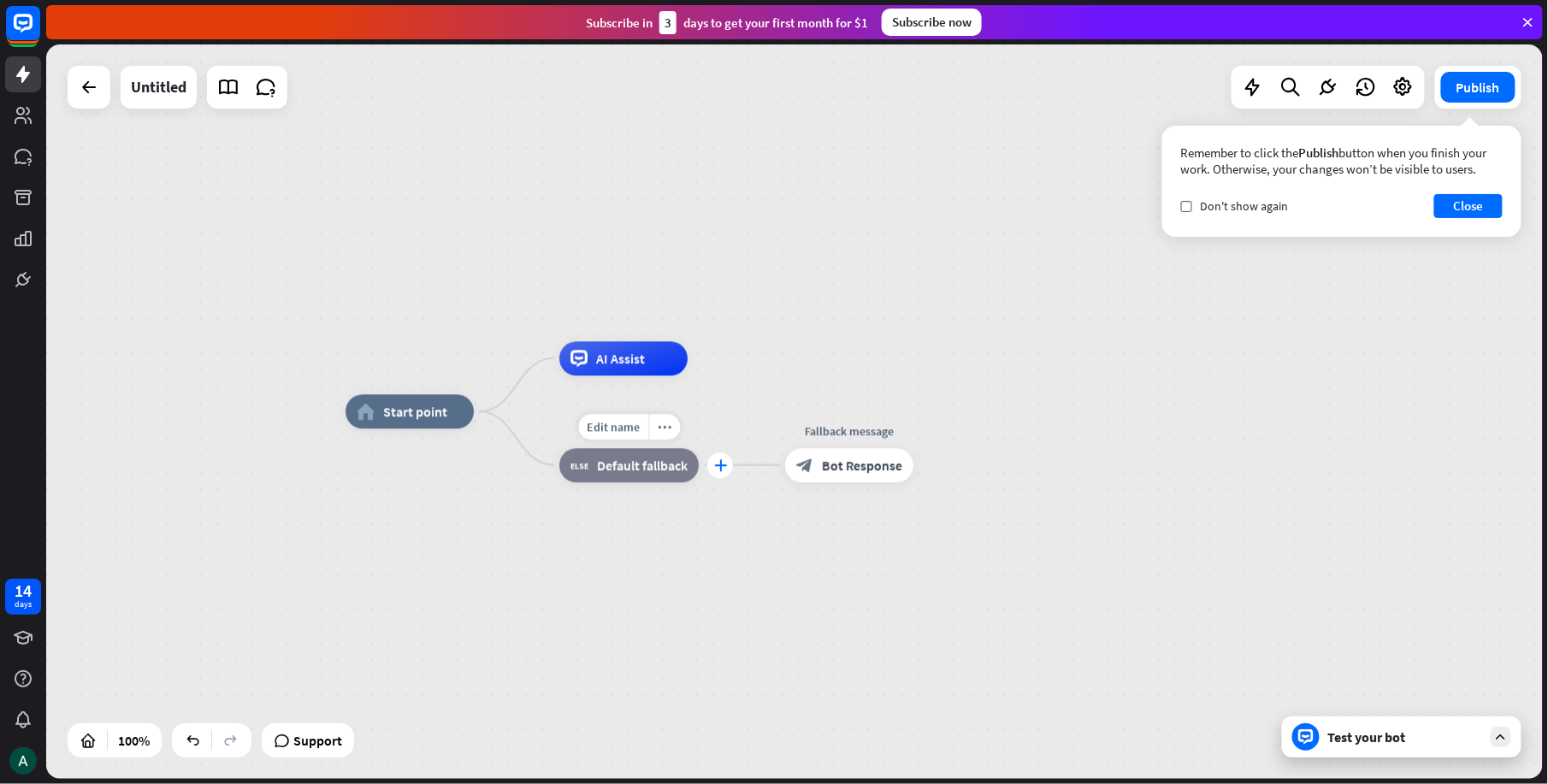 click on "plus" at bounding box center [720, 465] 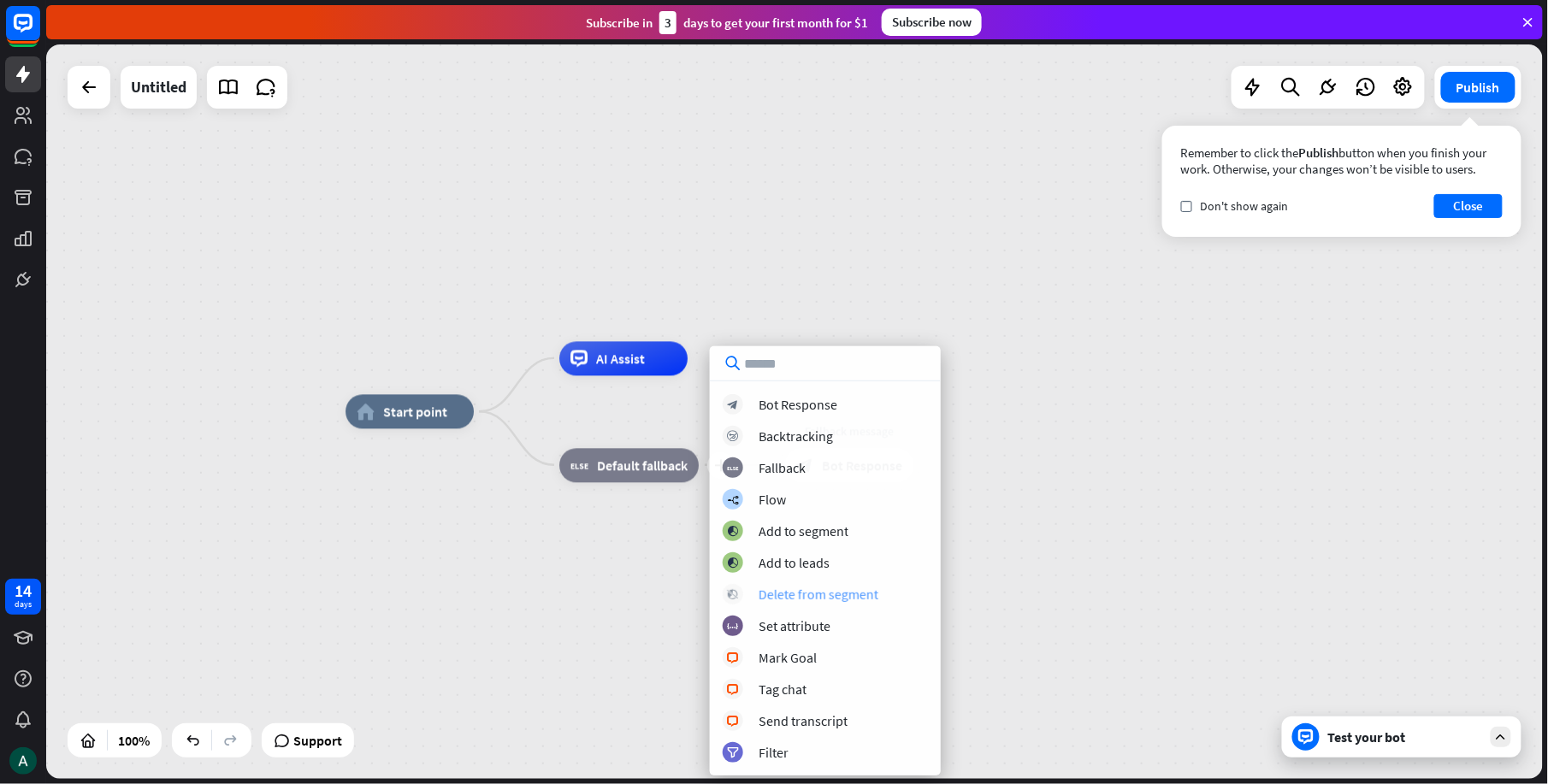 click on "Delete from segment" at bounding box center (818, 594) 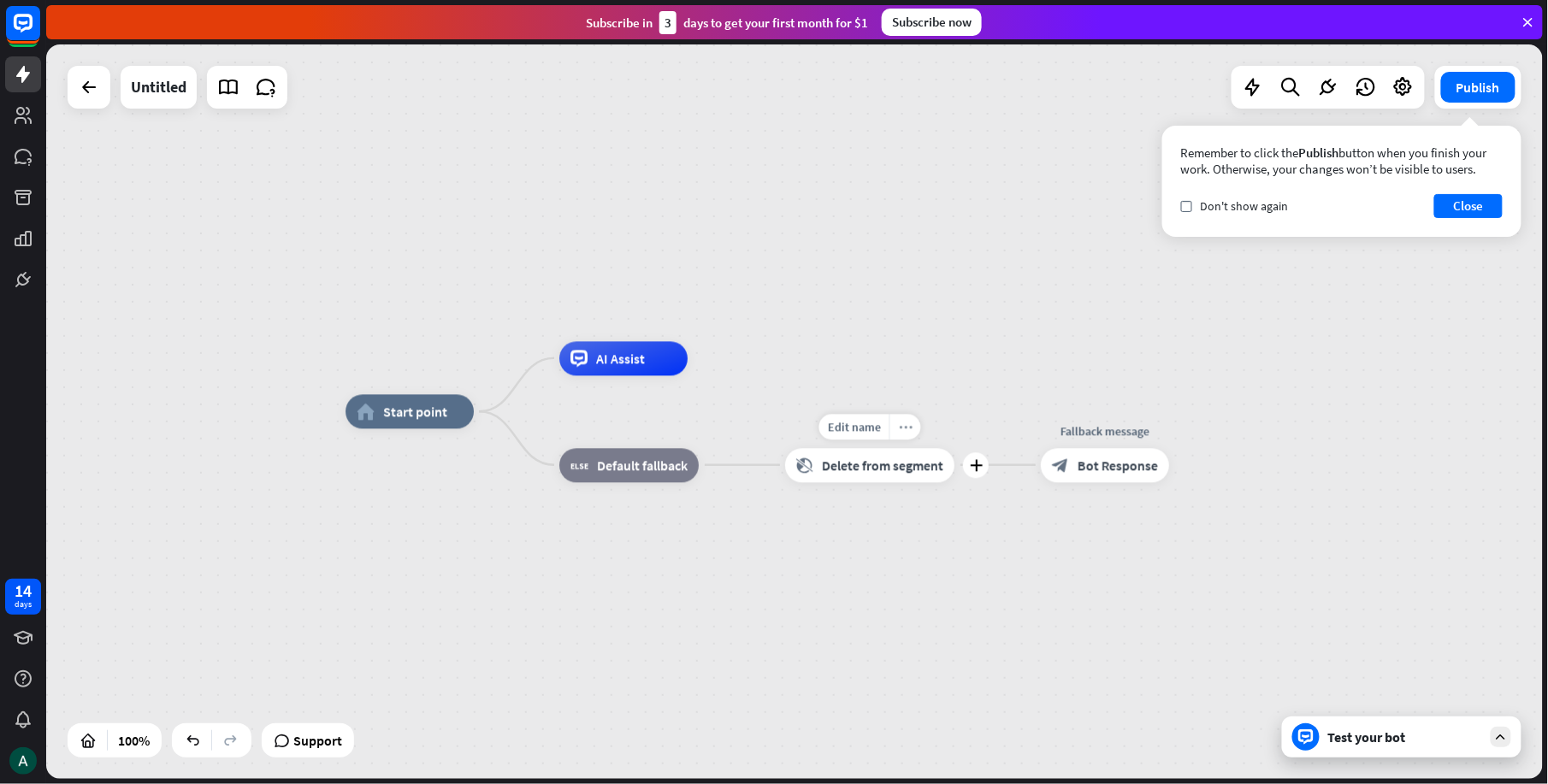 click on "more_horiz" at bounding box center [905, 427] 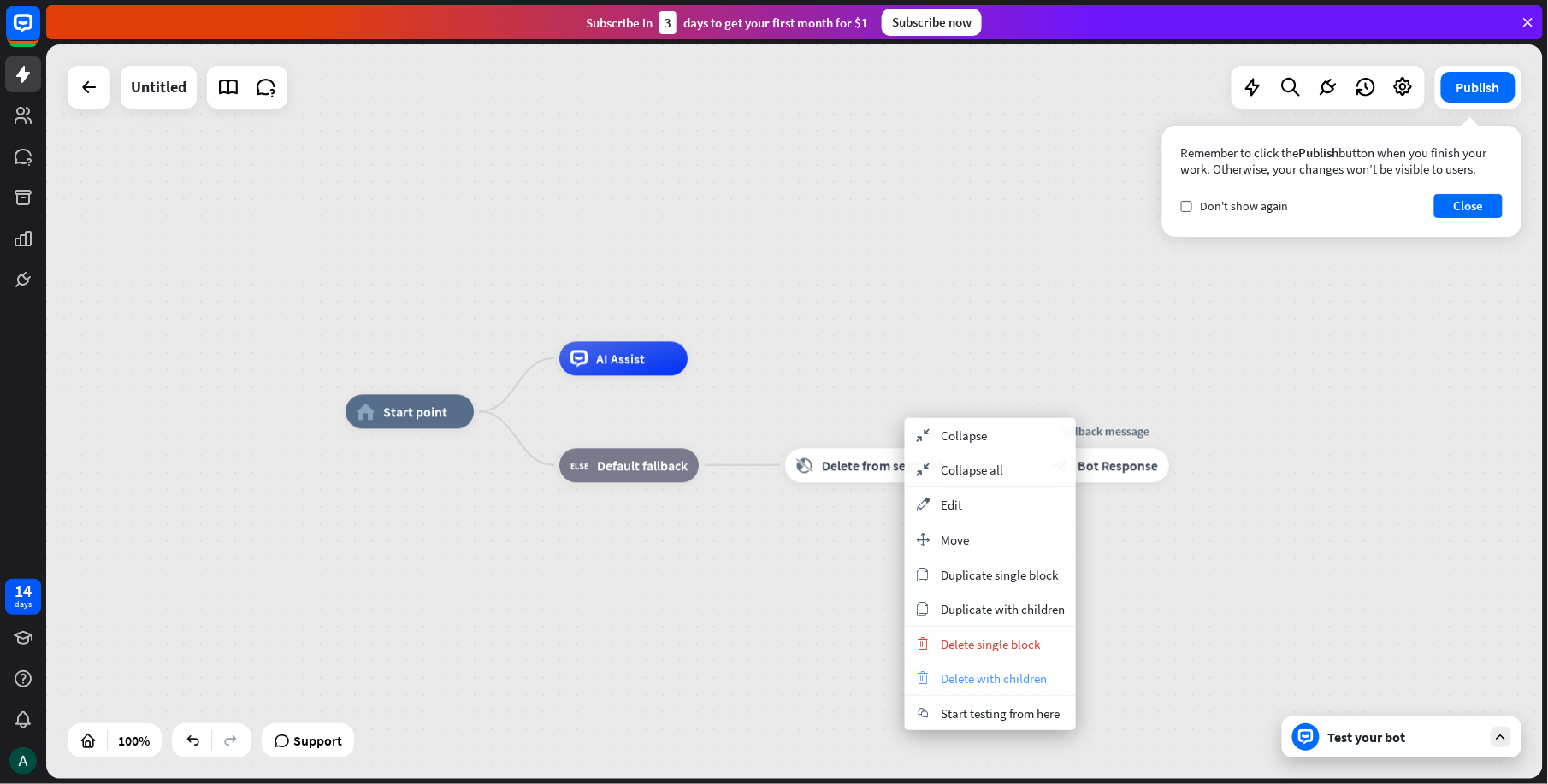 click on "trash   Delete with children" at bounding box center (990, 678) 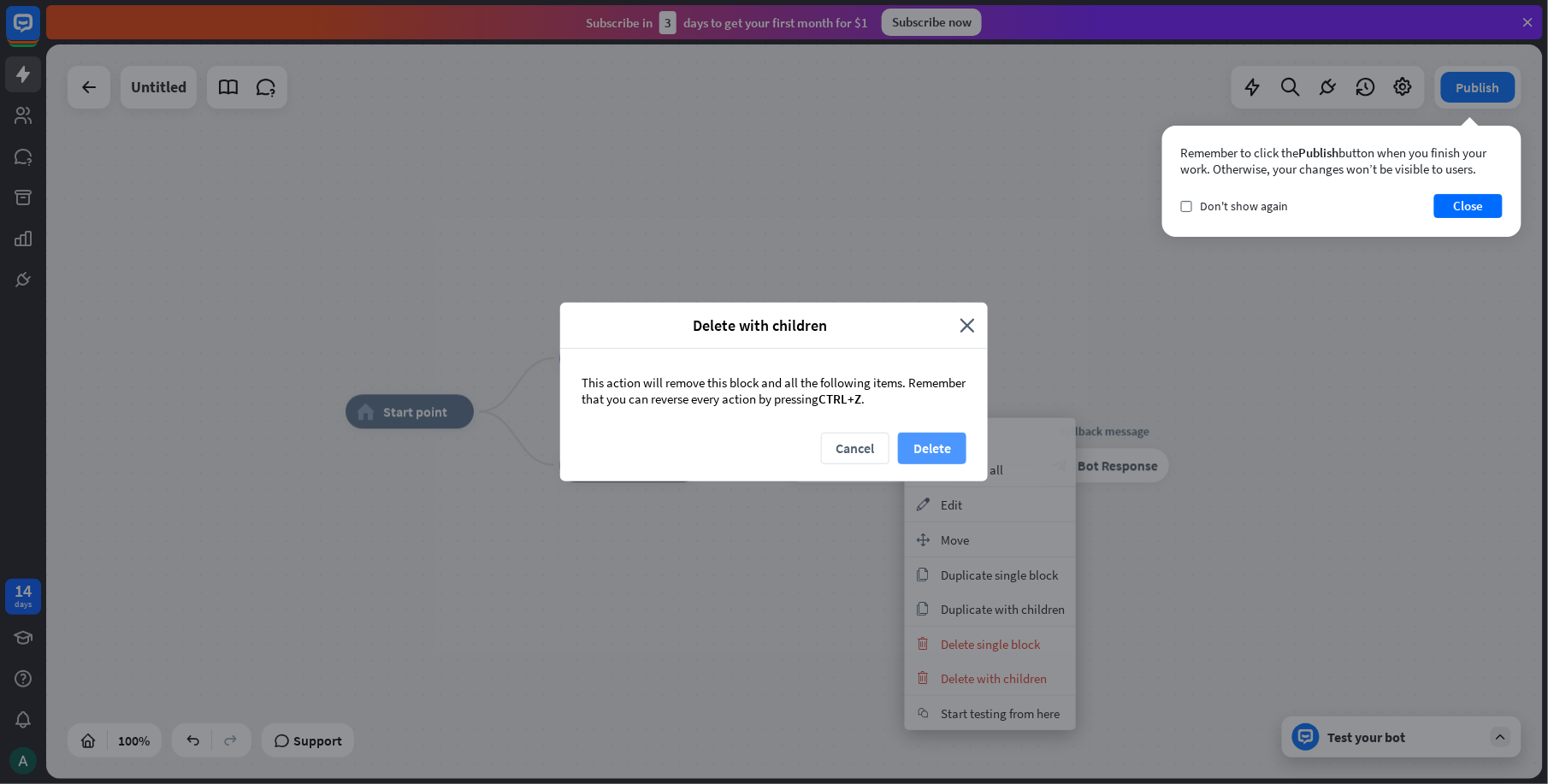 click on "Delete" at bounding box center (932, 448) 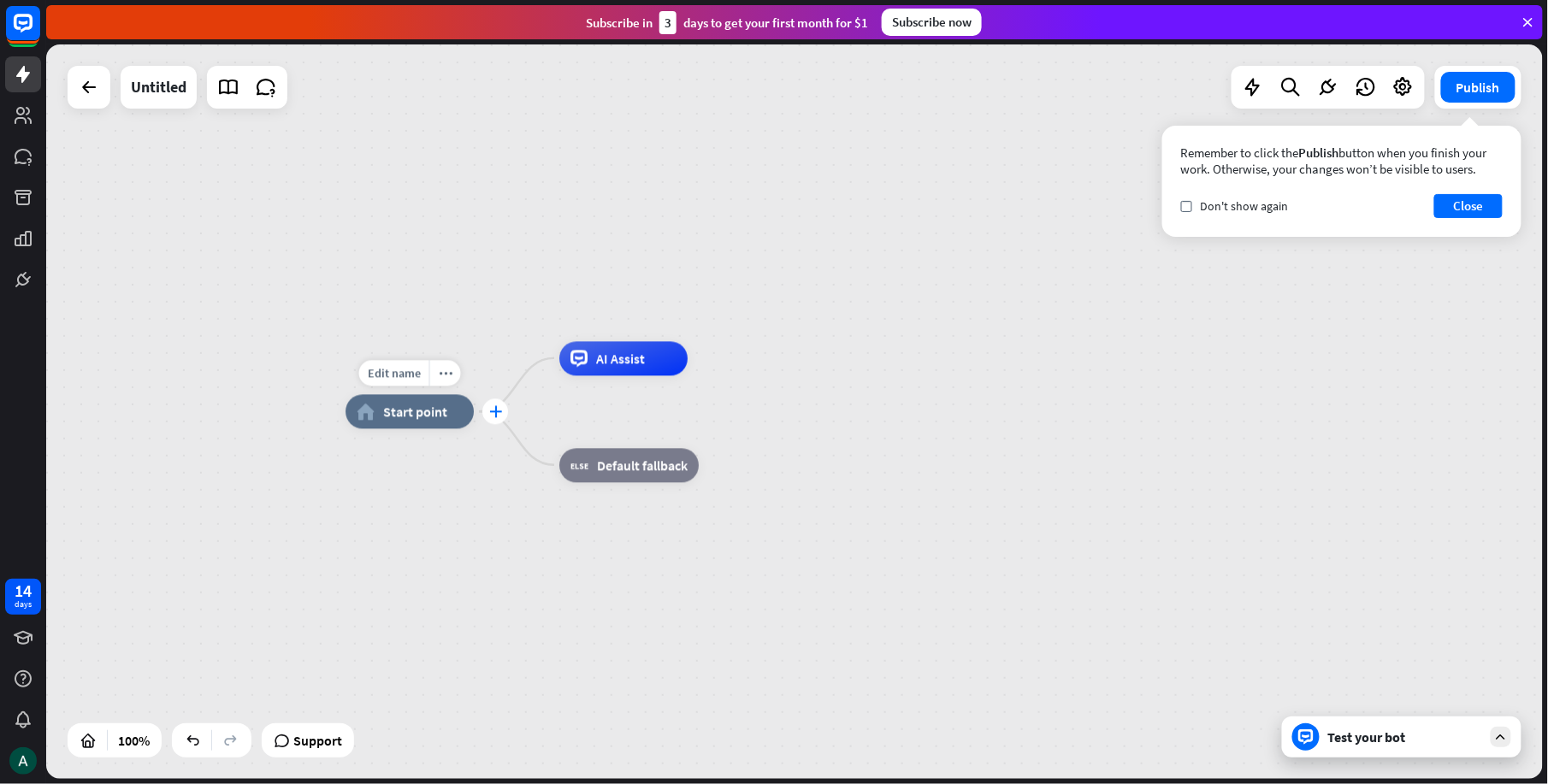 click on "plus" at bounding box center (495, 412) 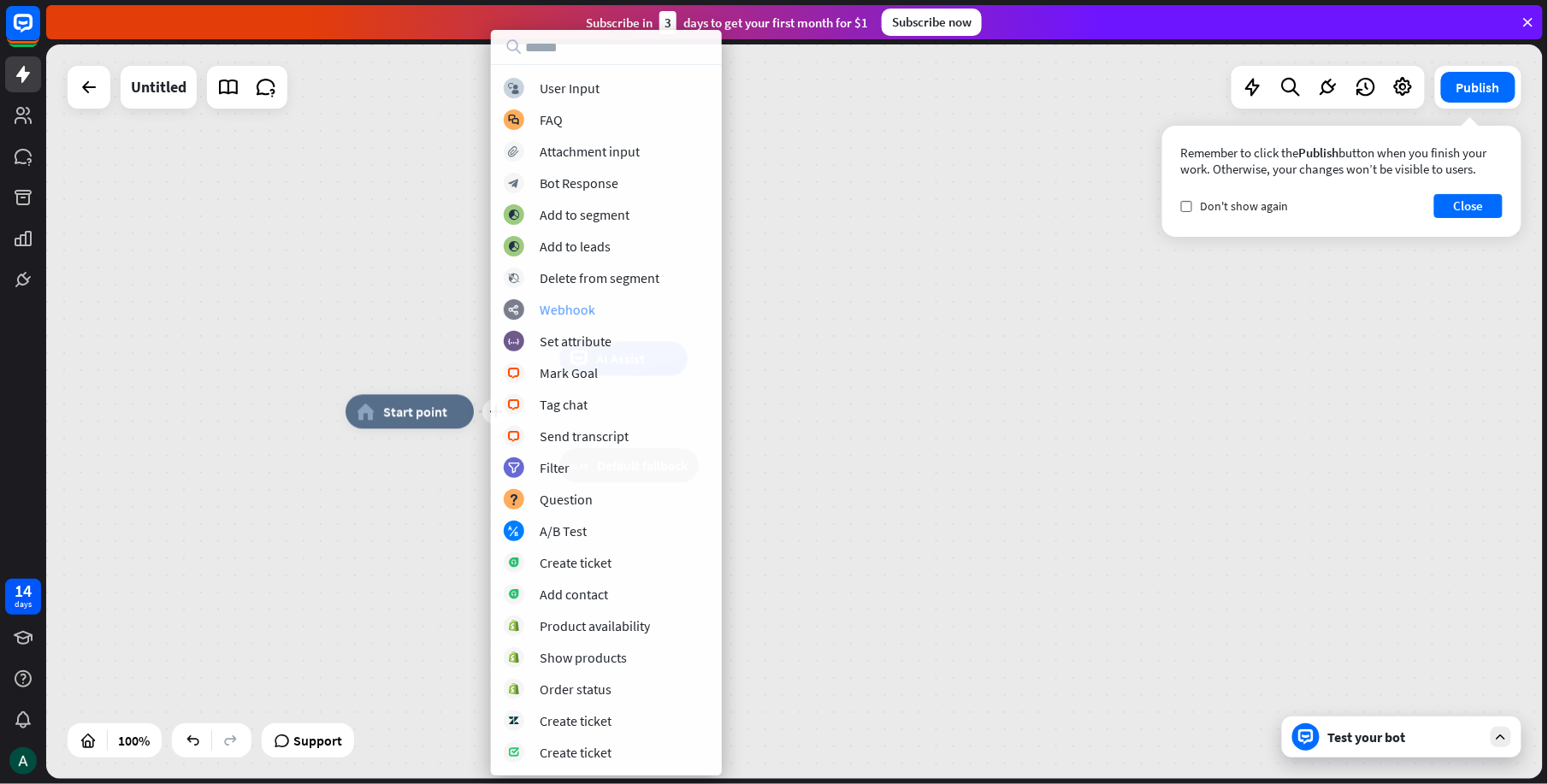 click on "webhooks
Webhook" at bounding box center (606, 309) 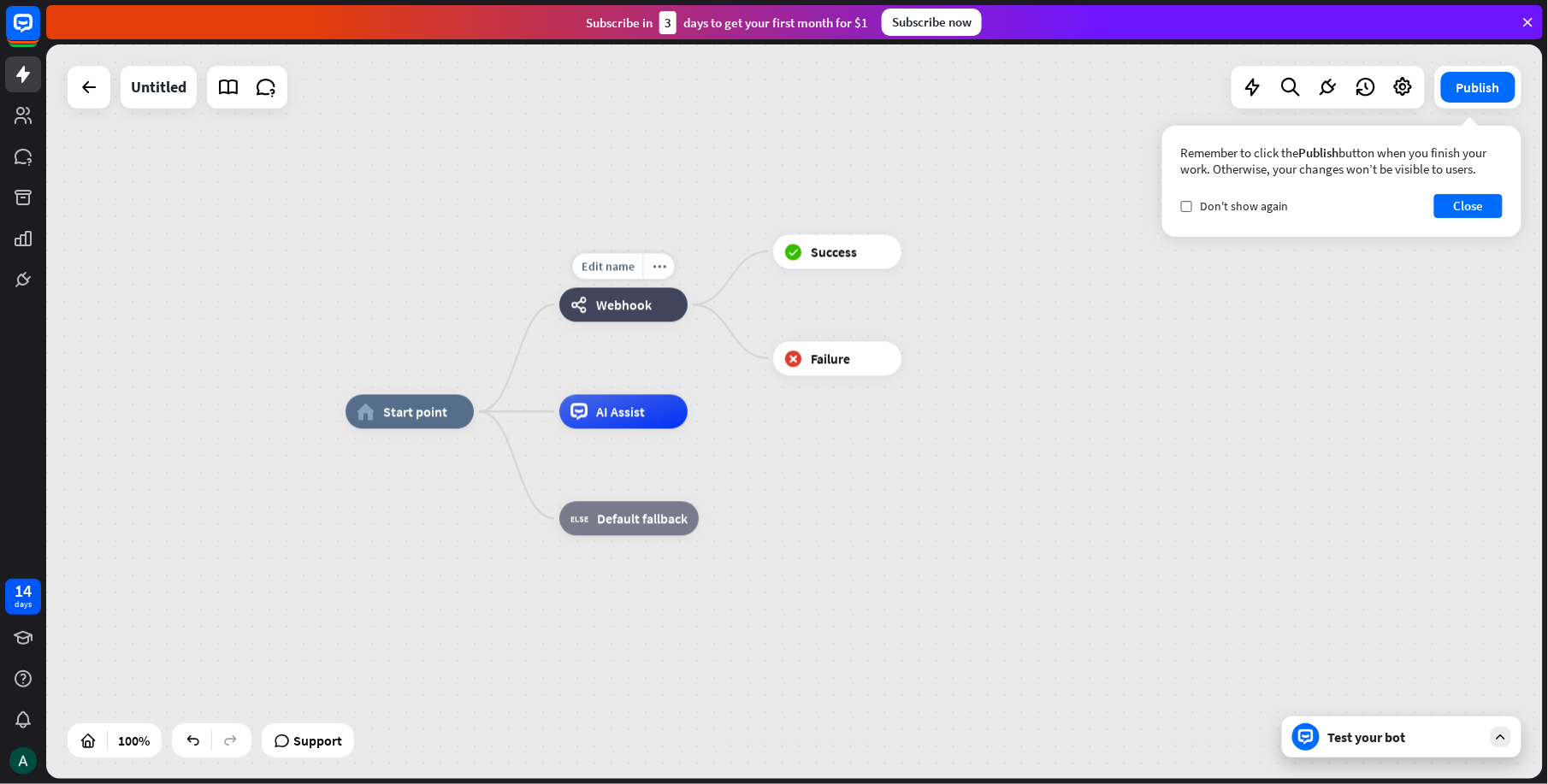 click on "Webhook" at bounding box center [623, 305] 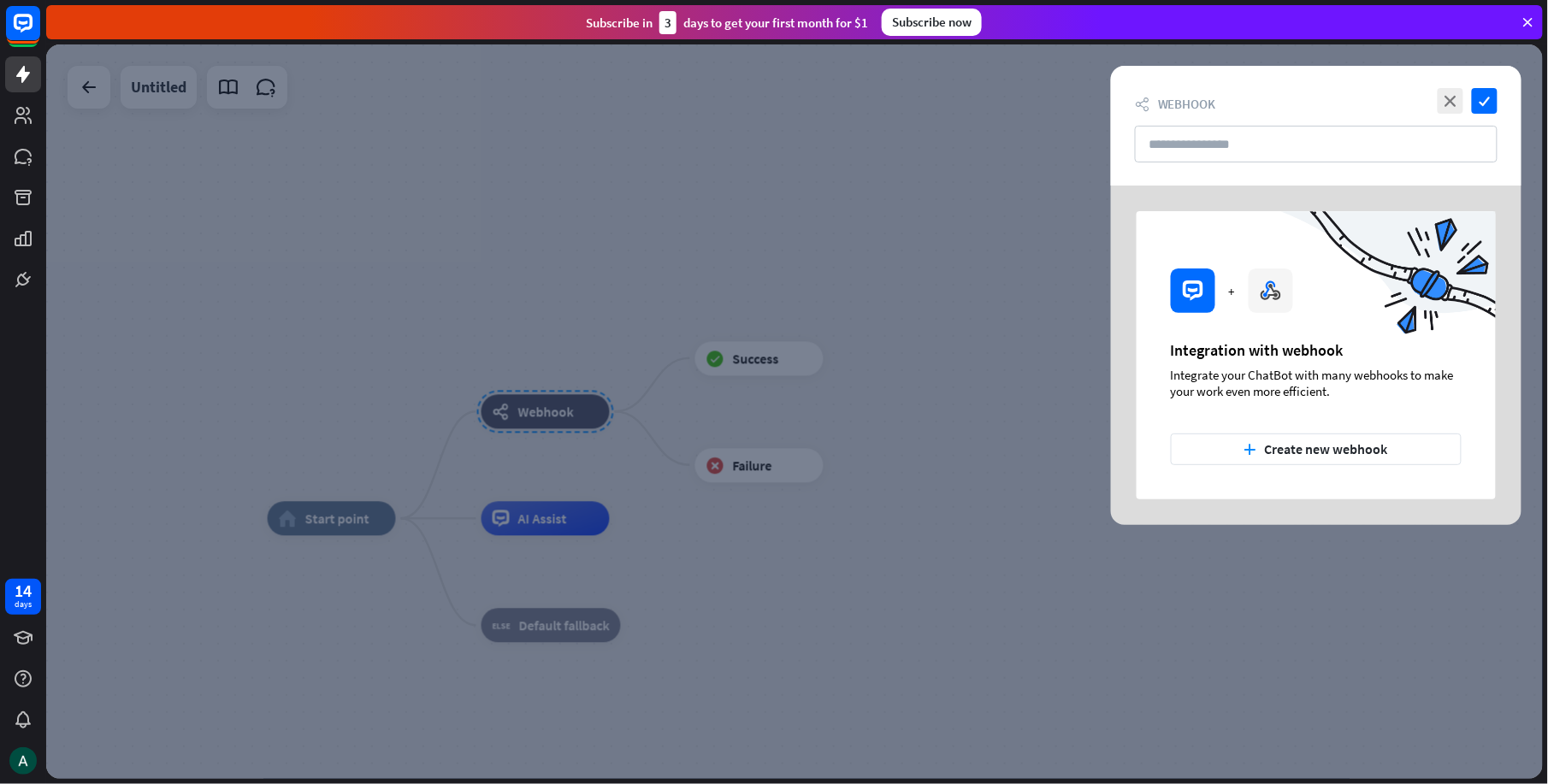 click at bounding box center [1332, 292] 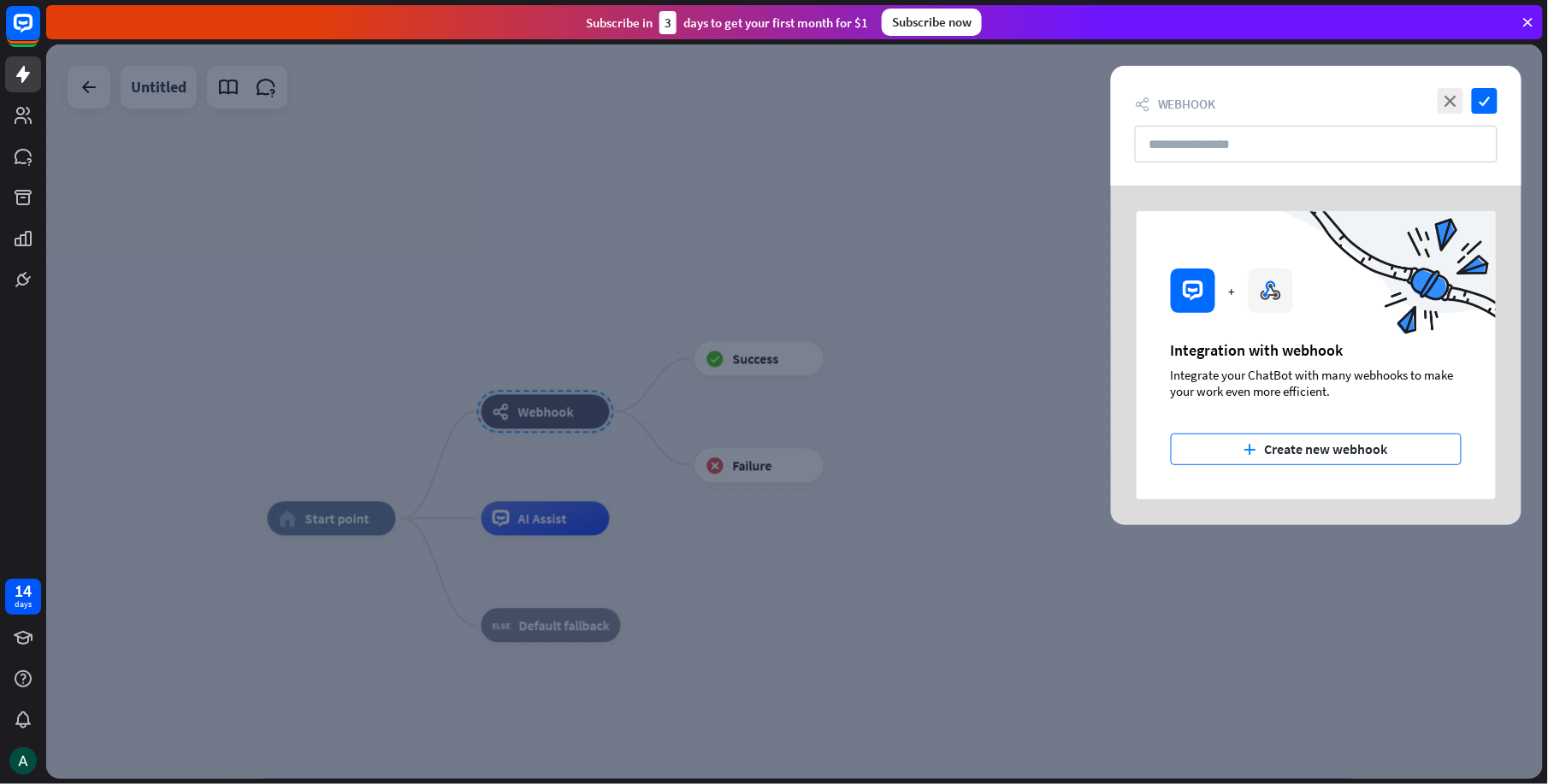 click on "plus
Create new webhook" at bounding box center [1316, 449] 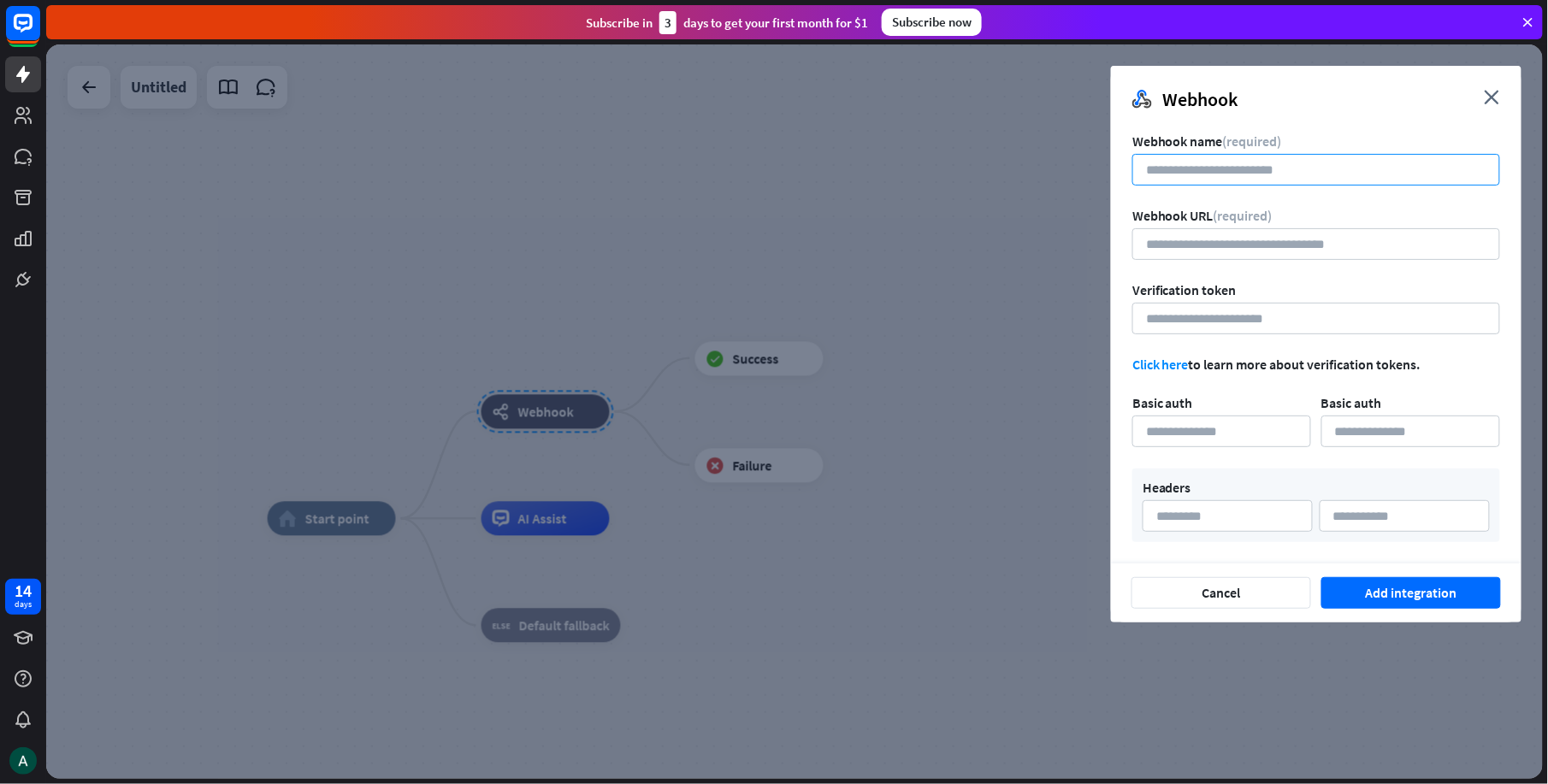 click at bounding box center [1316, 169] 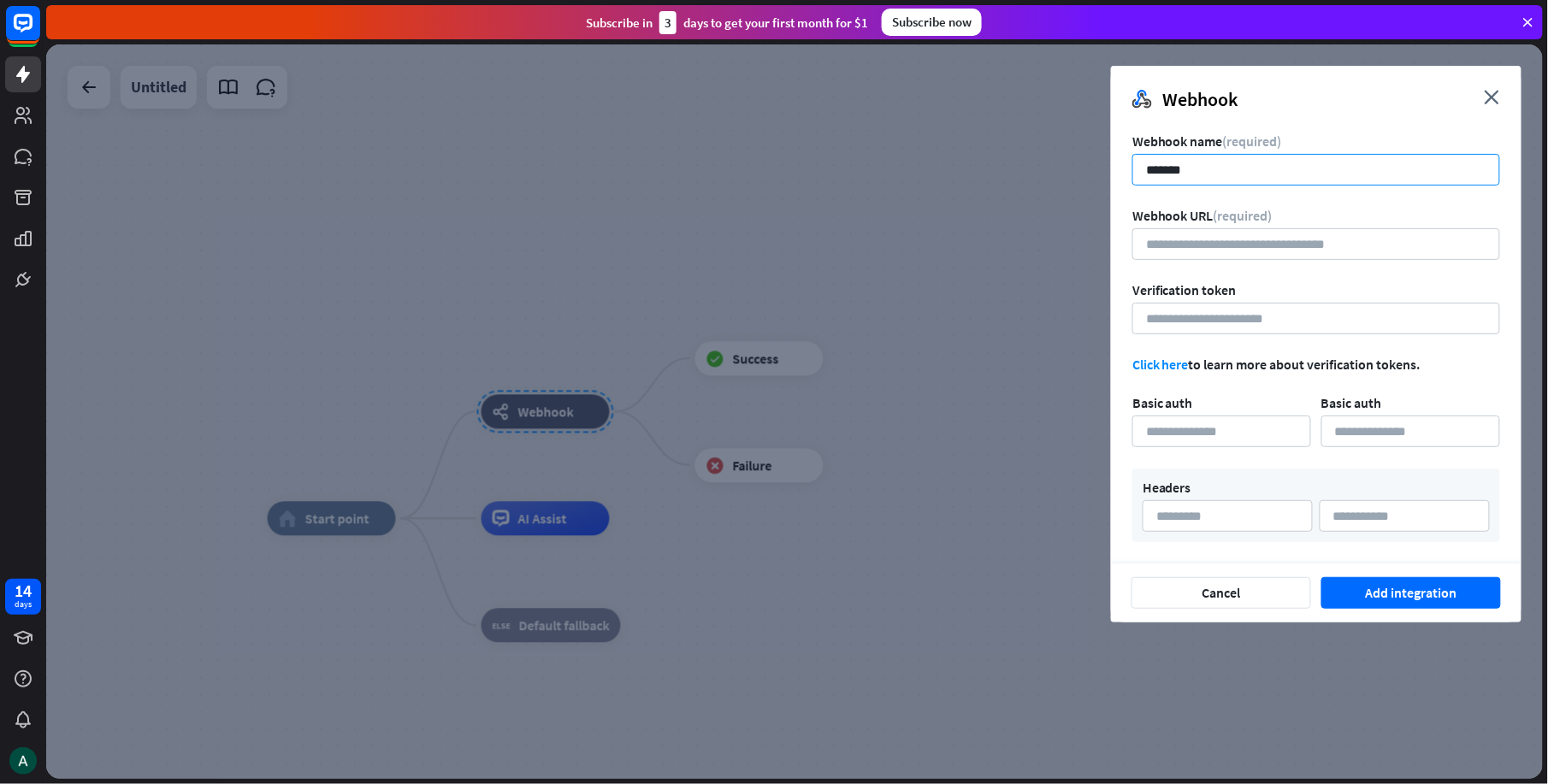 type on "*******" 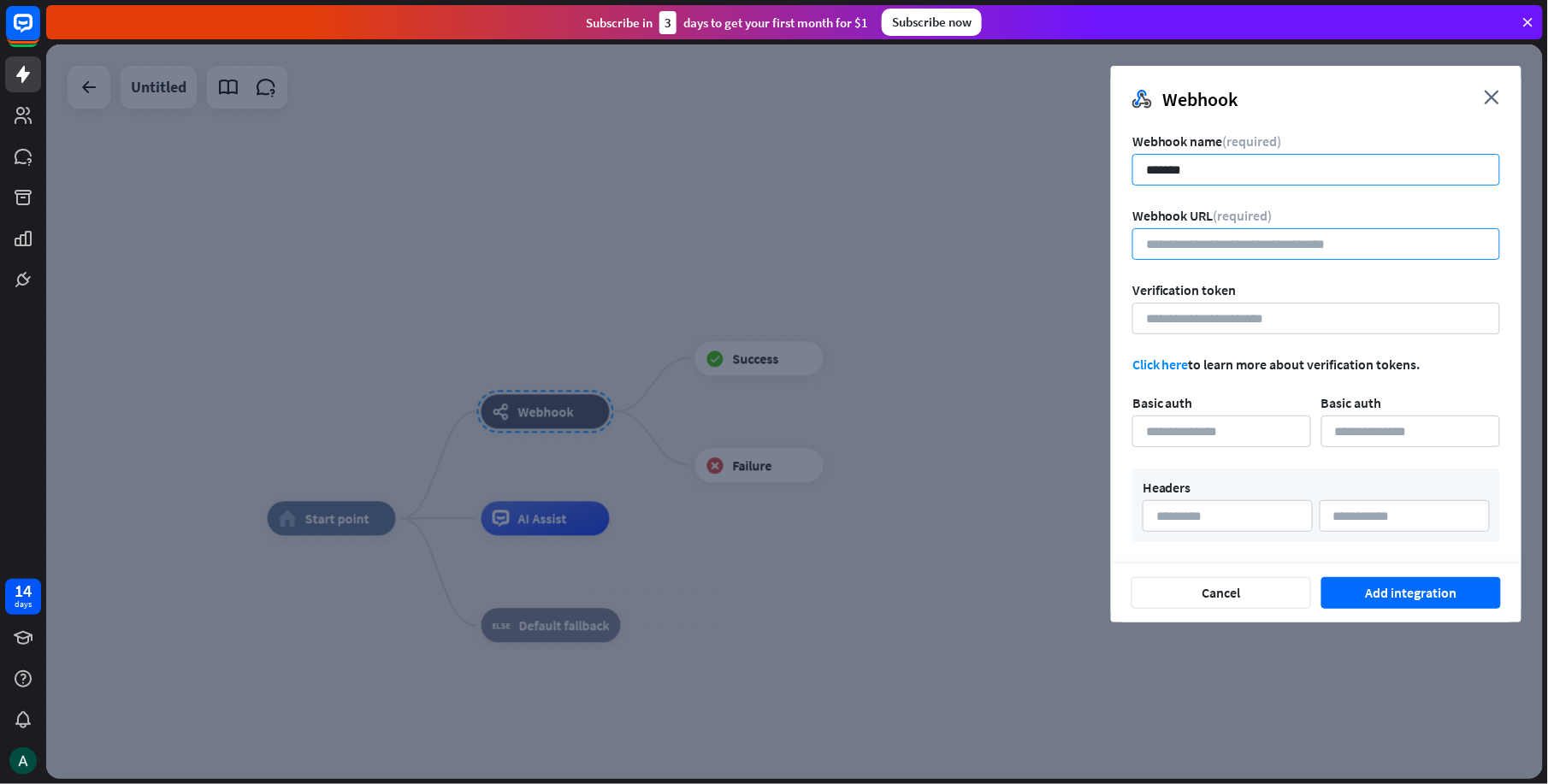 paste on "**********" 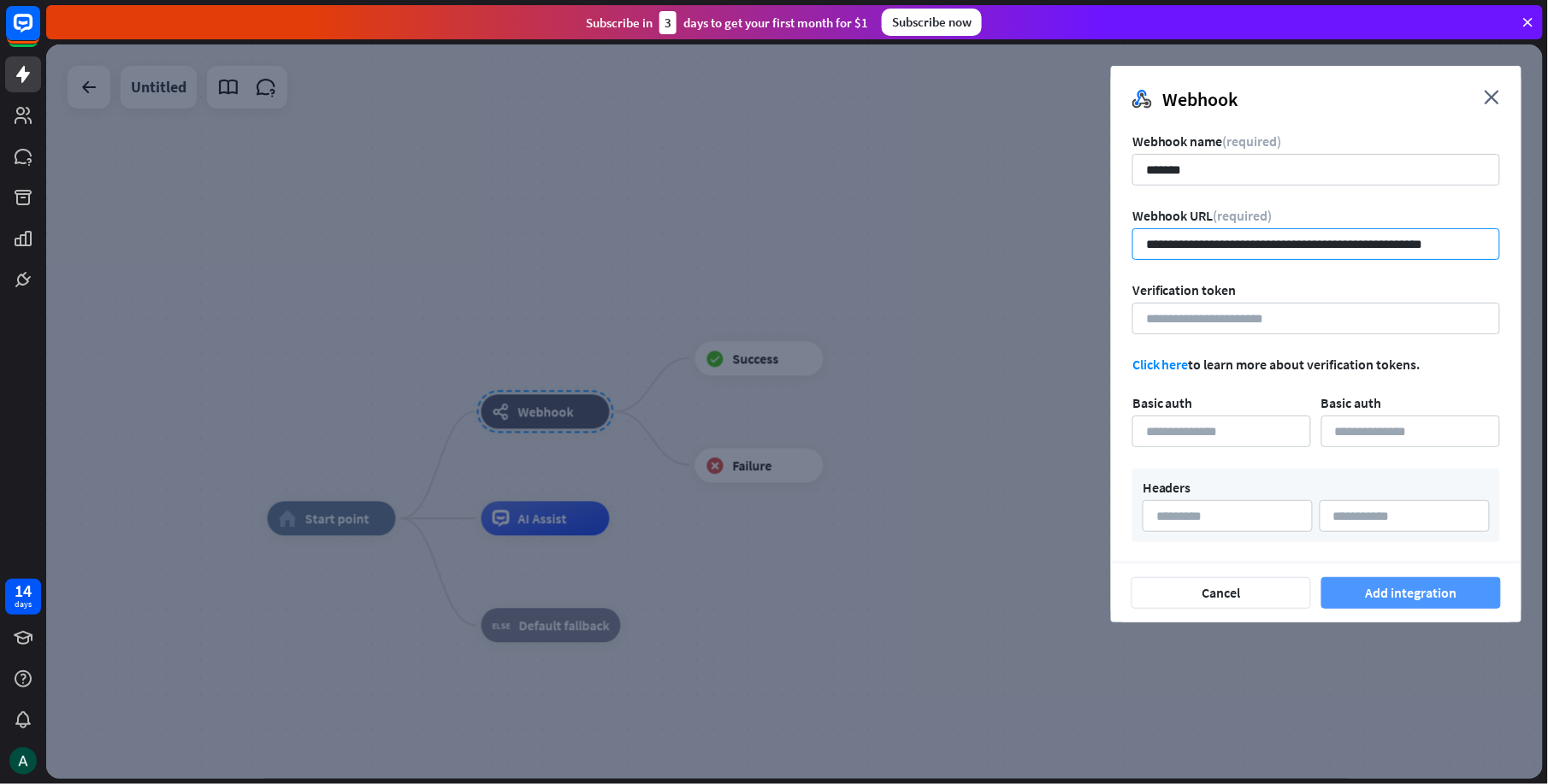 type on "**********" 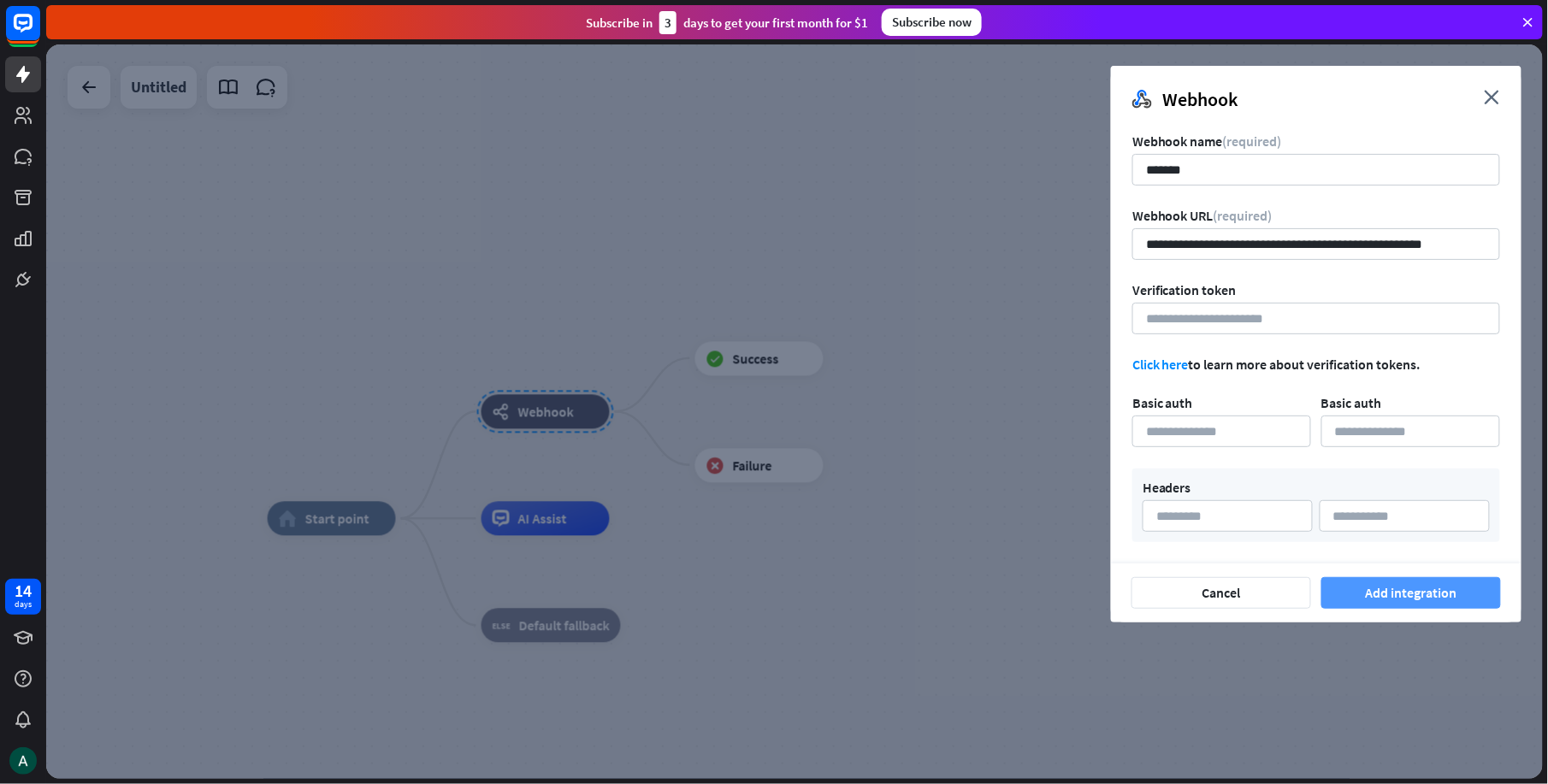 click on "Add integration" at bounding box center (1411, 592) 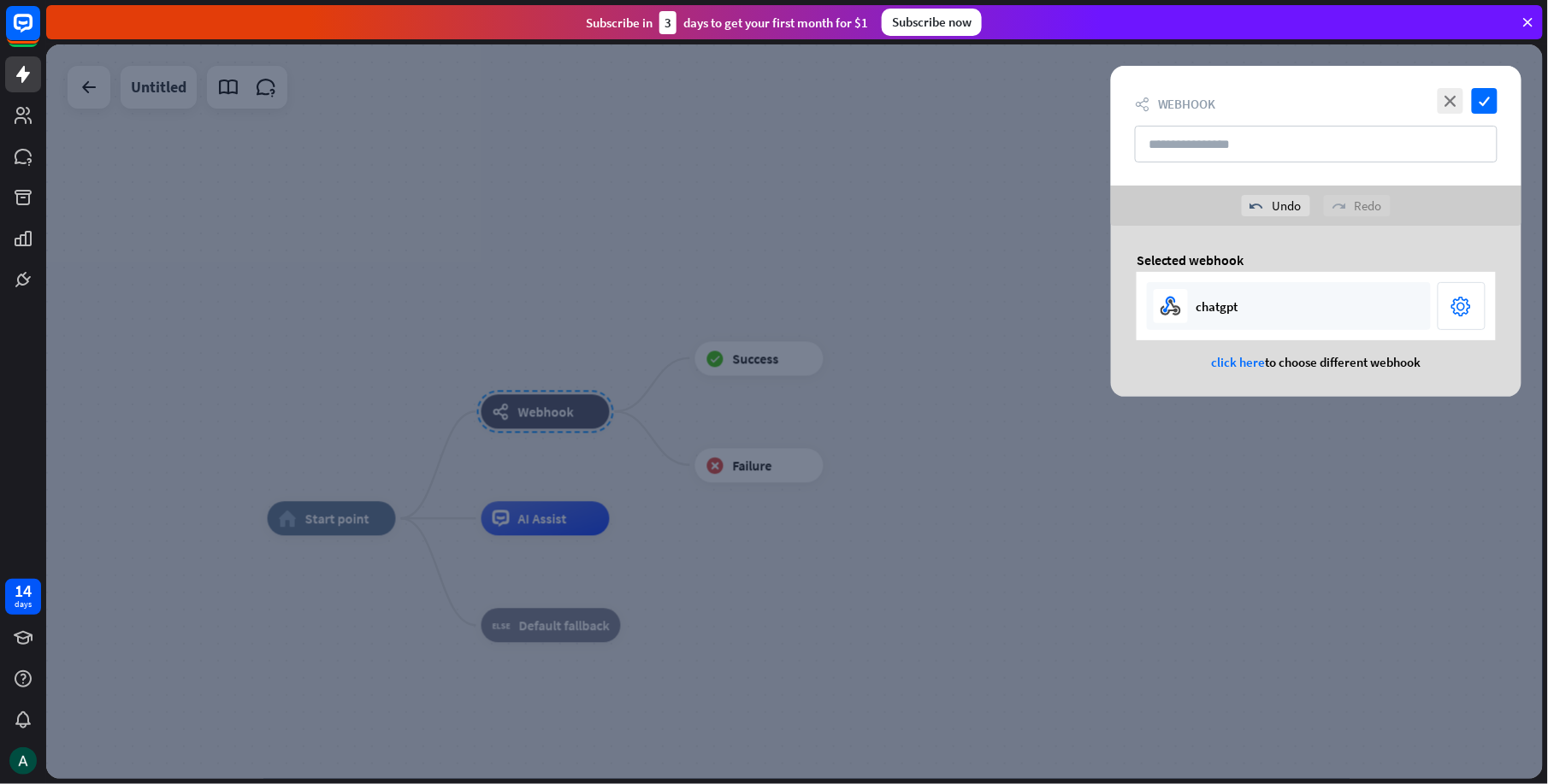 click on "chatgpt" at bounding box center (1289, 306) 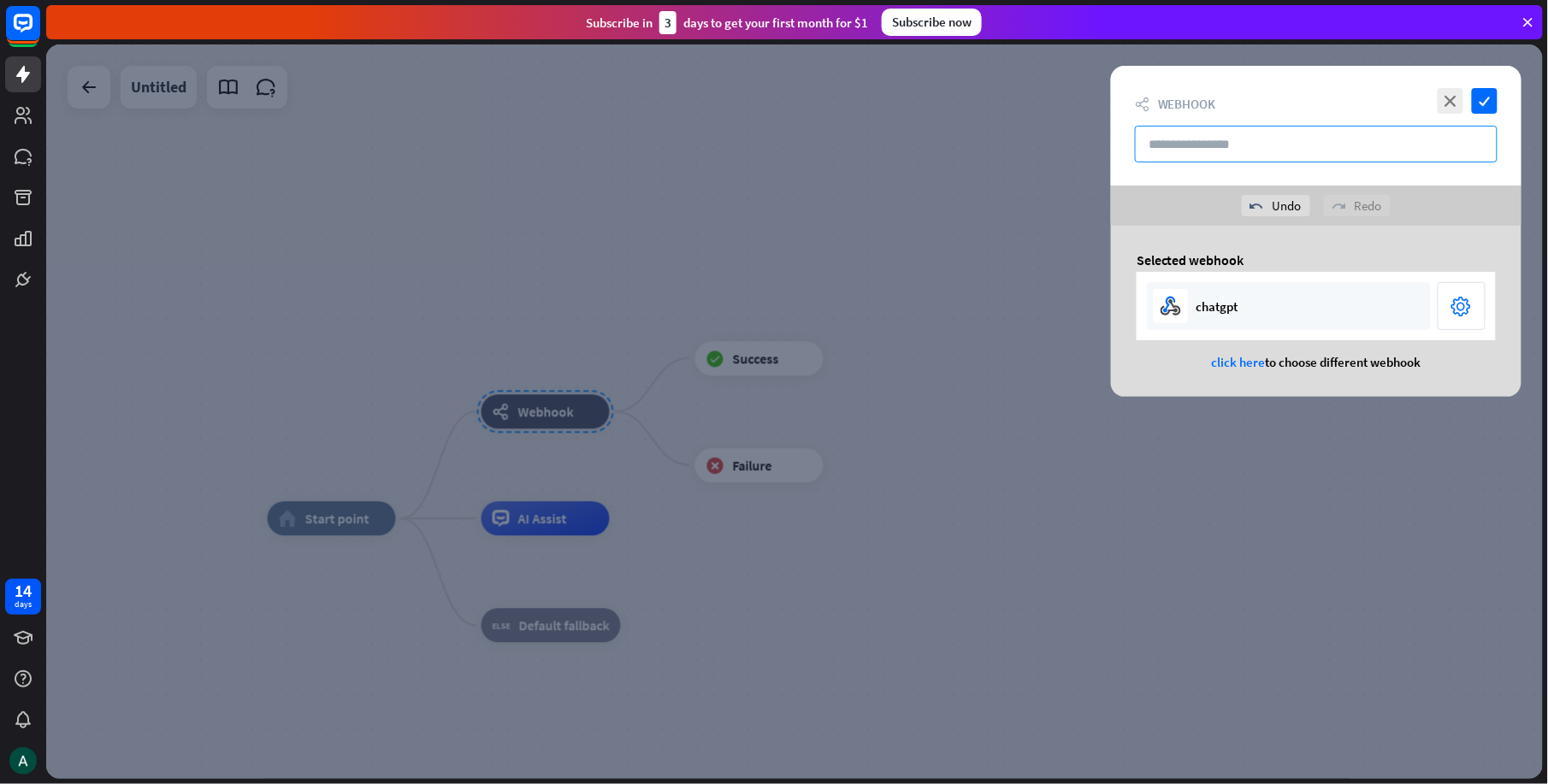 click at bounding box center [1316, 144] 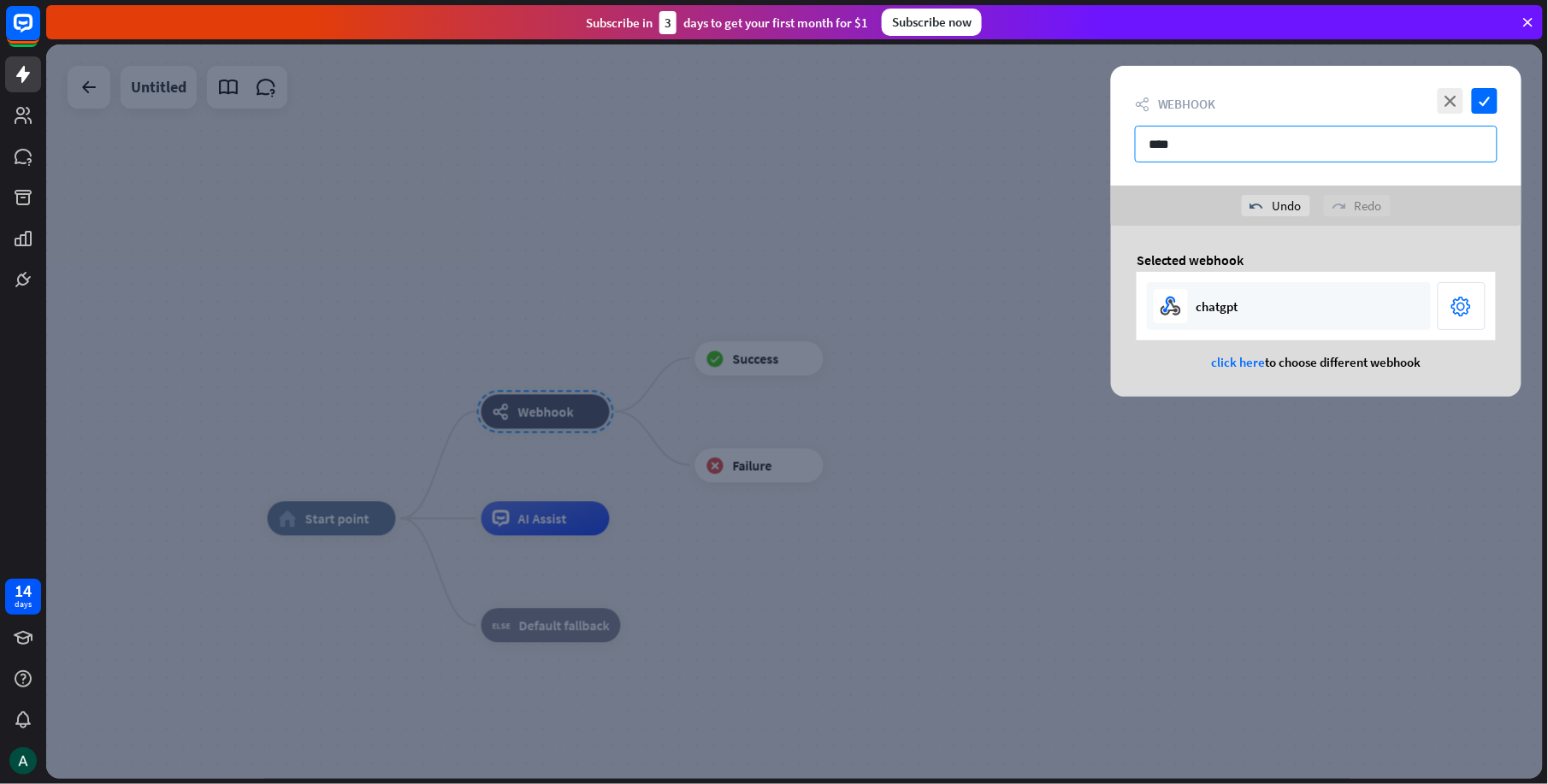 type on "****" 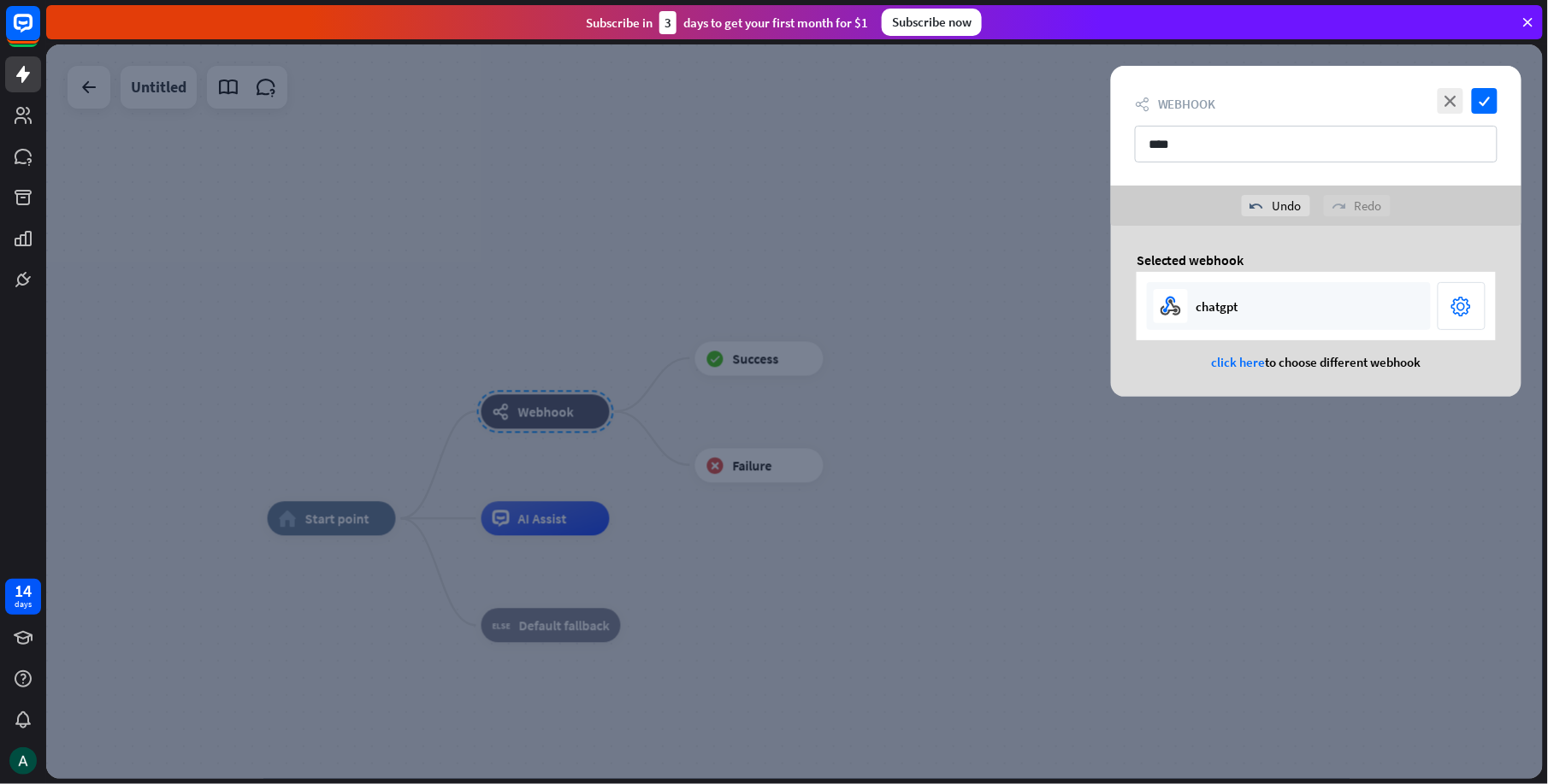 click on "Selected webhook" at bounding box center [1316, 260] 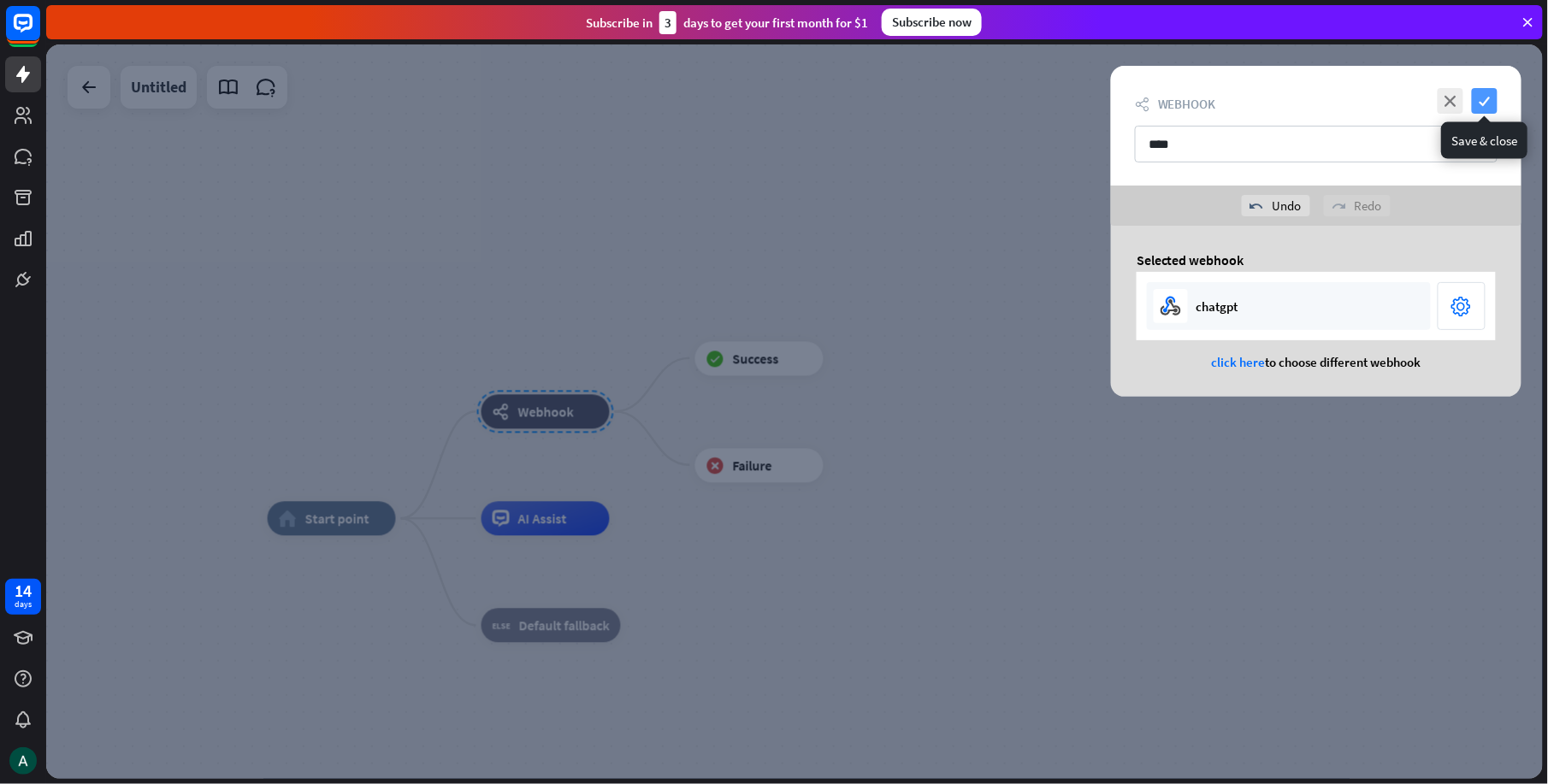 click on "check" at bounding box center (1485, 101) 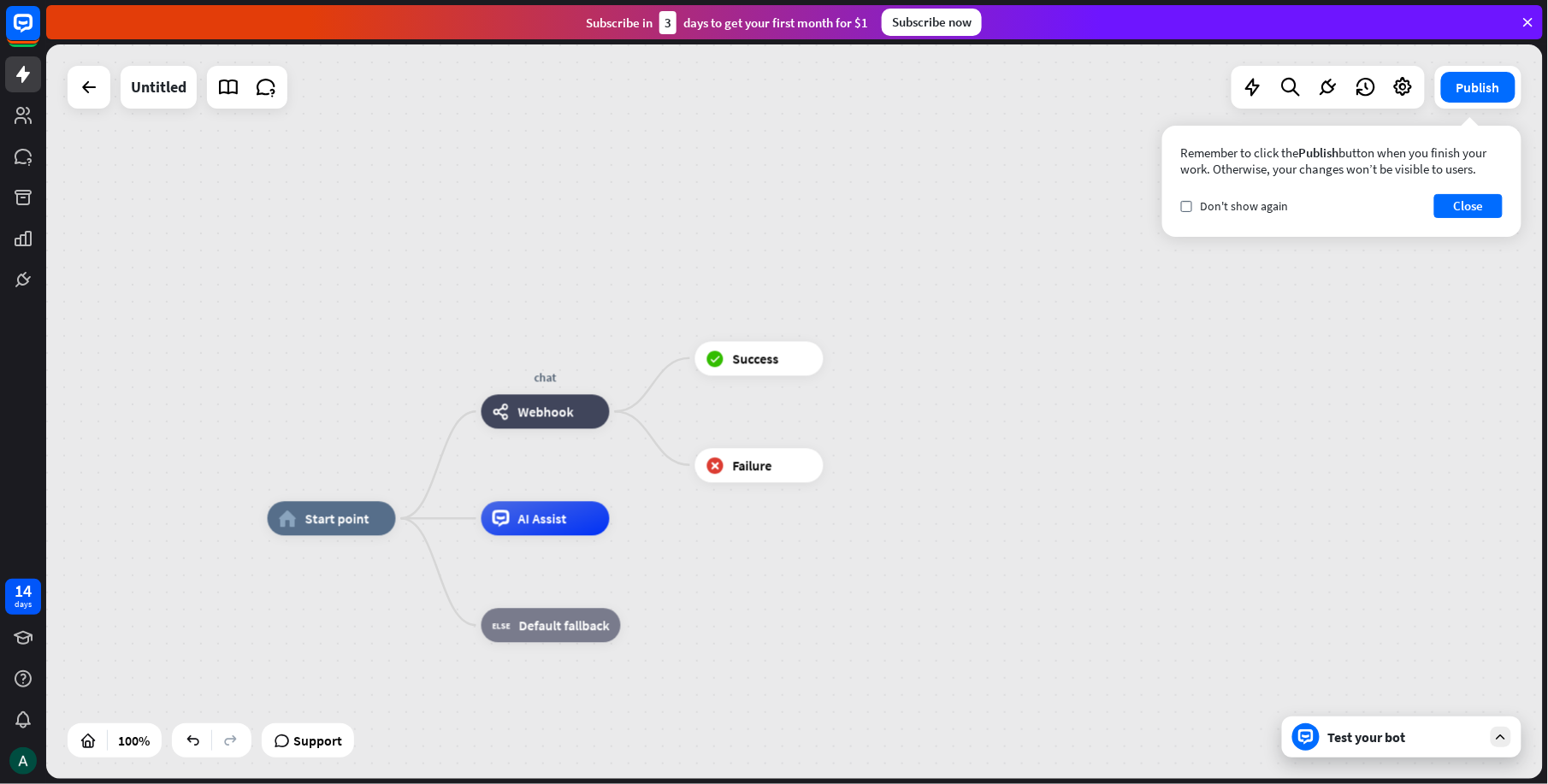 click on "Test your bot" at bounding box center (1405, 737) 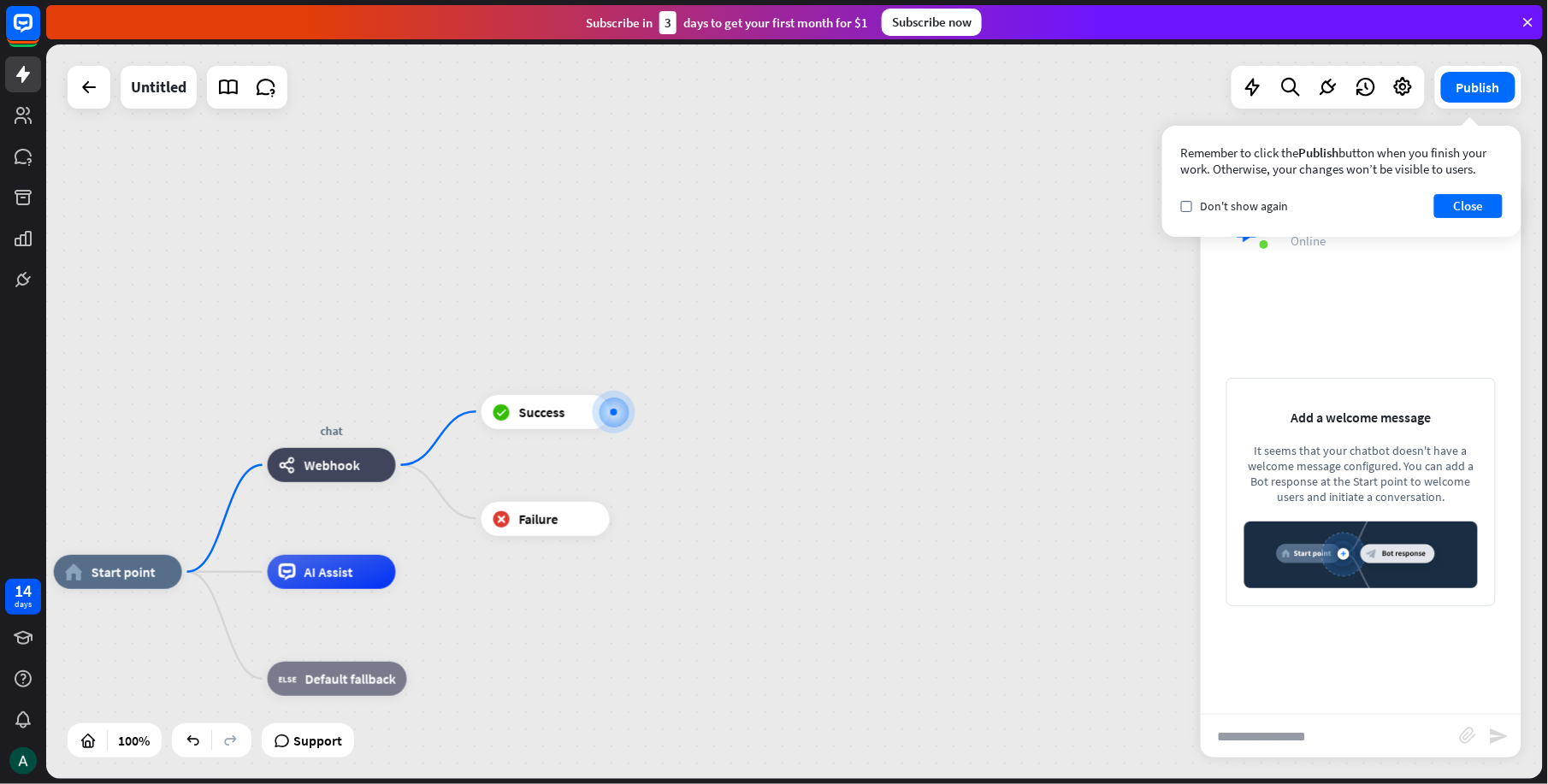 click at bounding box center (1330, 736) 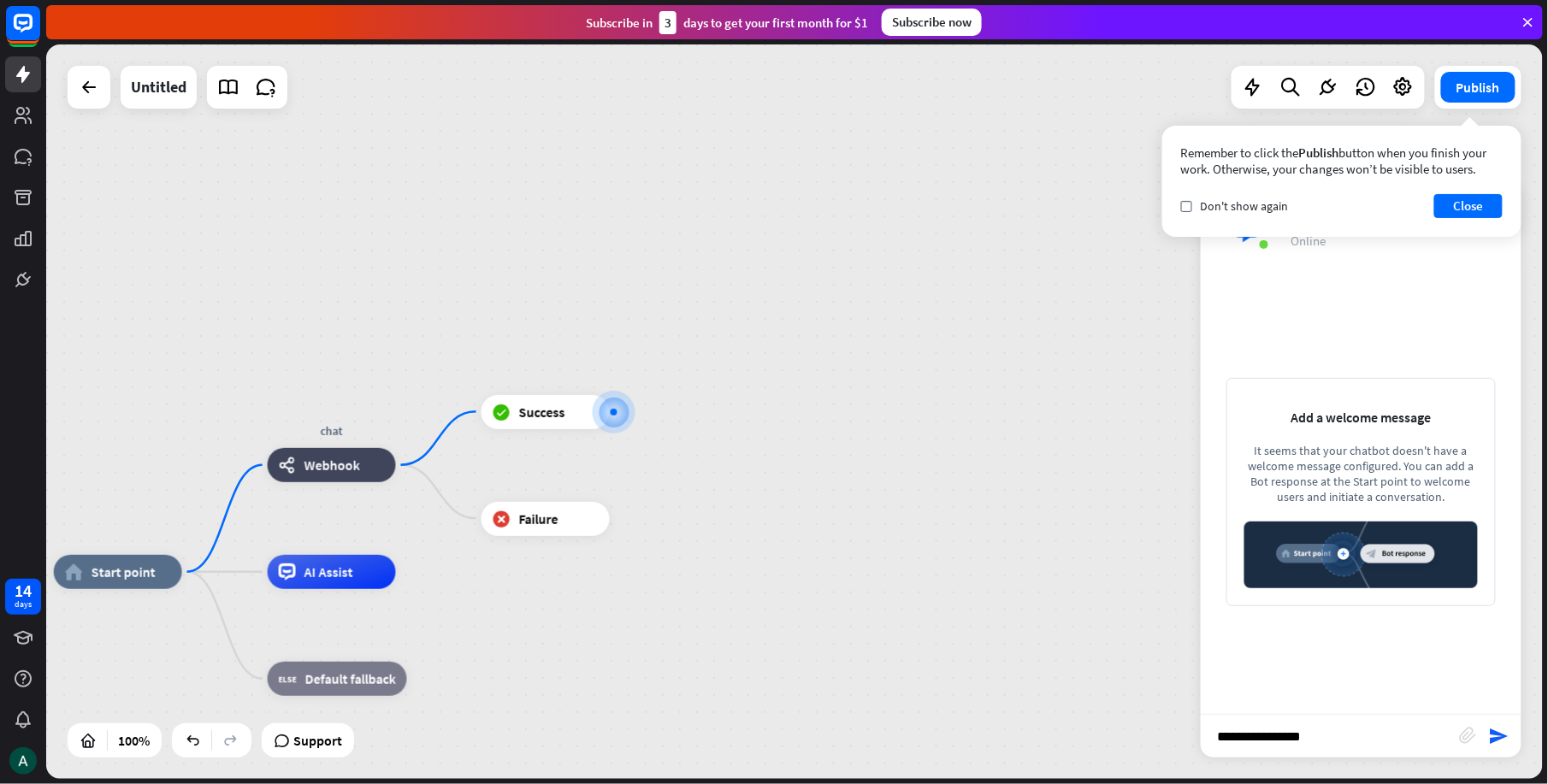 type on "**********" 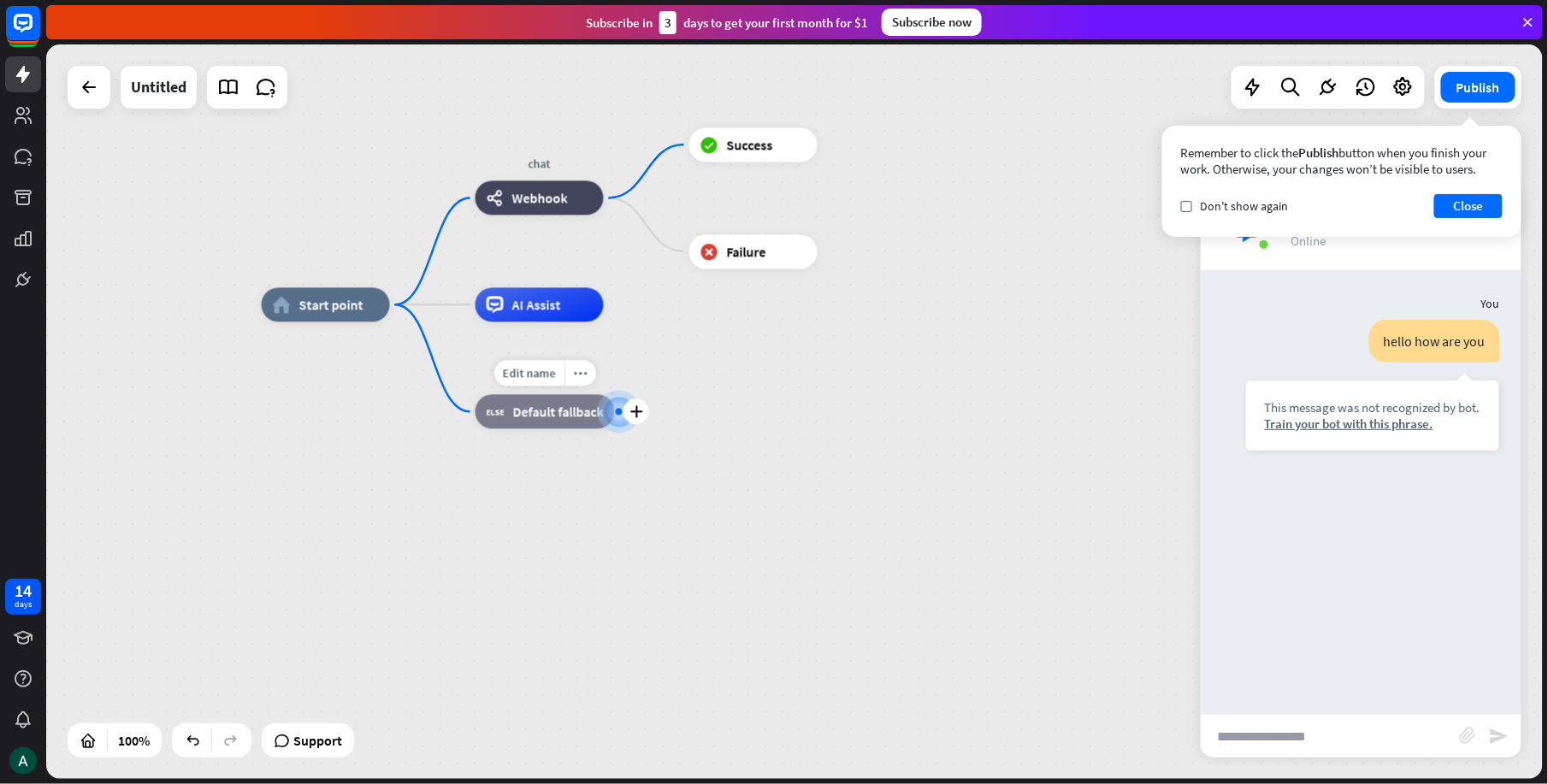 drag, startPoint x: 537, startPoint y: 416, endPoint x: 511, endPoint y: 386, distance: 39.698866 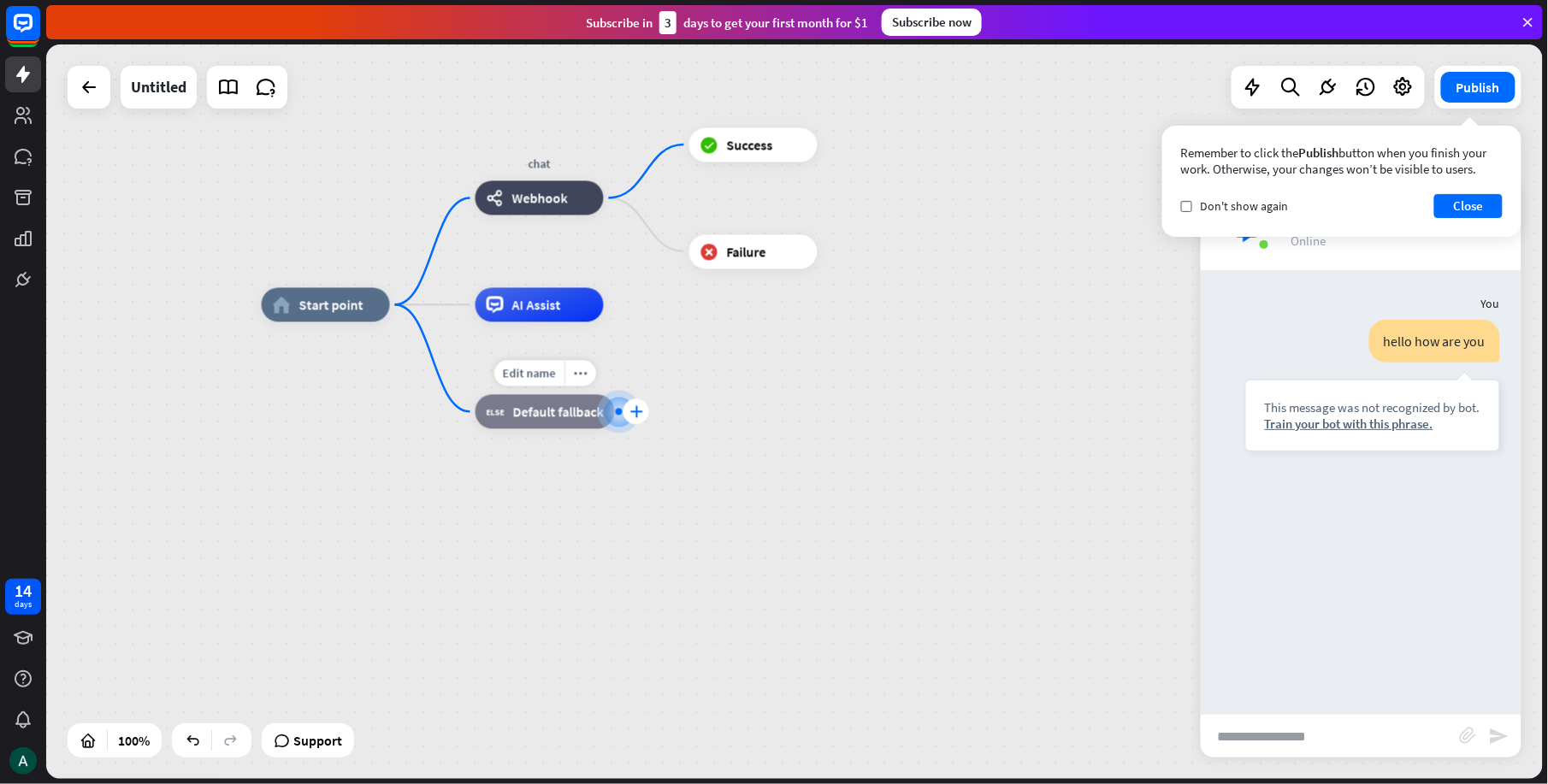 click on "plus" at bounding box center [635, 412] 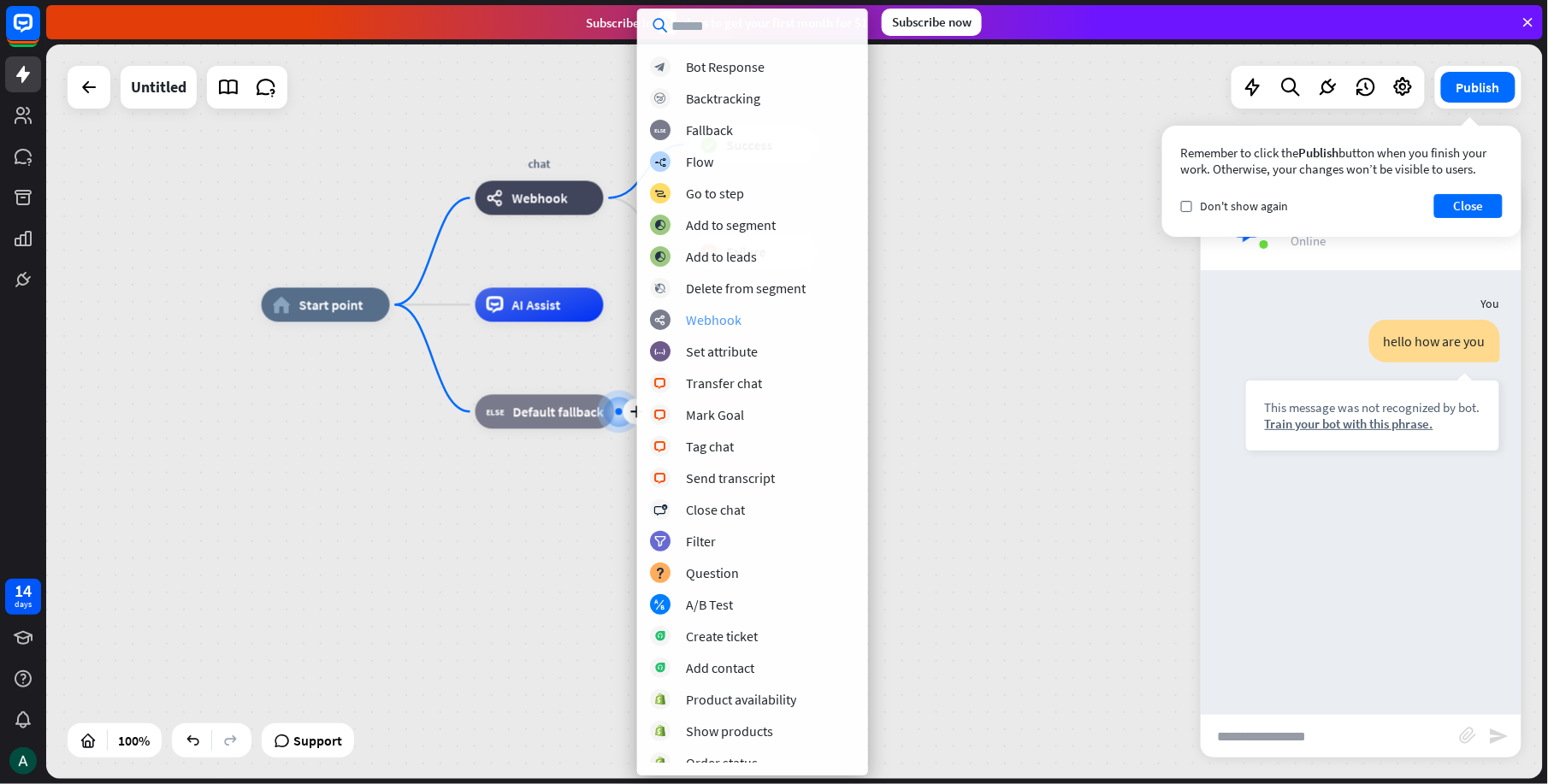 click on "webhooks
Webhook" at bounding box center (753, 320) 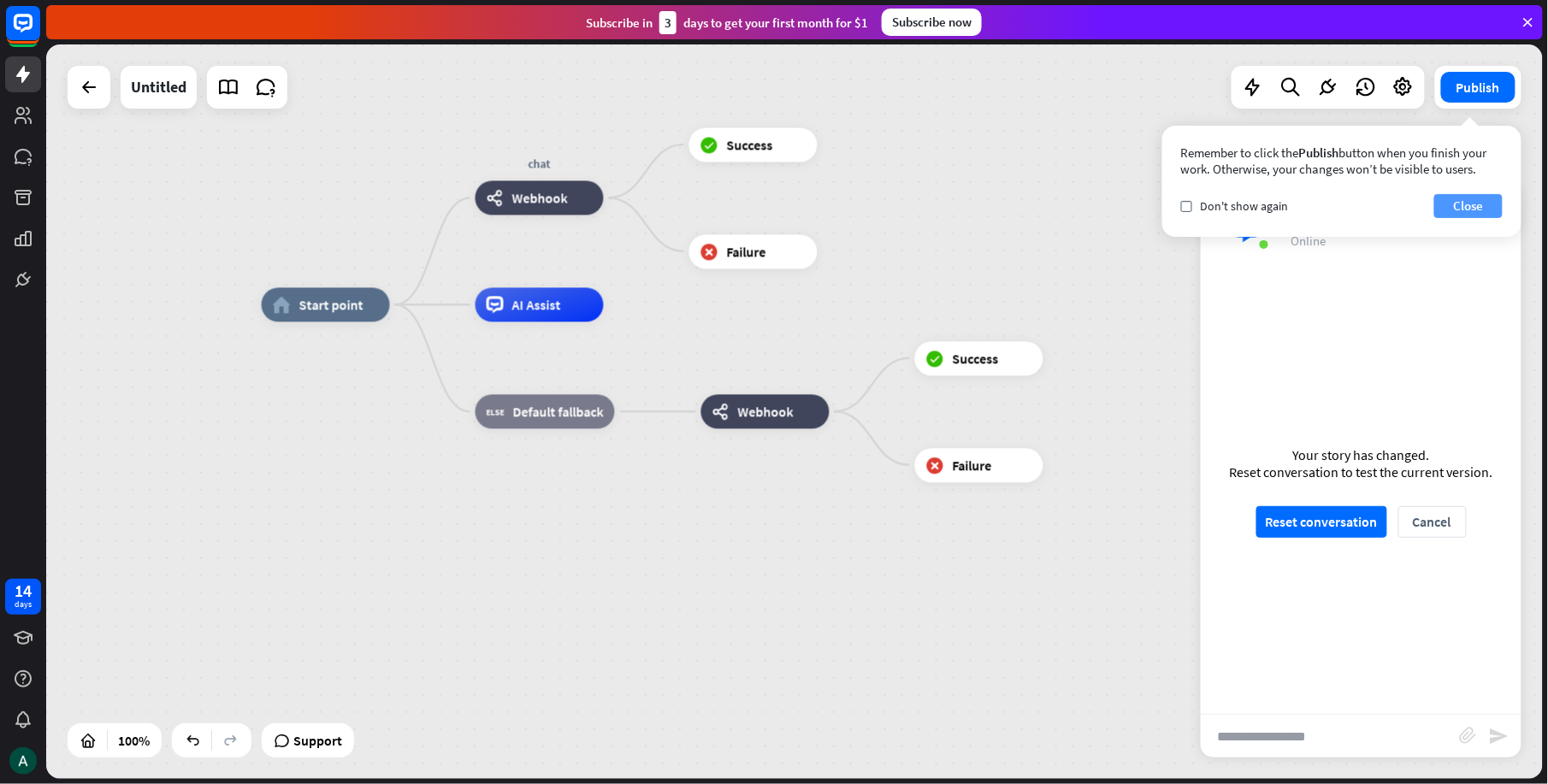 click on "Close" at bounding box center [1468, 206] 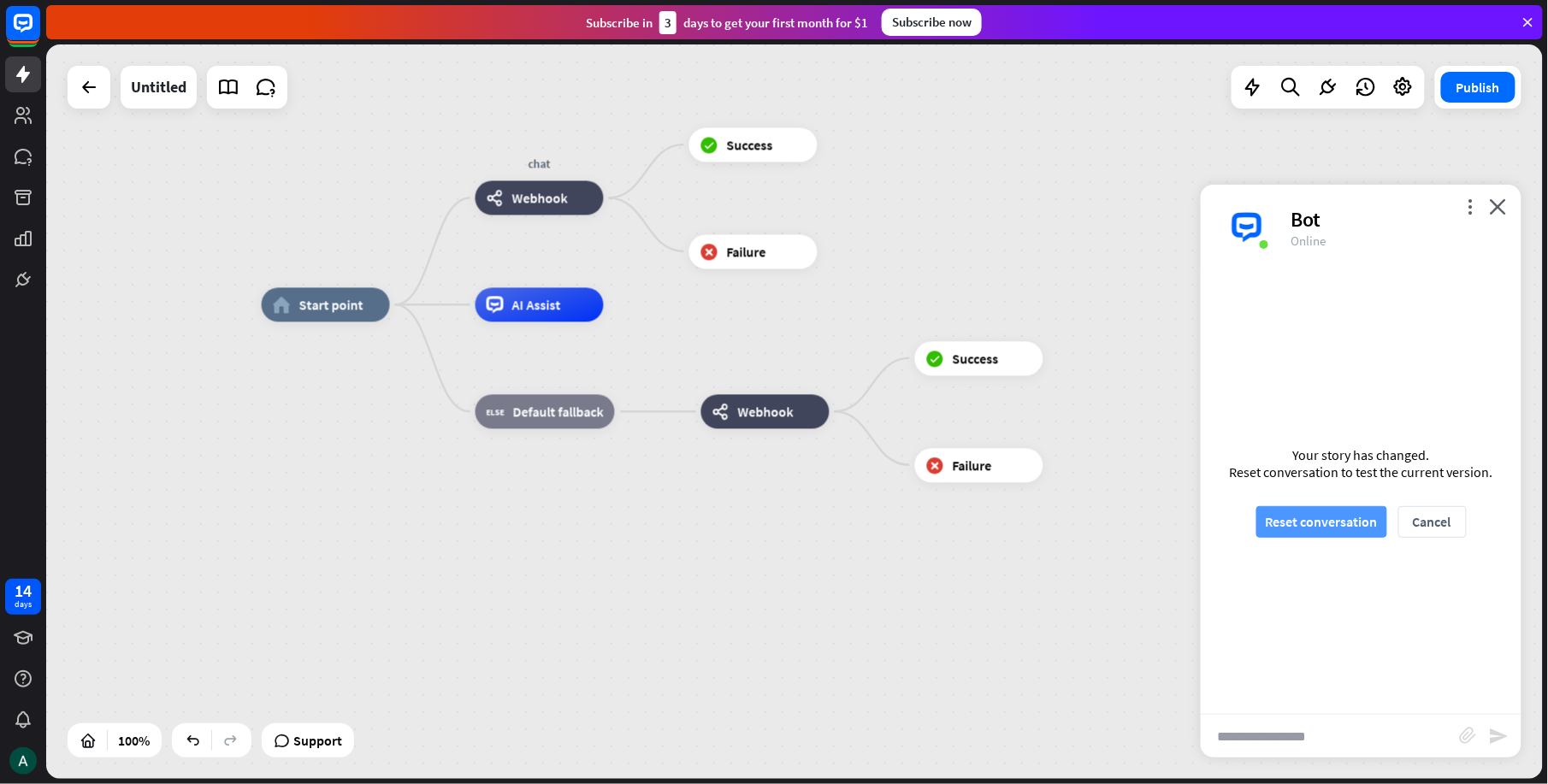 click on "Reset conversation" at bounding box center [1321, 522] 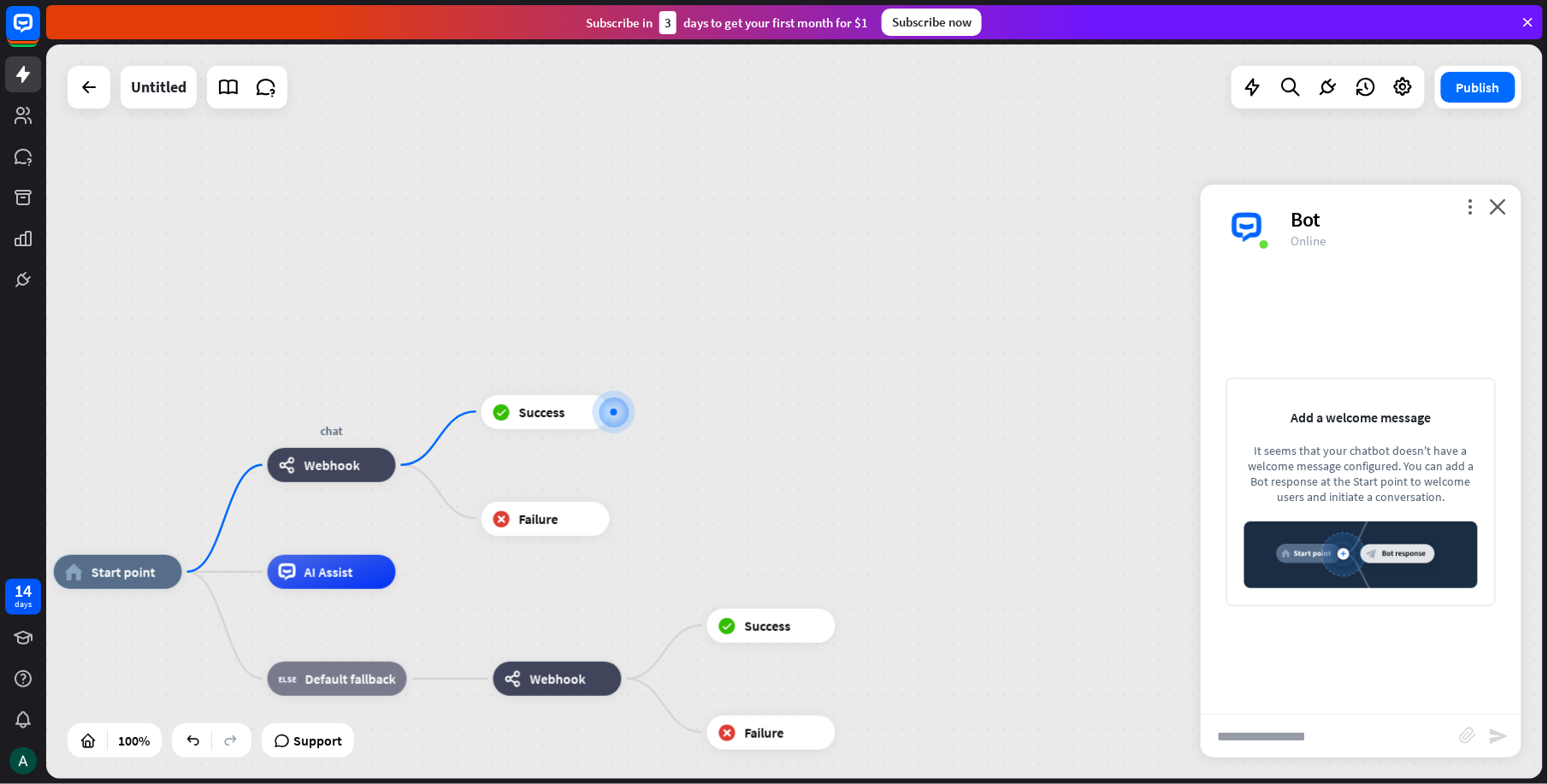 click at bounding box center [1330, 736] 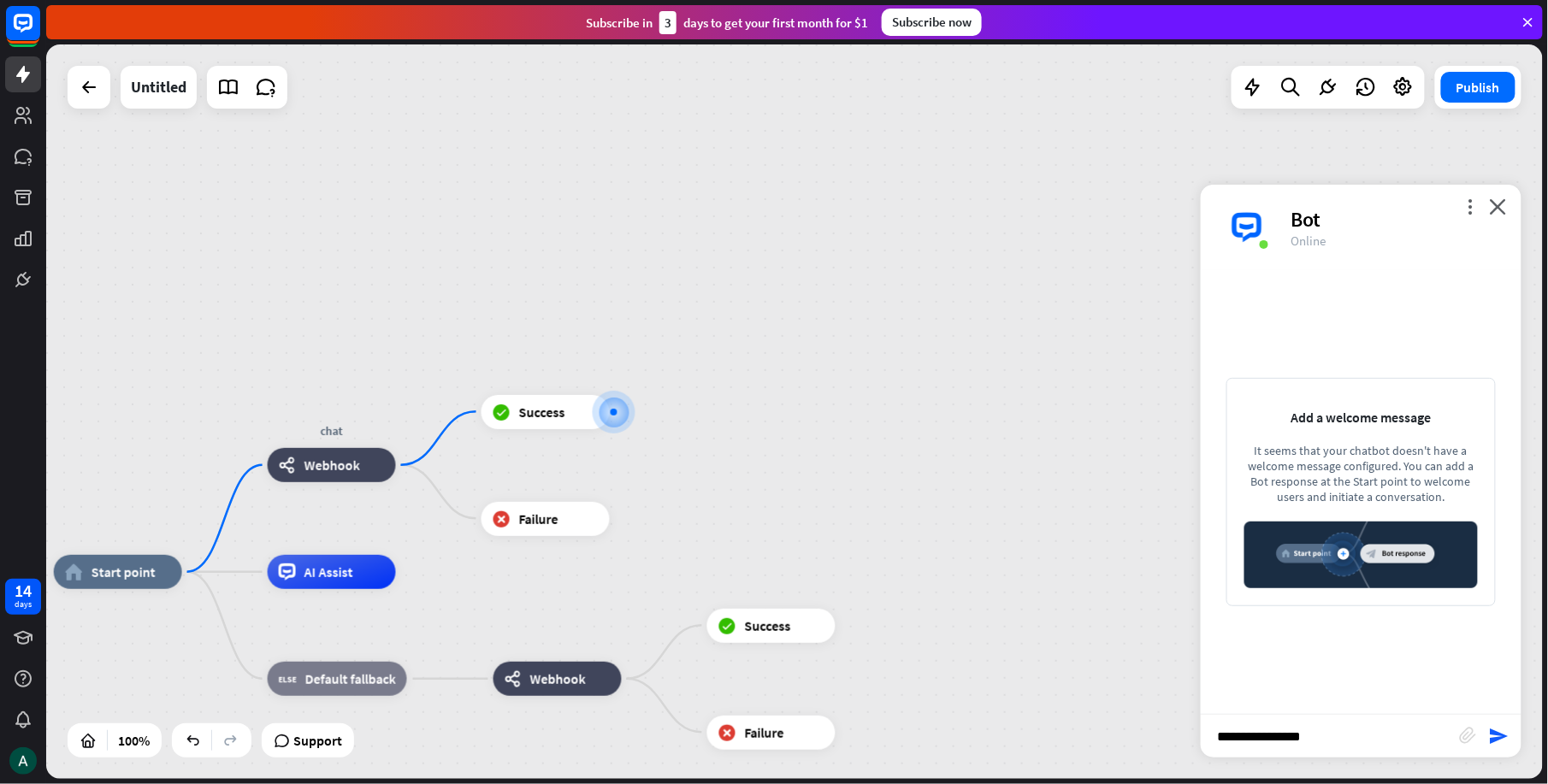 type on "**********" 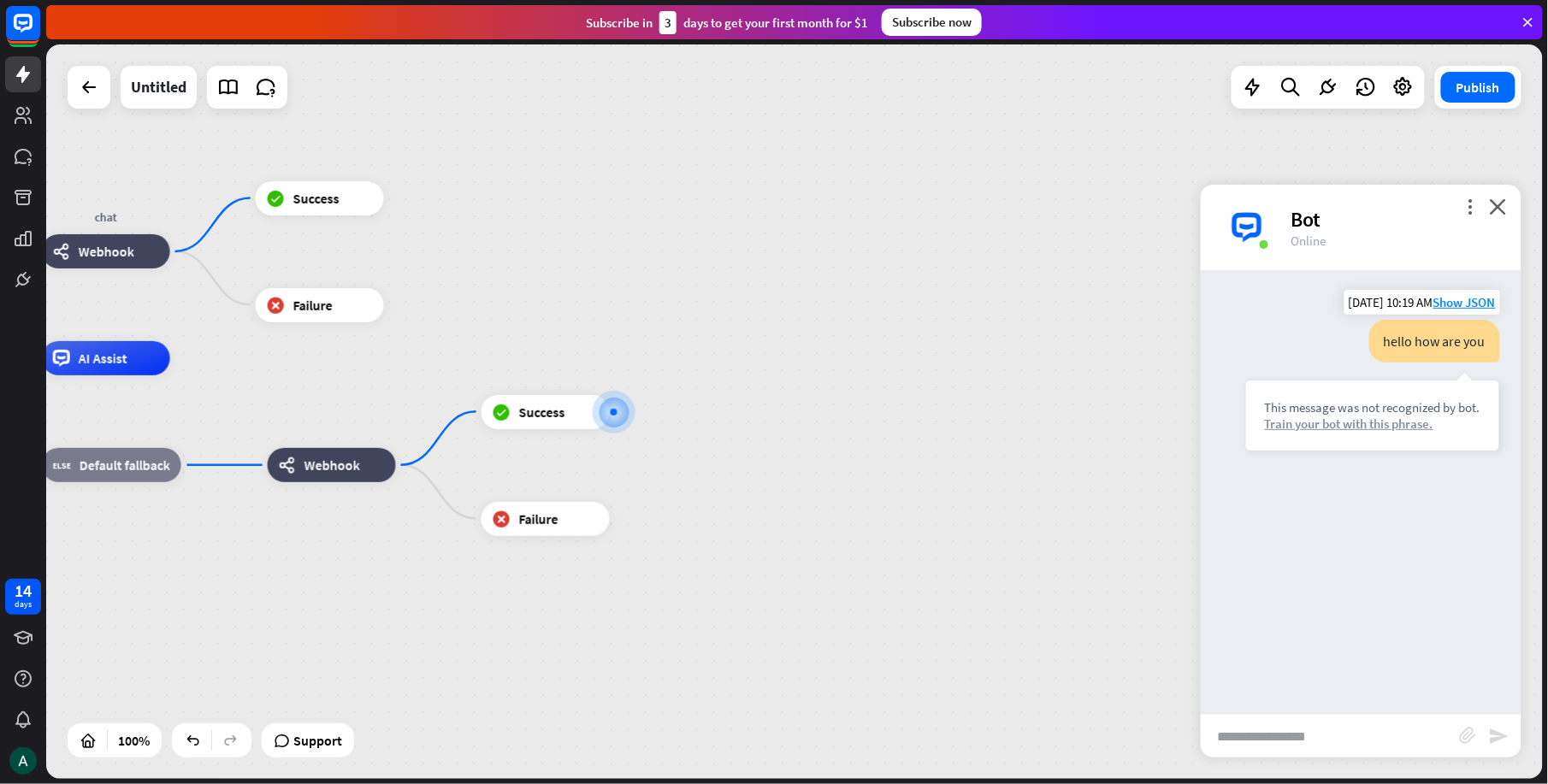 click on "Train your bot with this phrase." at bounding box center (1373, 423) 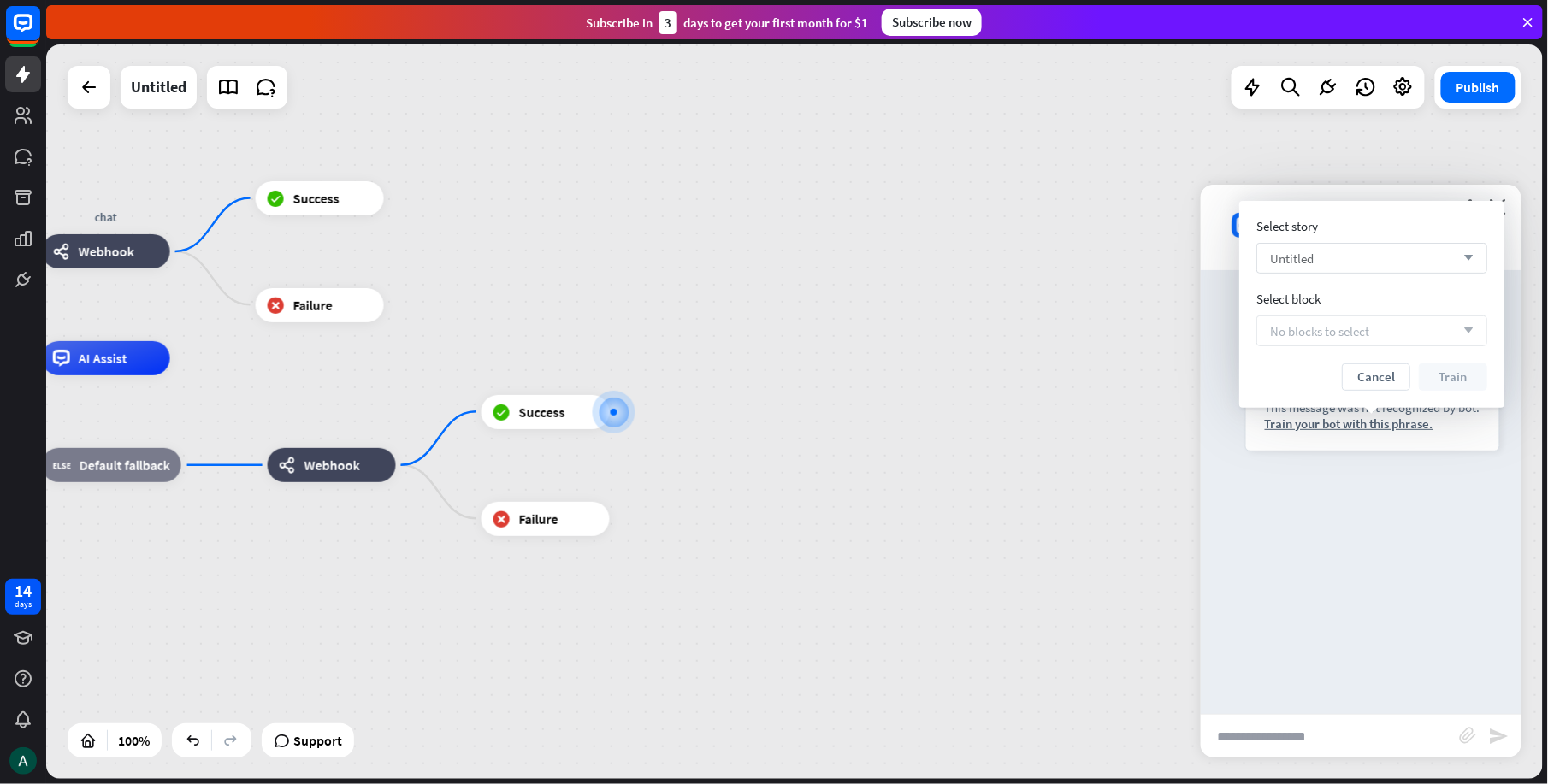 click on "Untitled
arrow_down" at bounding box center [1372, 258] 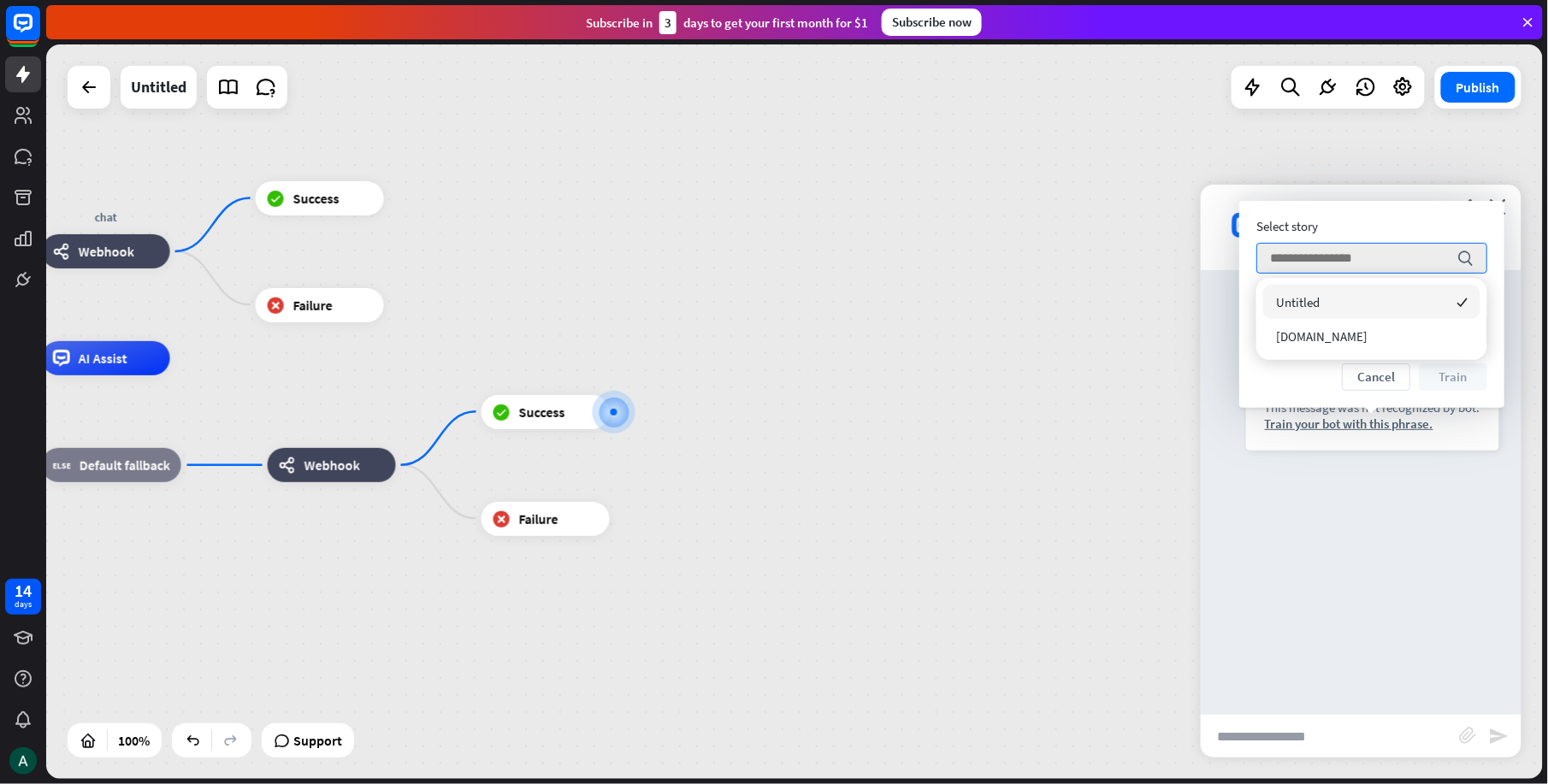 click on "home_2   Start point                 chat   webhooks   Webhook                   block_success   Success                   block_failure   Failure                     AI Assist                   block_fallback   Default fallback                   webhooks   Webhook                   block_success   Success                       block_failure   Failure" at bounding box center [576, 725] 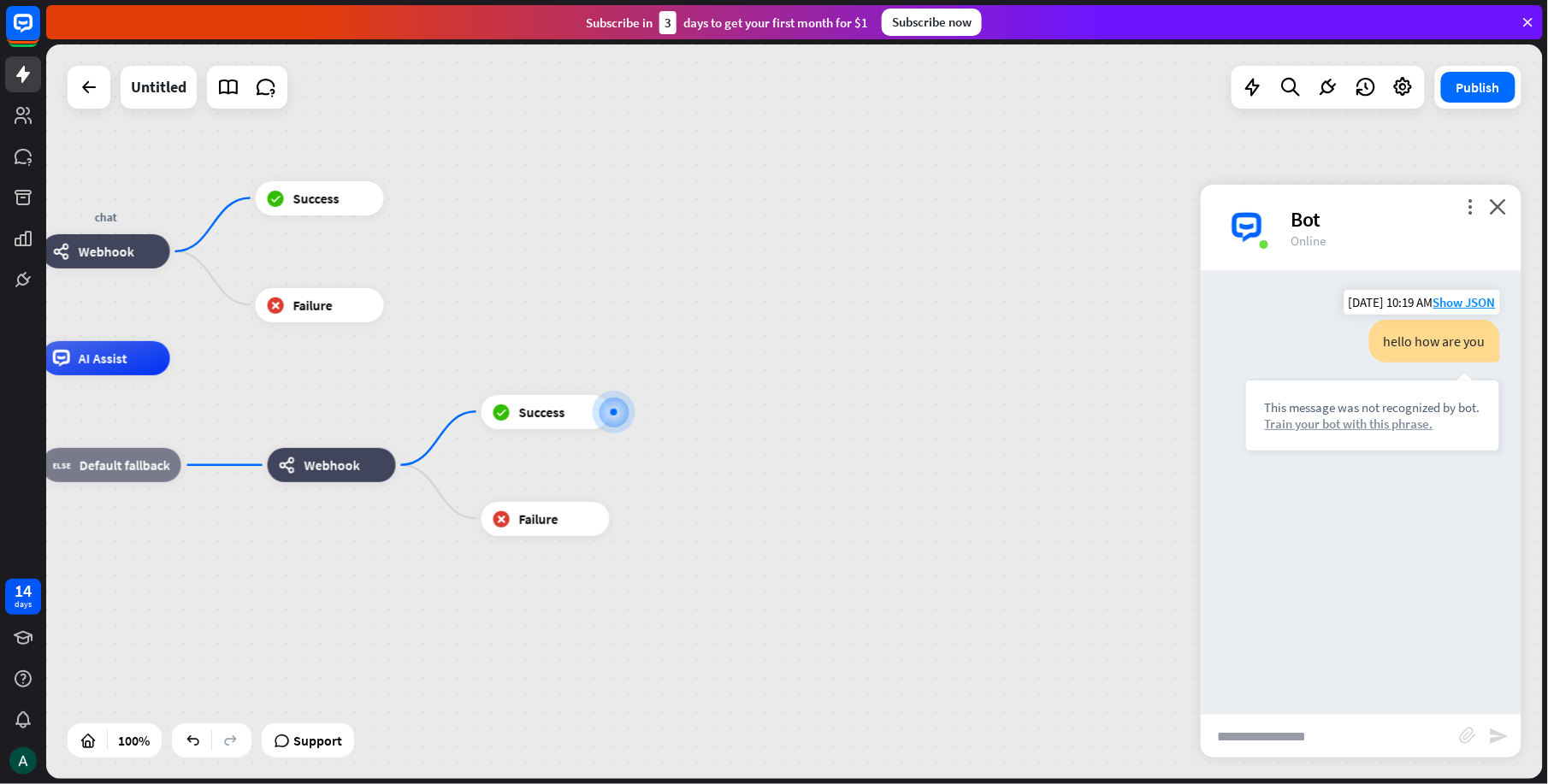 click on "Train your bot with this phrase." at bounding box center [1373, 423] 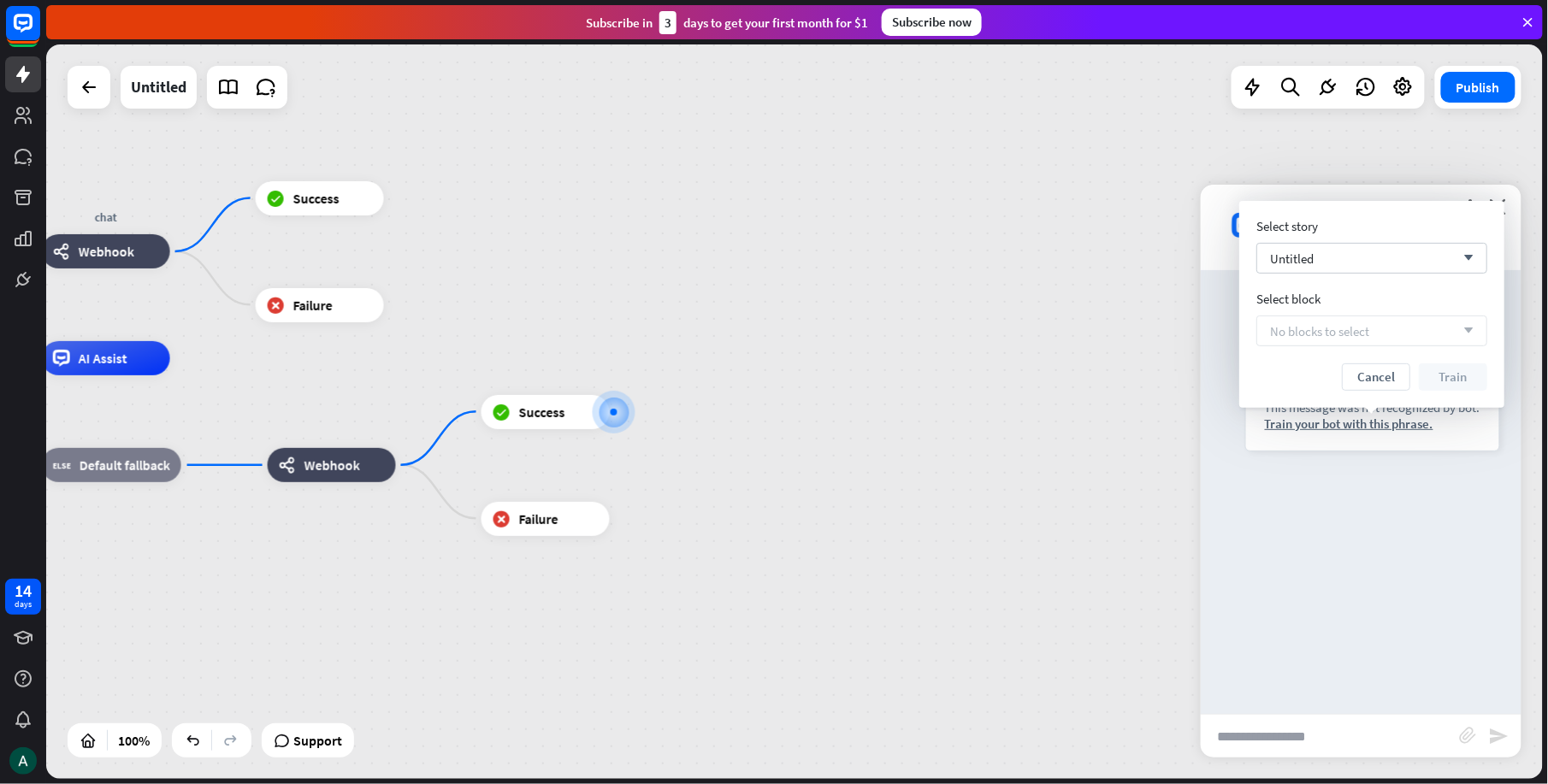 click on "No blocks to select
arrow_down" at bounding box center (1372, 331) 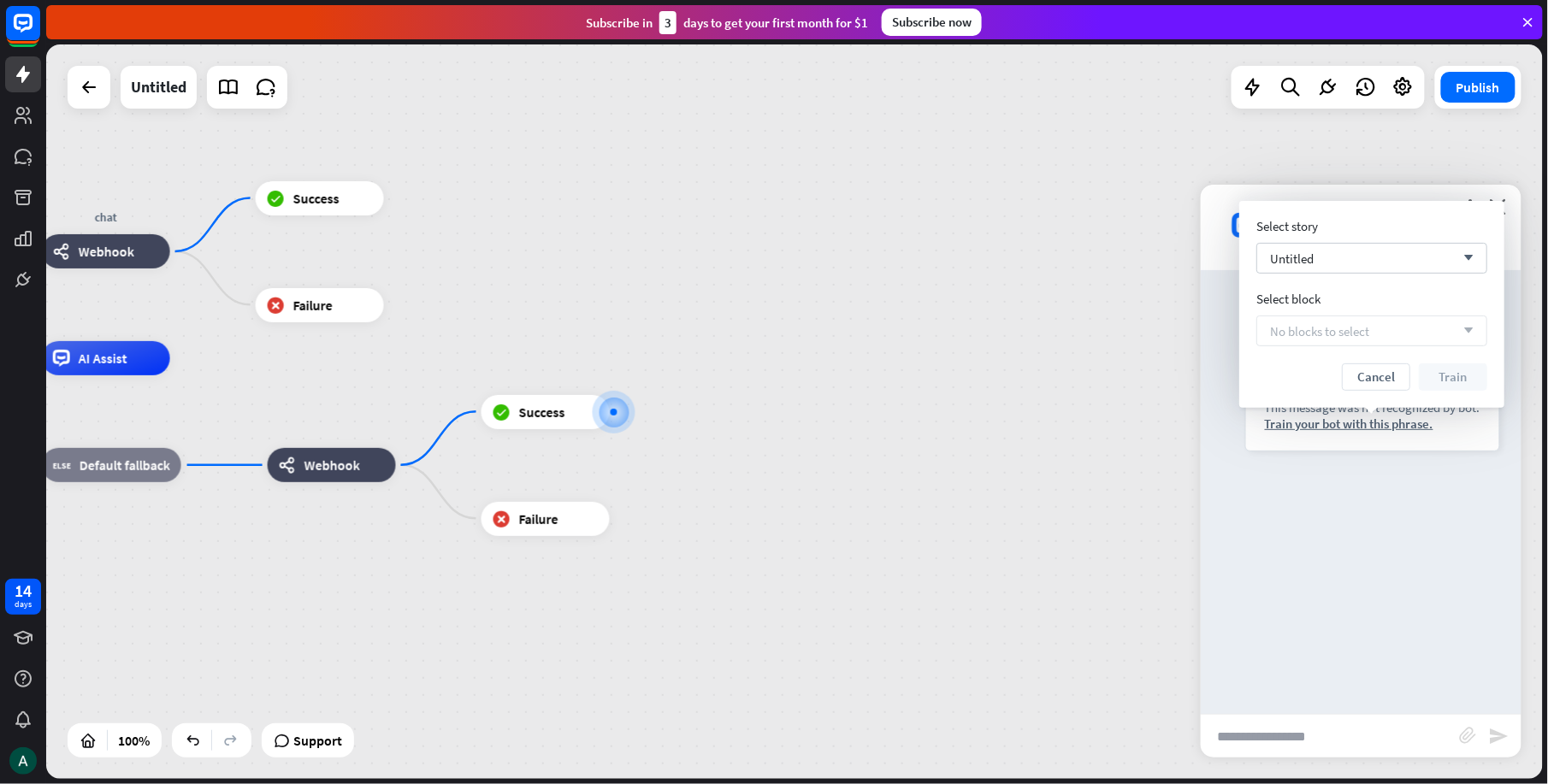 click on "home_2   Start point                 chat   webhooks   Webhook                   block_success   Success                   block_failure   Failure                     AI Assist                   block_fallback   Default fallback                   webhooks   Webhook                   block_success   Success                       block_failure   Failure" at bounding box center [576, 725] 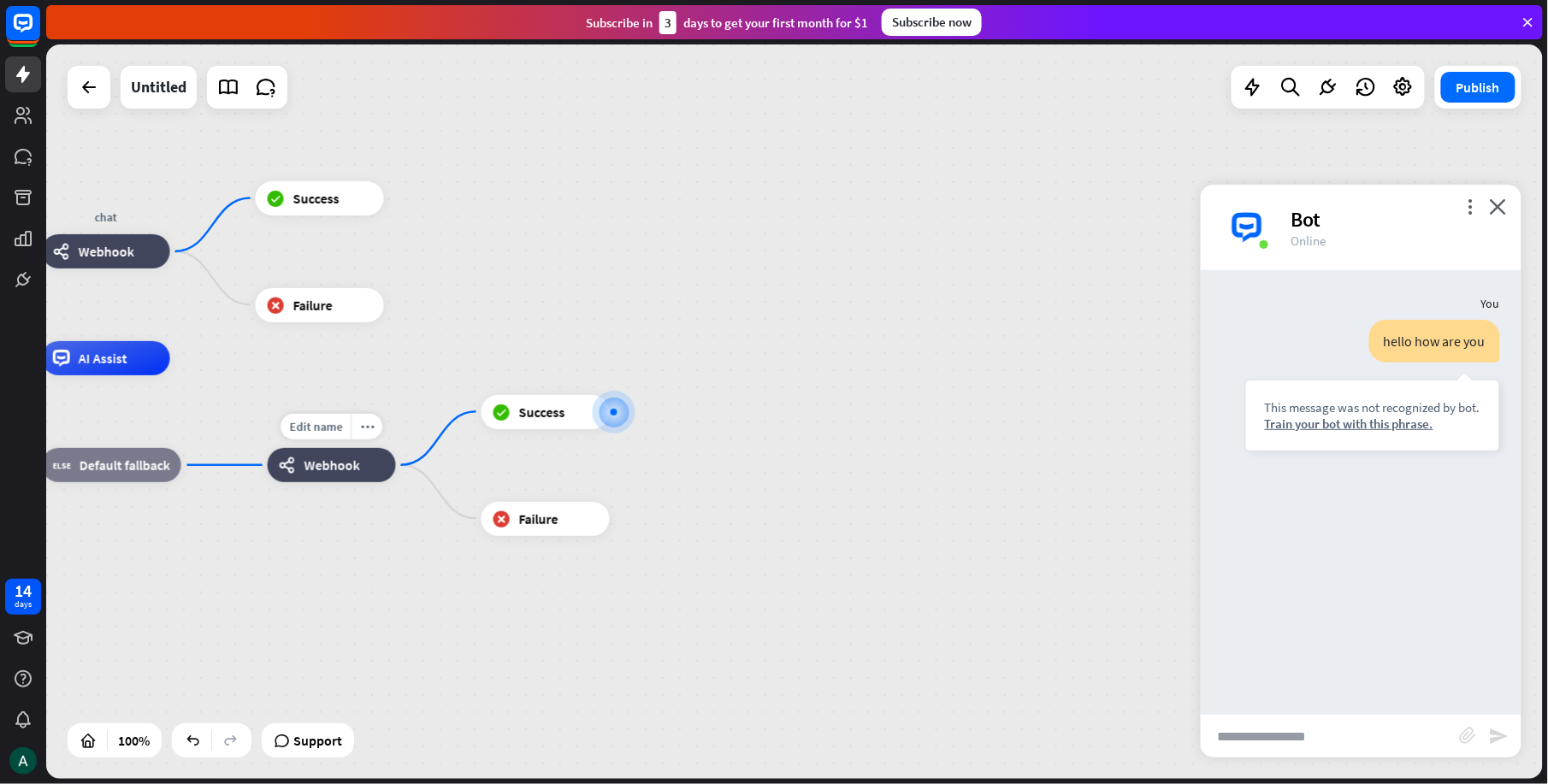 click on "Webhook" at bounding box center [332, 465] 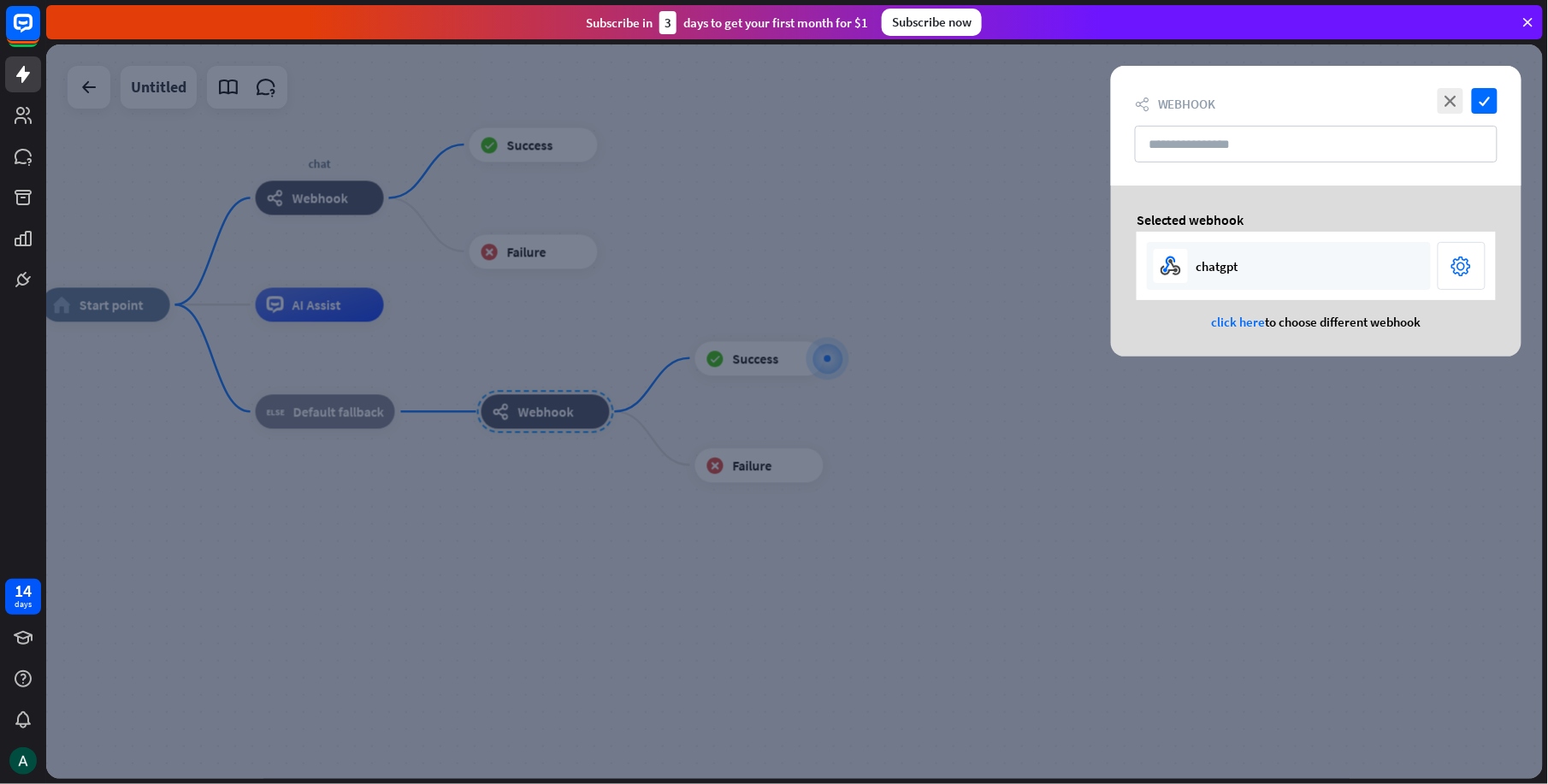click on "chatgpt" at bounding box center (1289, 266) 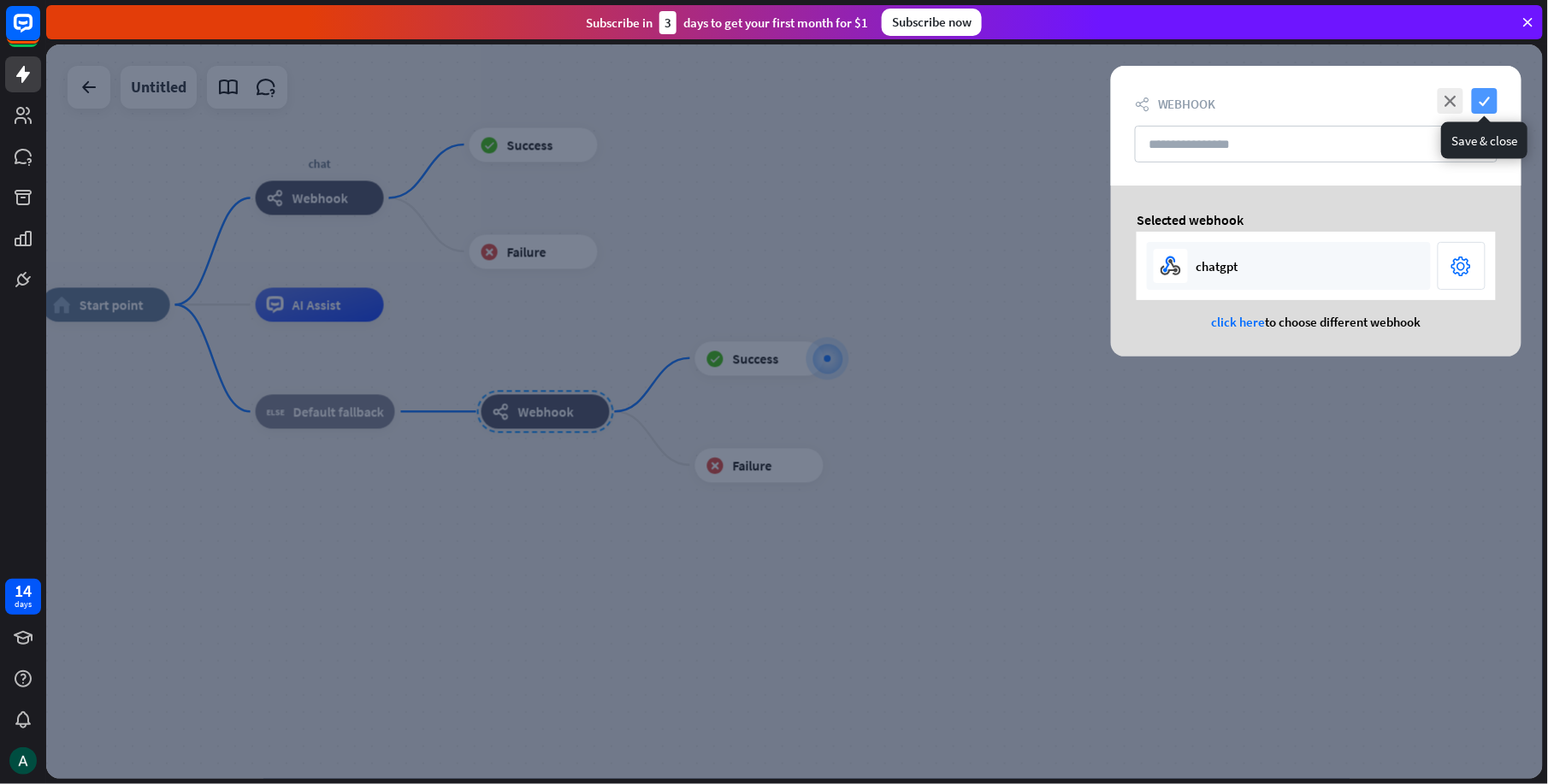 click on "check" at bounding box center (1485, 101) 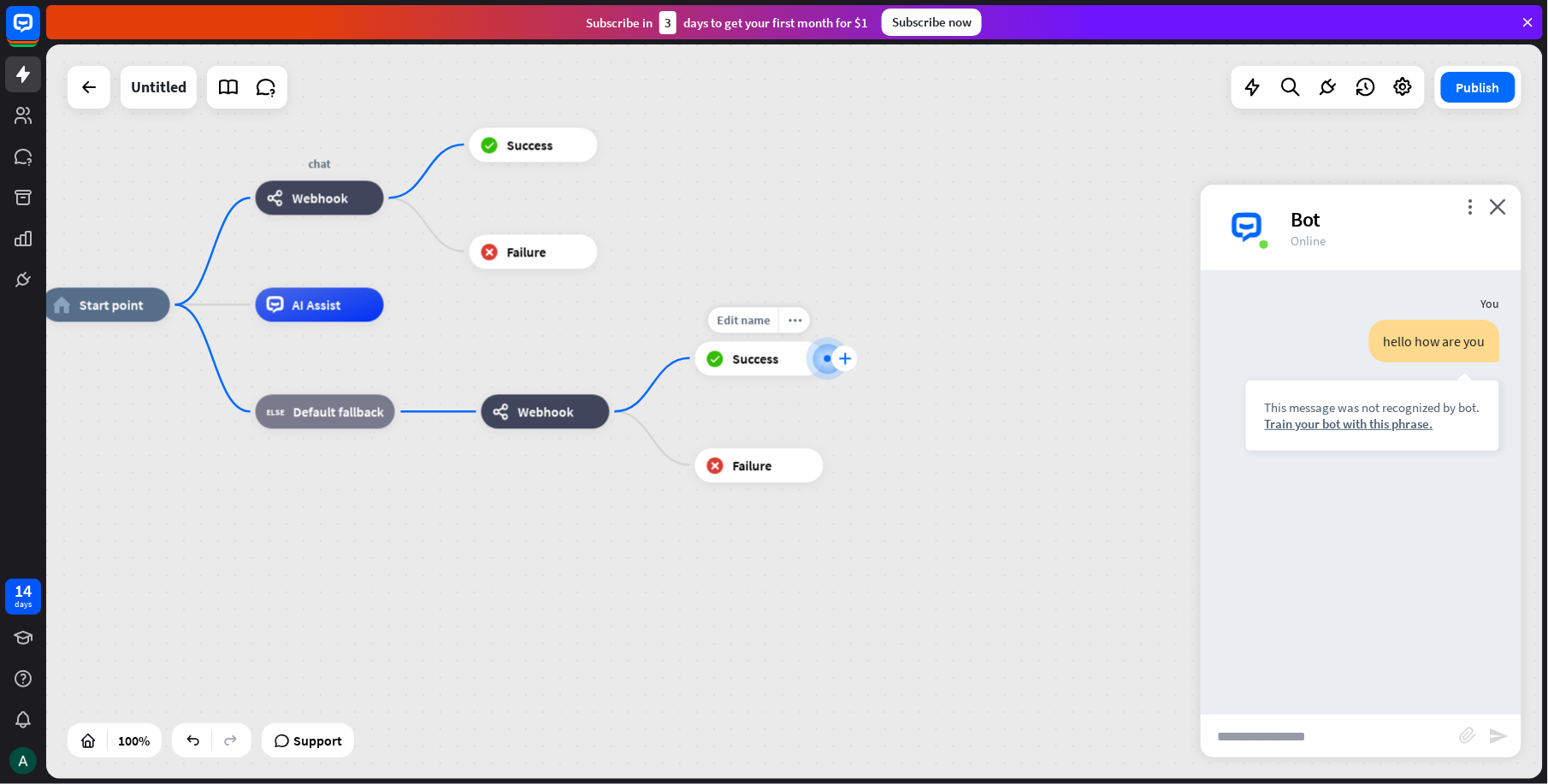 click on "plus" at bounding box center [845, 358] 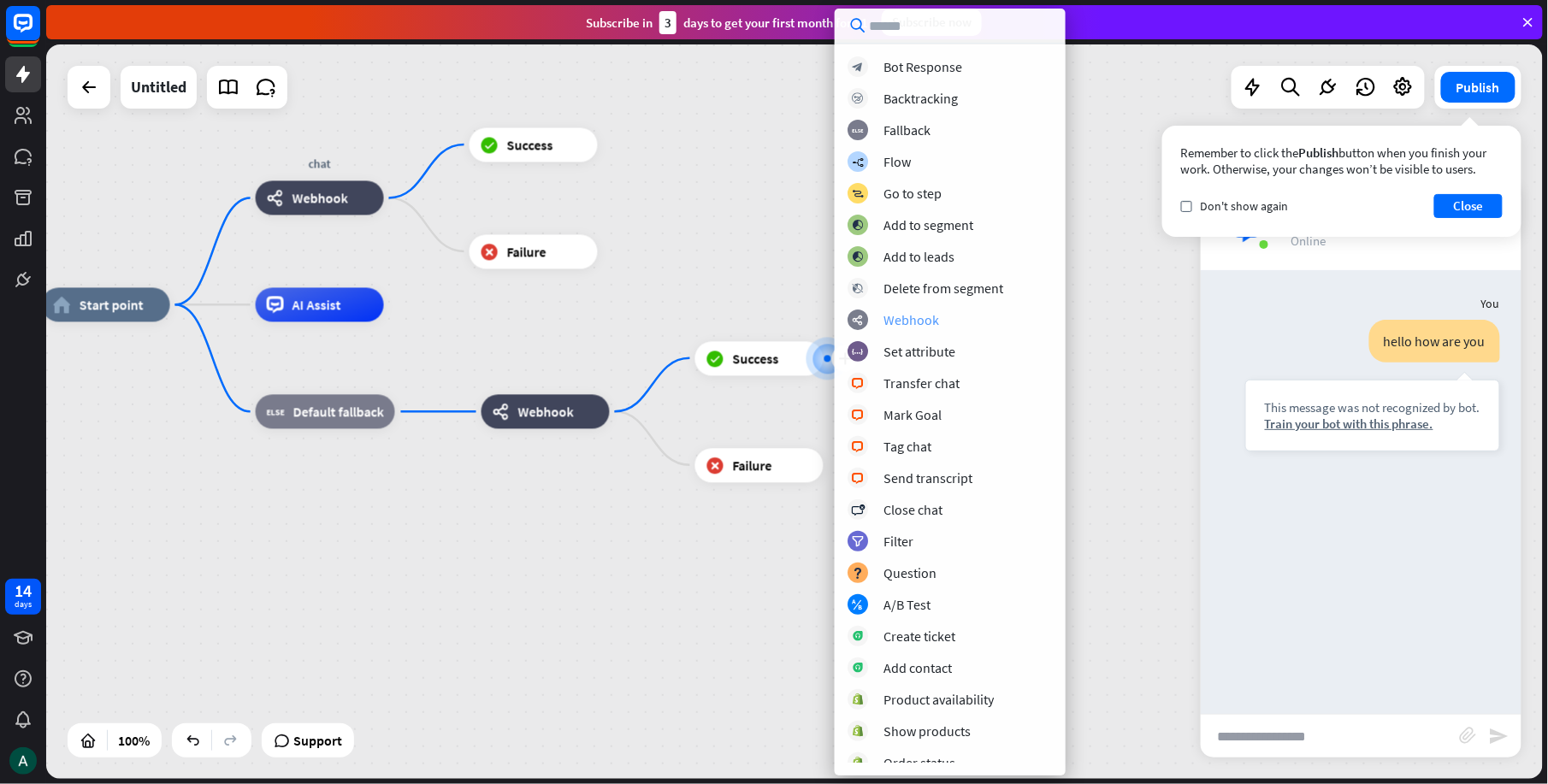 click on "Webhook" at bounding box center [911, 320] 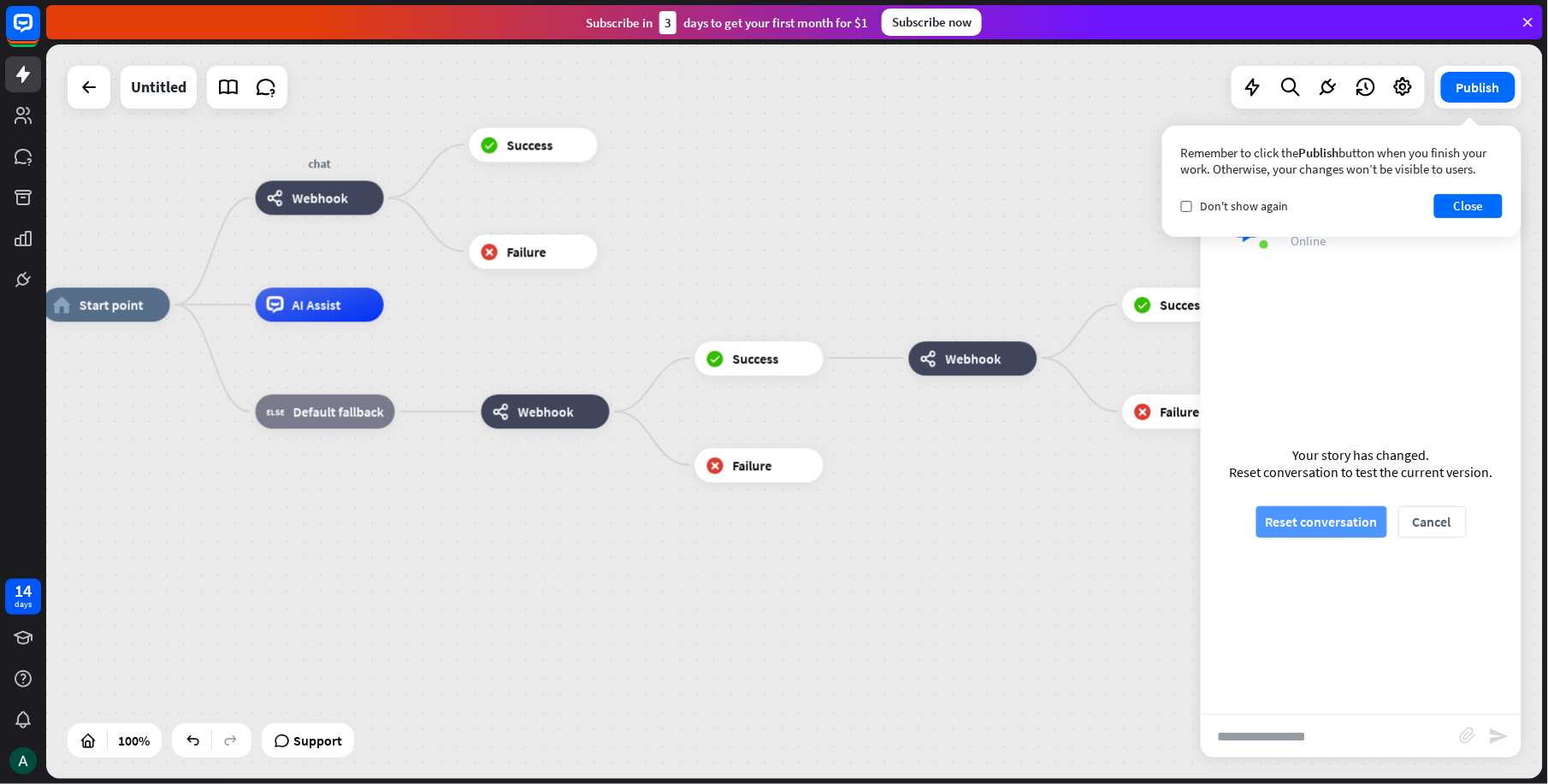 click on "Reset conversation" at bounding box center [1321, 522] 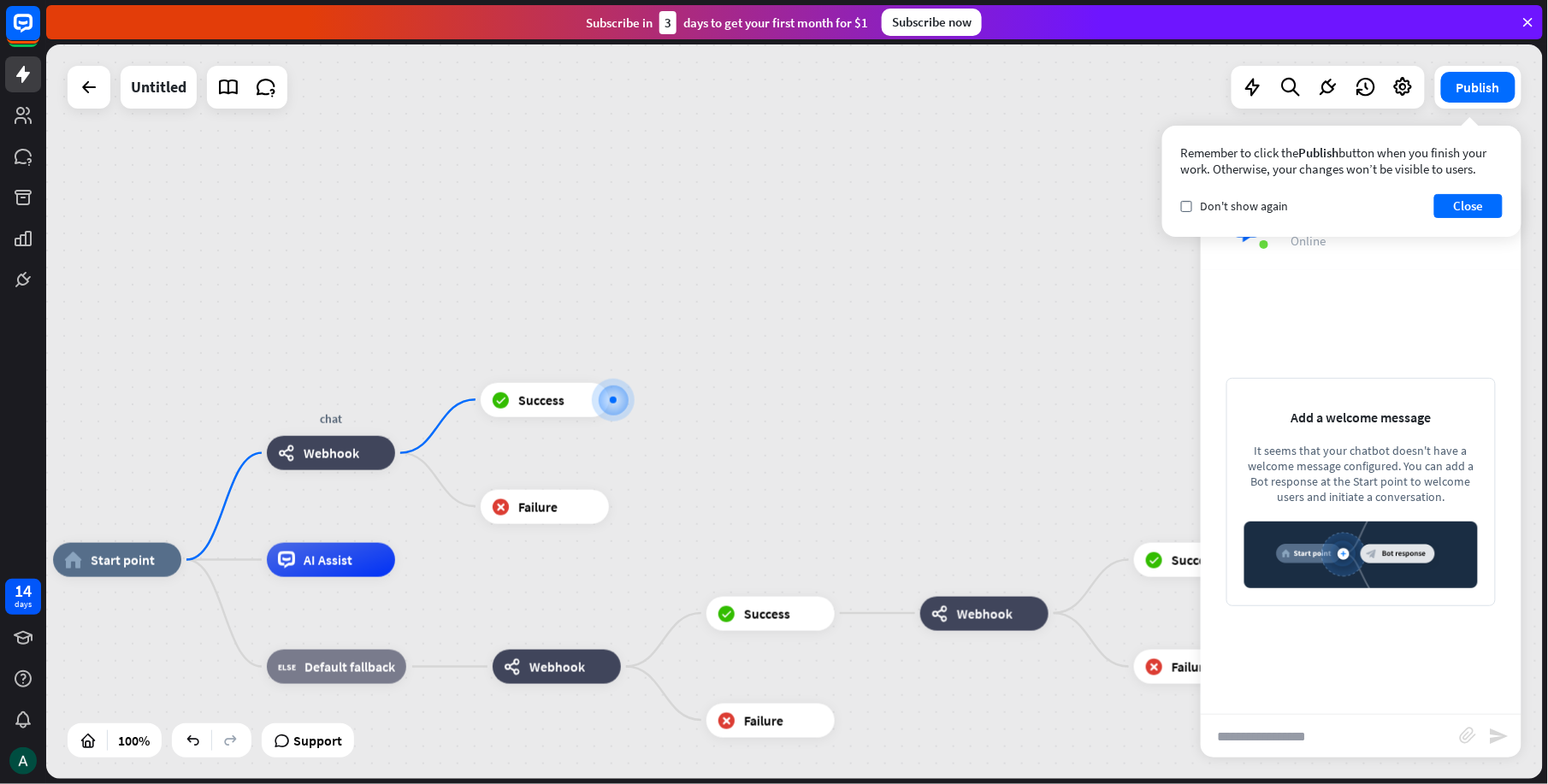 click at bounding box center (1330, 736) 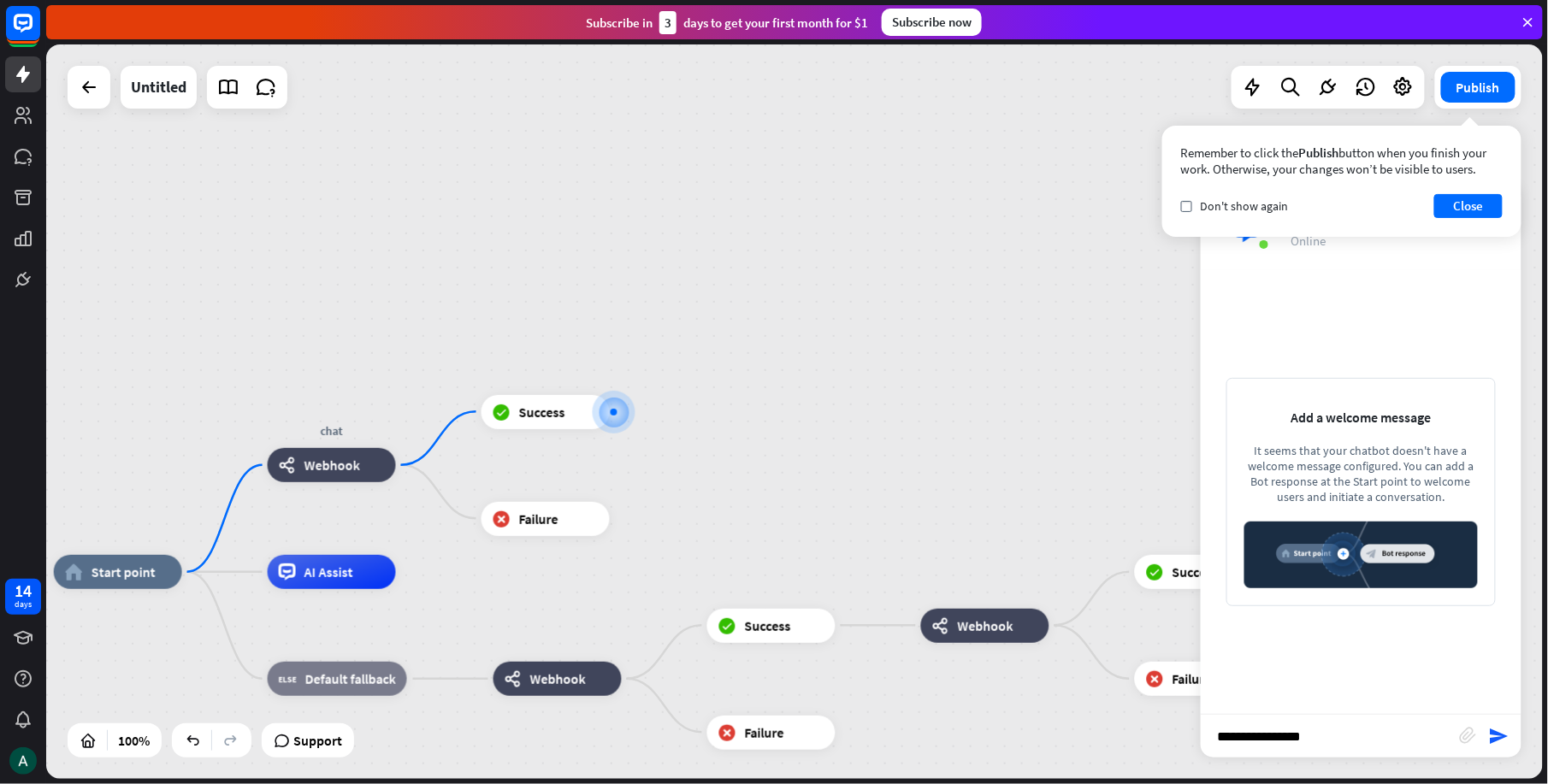 type on "**********" 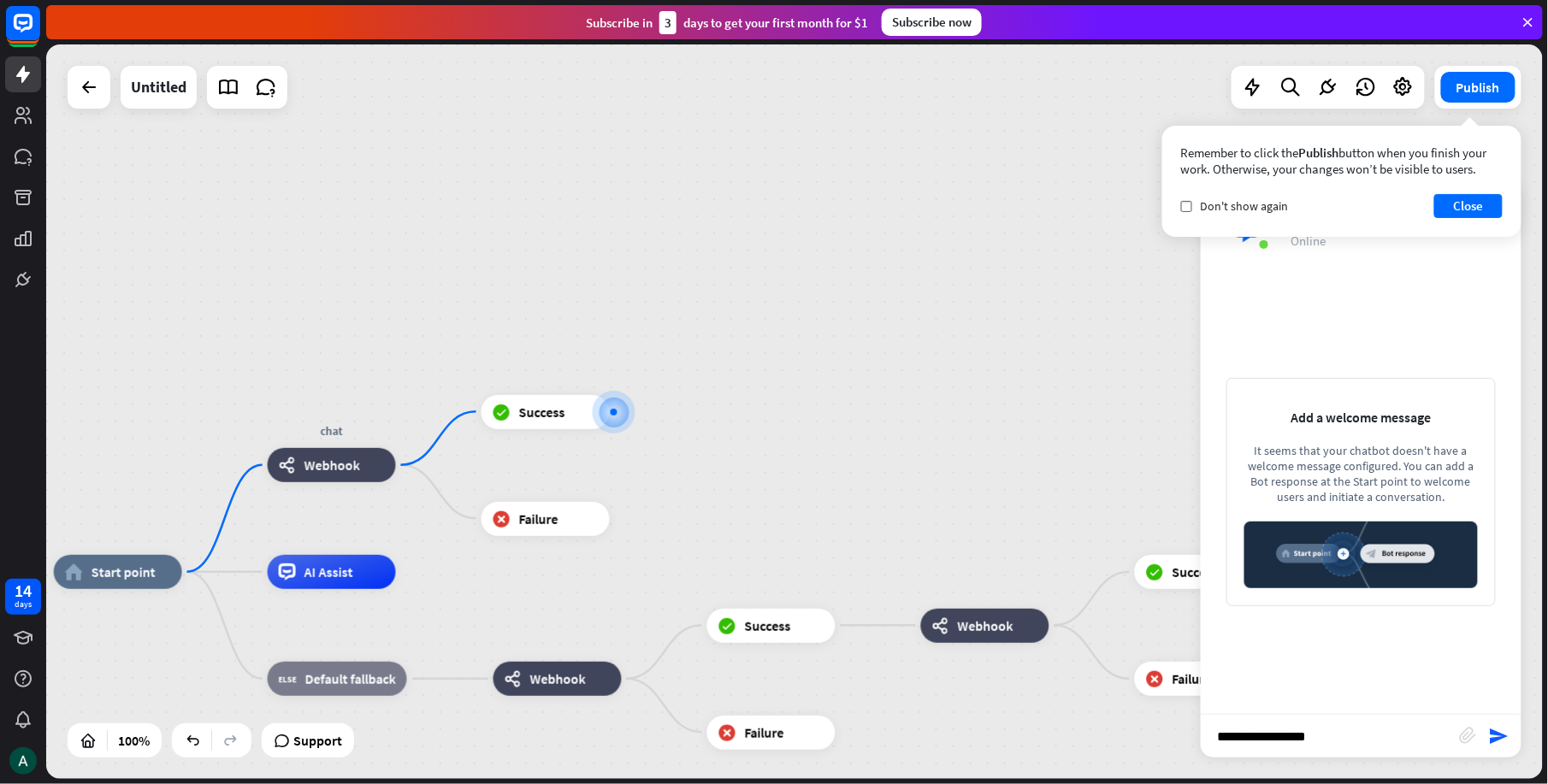 type 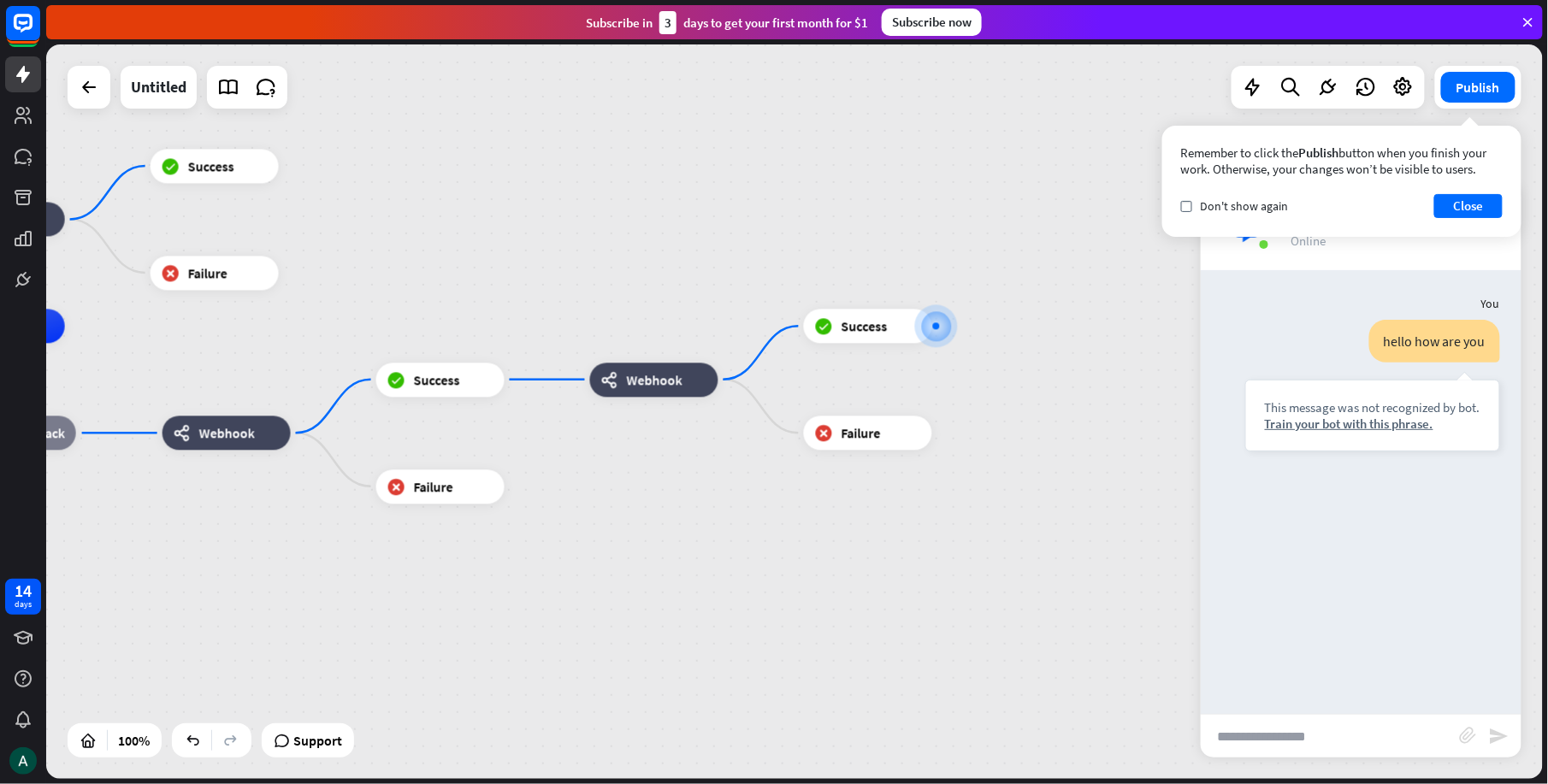 drag, startPoint x: 617, startPoint y: 678, endPoint x: 970, endPoint y: 605, distance: 360.46914 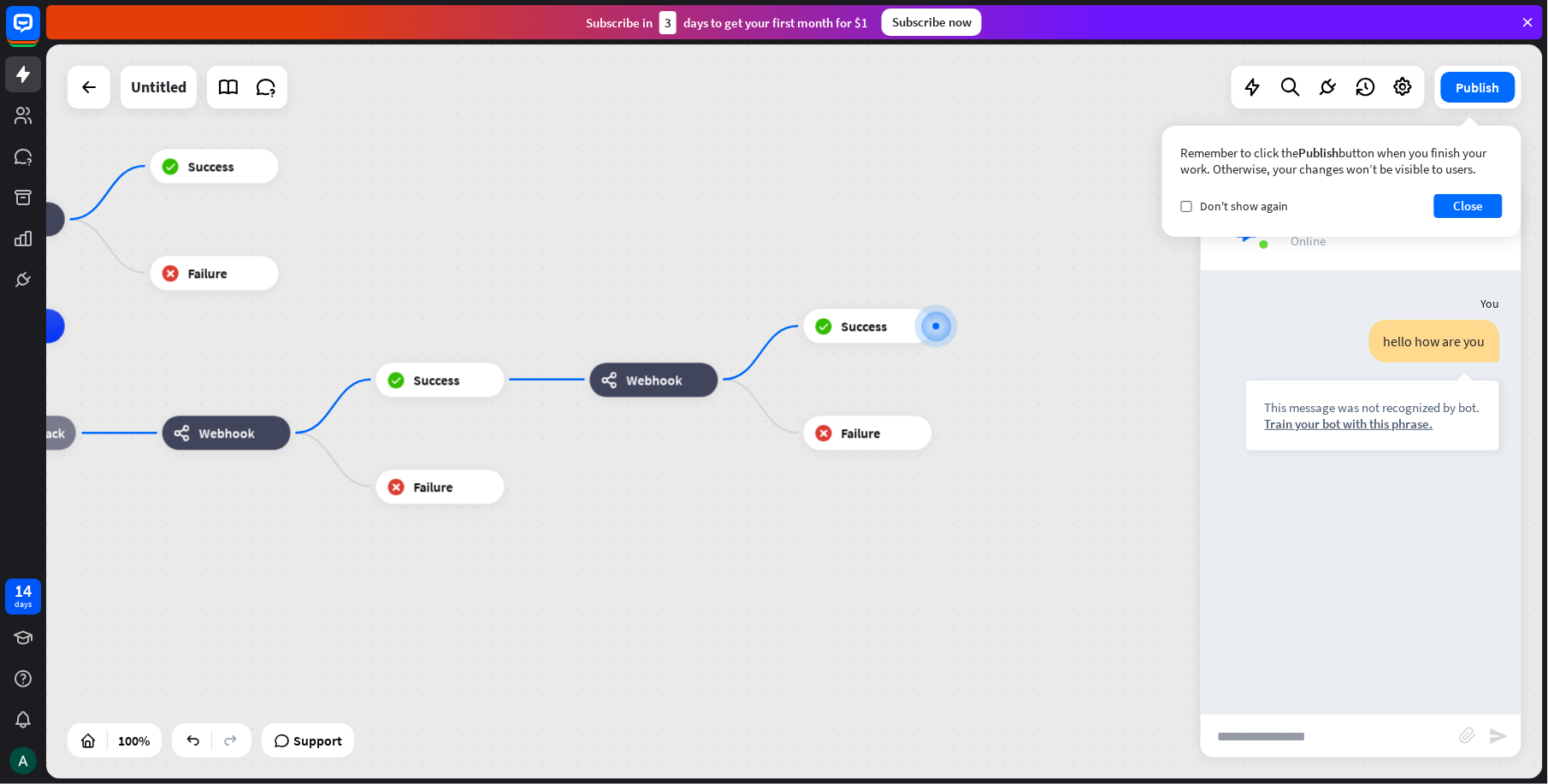 click on "home_2   Start point                 chat   webhooks   Webhook                   block_success   Success                   block_failure   Failure                     AI Assist                   block_fallback   Default fallback                   webhooks   Webhook                   block_success   Success                   webhooks   Webhook                   block_success   Success                       block_failure   Failure                   block_failure   Failure" at bounding box center (471, 693) 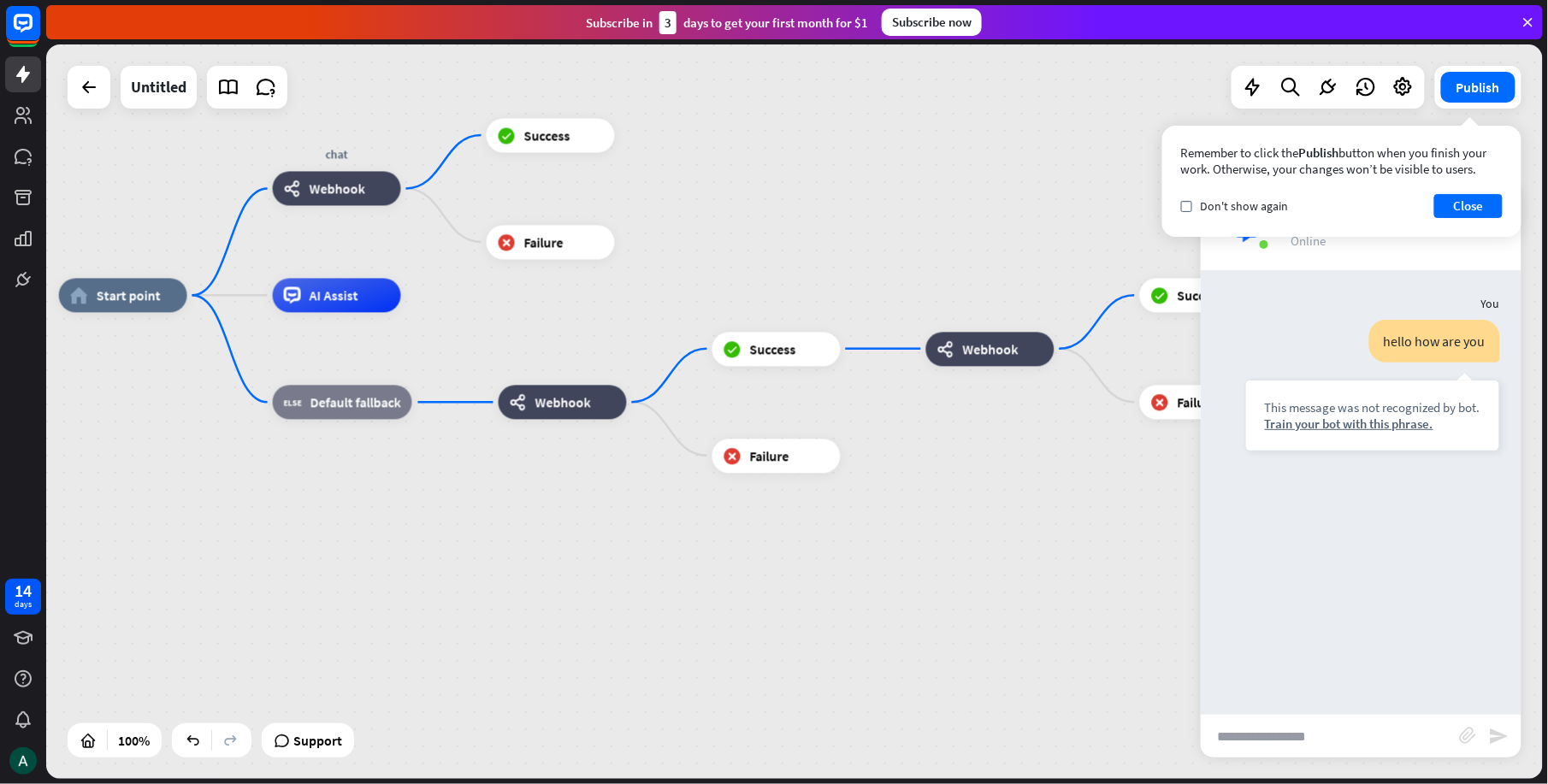 drag, startPoint x: 554, startPoint y: 612, endPoint x: 863, endPoint y: 569, distance: 311.97756 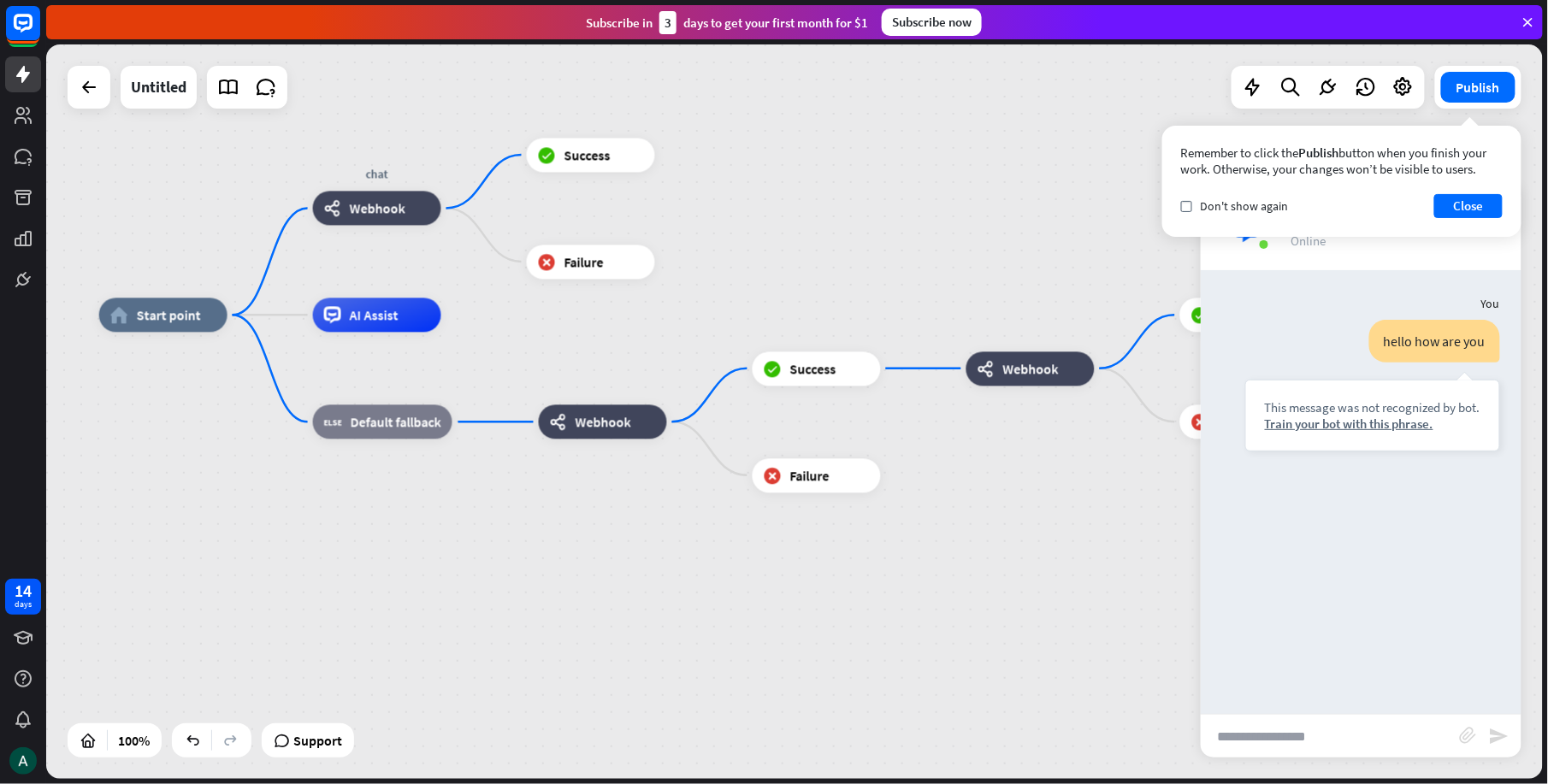 drag, startPoint x: 394, startPoint y: 547, endPoint x: 418, endPoint y: 569, distance: 32.557641 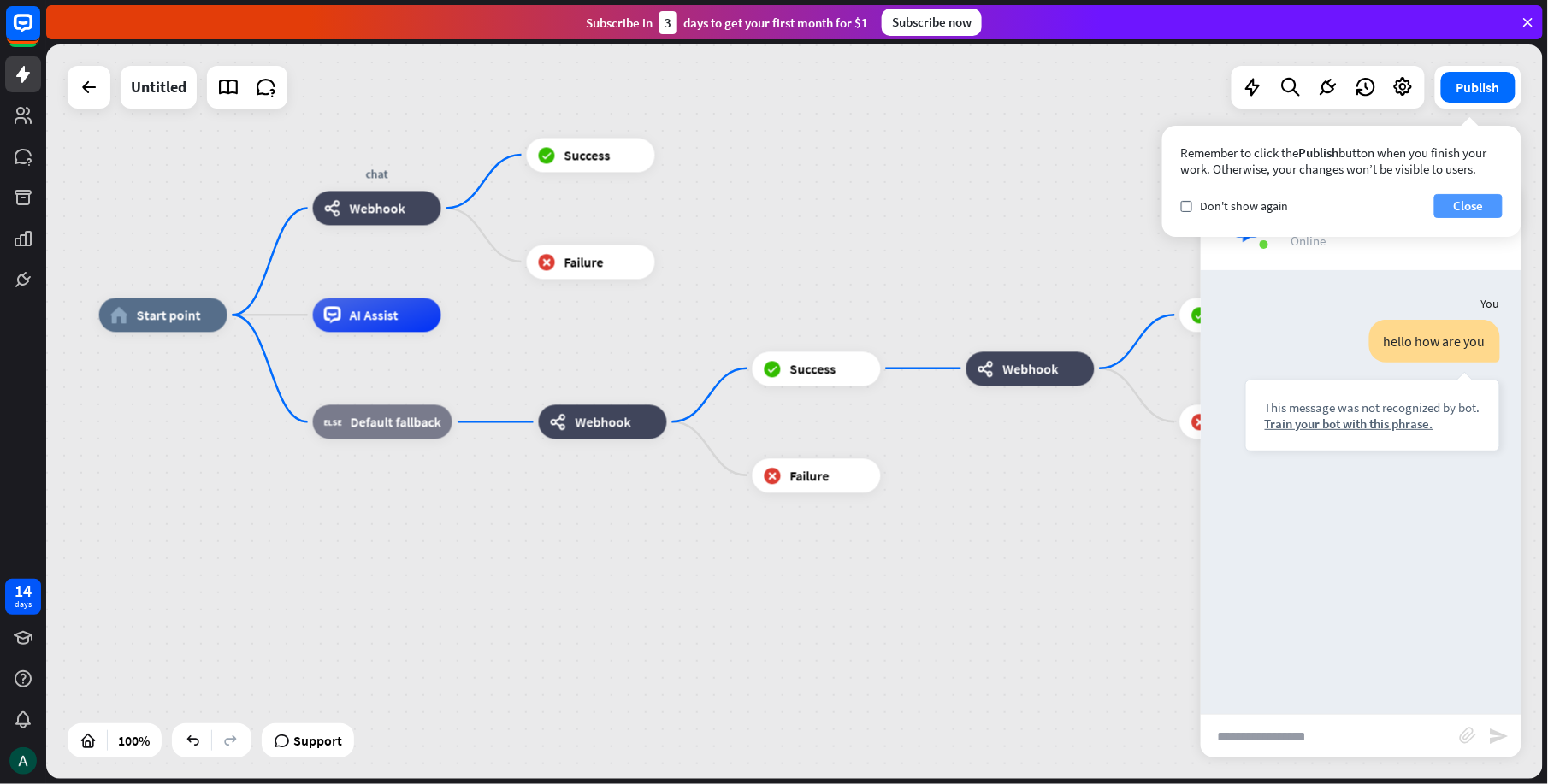 click on "Close" at bounding box center [1468, 206] 